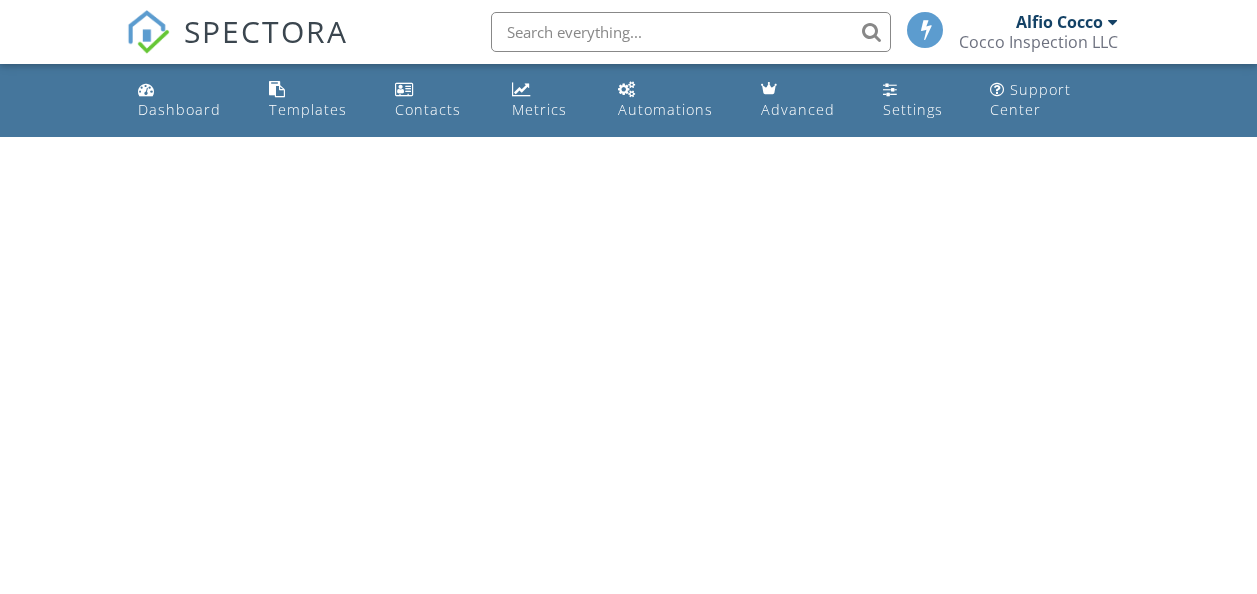 scroll, scrollTop: 0, scrollLeft: 0, axis: both 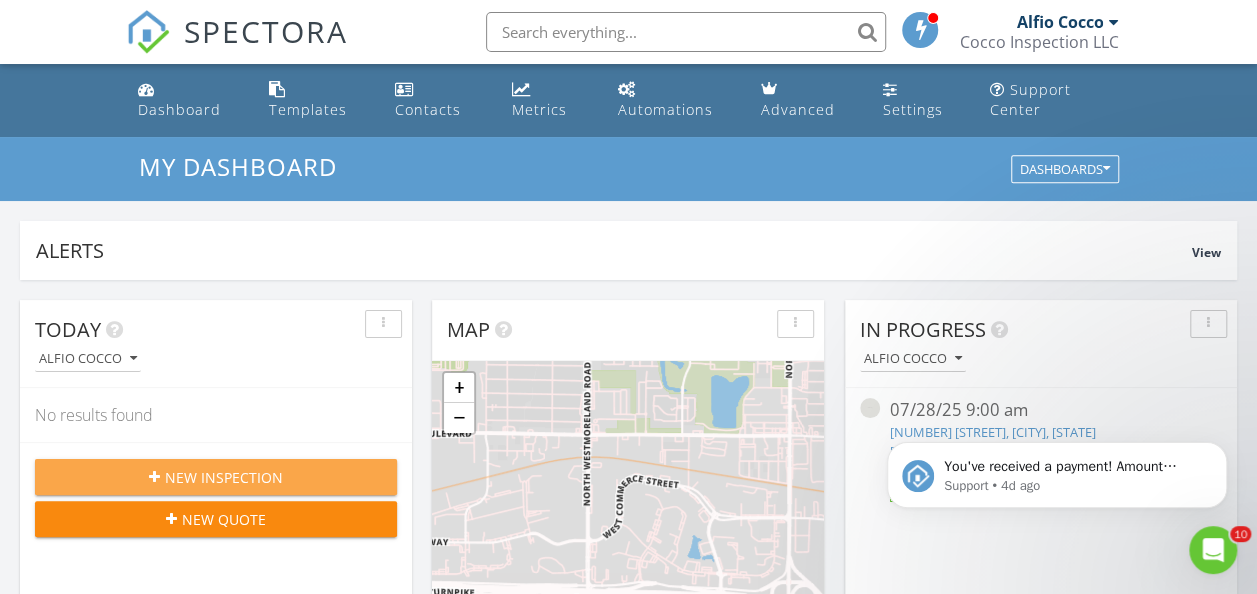 click on "New Inspection" at bounding box center (224, 477) 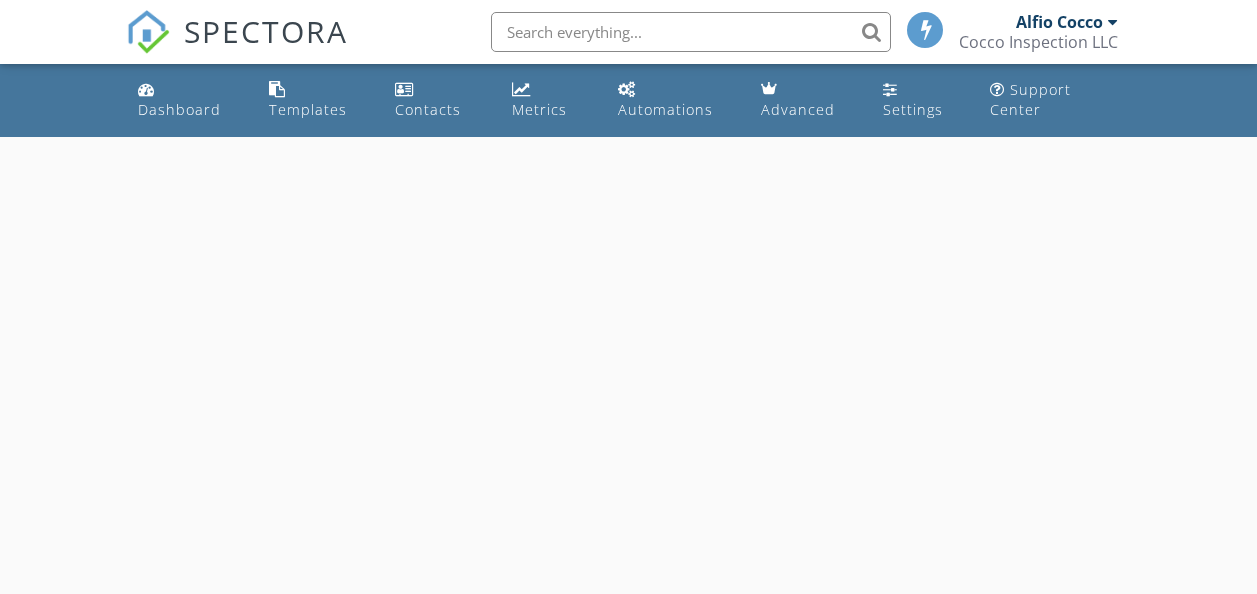scroll, scrollTop: 0, scrollLeft: 0, axis: both 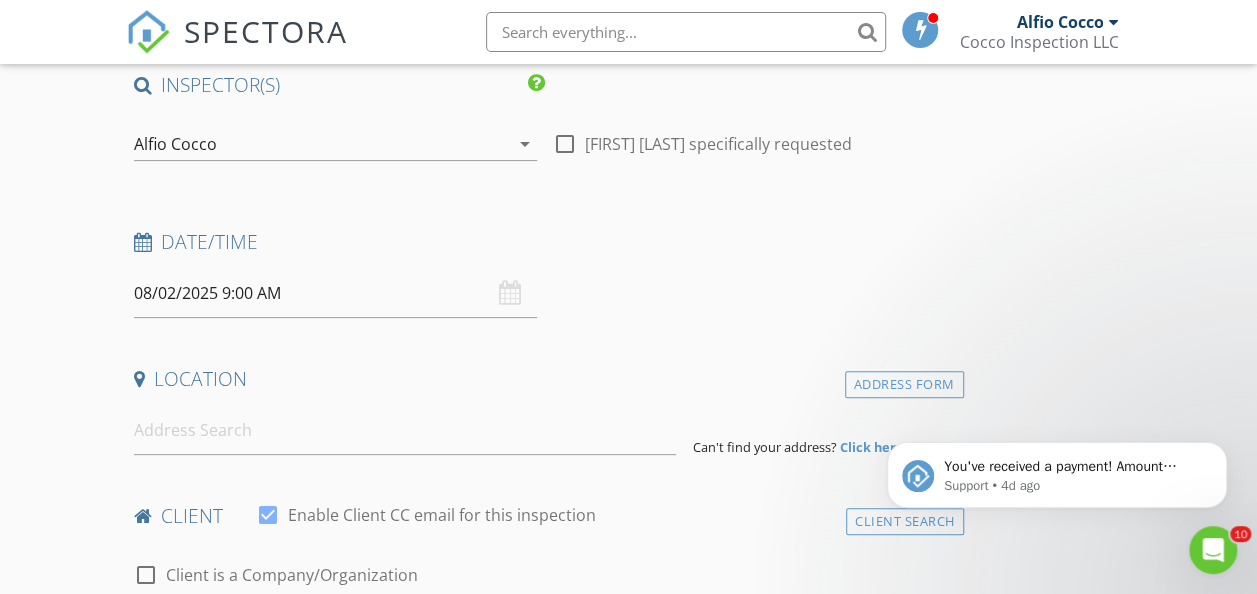 click on "08/02/2025 9:00 AM" at bounding box center [335, 293] 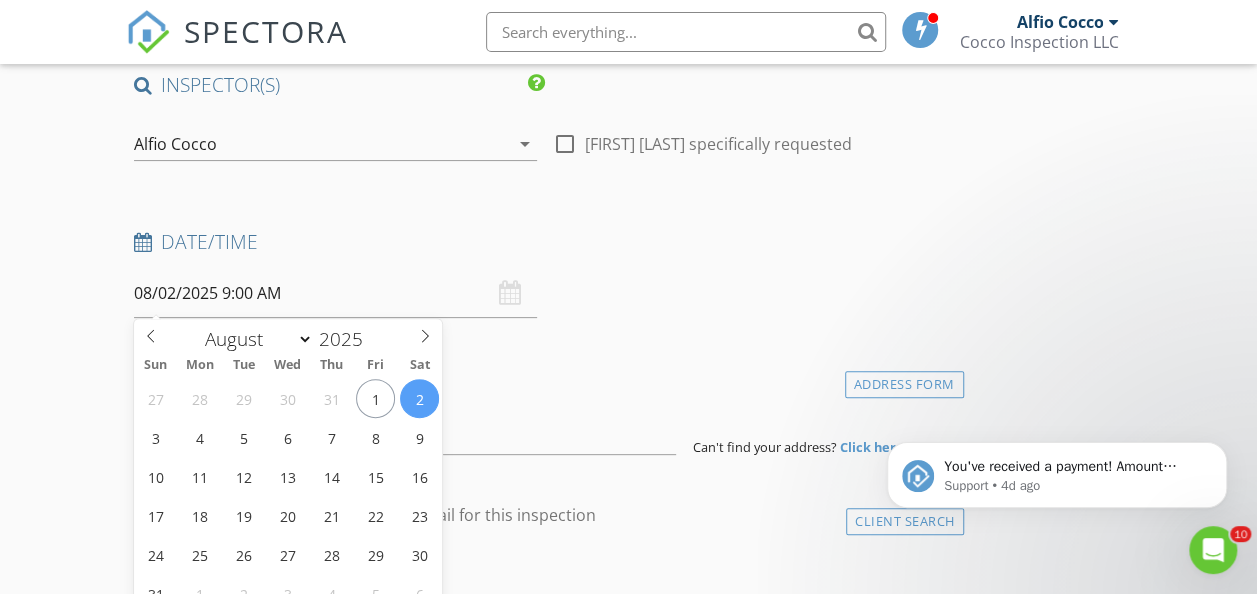 click on "08/02/2025 9:00 AM" at bounding box center (335, 293) 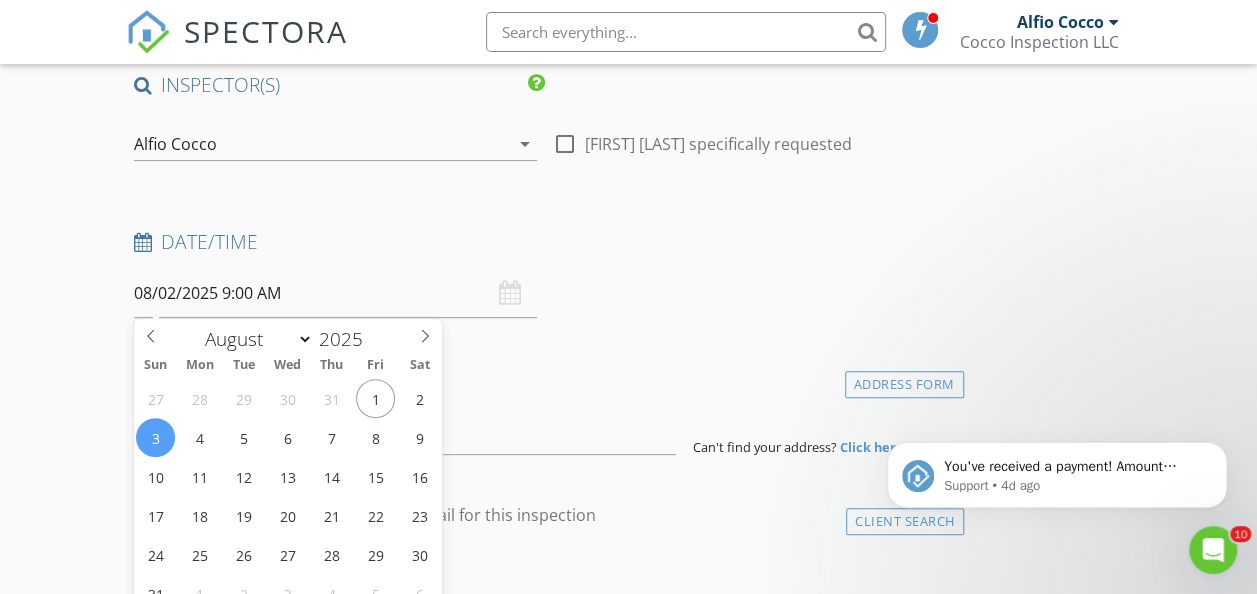 type on "08/03/2025 9:00 AM" 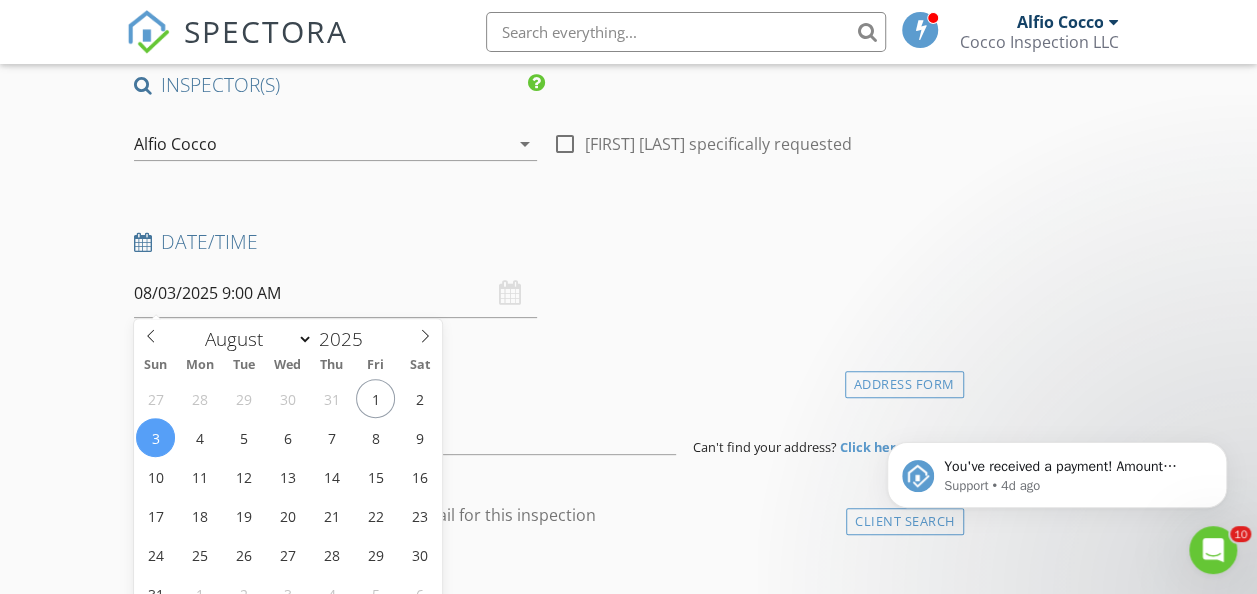 scroll, scrollTop: 517, scrollLeft: 0, axis: vertical 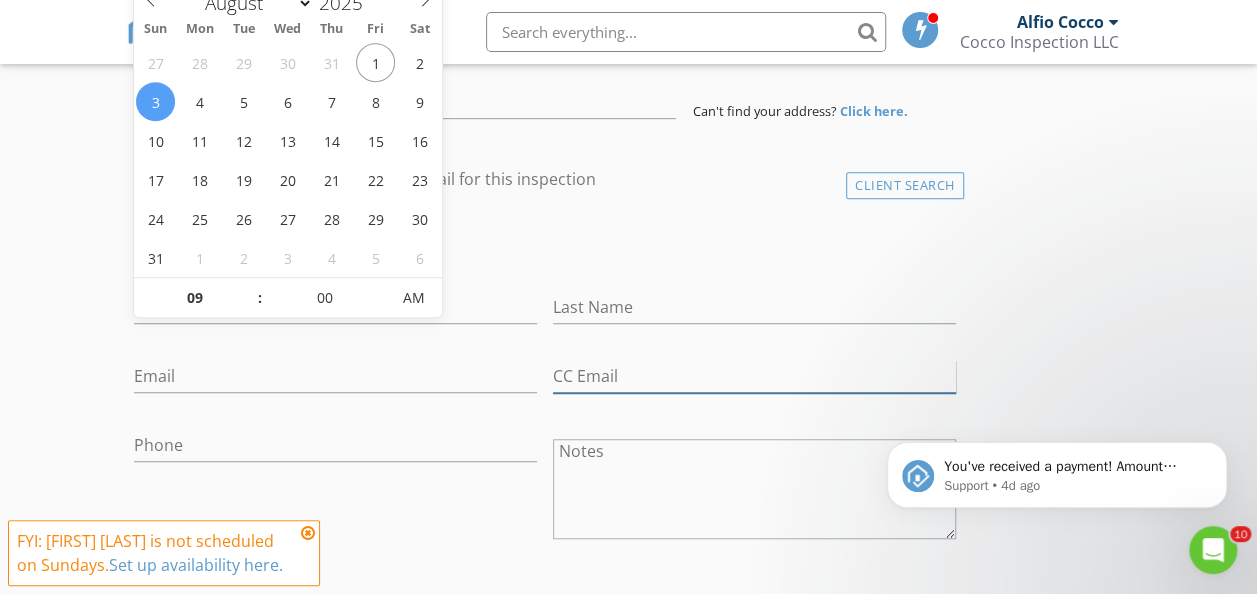 click on "CC Email" at bounding box center [754, 376] 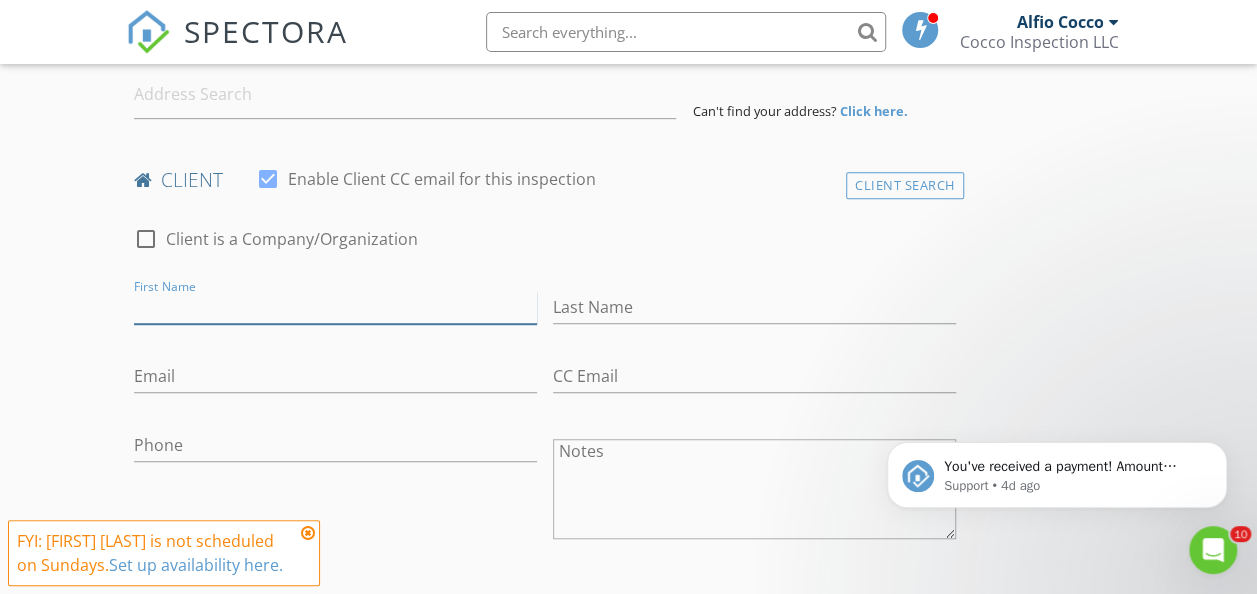 click on "First Name" at bounding box center (335, 307) 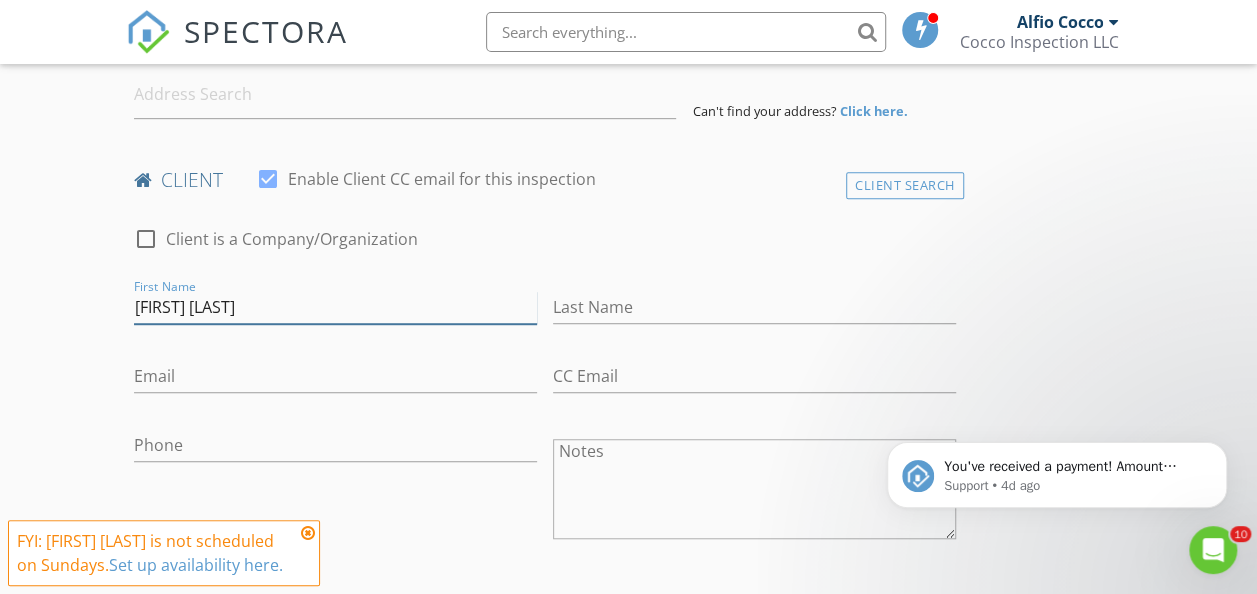 type on "[FIRST] [LAST]" 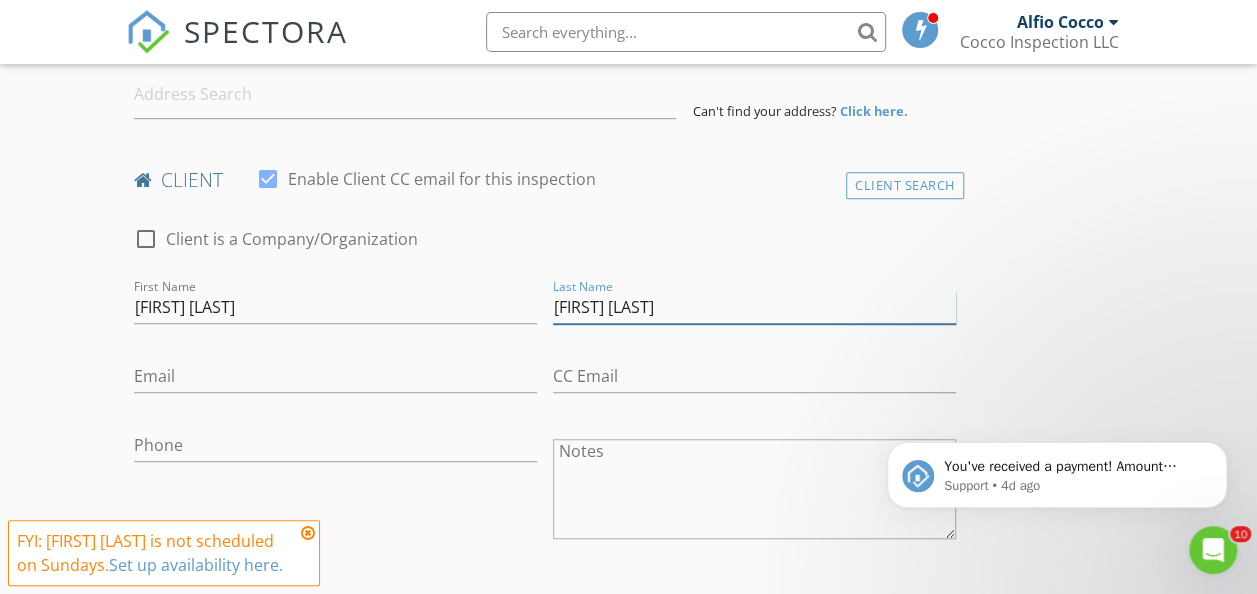 type on "[LAST] [LAST]" 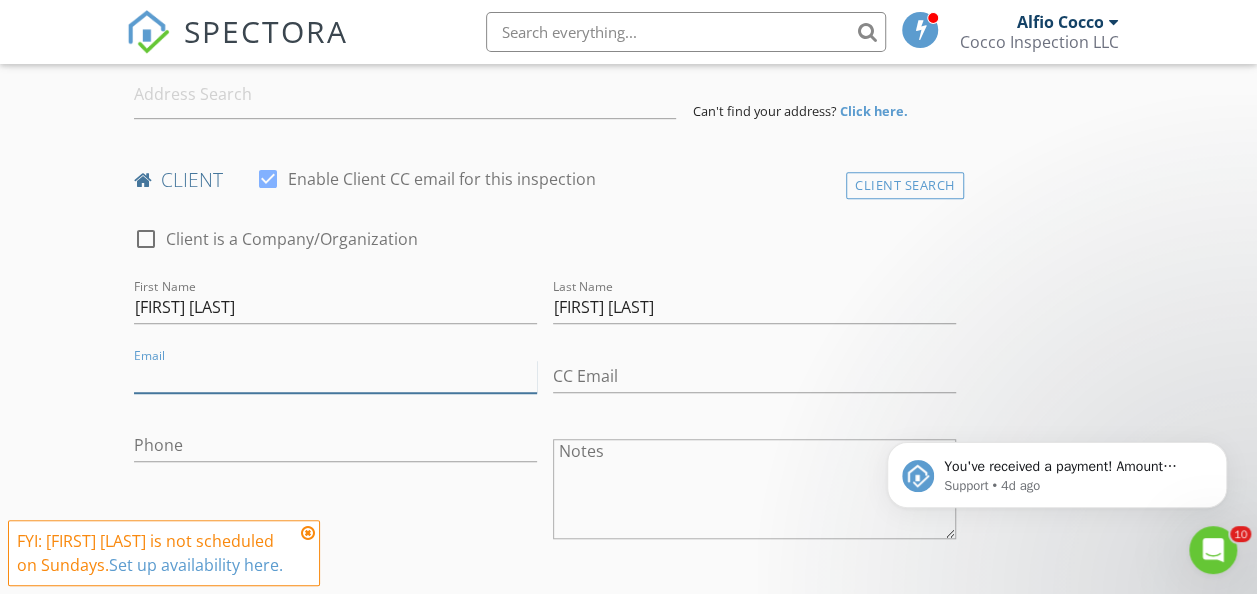 click on "Email" at bounding box center (335, 376) 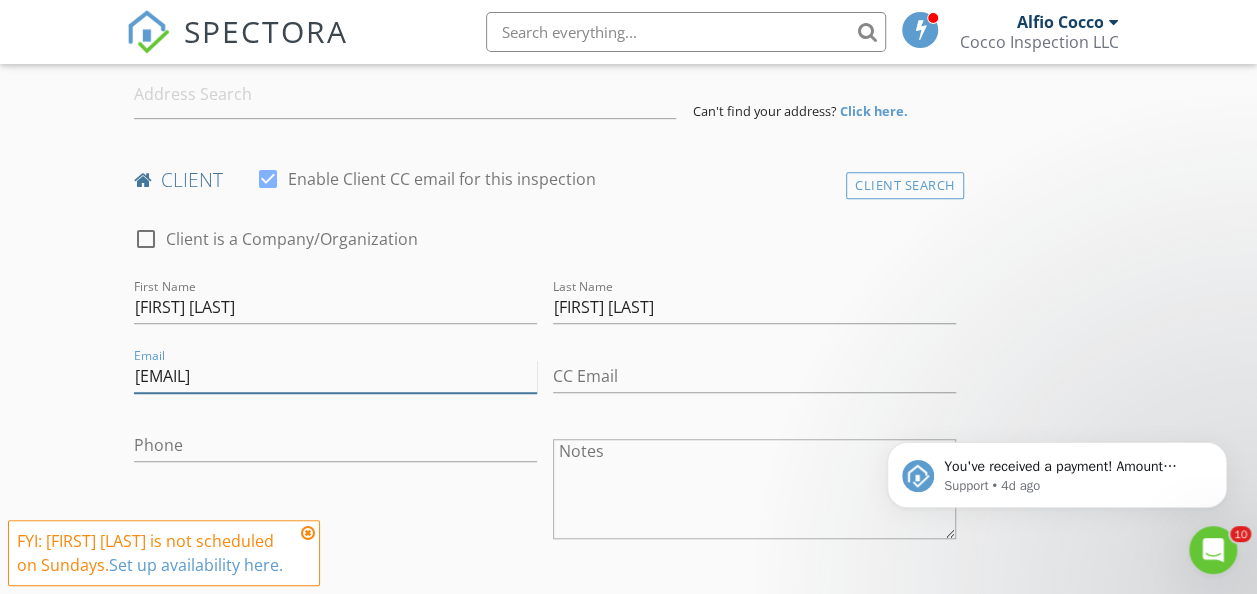 type on "[EMAIL]" 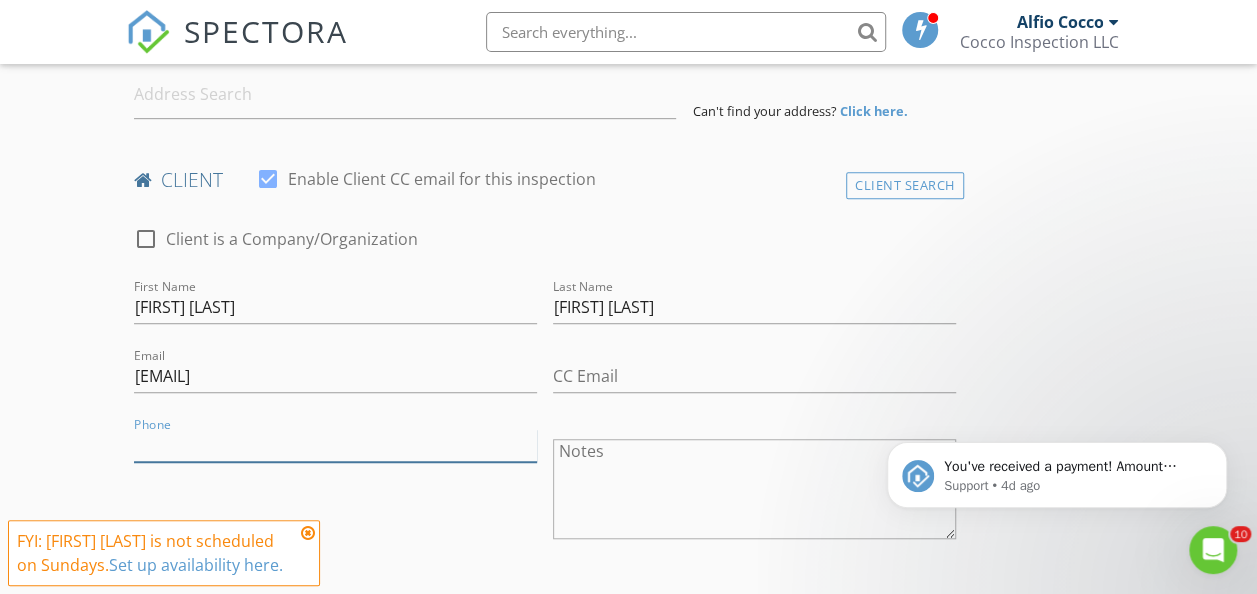 click on "Phone" at bounding box center [335, 445] 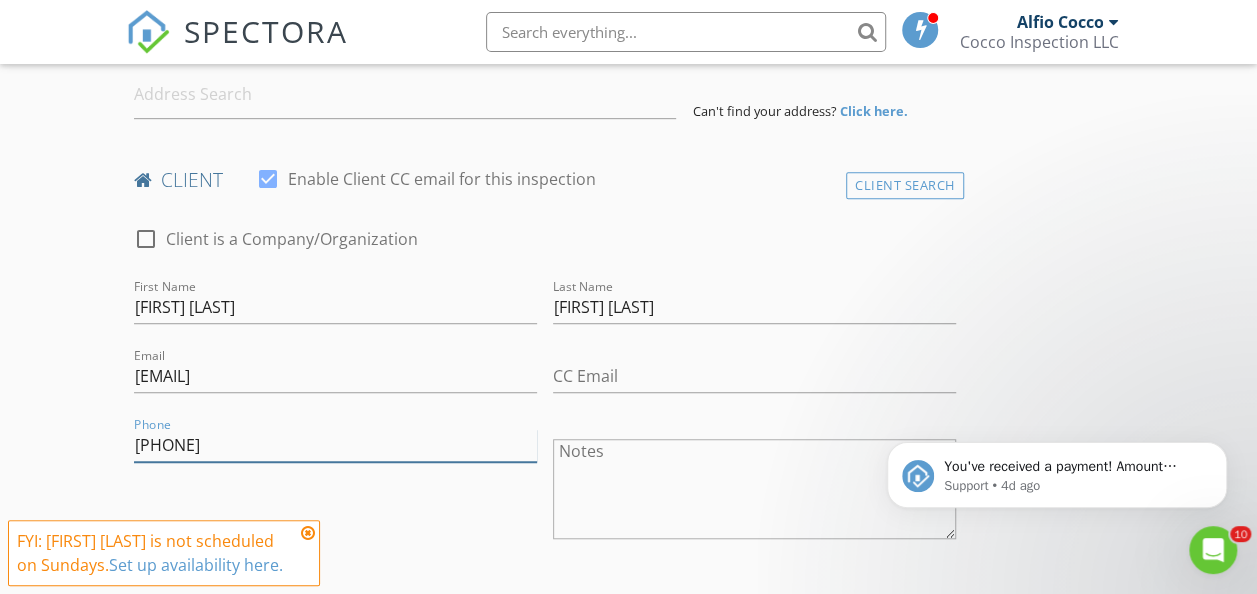 type on "[PHONE]" 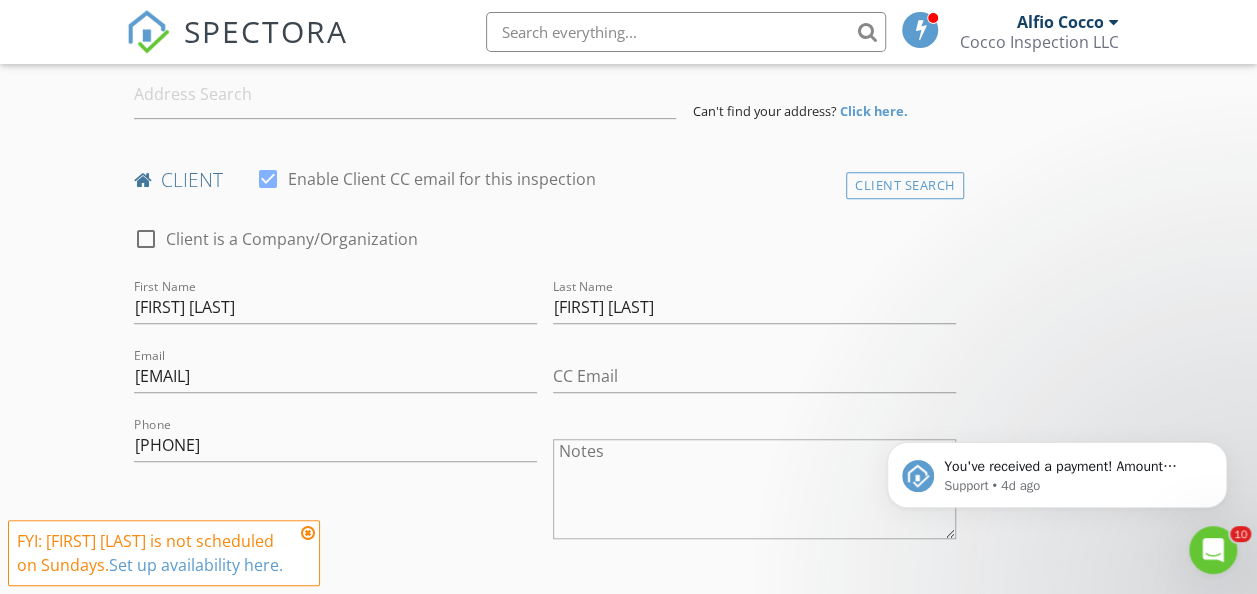 click at bounding box center [335, 476] 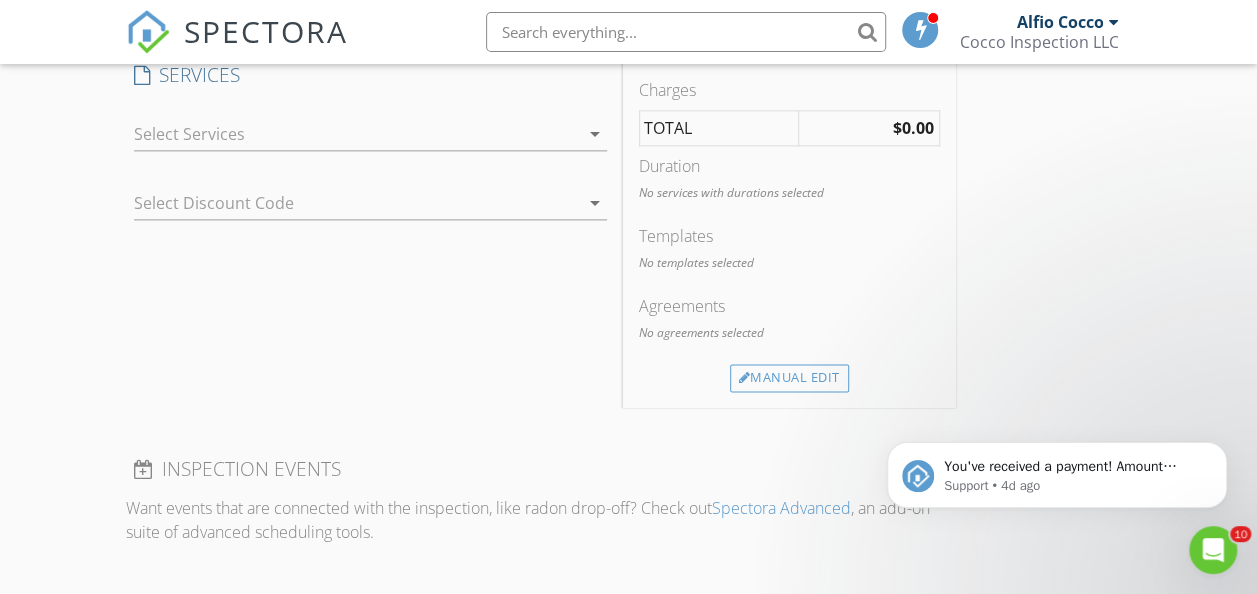 scroll, scrollTop: 1073, scrollLeft: 0, axis: vertical 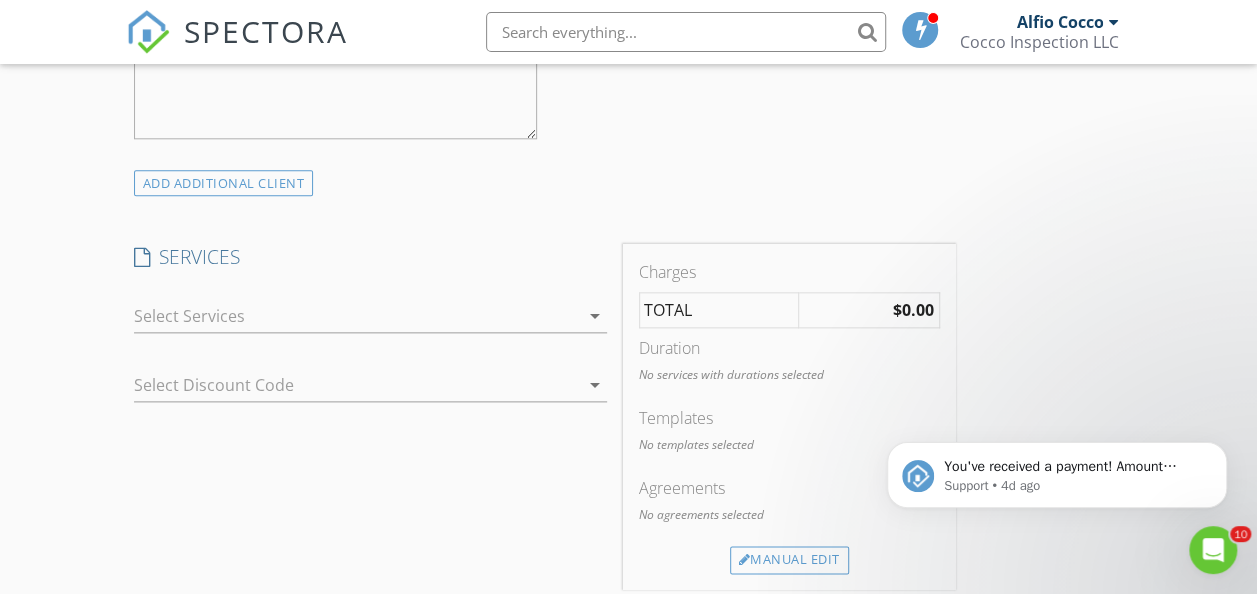 click on "arrow_drop_down" at bounding box center [595, 316] 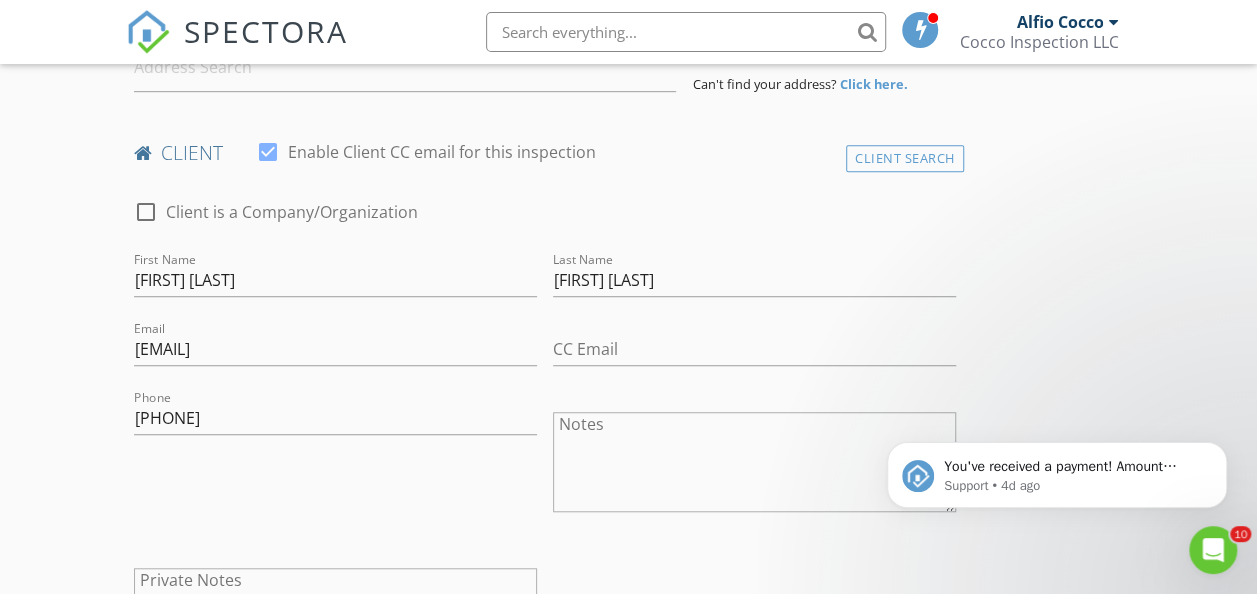scroll, scrollTop: 255, scrollLeft: 0, axis: vertical 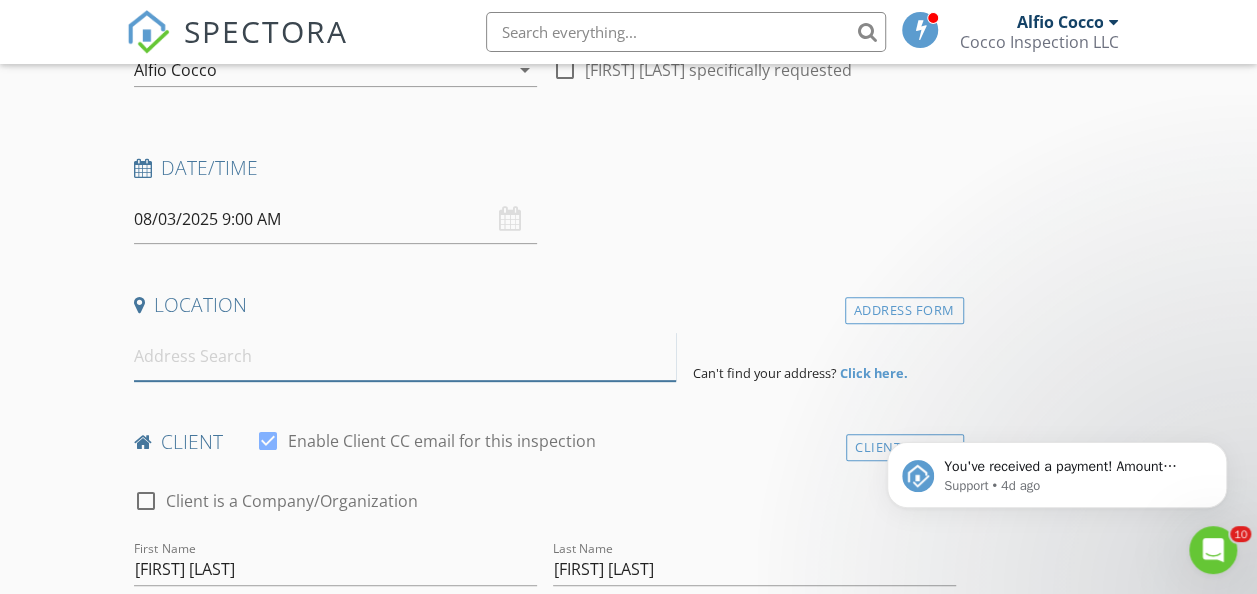 click at bounding box center (405, 356) 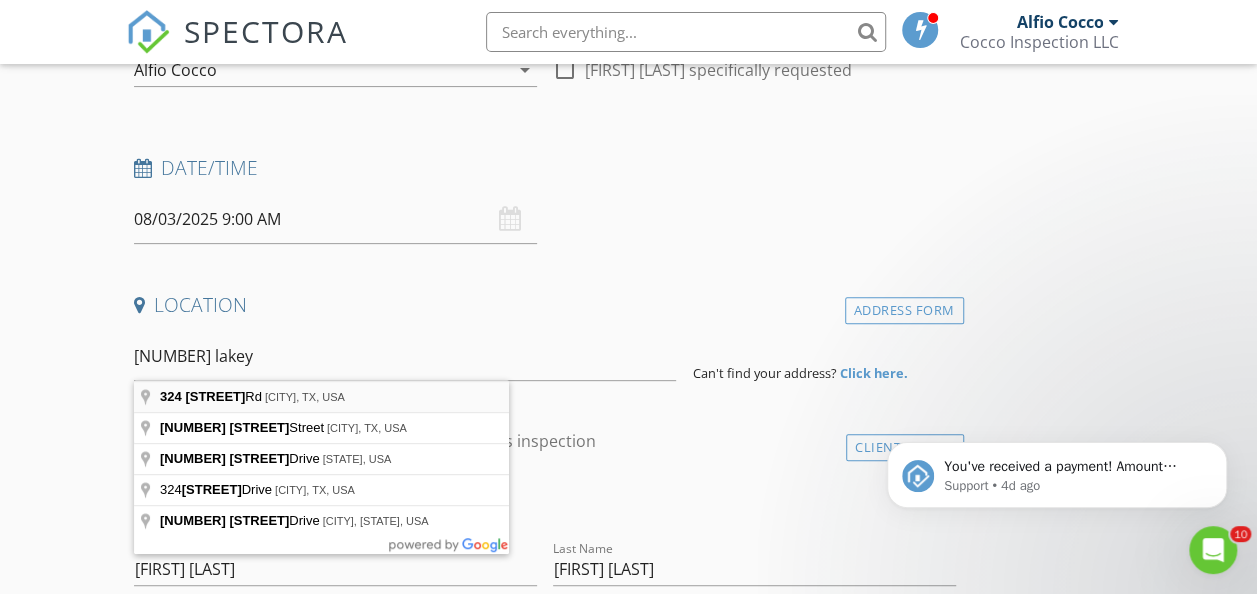 type on "324 Lakey Rd, Seagoville, TX, USA" 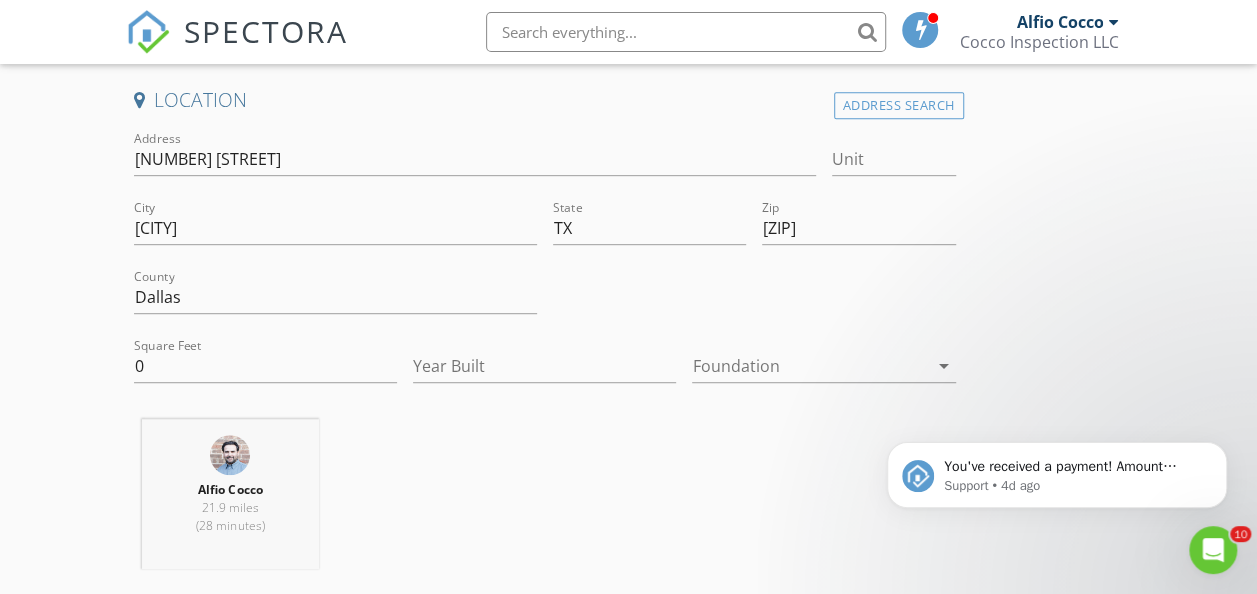 scroll, scrollTop: 459, scrollLeft: 0, axis: vertical 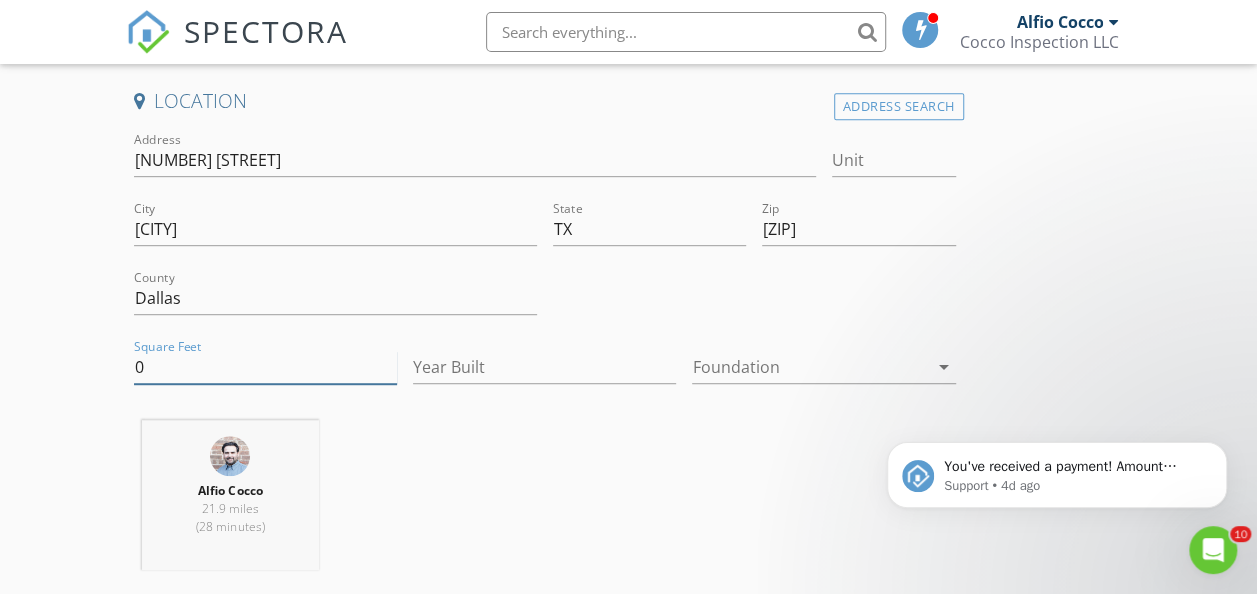 click on "0" at bounding box center (265, 367) 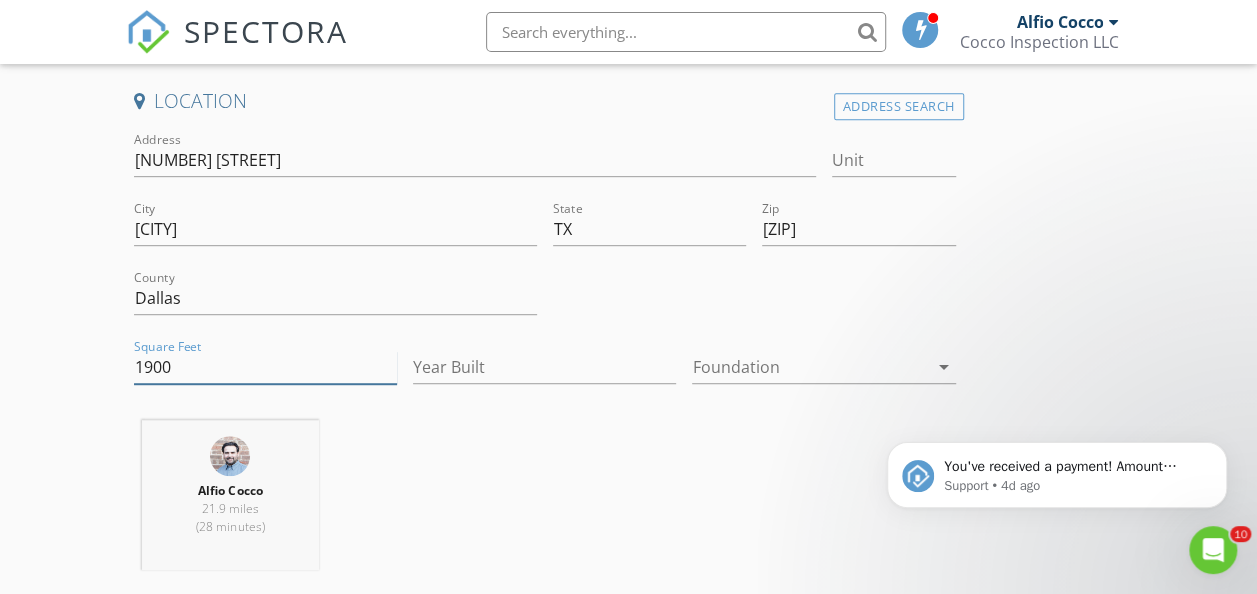 click on "1900" at bounding box center [265, 367] 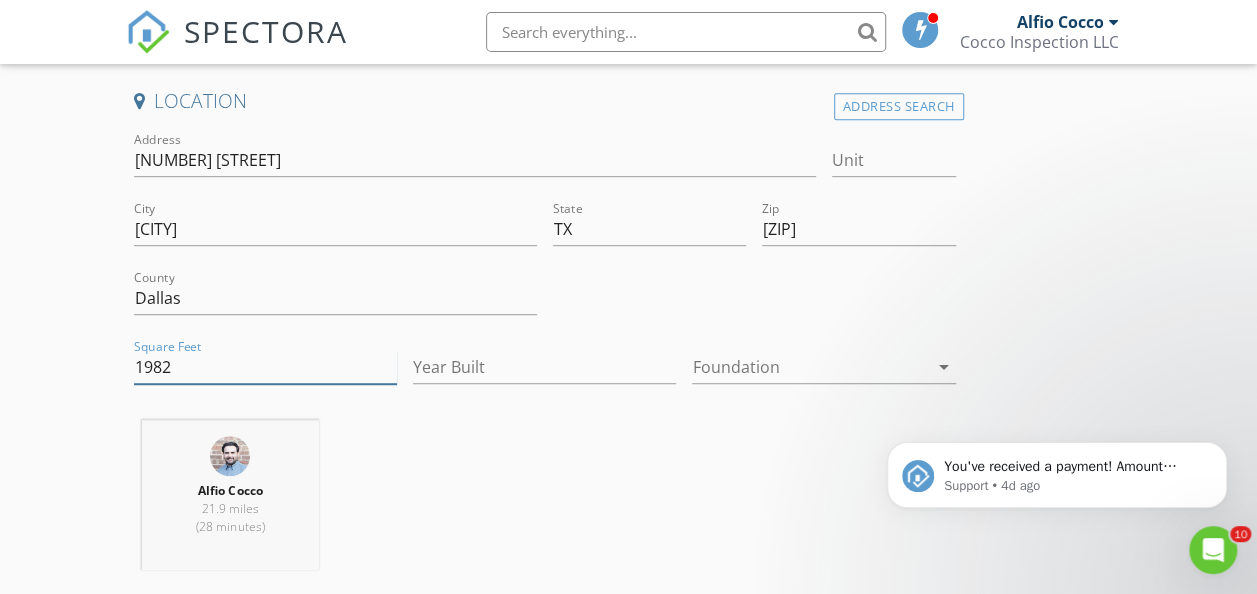 type on "1982" 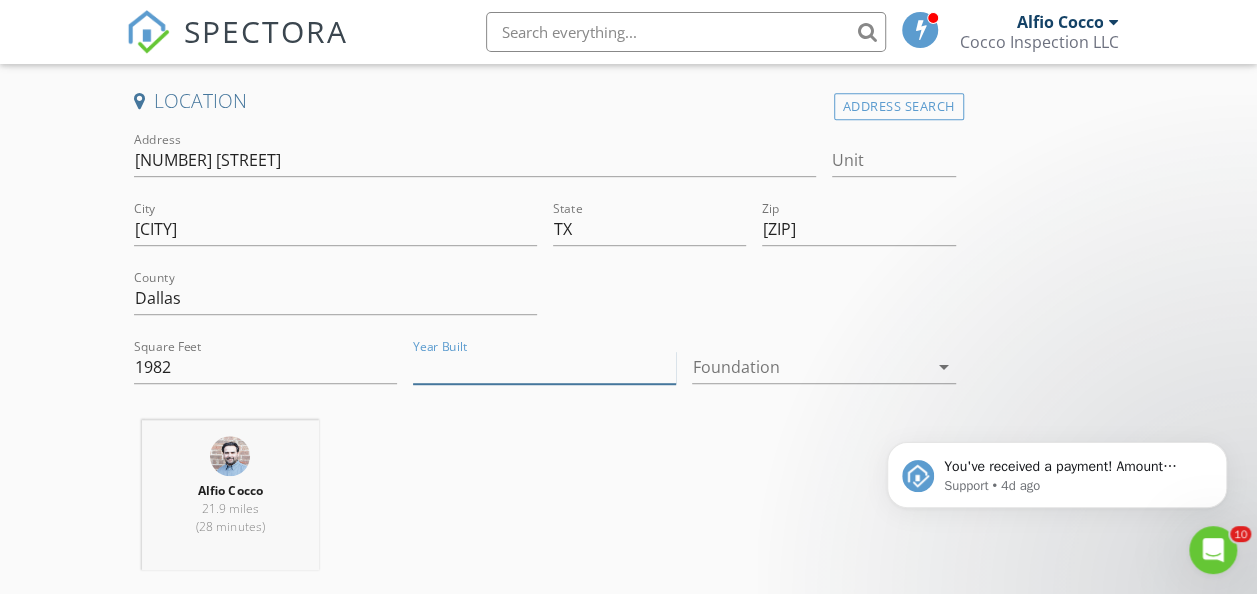 click on "Year Built" at bounding box center (544, 367) 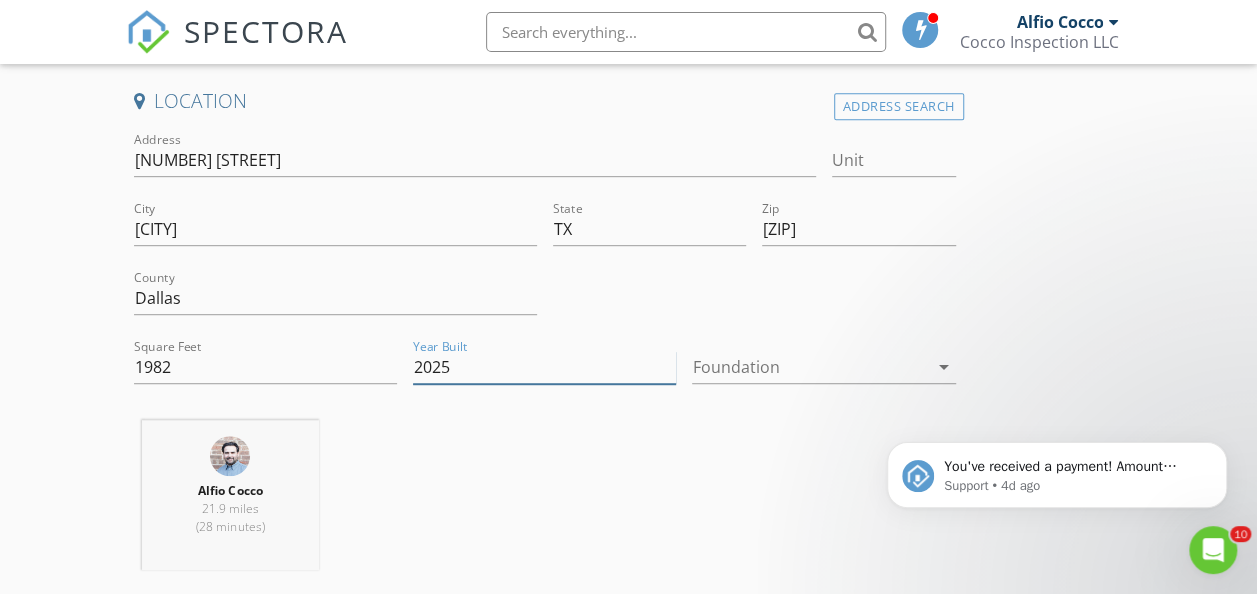 type on "2025" 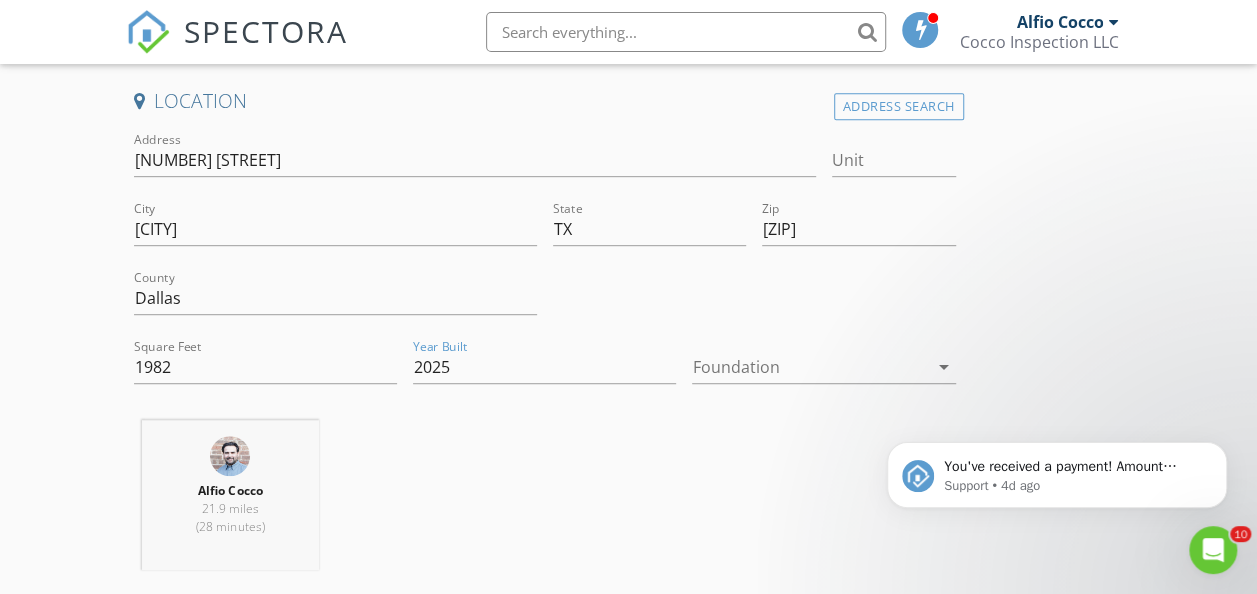 click on "arrow_drop_down" at bounding box center [944, 367] 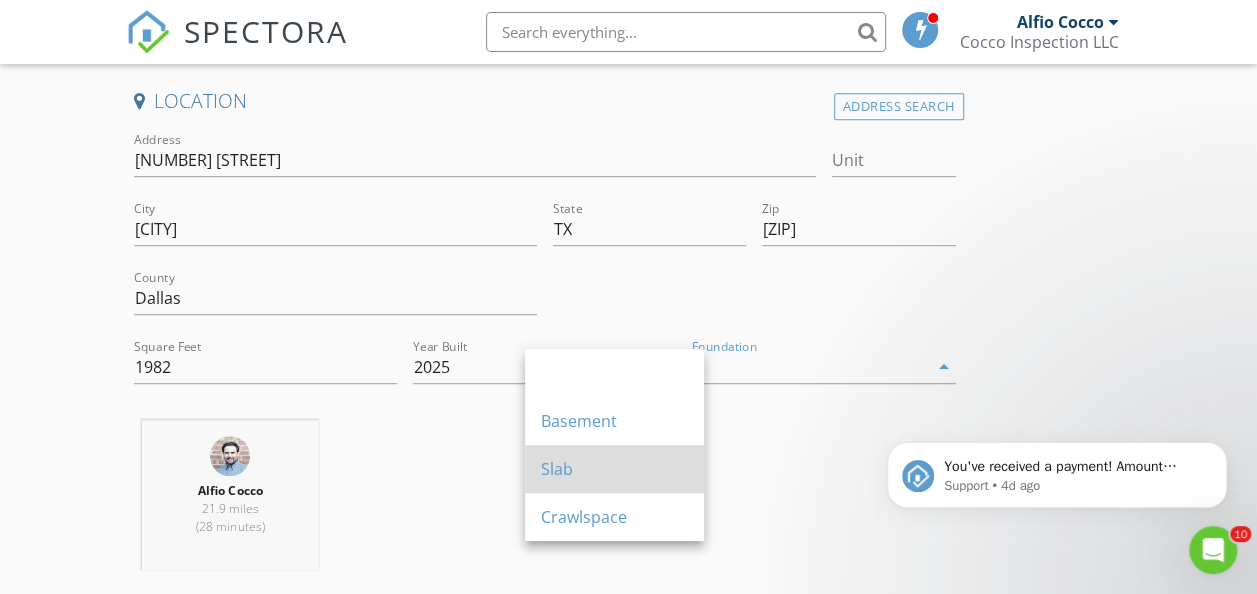 click on "Slab" at bounding box center [614, 469] 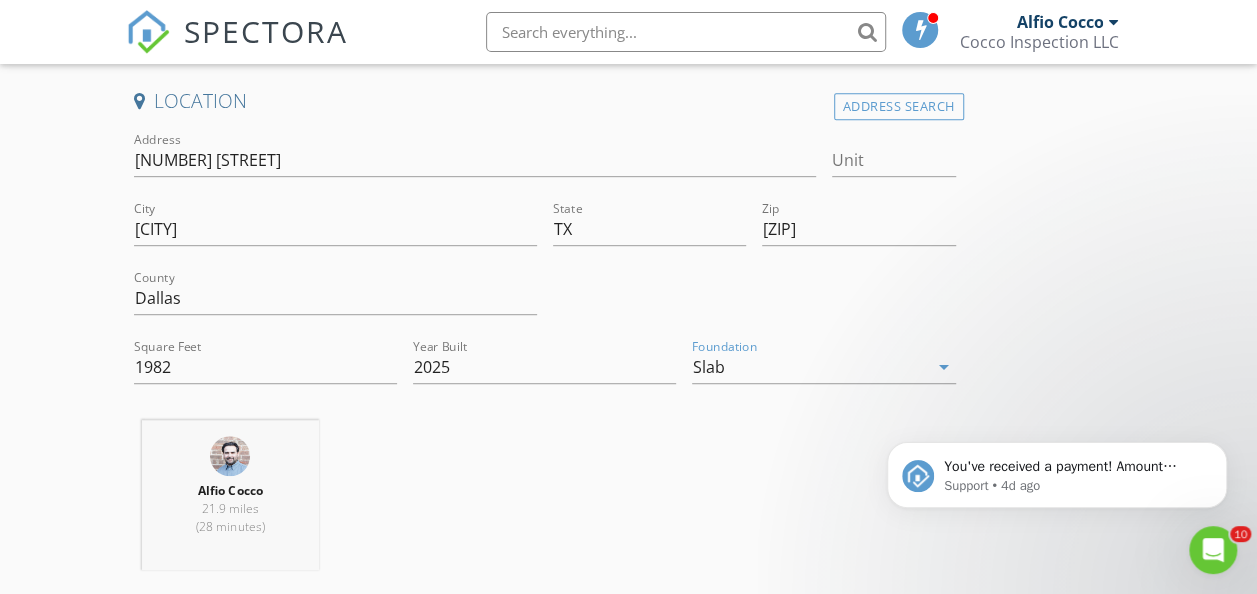 click on "Alfio Cocco     21.9 miles     (28 minutes)" at bounding box center [545, 503] 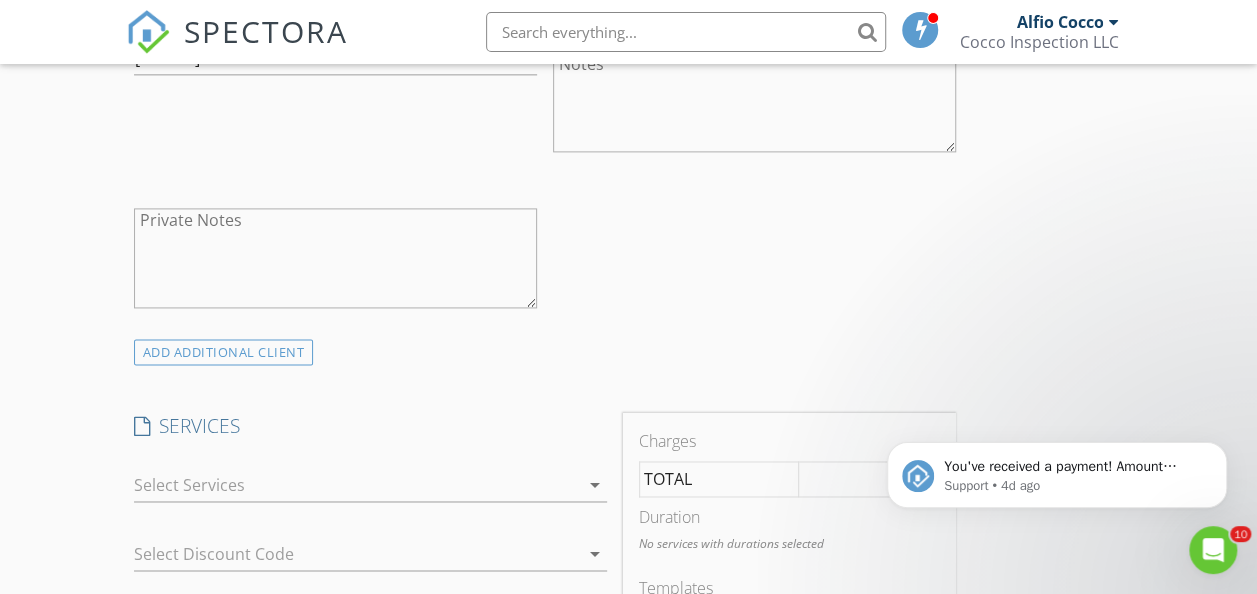 scroll, scrollTop: 1314, scrollLeft: 0, axis: vertical 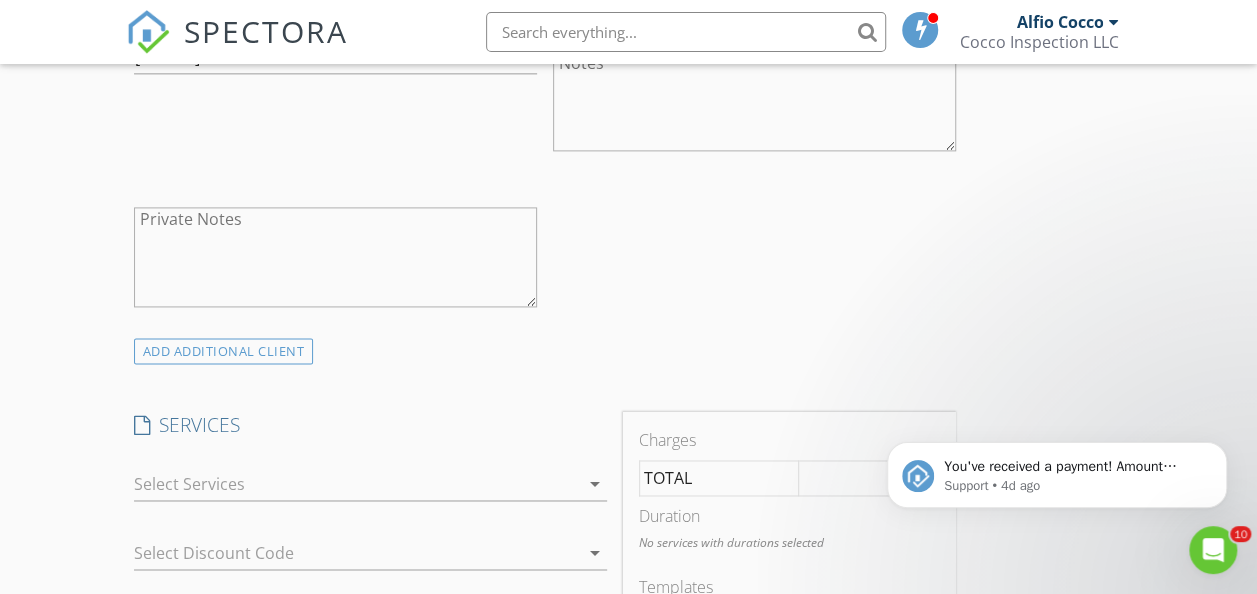 click on "arrow_drop_down" at bounding box center (595, 484) 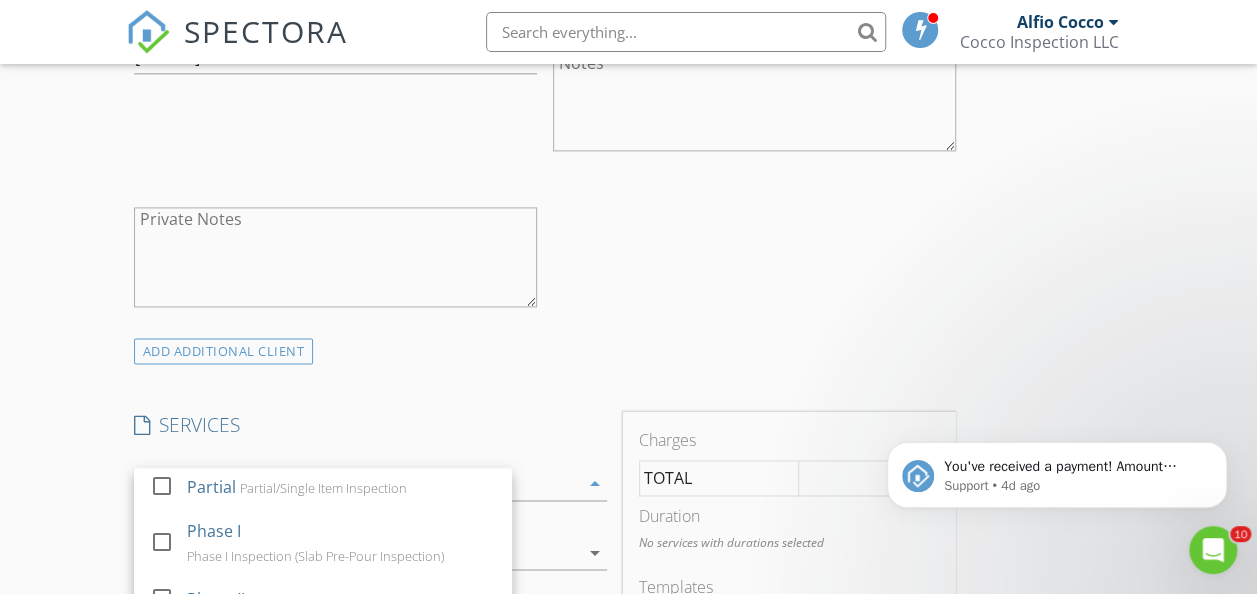 scroll, scrollTop: 148, scrollLeft: 0, axis: vertical 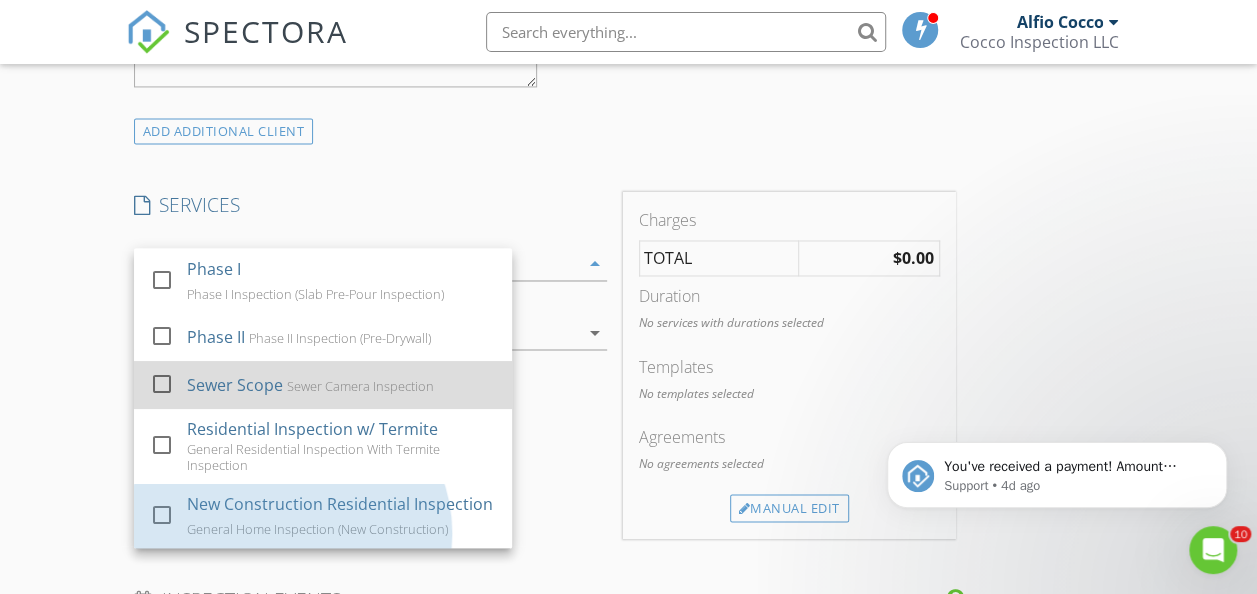 click on "New Construction Residential Inspection" at bounding box center (340, 504) 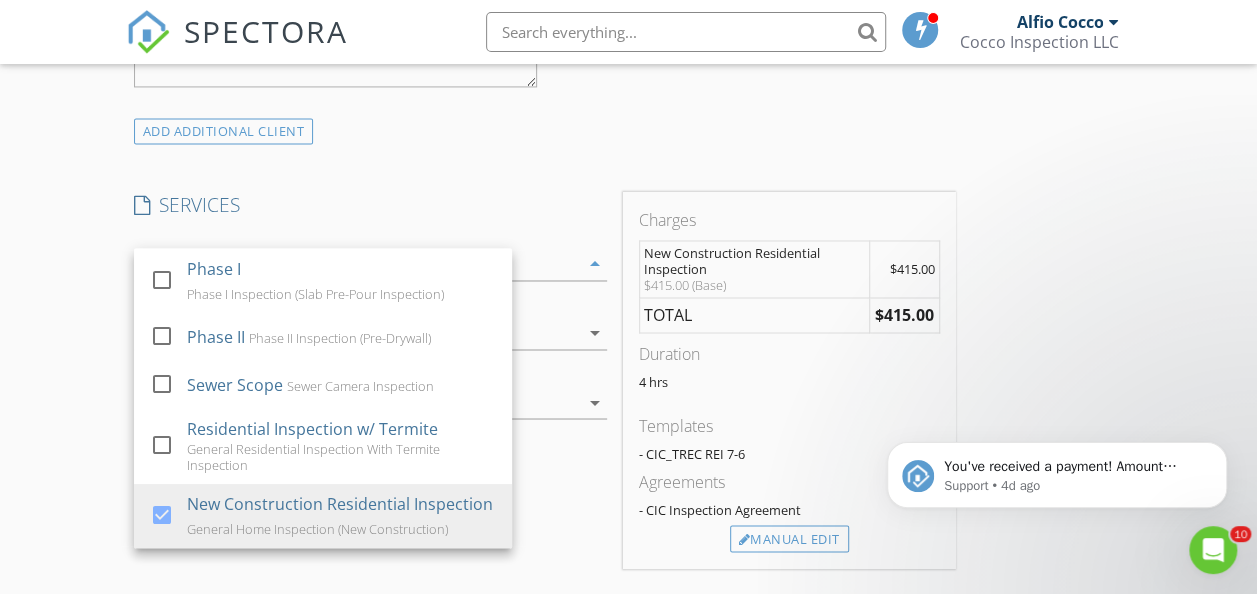 click on "INSPECTOR(S)
check_box   Alfio Cocco   PRIMARY   Alfio Cocco arrow_drop_down   check_box_outline_blank Alfio Cocco specifically requested
Date/Time
08/03/2025 9:00 AM
Location
Address Search       Address 324 Lakey Rd   Unit   City Seagoville   State TX   Zip 75159   County Dallas     Square Feet 1982   Year Built 2025   Foundation Slab arrow_drop_down     Alfio Cocco     21.9 miles     (28 minutes)
client
check_box Enable Client CC email for this inspection   Client Search     check_box_outline_blank Client is a Company/Organization     First Name Miriam Araceli   Last Name Moreno Hernandez   Email morenomiriam420@gmail.com   CC Email   Phone 214-429-6137           Notes   Private Notes
ADD ADDITIONAL client
SERVICES
check_box_outline_blank   WDI INSPECTION" at bounding box center (629, 373) 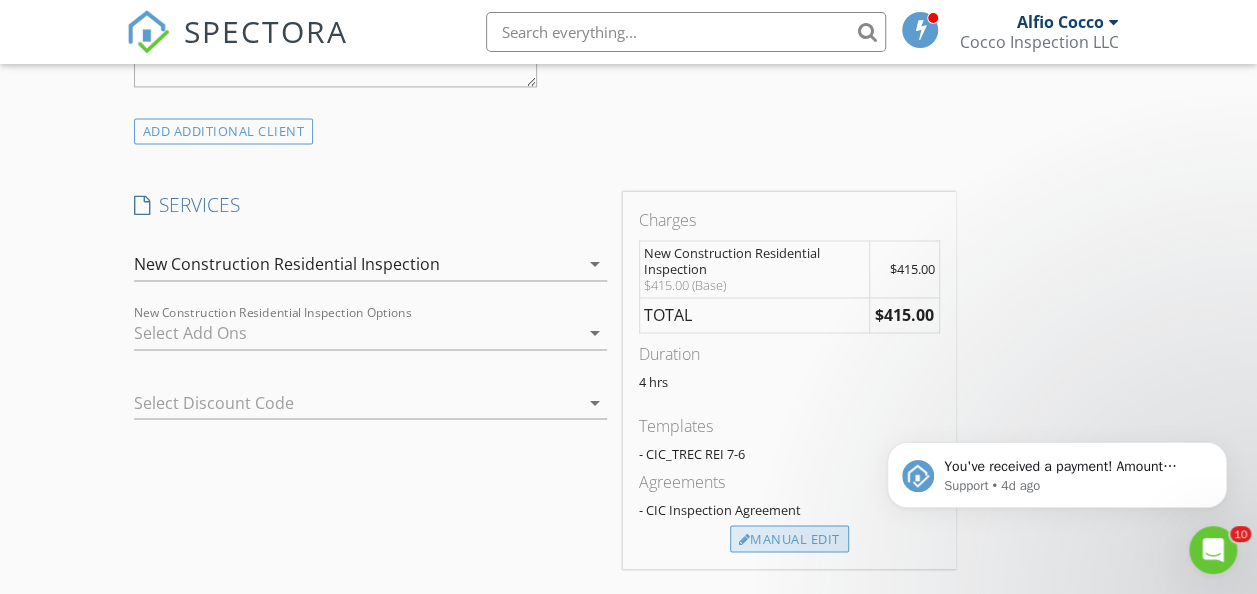 click on "Manual Edit" at bounding box center [789, 539] 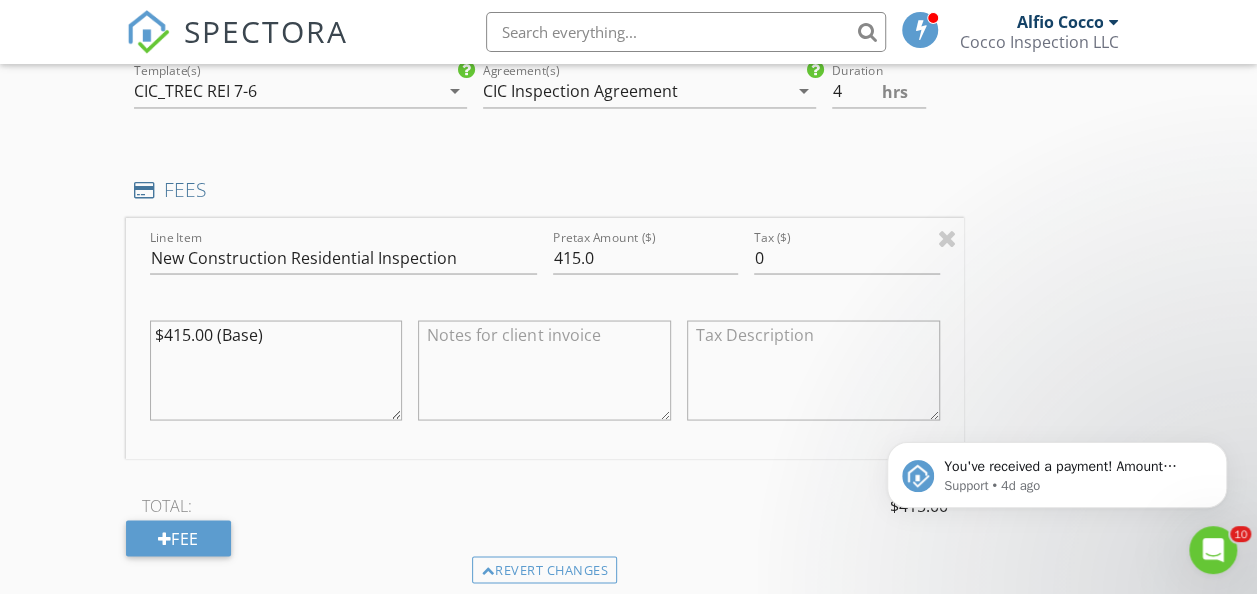 scroll, scrollTop: 1708, scrollLeft: 0, axis: vertical 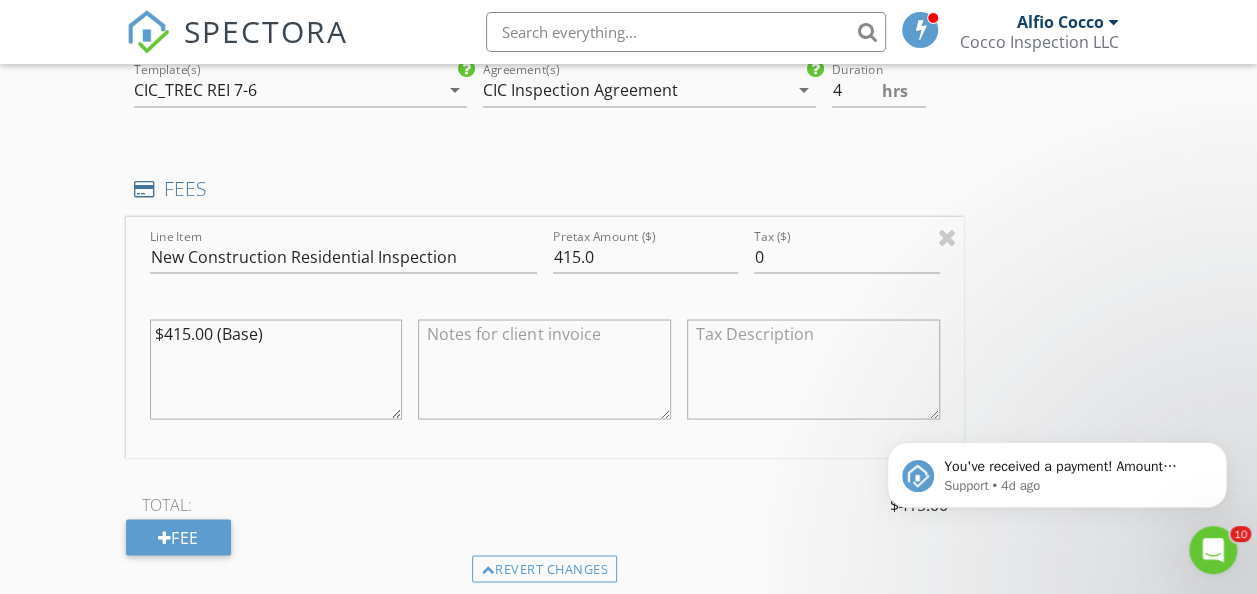 click at bounding box center (544, 369) 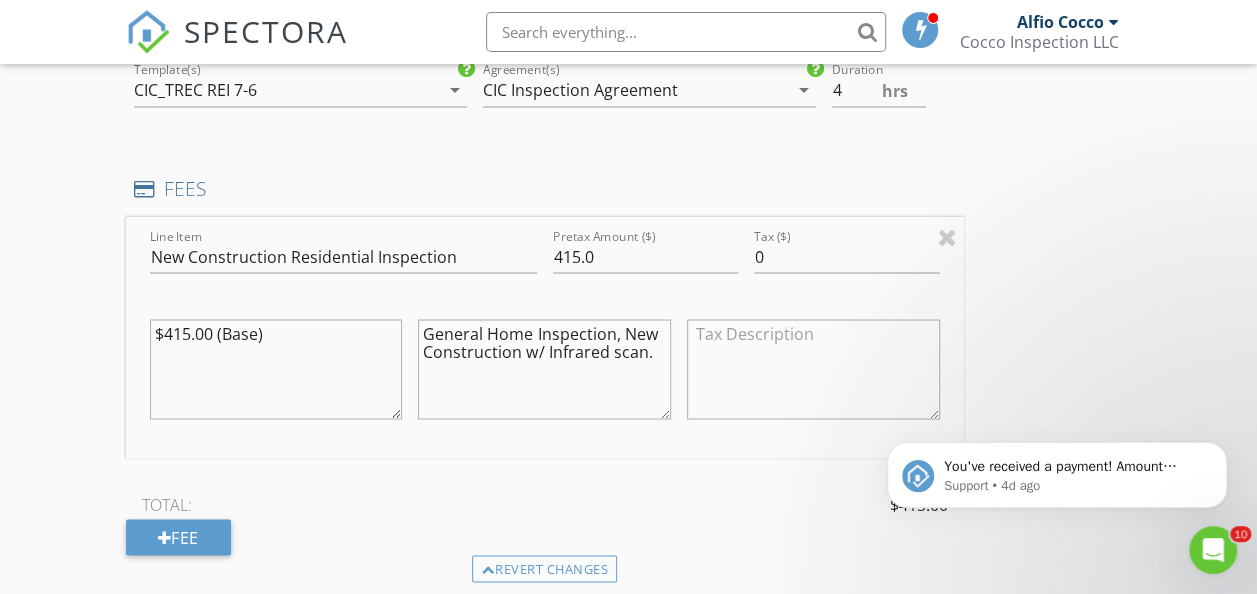 type on "General Home Inspection, New Construction w/ Infrared scan." 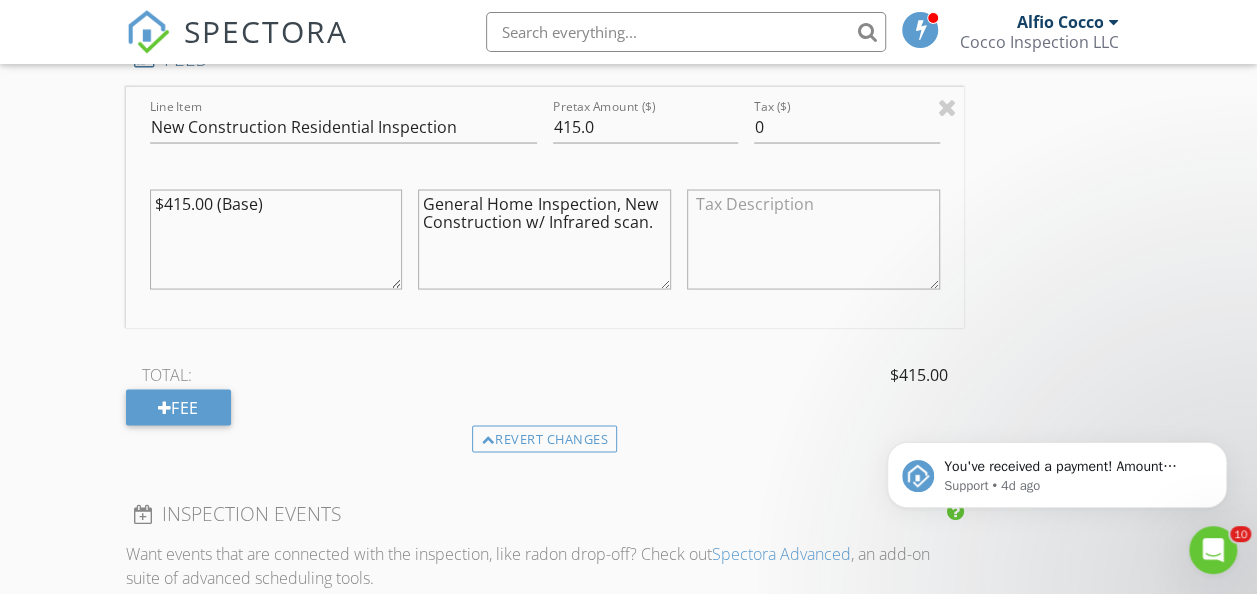 scroll, scrollTop: 1839, scrollLeft: 0, axis: vertical 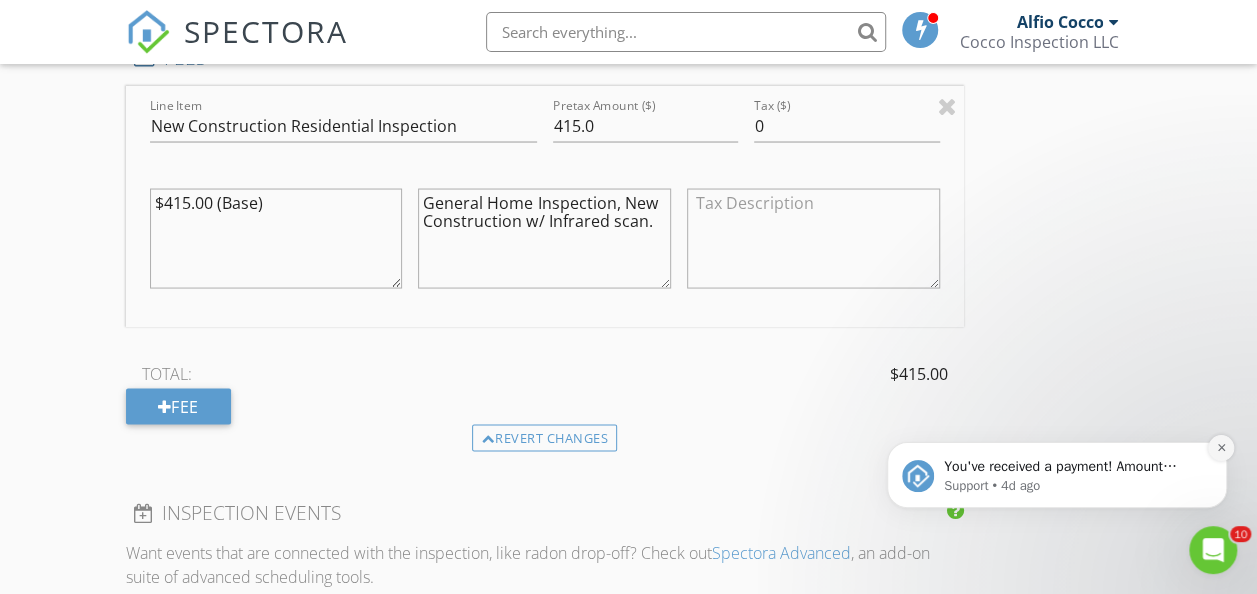 click 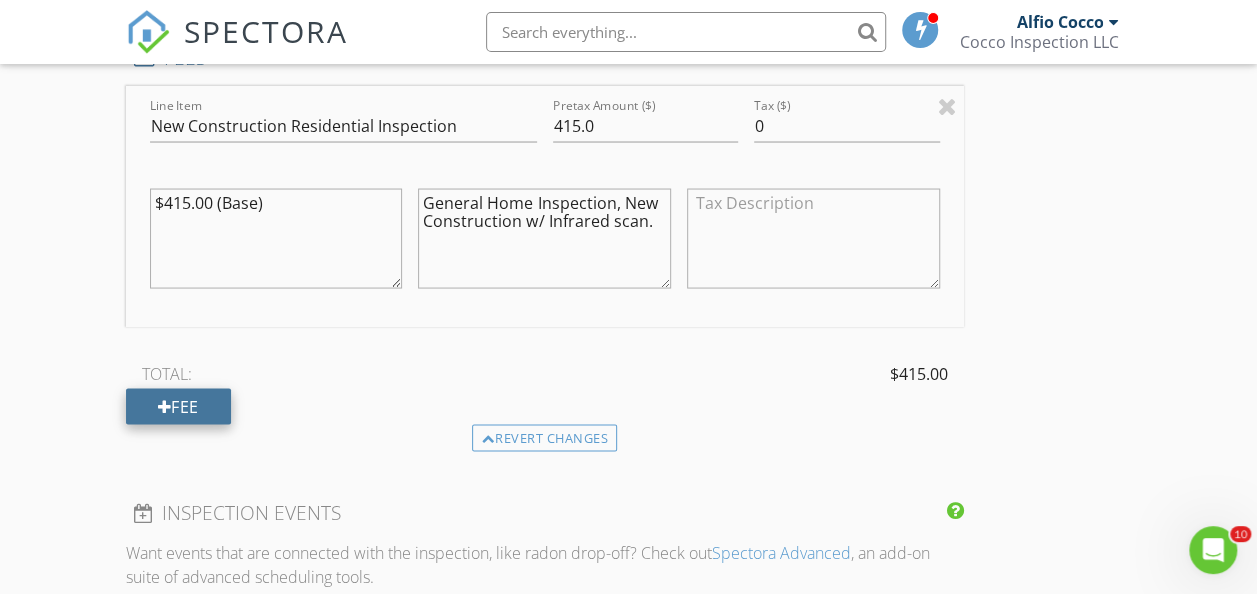 click on "Fee" at bounding box center (178, 406) 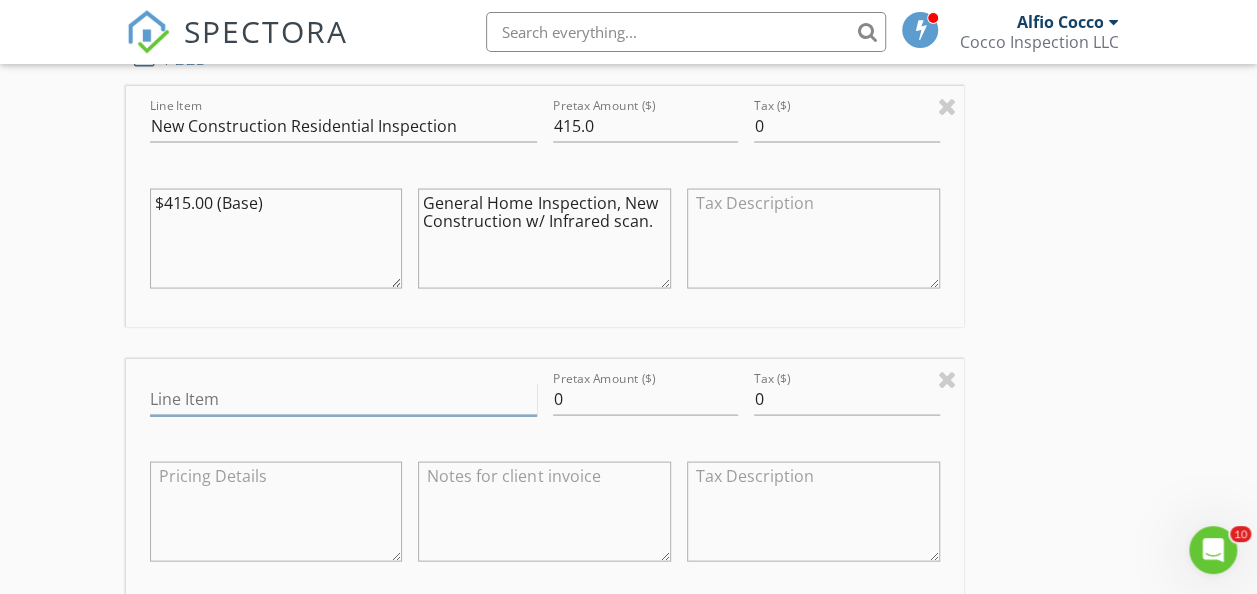 click on "Line Item" at bounding box center [343, 398] 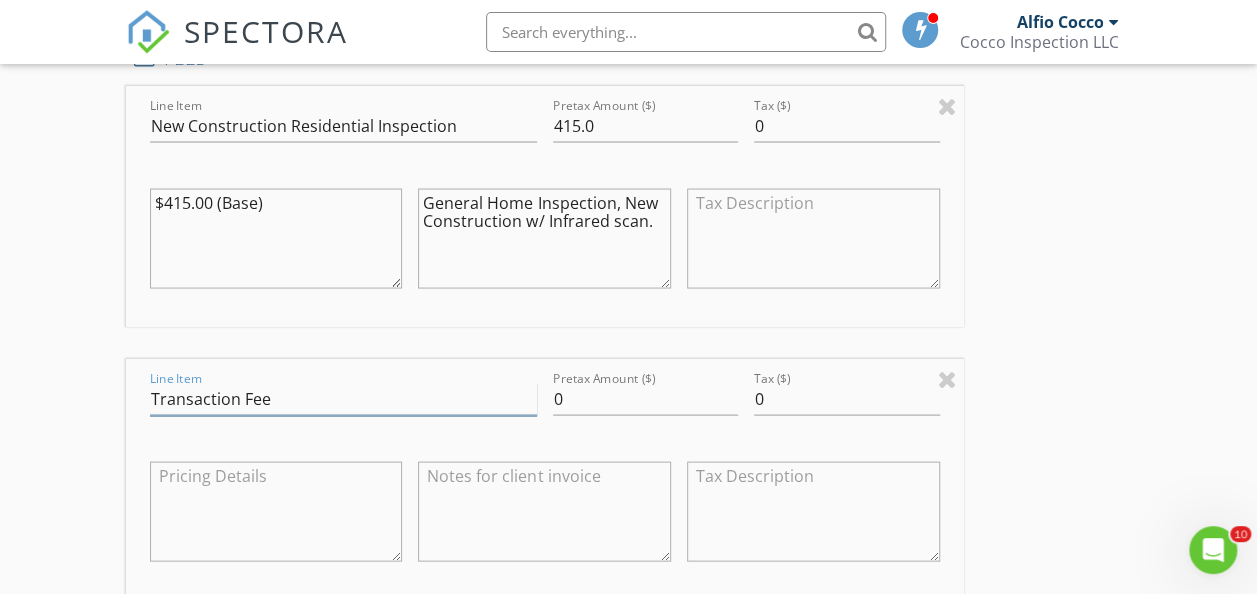 type on "Transaction Fee" 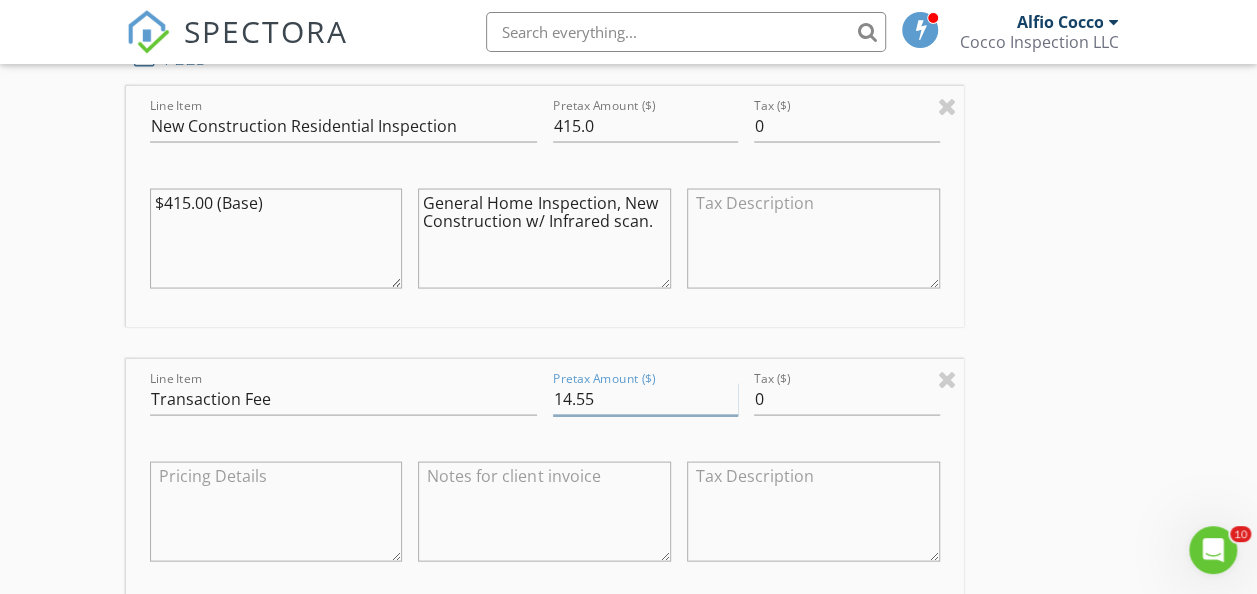 type on "14.55" 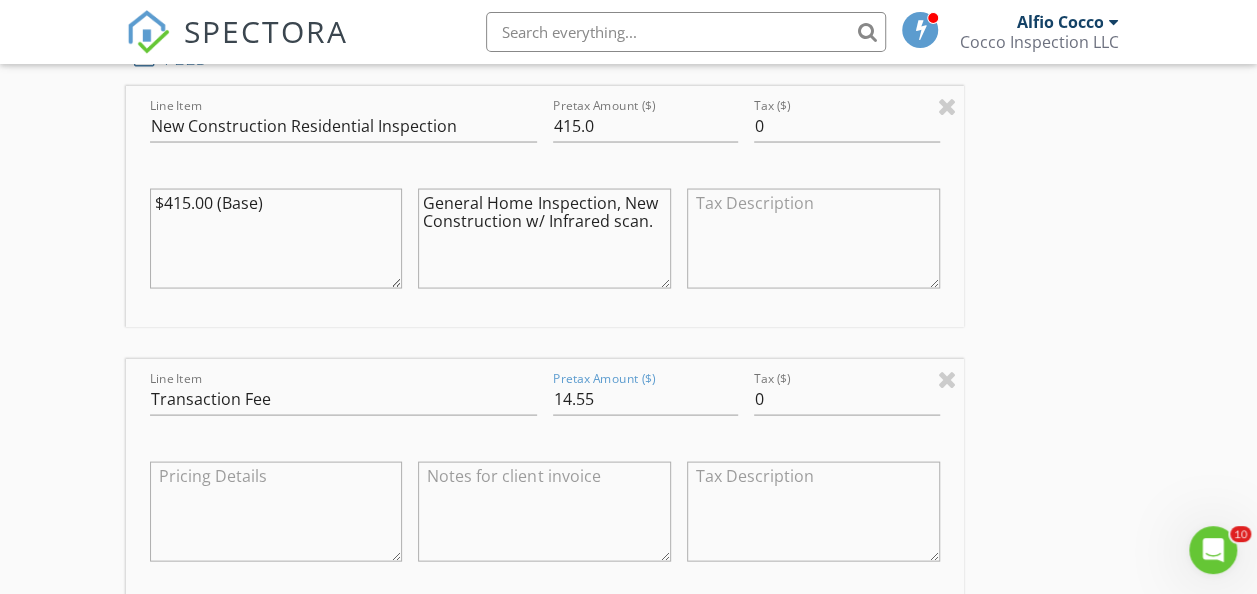 click on "INSPECTOR(S)
check_box   Alfio Cocco   PRIMARY   Alfio Cocco arrow_drop_down   check_box_outline_blank Alfio Cocco specifically requested
Date/Time
08/03/2025 9:00 AM
Location
Address Search       Address 324 Lakey Rd   Unit   City Seagoville   State TX   Zip 75159   County Dallas     Square Feet 1982   Year Built 2025   Foundation Slab arrow_drop_down     Alfio Cocco     21.9 miles     (28 minutes)
client
check_box Enable Client CC email for this inspection   Client Search     check_box_outline_blank Client is a Company/Organization     First Name Miriam Araceli   Last Name Moreno Hernandez   Email morenomiriam420@gmail.com   CC Email   Phone 214-429-6137           Notes   Private Notes
ADD ADDITIONAL client
SERVICES
check_box_outline_blank   WDI INSPECTION" at bounding box center (629, 299) 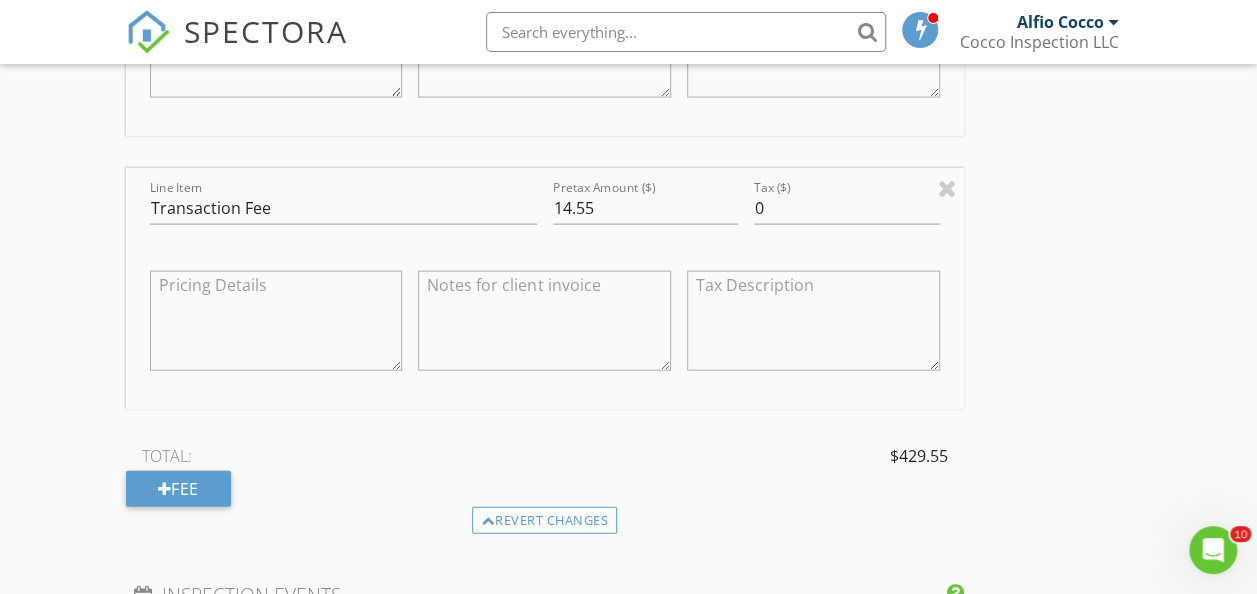 scroll, scrollTop: 2027, scrollLeft: 0, axis: vertical 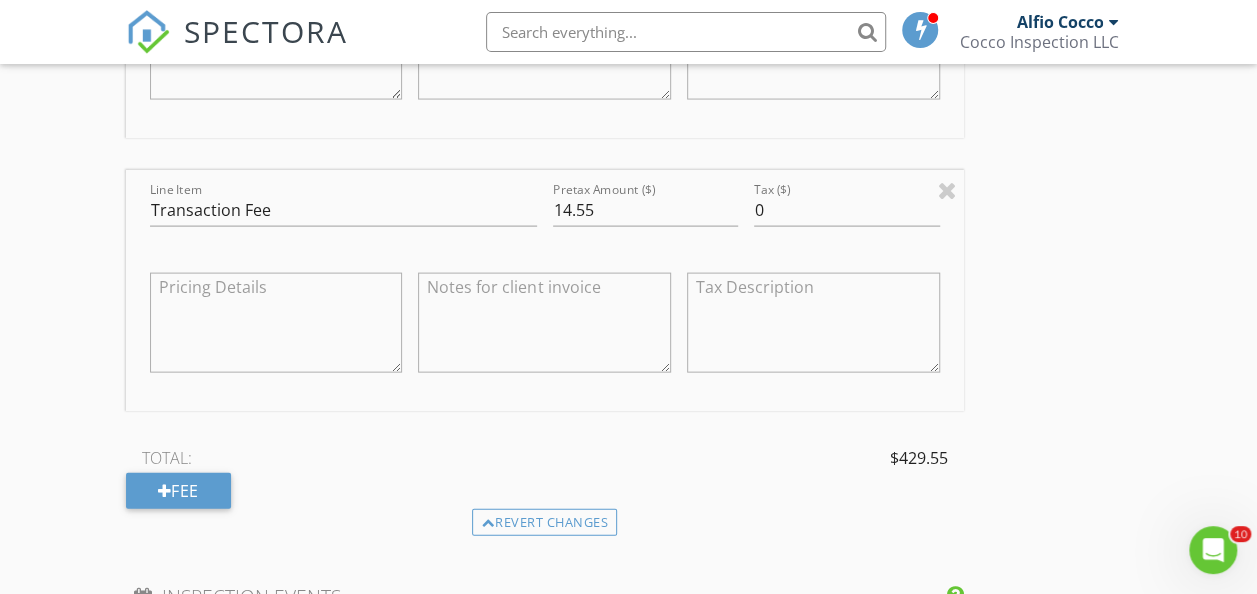 click at bounding box center (544, 323) 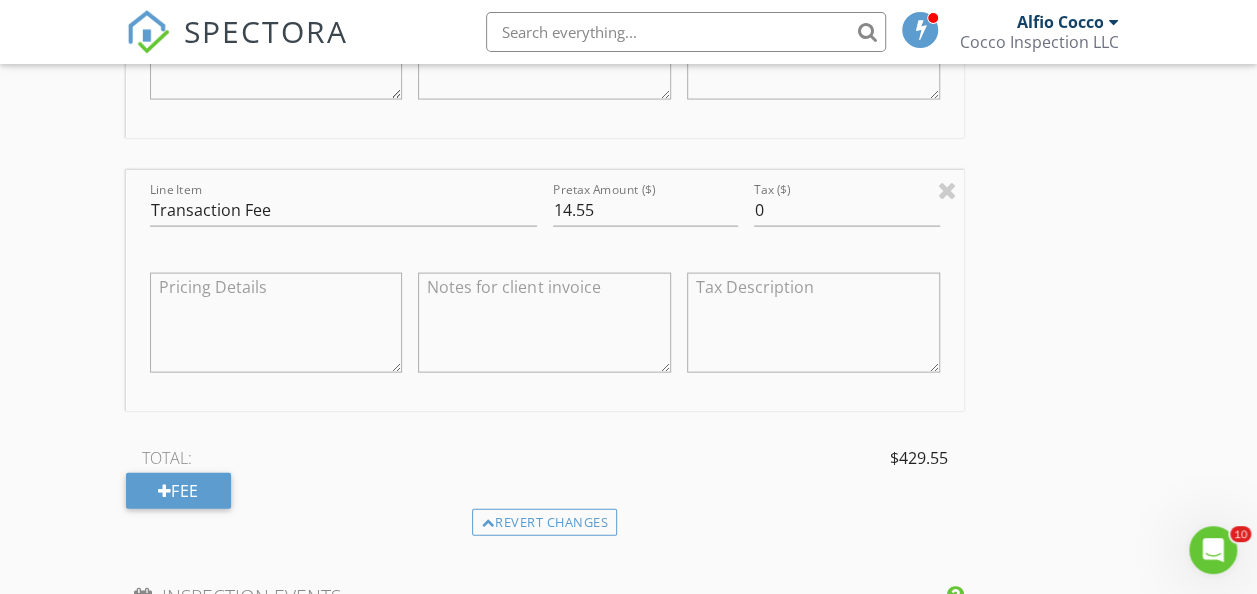 click at bounding box center [544, 327] 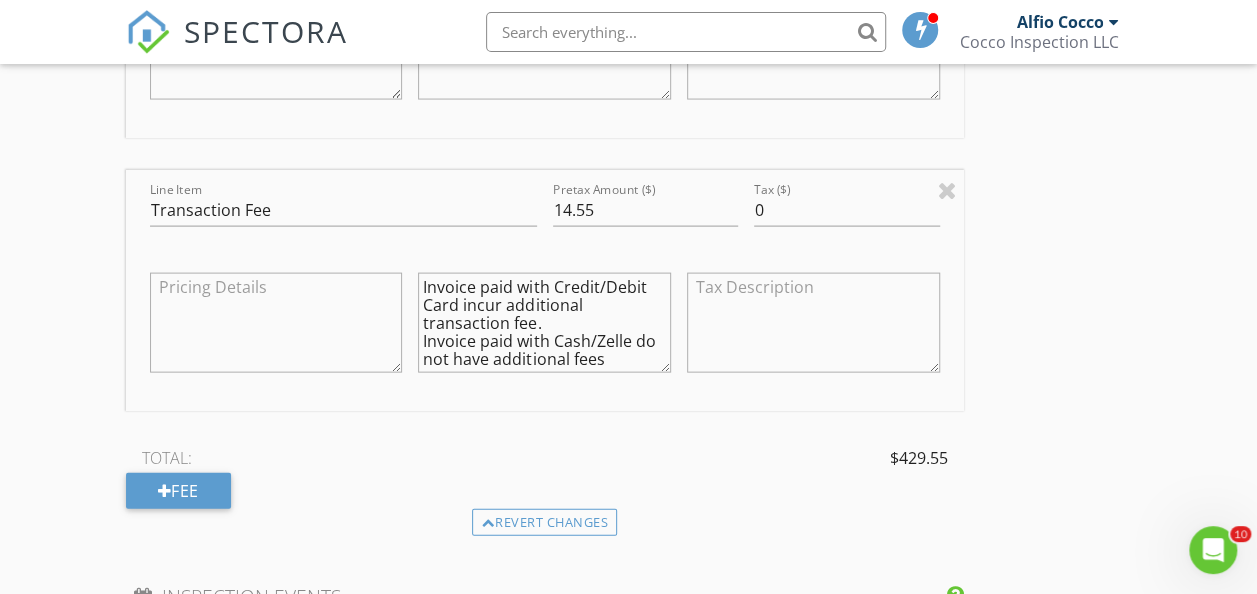 scroll, scrollTop: 52, scrollLeft: 0, axis: vertical 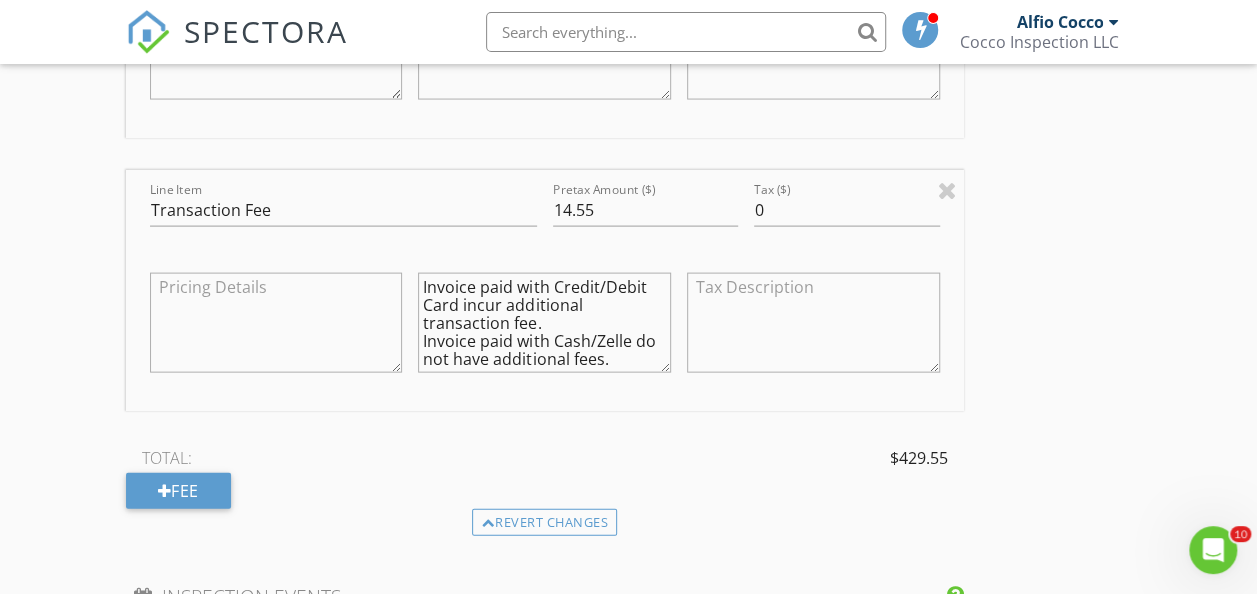 type on "Invoice paid with Credit/Debit Card incur additional transaction fee.
Invoice paid with Cash/Zelle do not have additional fees." 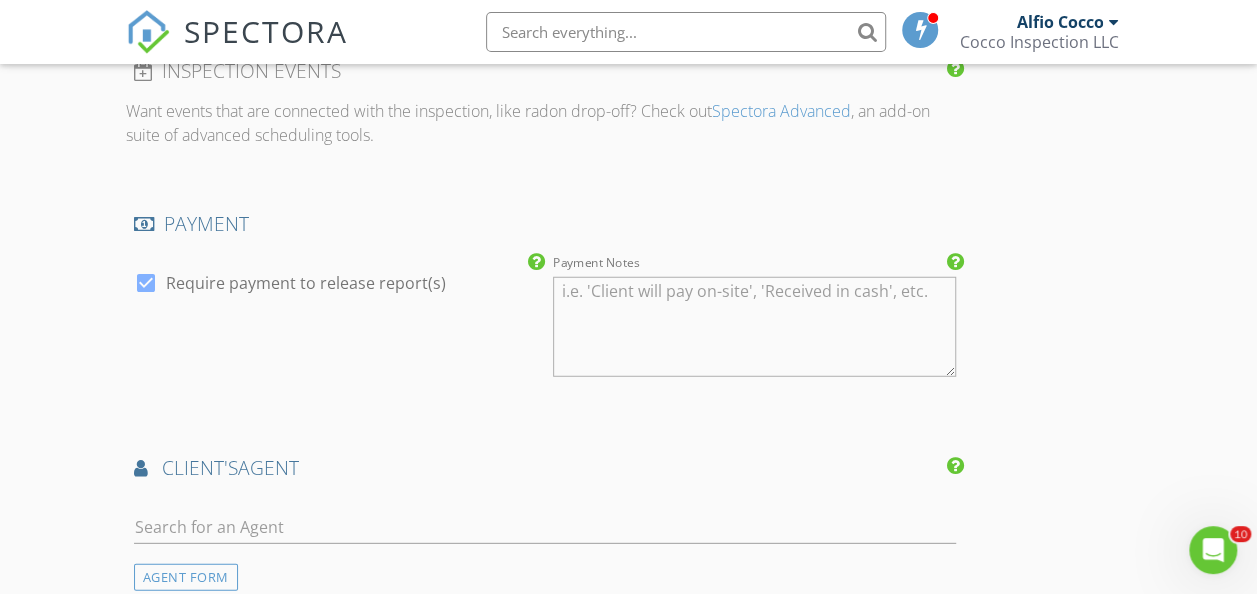 scroll, scrollTop: 2737, scrollLeft: 0, axis: vertical 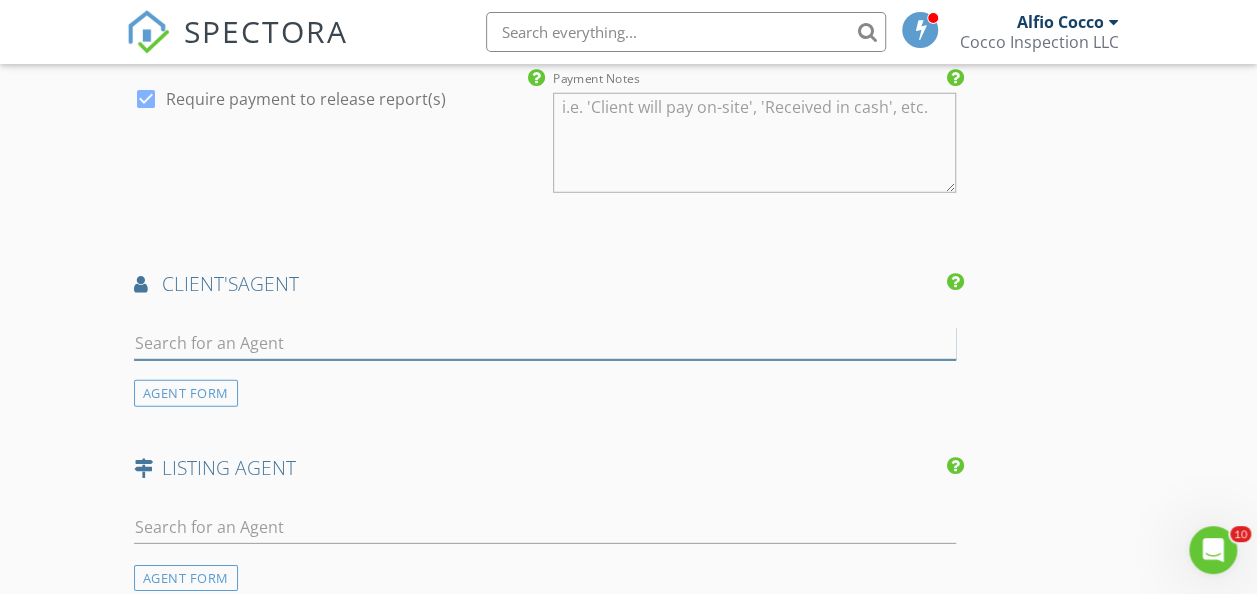 click at bounding box center [545, 343] 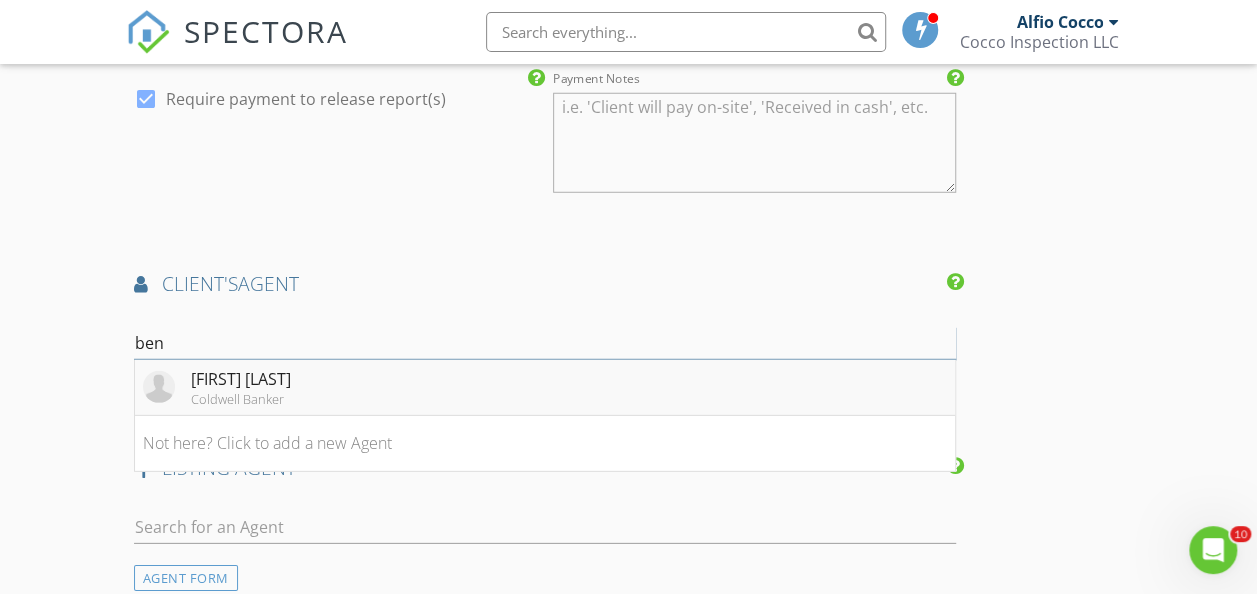 type on "ben" 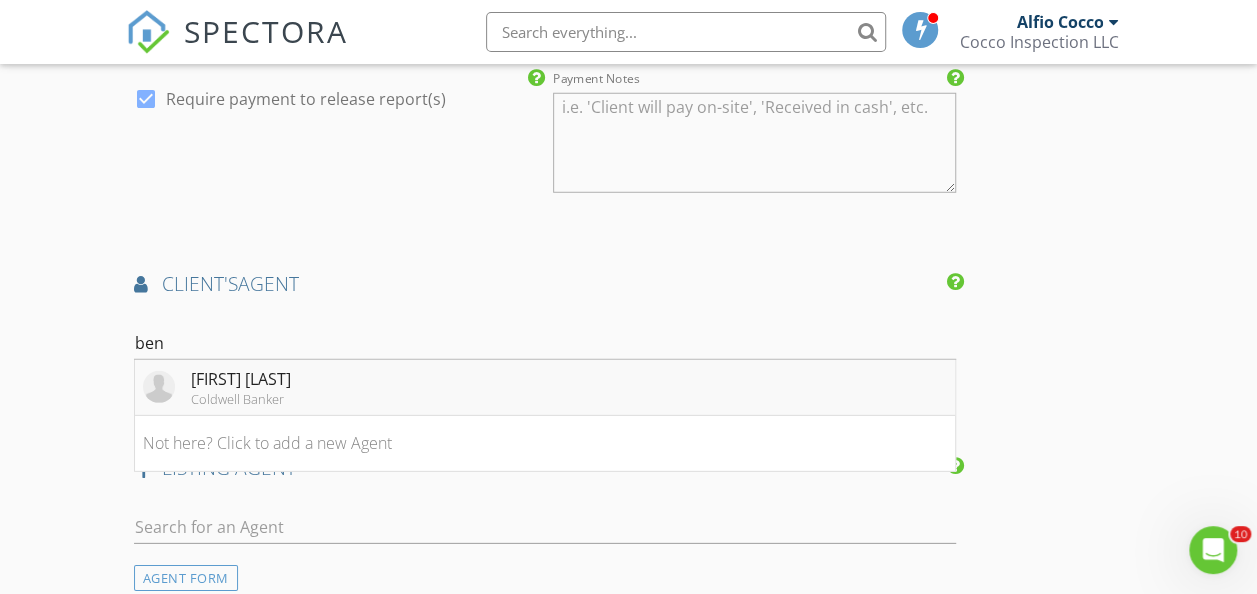 click on "[FIRST] [LAST]" at bounding box center (241, 379) 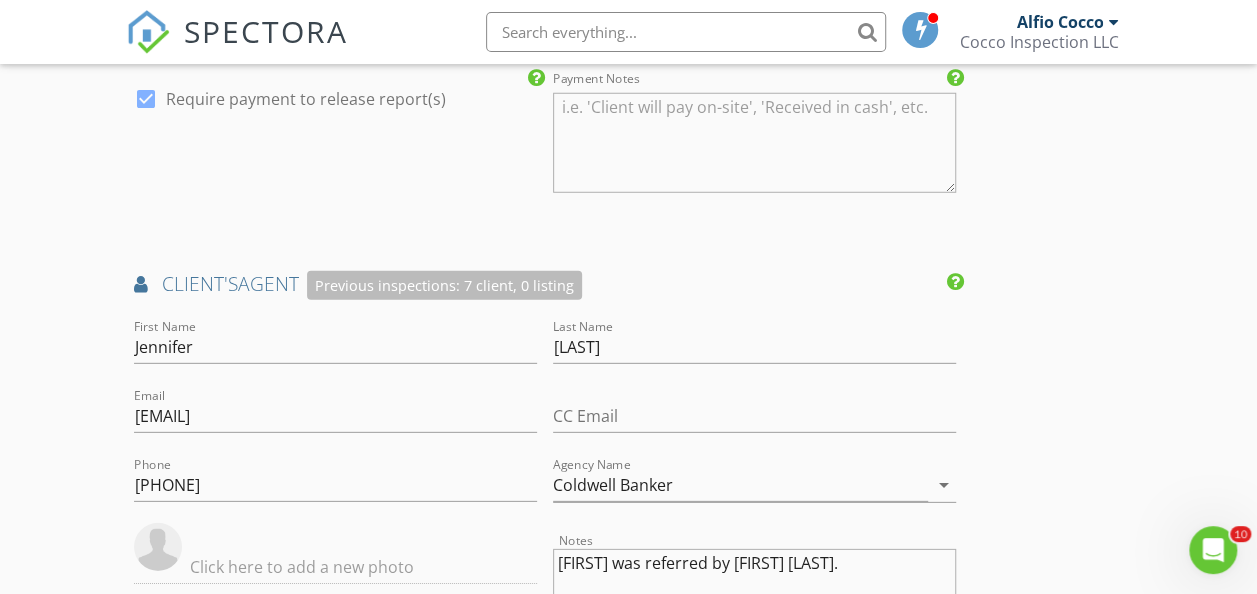 click on "INSPECTOR(S)
check_box   Alfio Cocco   PRIMARY   Alfio Cocco arrow_drop_down   check_box_outline_blank Alfio Cocco specifically requested
Date/Time
08/03/2025 9:00 AM
Location
Address Search       Address 324 Lakey Rd   Unit   City Seagoville   State TX   Zip 75159   County Dallas     Square Feet 1982   Year Built 2025   Foundation Slab arrow_drop_down     Alfio Cocco     21.9 miles     (28 minutes)
client
check_box Enable Client CC email for this inspection   Client Search     check_box_outline_blank Client is a Company/Organization     First Name Miriam Araceli   Last Name Moreno Hernandez   Email morenomiriam420@gmail.com   CC Email   Phone 214-429-6137           Notes   Private Notes
ADD ADDITIONAL client
SERVICES
check_box_outline_blank   WDI INSPECTION" at bounding box center [629, -372] 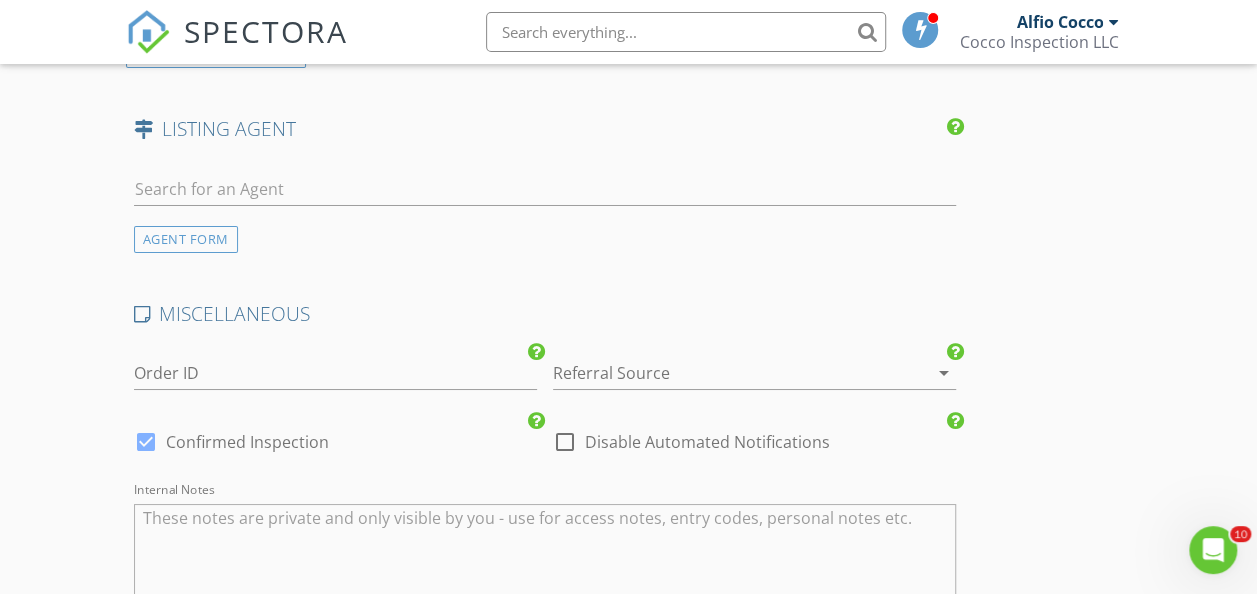 scroll, scrollTop: 3530, scrollLeft: 0, axis: vertical 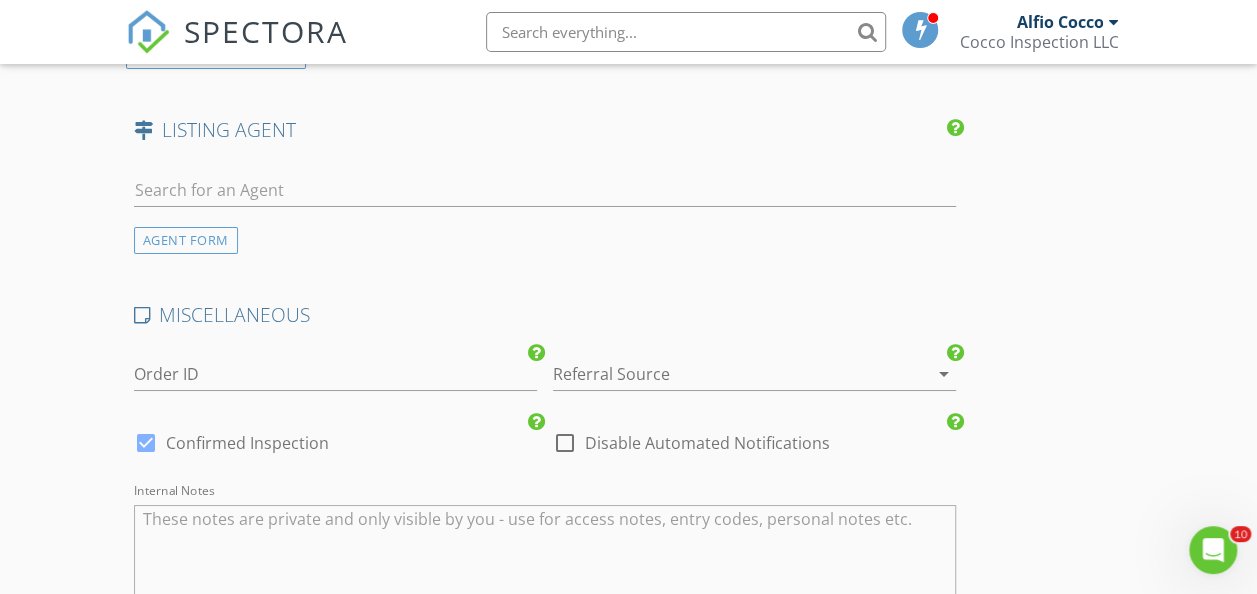 click on "arrow_drop_down" at bounding box center (944, 374) 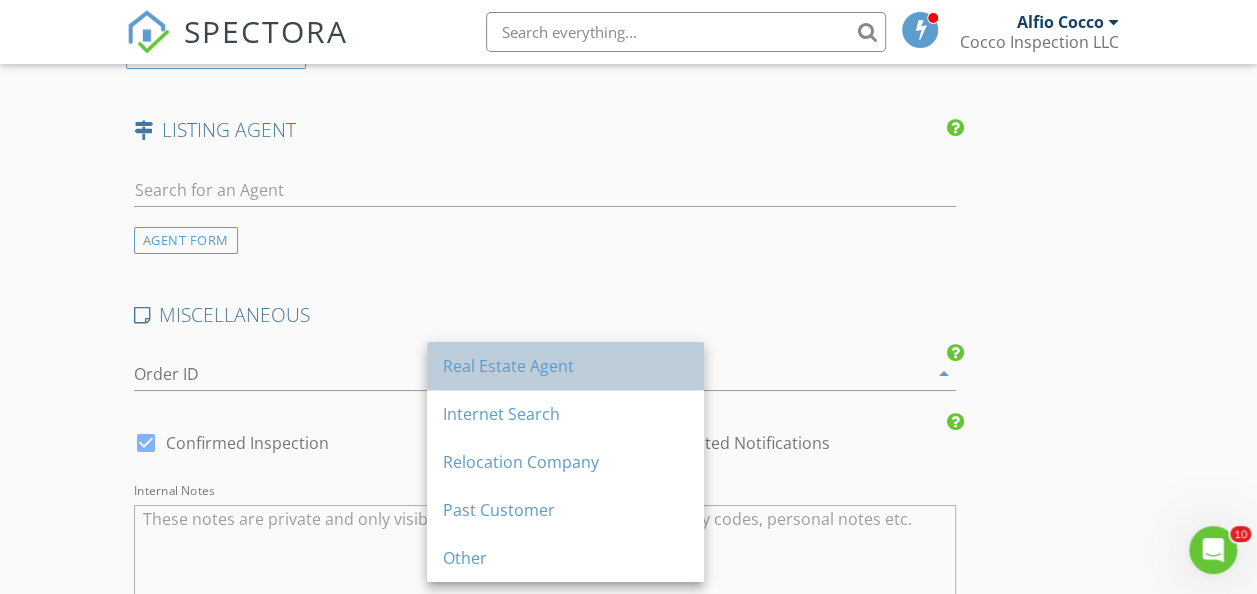 click on "Real Estate Agent" at bounding box center (565, 366) 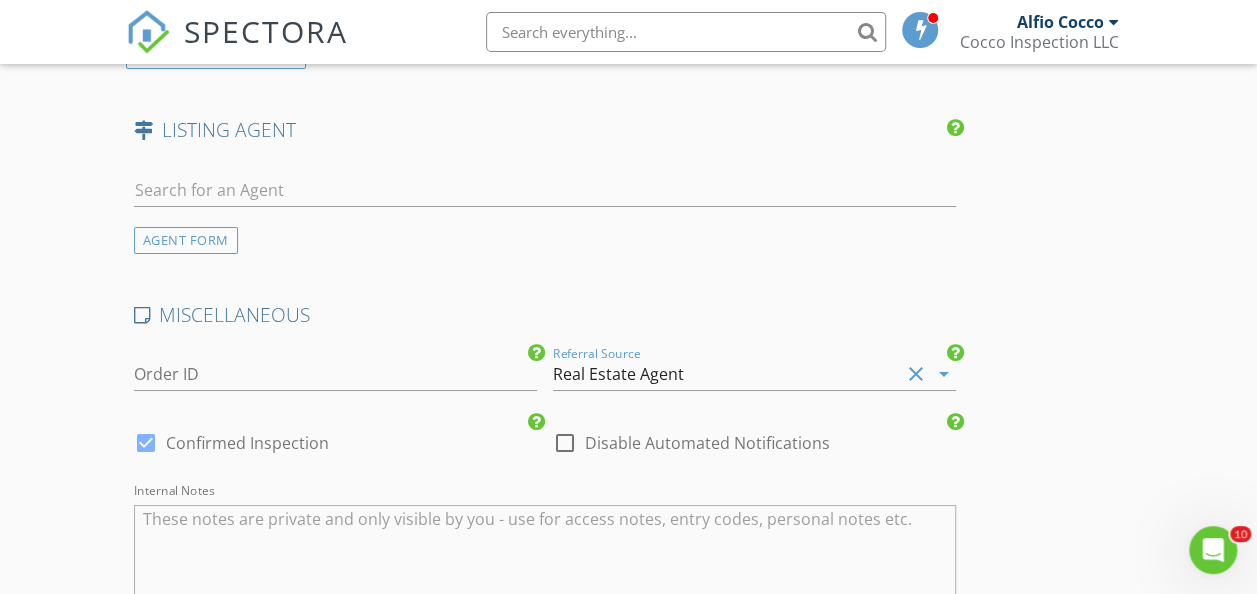 click on "INSPECTOR(S)
check_box   Alfio Cocco   PRIMARY   Alfio Cocco arrow_drop_down   check_box_outline_blank Alfio Cocco specifically requested
Date/Time
08/03/2025 9:00 AM
Location
Address Search       Address 324 Lakey Rd   Unit   City Seagoville   State TX   Zip 75159   County Dallas     Square Feet 1982   Year Built 2025   Foundation Slab arrow_drop_down     Alfio Cocco     21.9 miles     (28 minutes)
client
check_box Enable Client CC email for this inspection   Client Search     check_box_outline_blank Client is a Company/Organization     First Name Miriam Araceli   Last Name Moreno Hernandez   Email morenomiriam420@gmail.com   CC Email   Phone 214-429-6137           Notes   Private Notes
ADD ADDITIONAL client
SERVICES
check_box_outline_blank   WDI INSPECTION" at bounding box center [629, -1165] 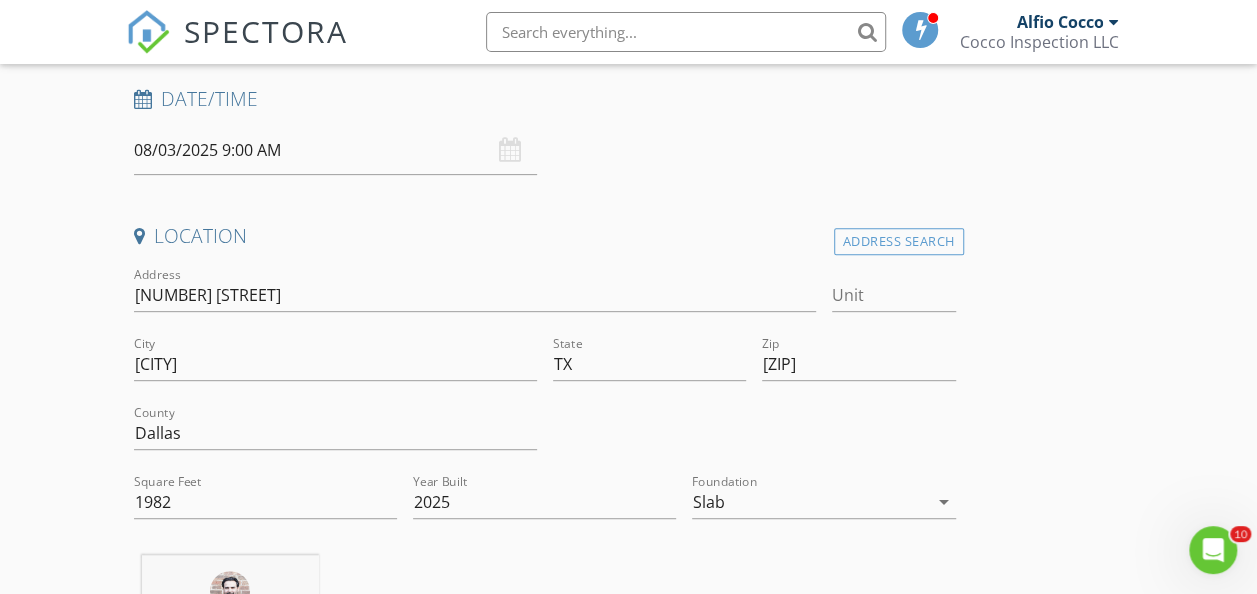 scroll, scrollTop: 321, scrollLeft: 0, axis: vertical 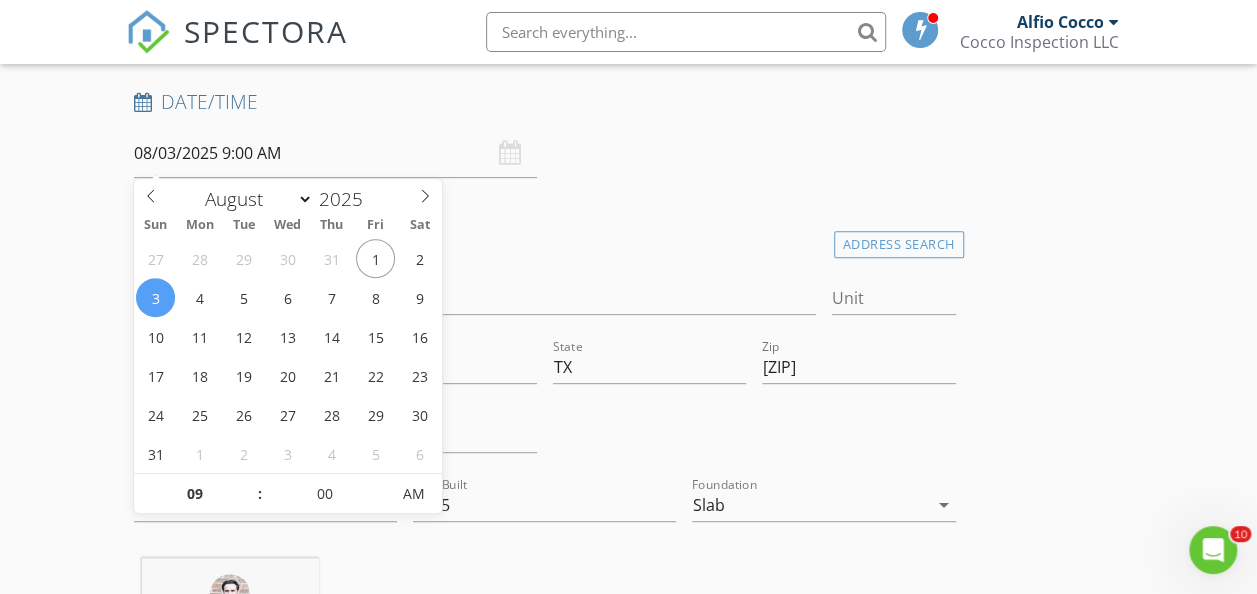 click on "08/03/2025 9:00 AM" at bounding box center [335, 153] 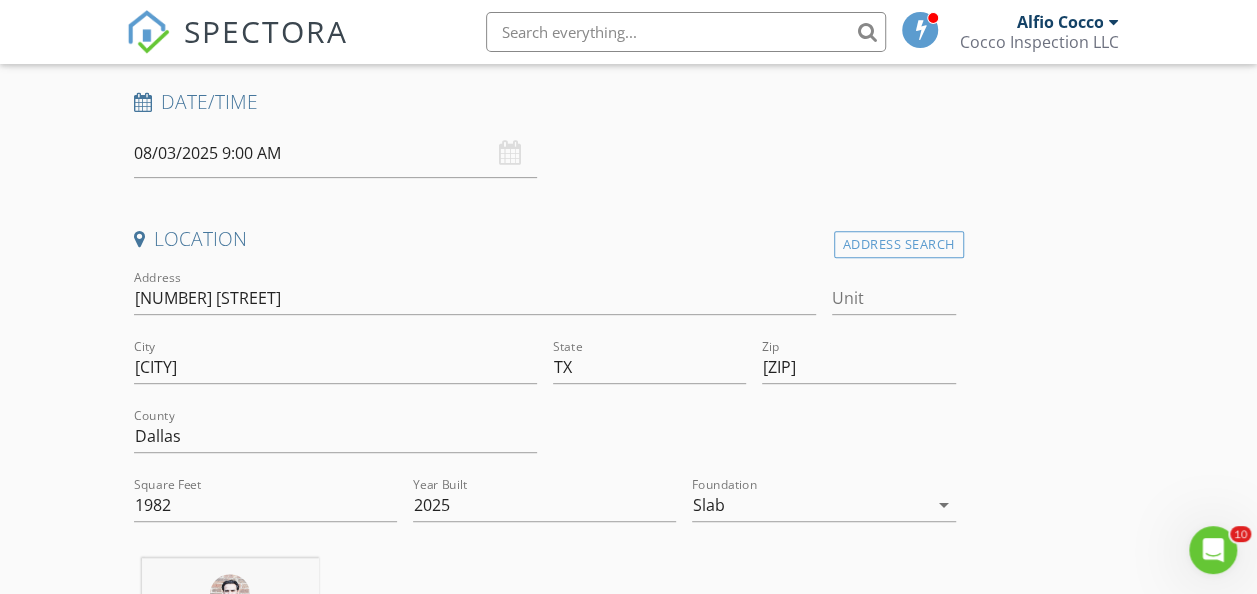 click on "INSPECTOR(S)
check_box   Alfio Cocco   PRIMARY   Alfio Cocco arrow_drop_down   check_box_outline_blank Alfio Cocco specifically requested
Date/Time
08/03/2025 9:00 AM
Location
Address Search       Address 324 Lakey Rd   Unit   City Seagoville   State TX   Zip 75159   County Dallas     Square Feet 1982   Year Built 2025   Foundation Slab arrow_drop_down     Alfio Cocco     21.9 miles     (28 minutes)
client
check_box Enable Client CC email for this inspection   Client Search     check_box_outline_blank Client is a Company/Organization     First Name Miriam Araceli   Last Name Moreno Hernandez   Email morenomiriam420@gmail.com   CC Email   Phone 214-429-6137           Notes   Private Notes
ADD ADDITIONAL client
SERVICES
check_box_outline_blank   WDI INSPECTION" at bounding box center [629, 2044] 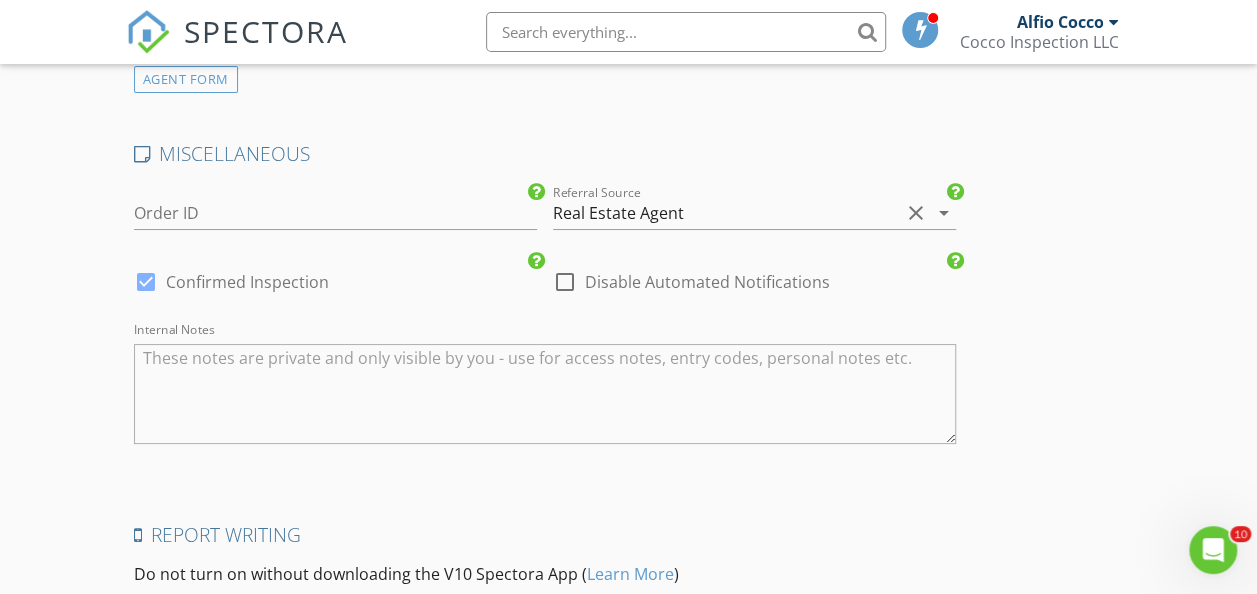 scroll, scrollTop: 3942, scrollLeft: 0, axis: vertical 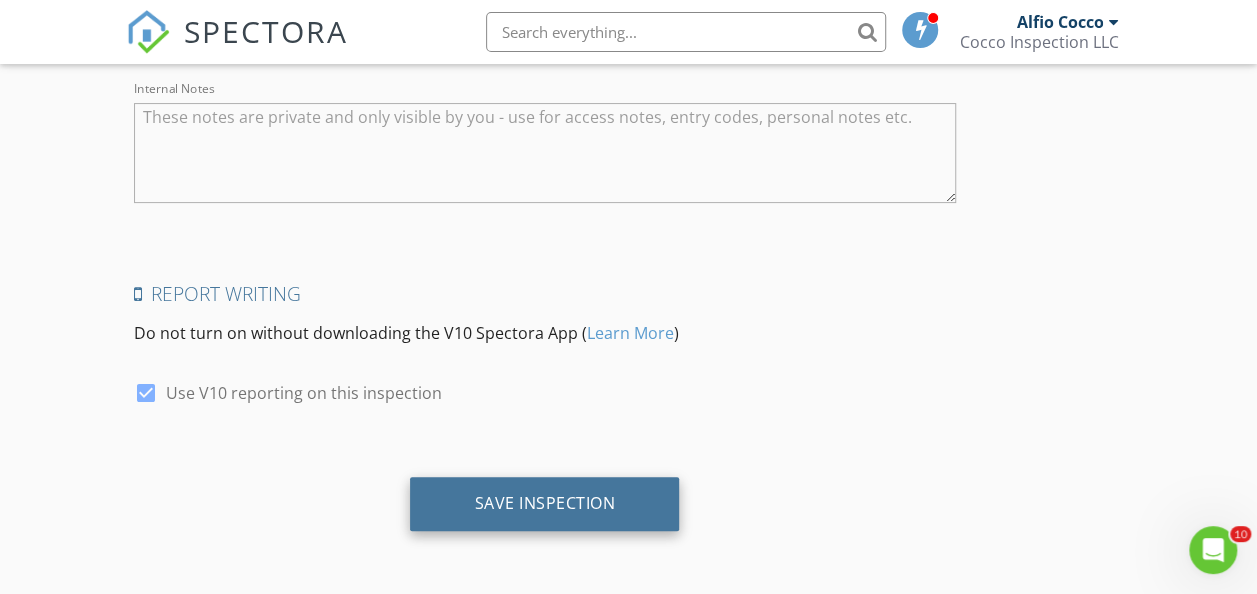 click on "Save Inspection" at bounding box center [544, 503] 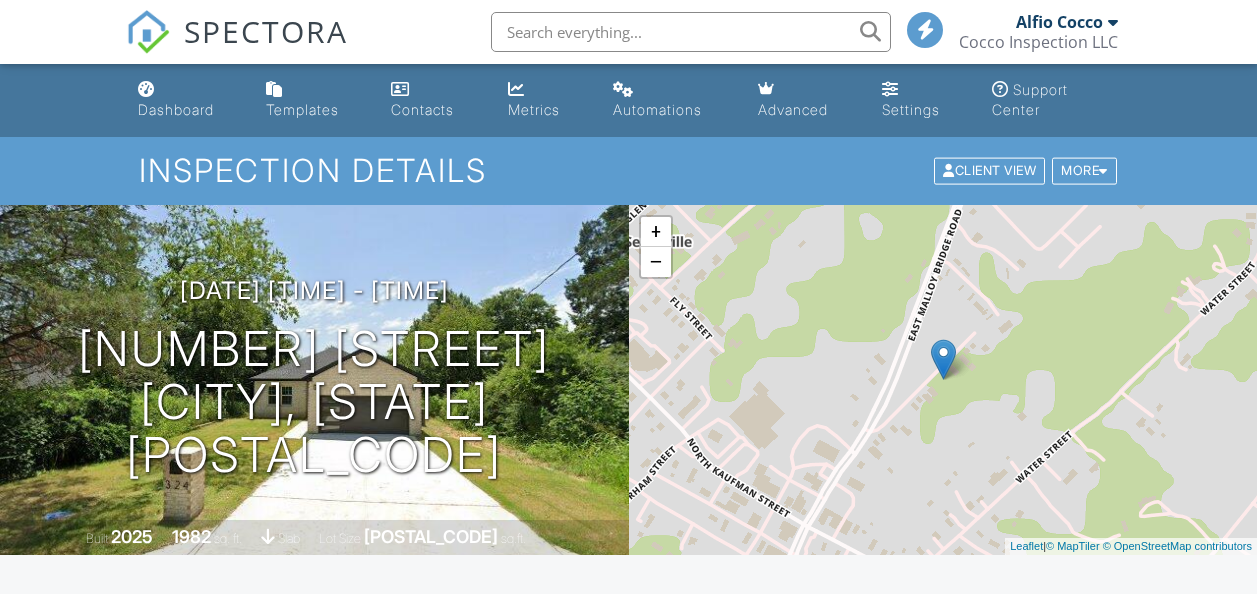 scroll, scrollTop: 0, scrollLeft: 0, axis: both 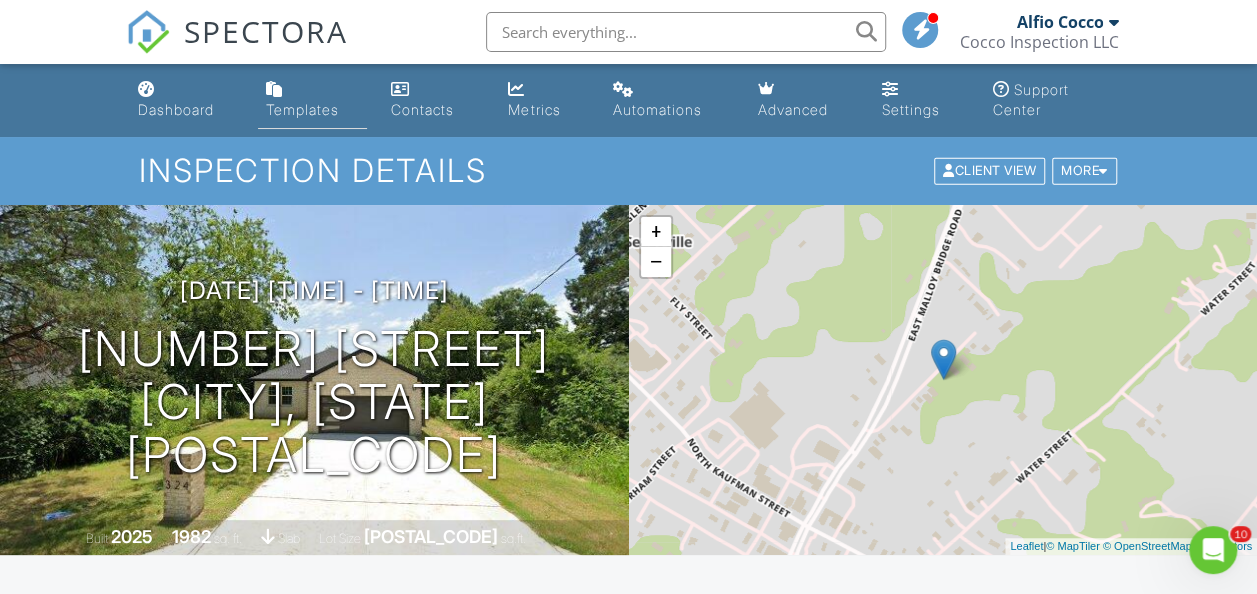 click on "Templates" at bounding box center [302, 109] 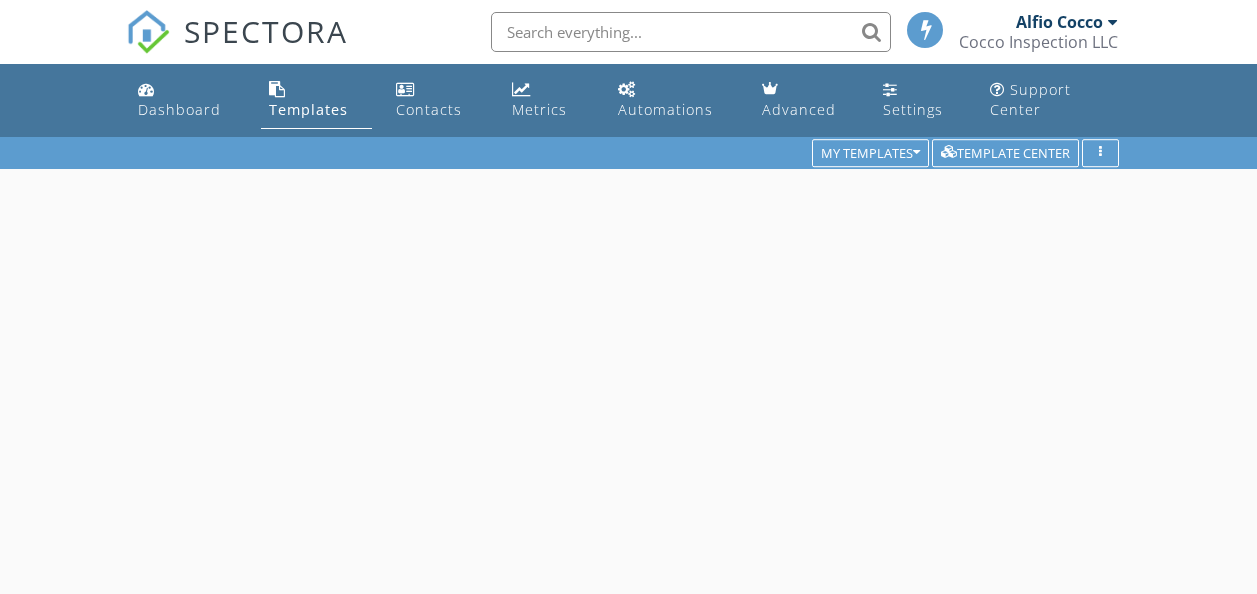 scroll, scrollTop: 0, scrollLeft: 0, axis: both 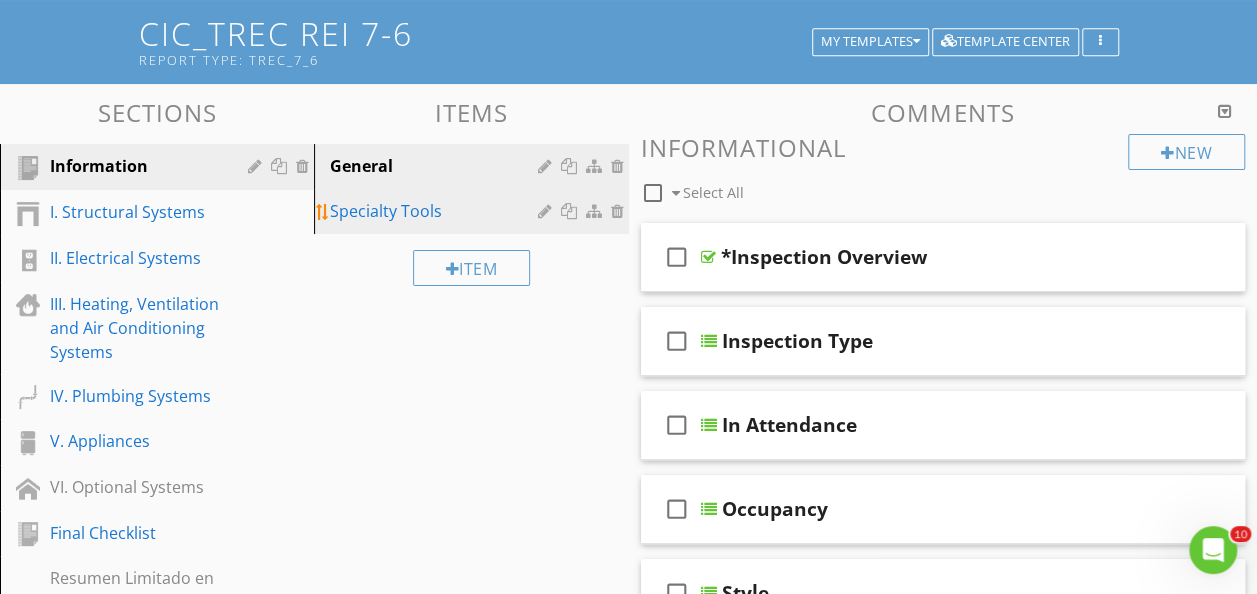 click on "Specialty Tools" at bounding box center [436, 211] 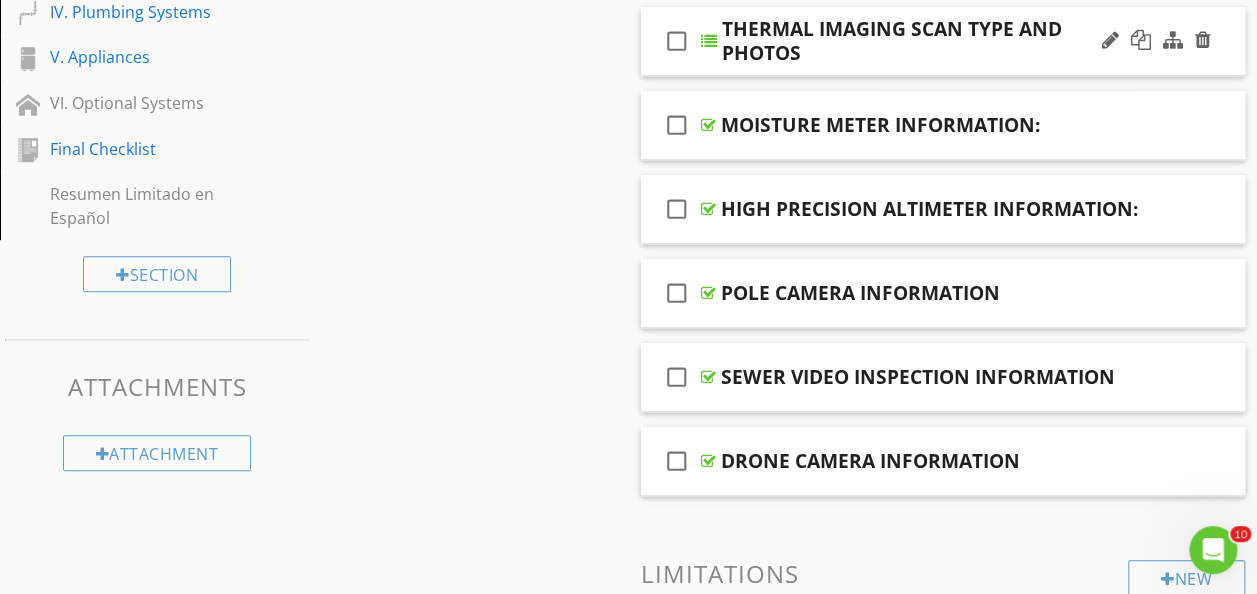 scroll, scrollTop: 520, scrollLeft: 0, axis: vertical 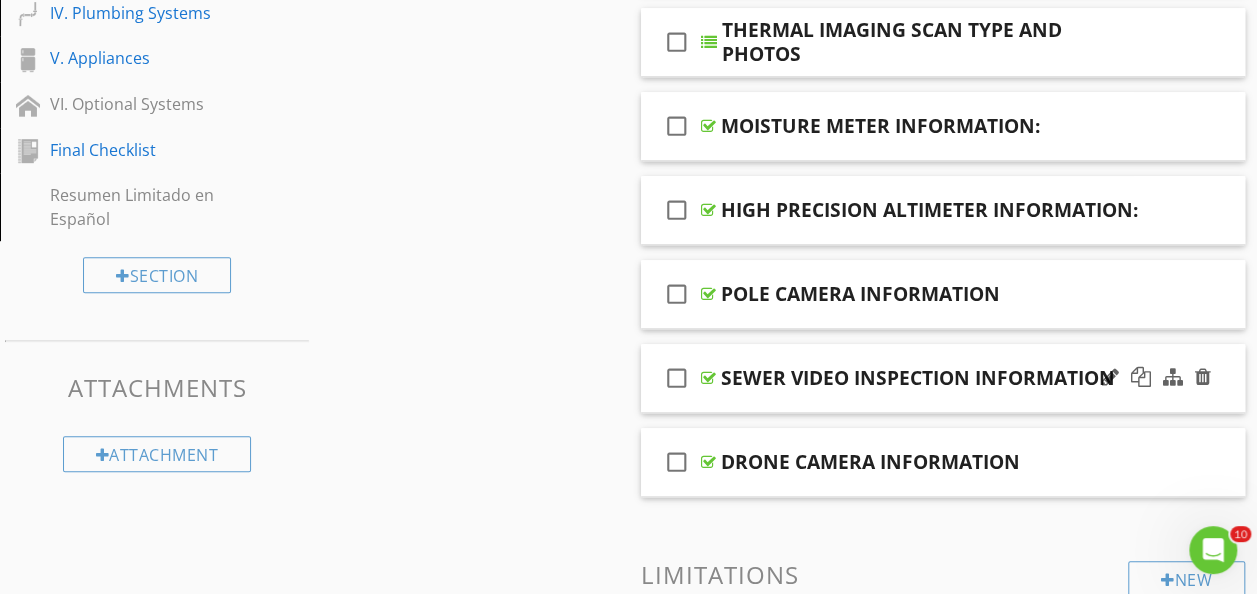 click on "SEWER VIDEO INSPECTION INFORMATION" at bounding box center [918, 378] 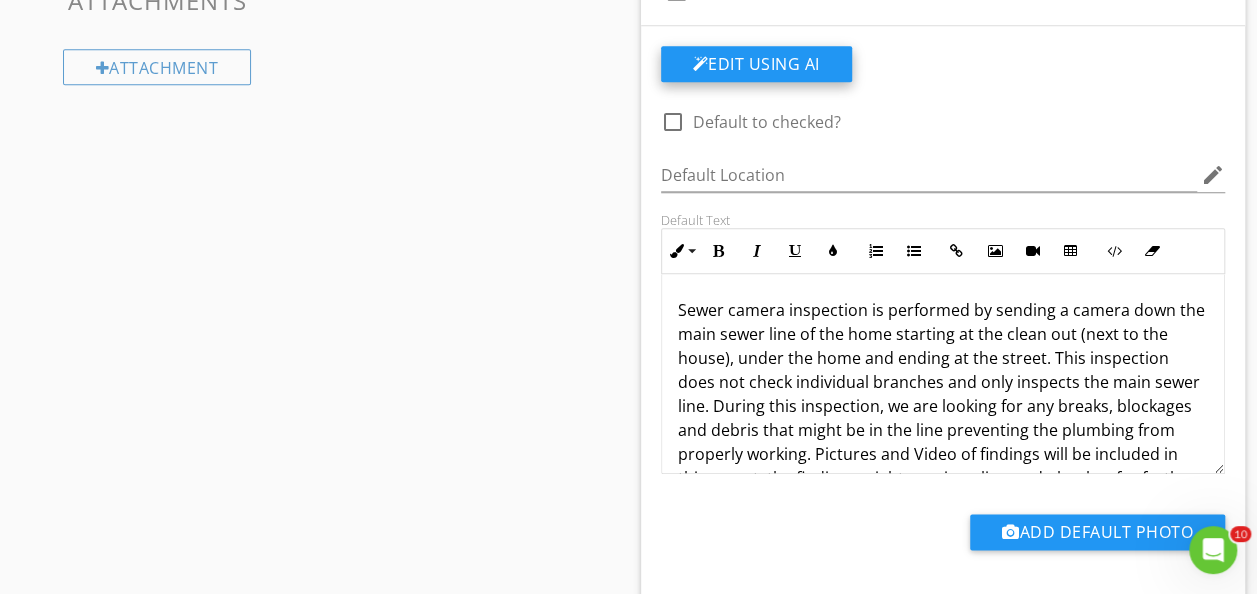 scroll, scrollTop: 908, scrollLeft: 0, axis: vertical 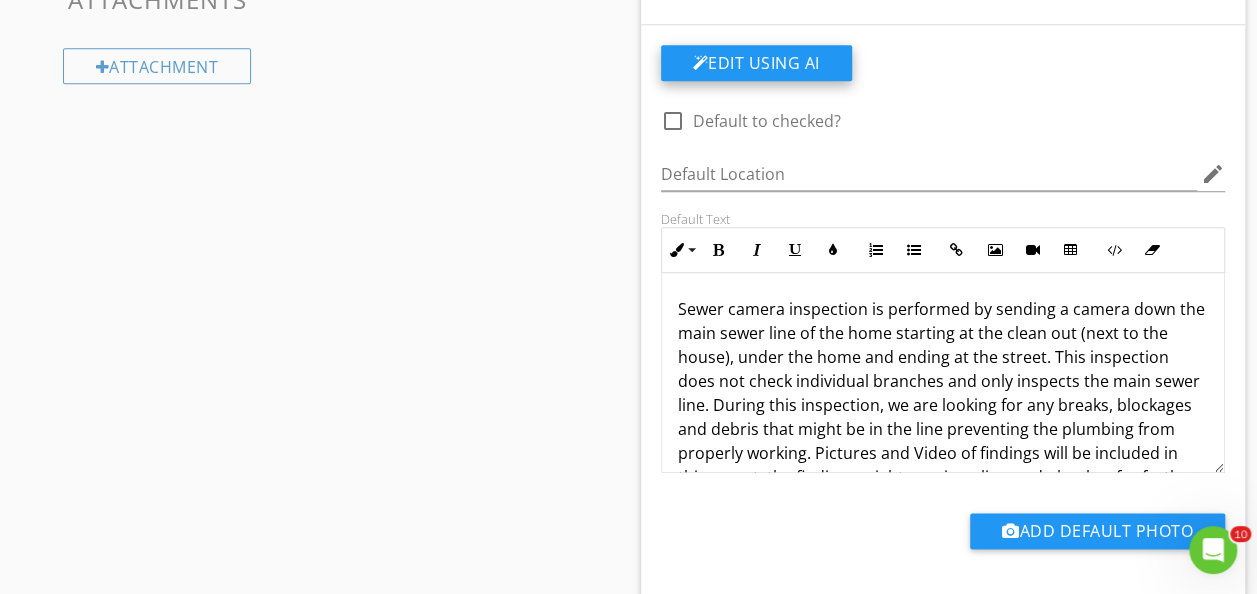 click on "Edit Using AI" at bounding box center [756, 63] 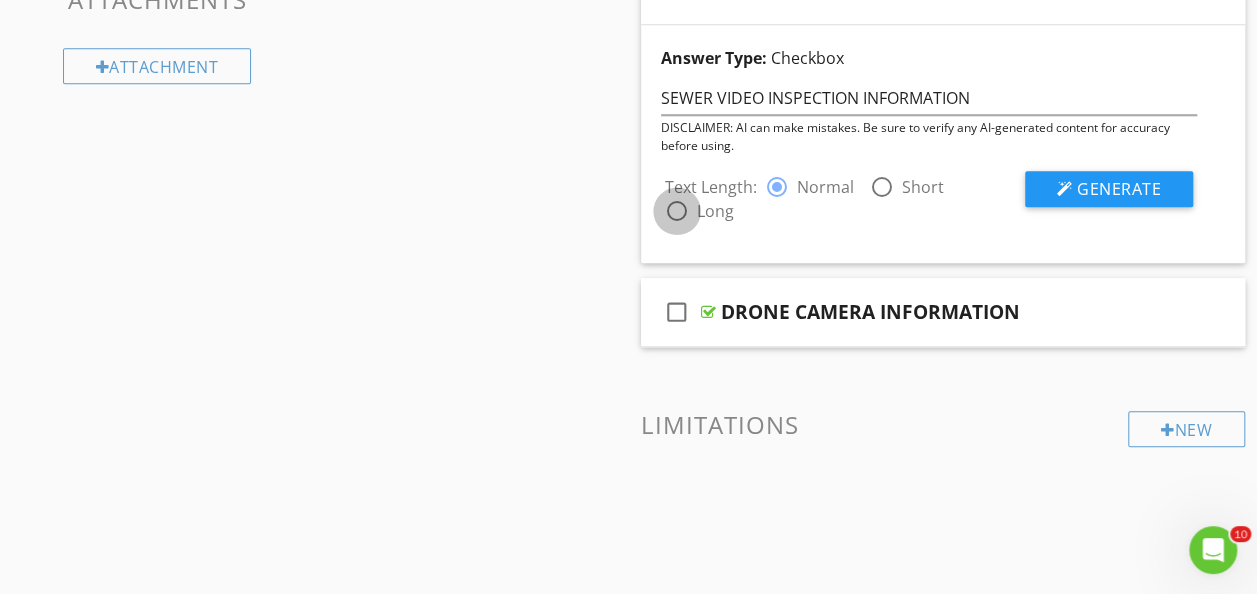 click at bounding box center [677, 211] 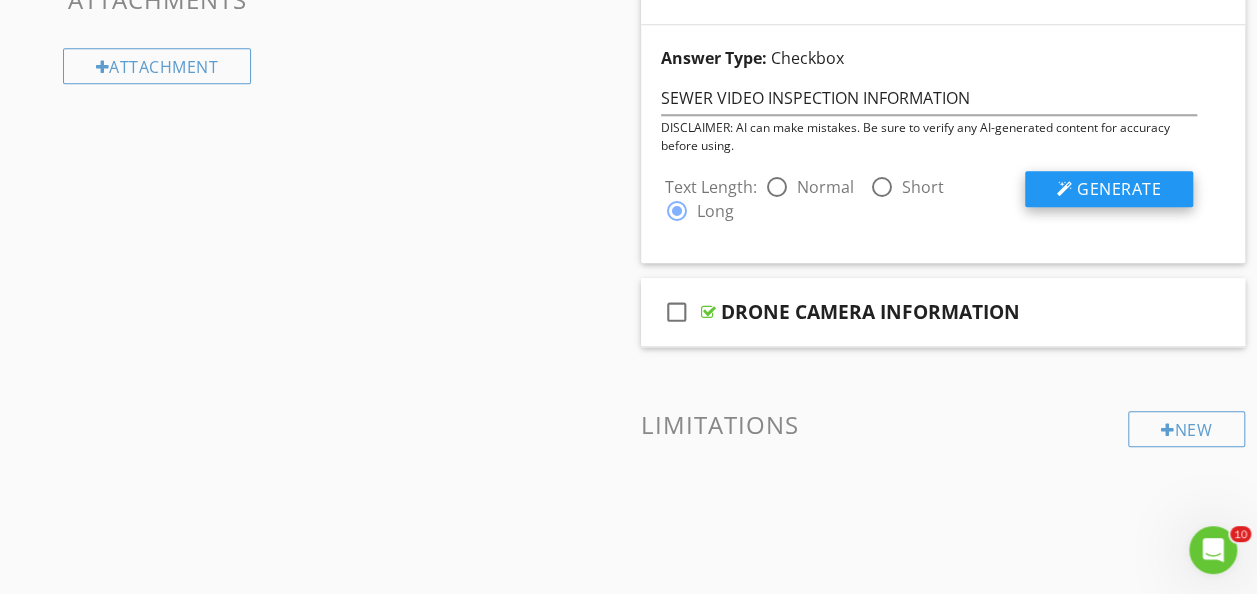 click on "Generate" at bounding box center (1109, 189) 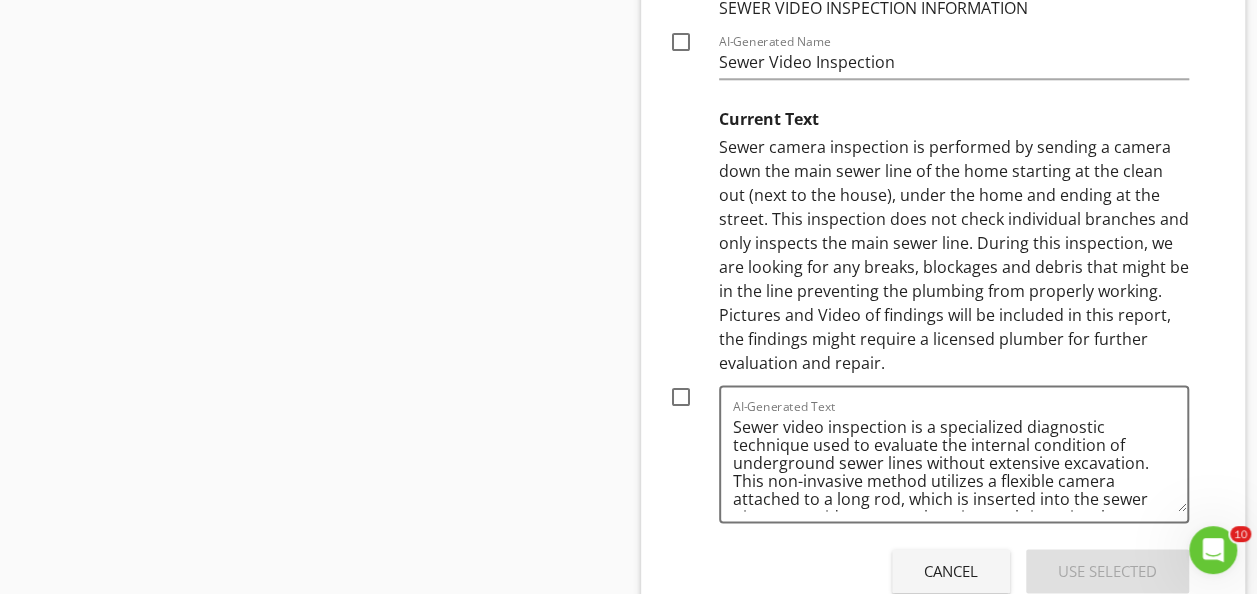 scroll, scrollTop: 1232, scrollLeft: 0, axis: vertical 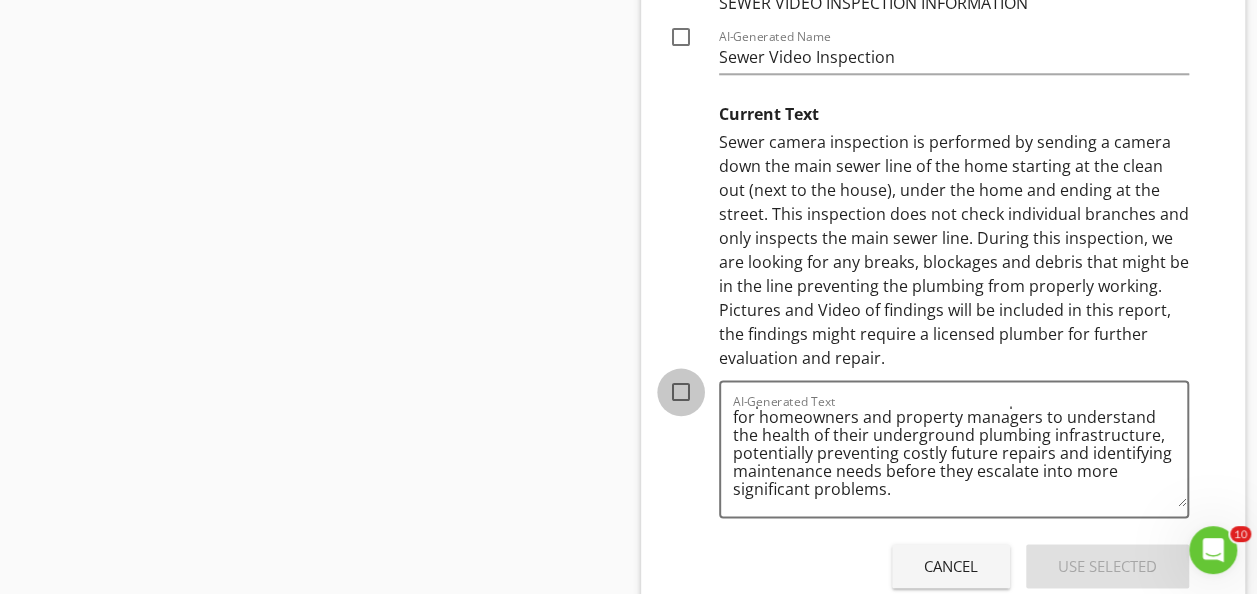 click at bounding box center (681, 392) 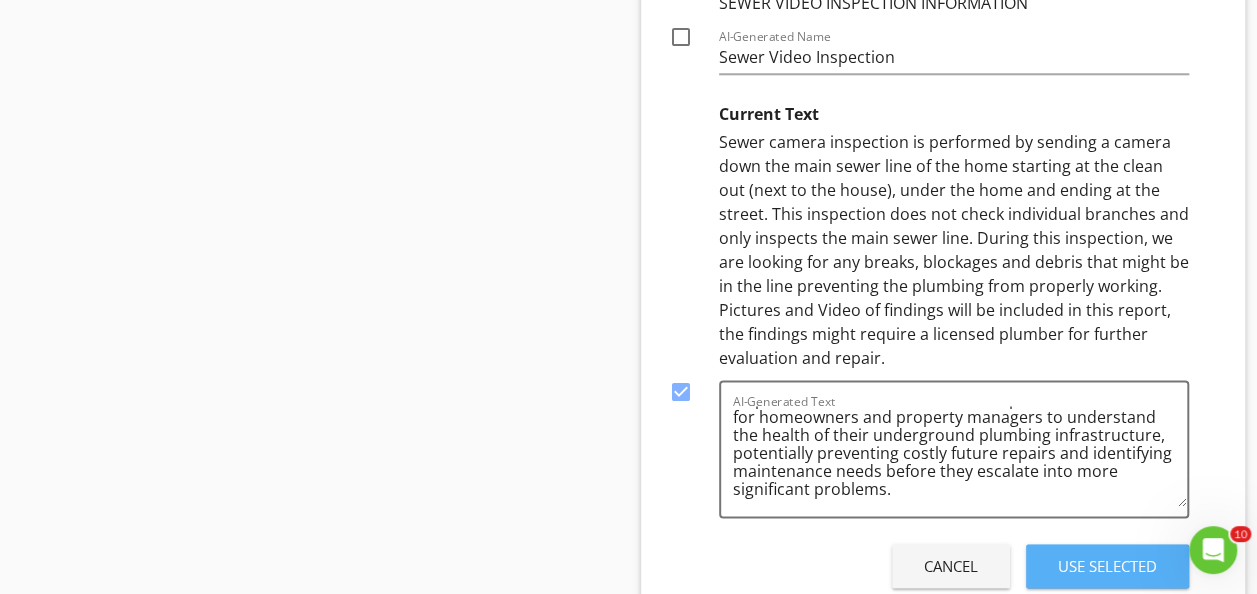 click on "Use Selected" at bounding box center (1107, 566) 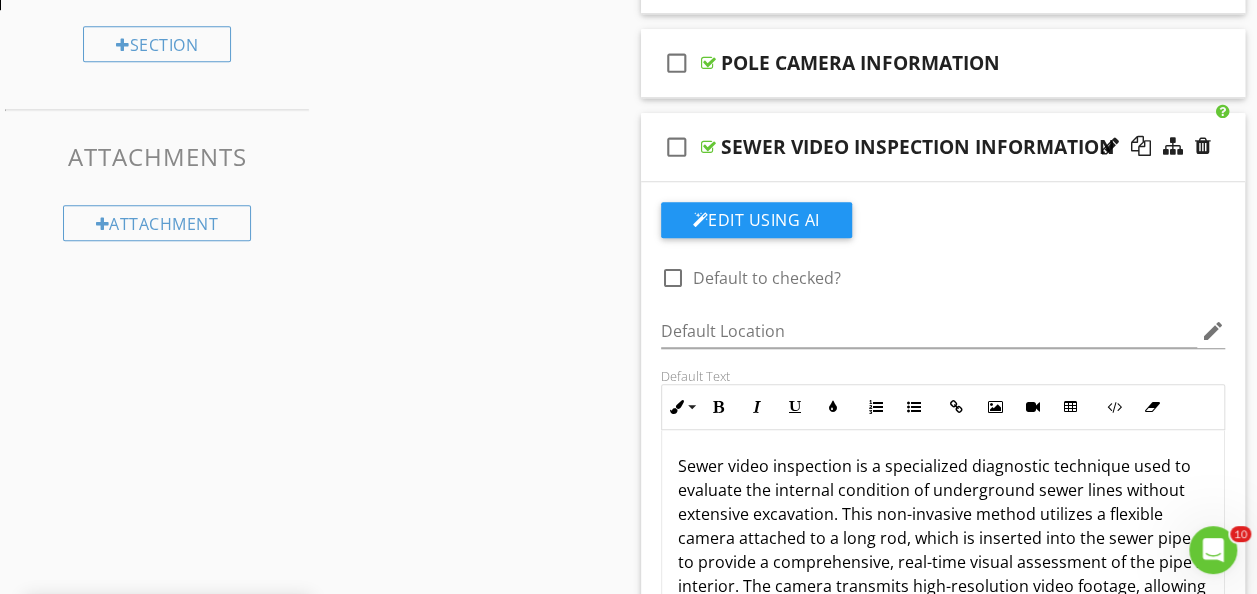 scroll, scrollTop: 750, scrollLeft: 0, axis: vertical 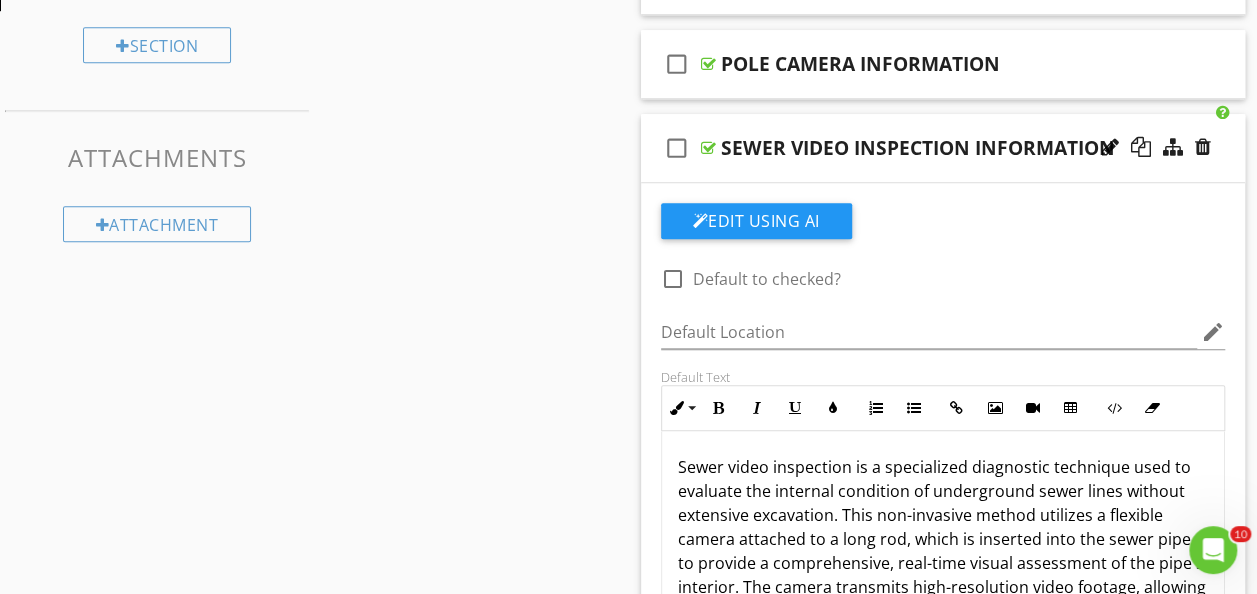 click on "check_box_outline_blank
SPECIALTY TOOLS INFORMATION:
check_box_outline_blank
THERMAL IMAGING INFORMATION:
check_box_outline_blank
THERMAL IMAGING SCAN TYPE AND PHOTOS
check_box_outline_blank
MOISTURE METER INFORMATION:
check_box_outline_blank
HIGH PRECISION ALTIMETER INFORMATION:
check_box_outline_blank
POLE CAMERA INFORMATION
check_box_outline_blank
SEWER VIDEO INSPECTION INFORMATION
Edit Using AI
check_box_outline_blank Default to checked?             Default Location edit       Default Text   Inline Style XLarge Large Normal Small Light Small/Light Bold Italic Underline Colors Ordered List Unordered List Insert Link Insert Image Insert Video Insert Table Code View Clear Formatting" at bounding box center [943, 238] 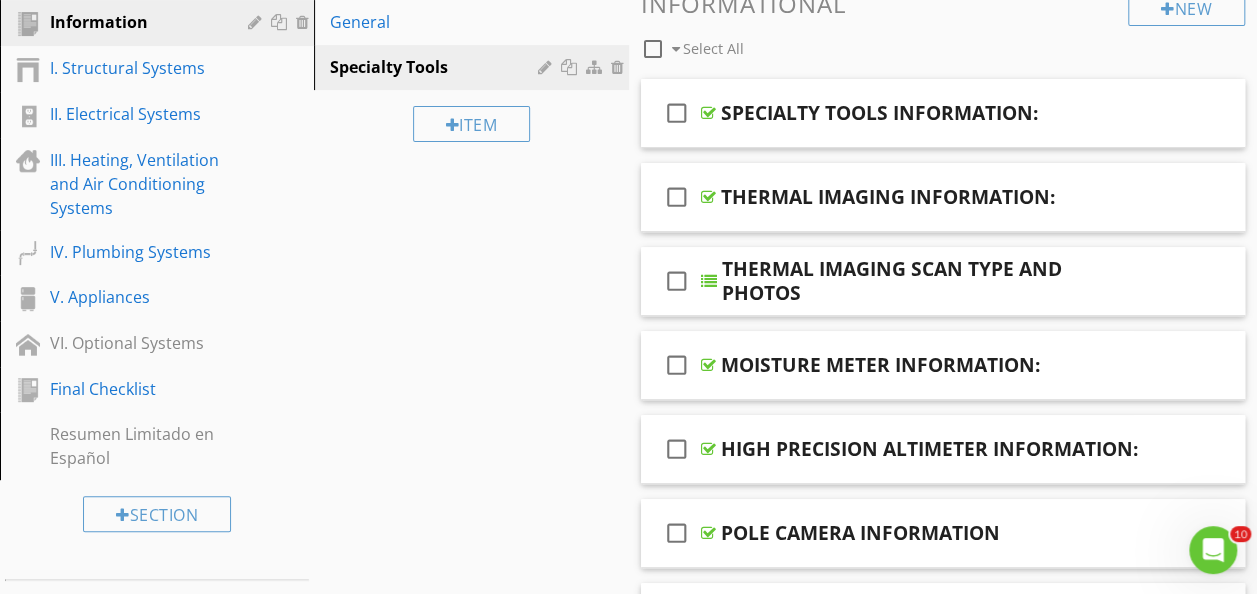 scroll, scrollTop: 280, scrollLeft: 0, axis: vertical 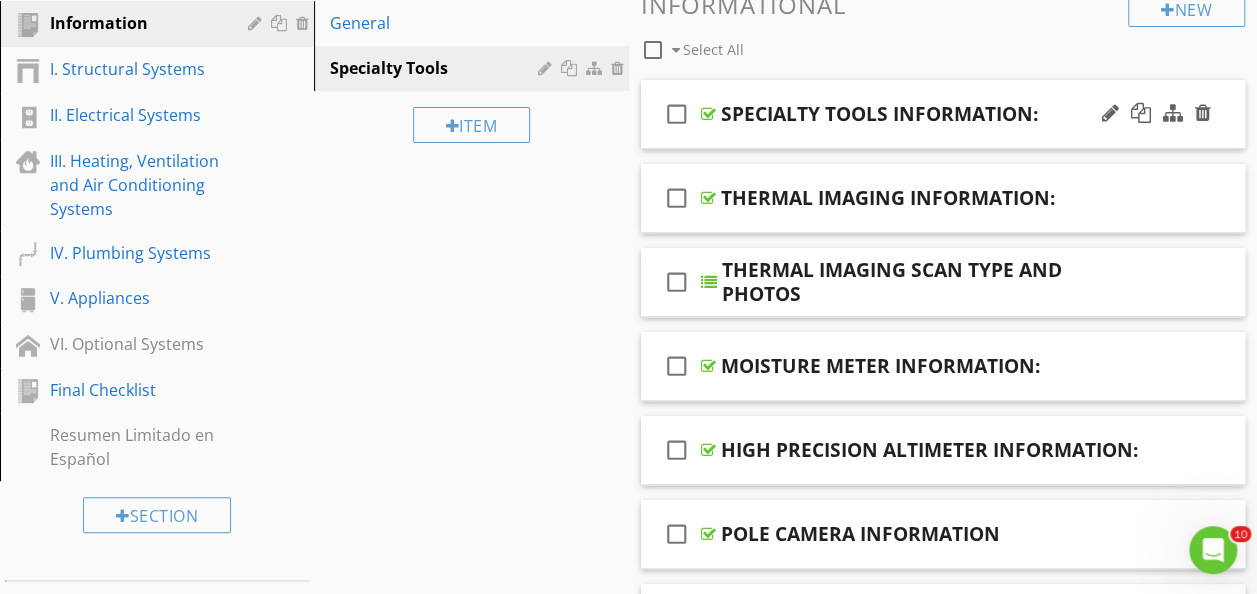 click on "check_box_outline_blank
SPECIALTY TOOLS INFORMATION:" at bounding box center [943, 114] 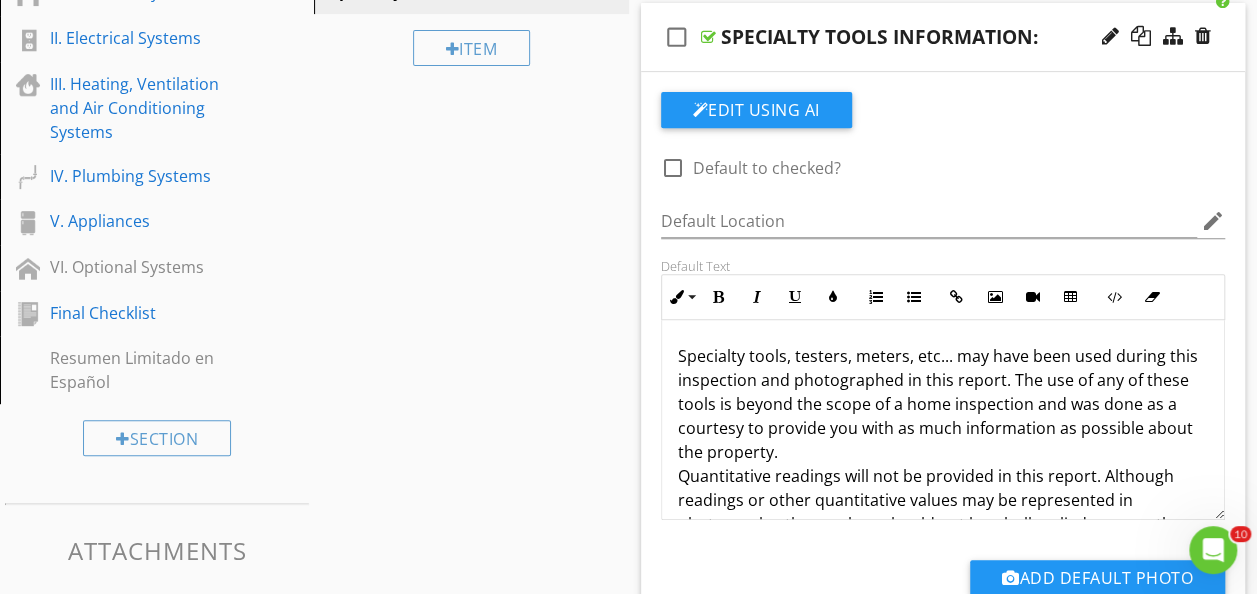 scroll, scrollTop: 354, scrollLeft: 0, axis: vertical 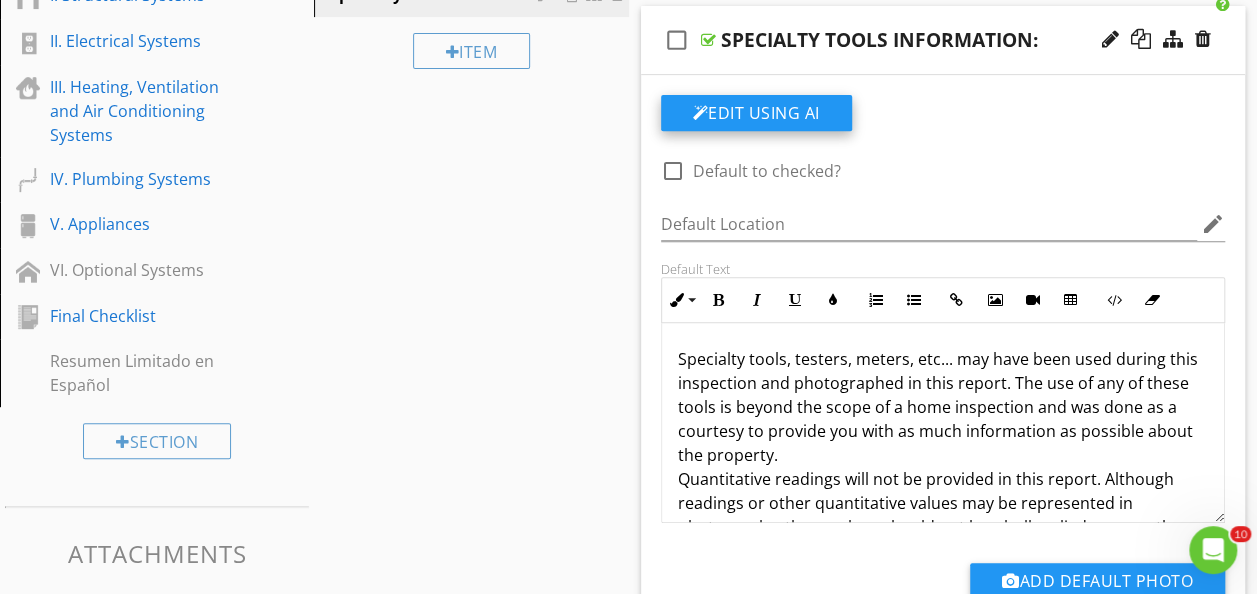 click on "Edit Using AI" at bounding box center (756, 113) 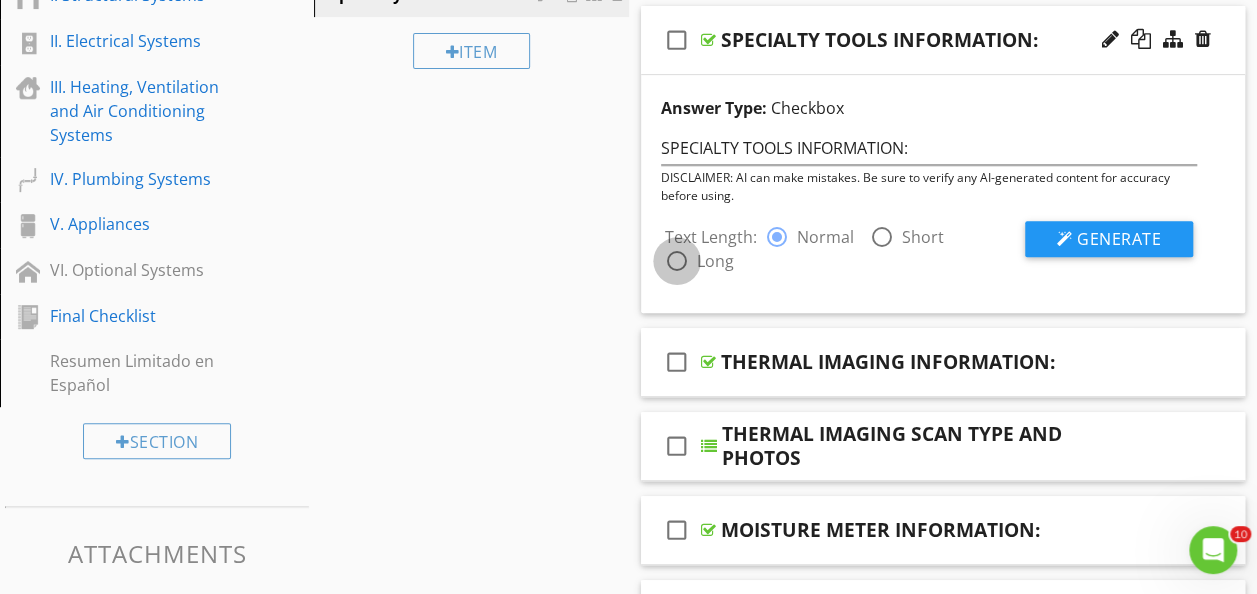 click at bounding box center (677, 261) 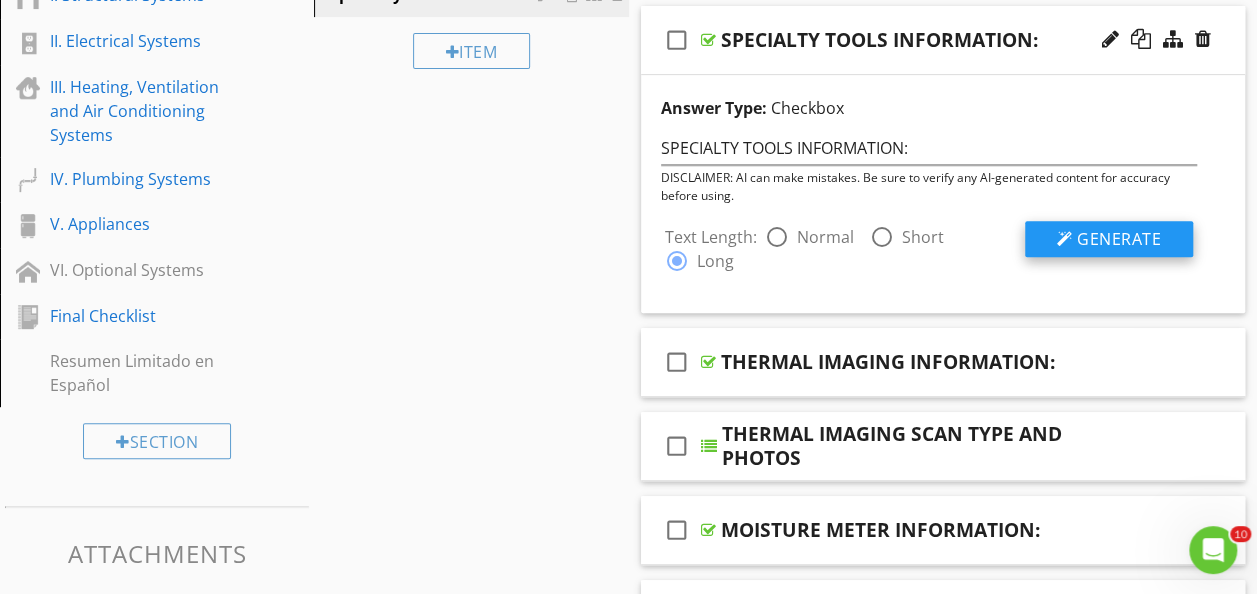 click on "Generate" at bounding box center (1119, 239) 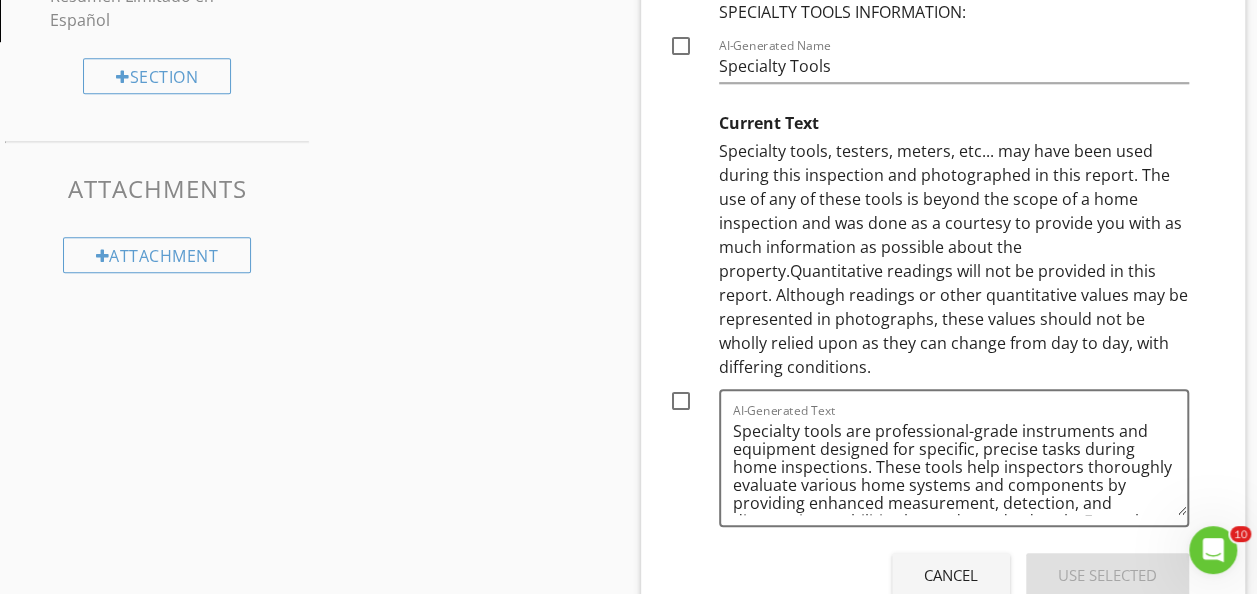 scroll, scrollTop: 721, scrollLeft: 0, axis: vertical 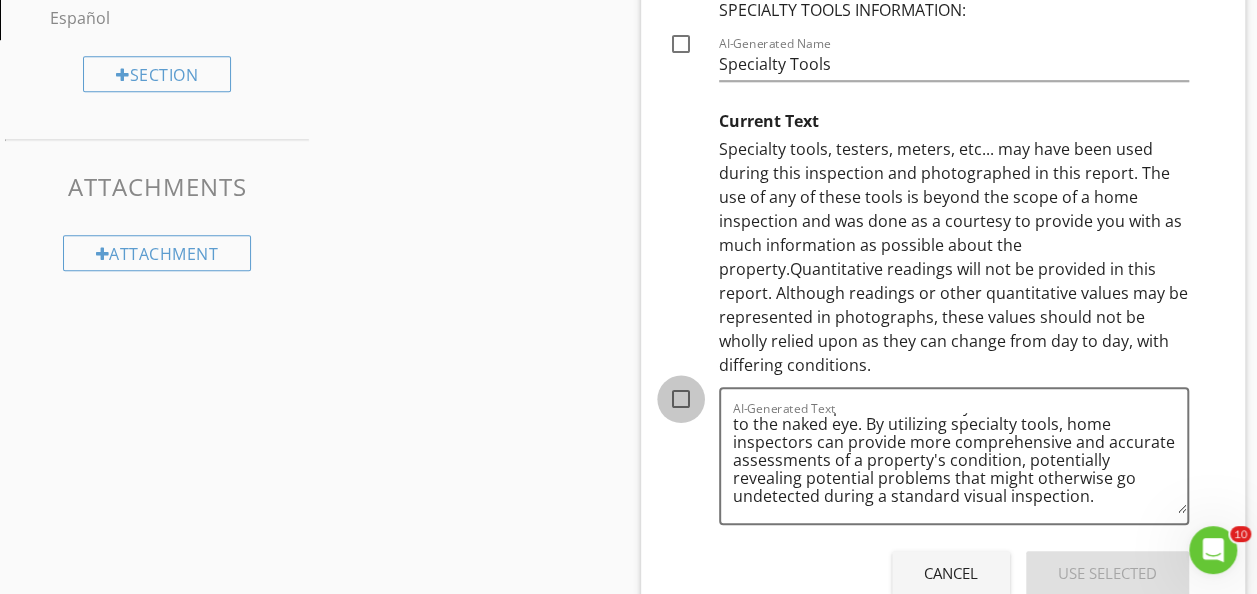 click at bounding box center [681, 399] 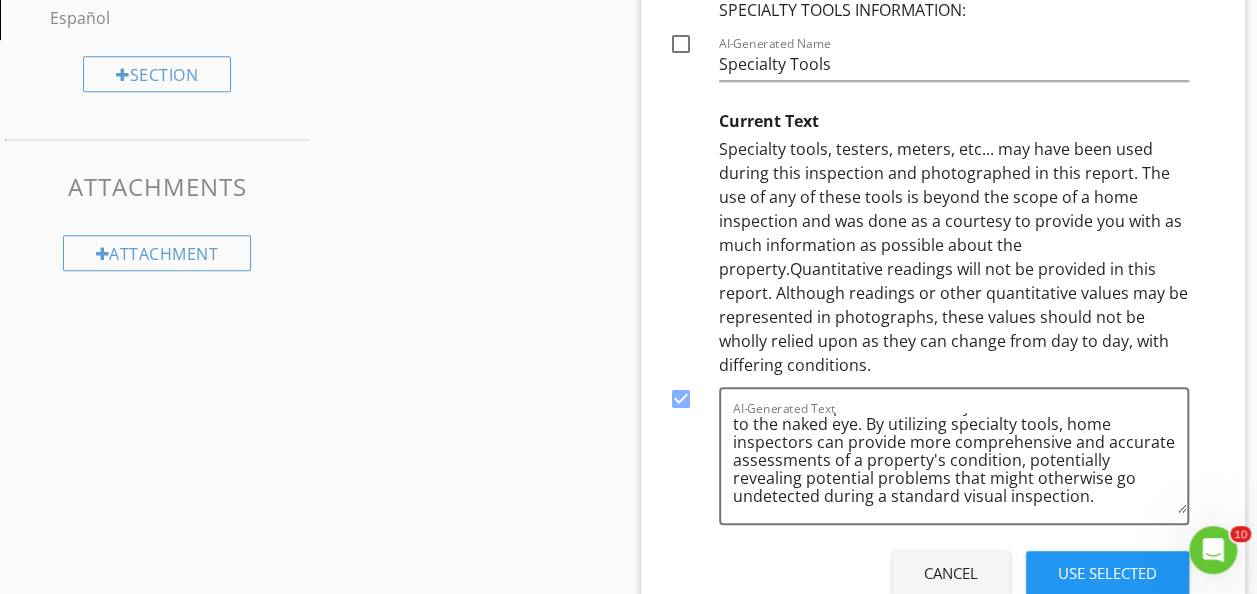 click on "Use Selected" at bounding box center (1107, 573) 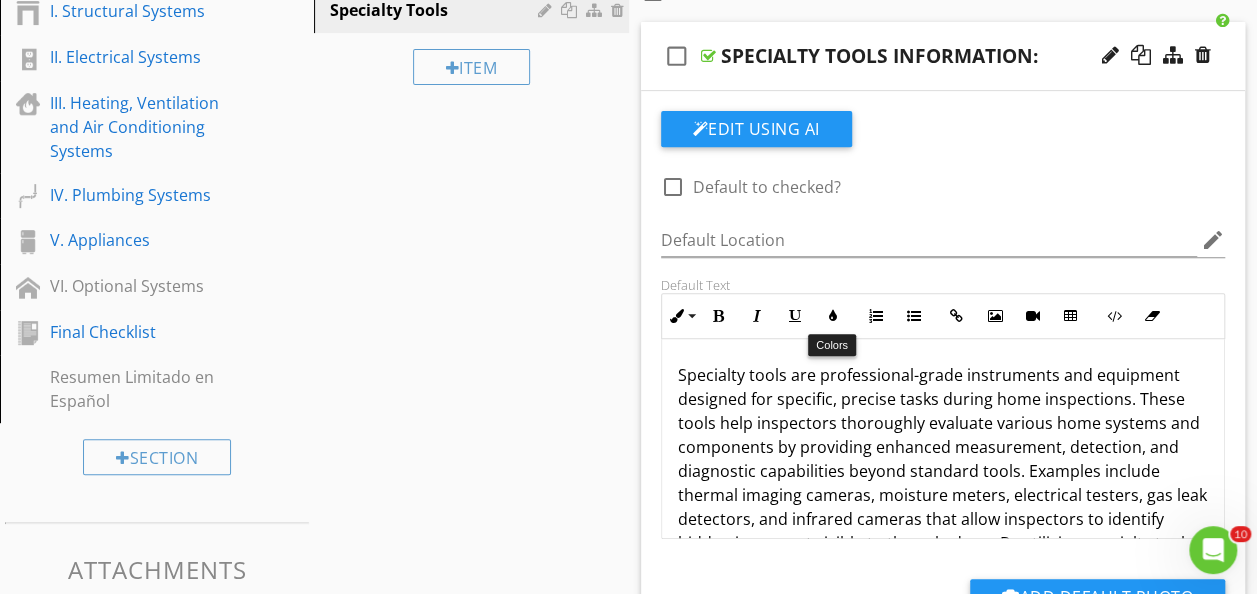 scroll, scrollTop: 337, scrollLeft: 0, axis: vertical 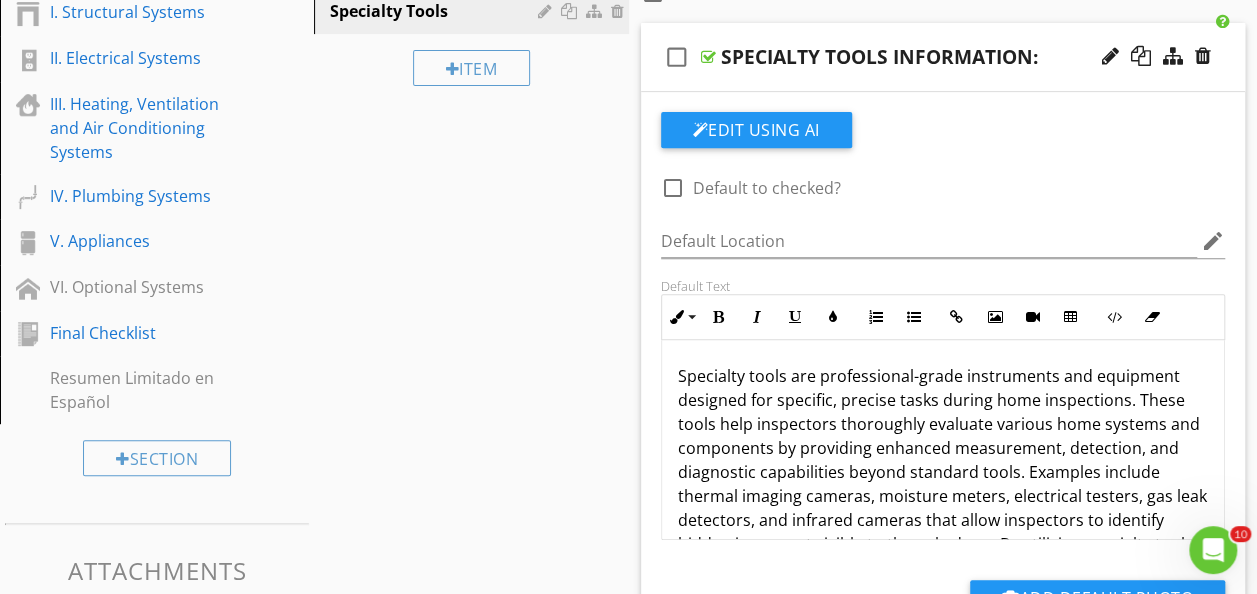 click on "check_box_outline_blank
SPECIALTY TOOLS INFORMATION:" at bounding box center [943, 57] 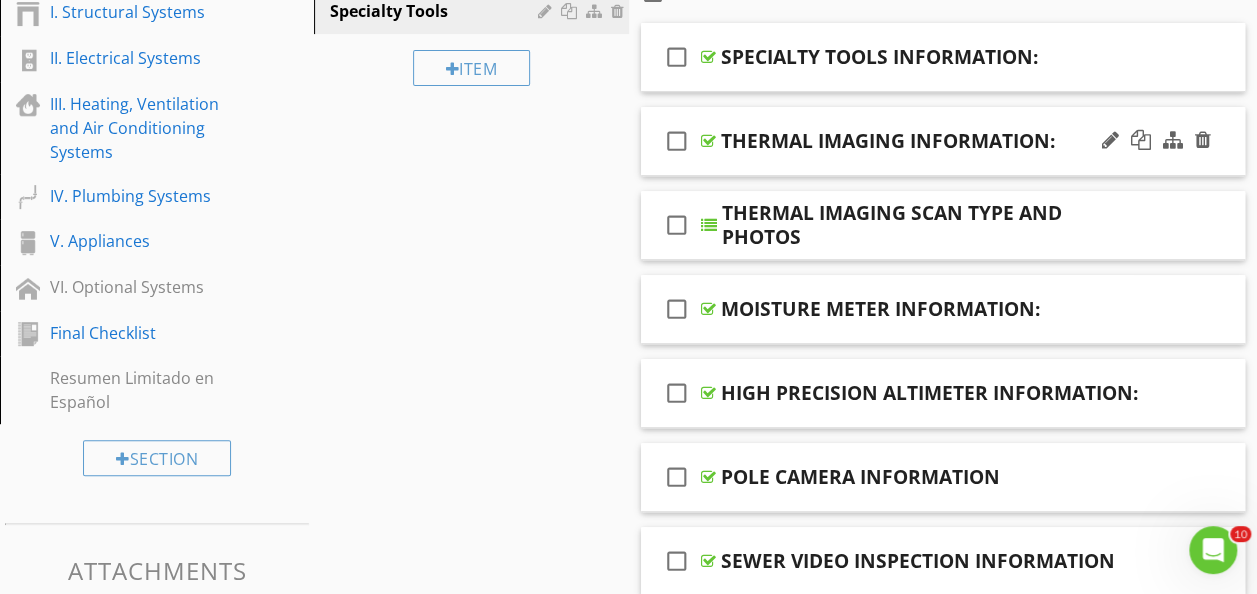 click on "check_box_outline_blank
THERMAL IMAGING INFORMATION:" at bounding box center (943, 141) 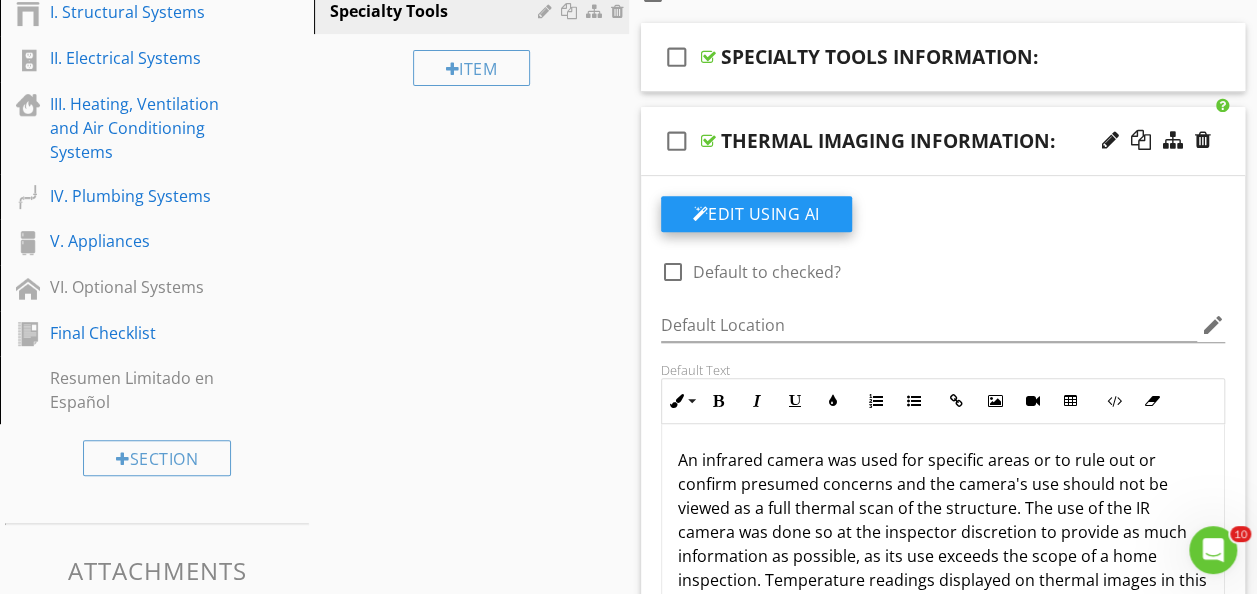 click on "Edit Using AI" at bounding box center [756, 214] 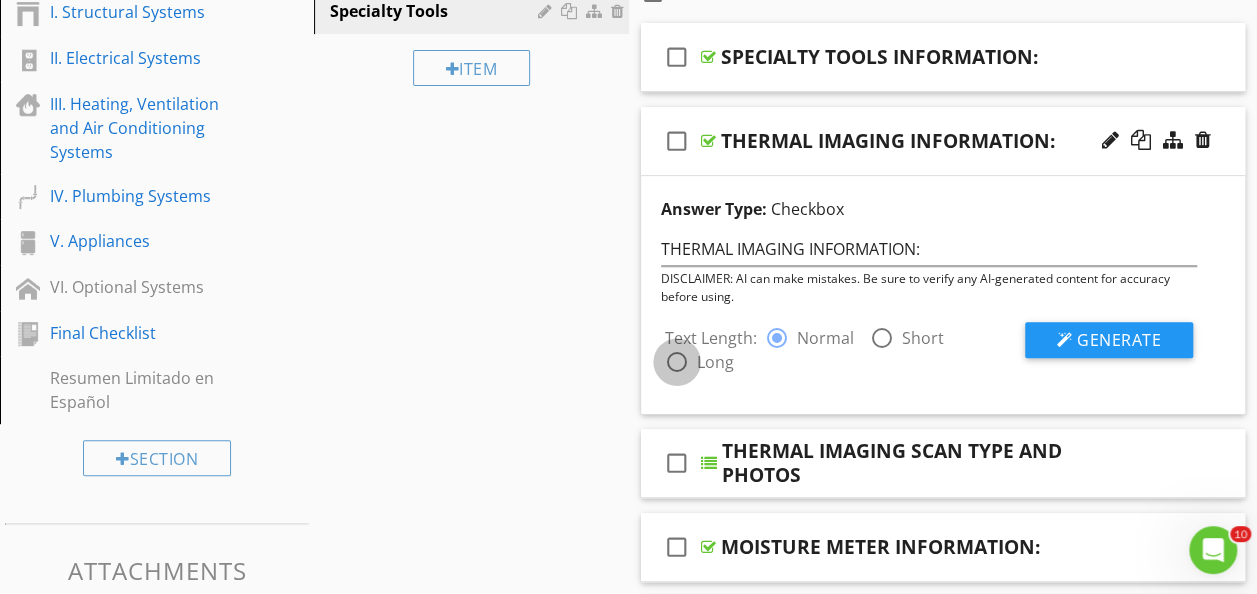 click at bounding box center [677, 362] 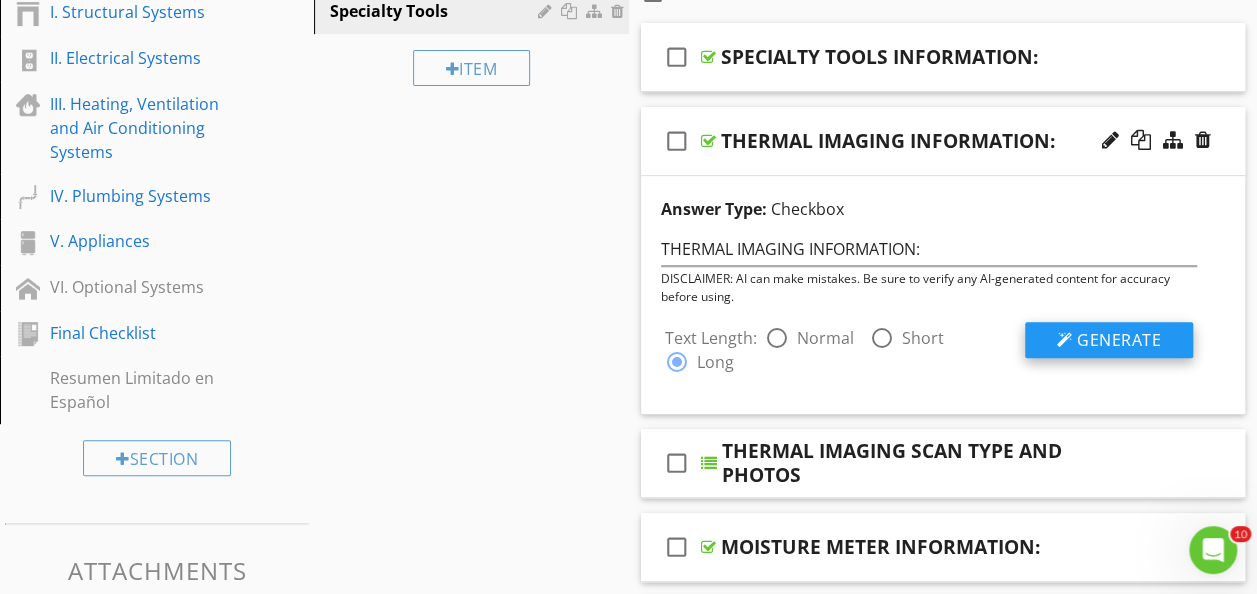 click on "Generate" at bounding box center (1109, 340) 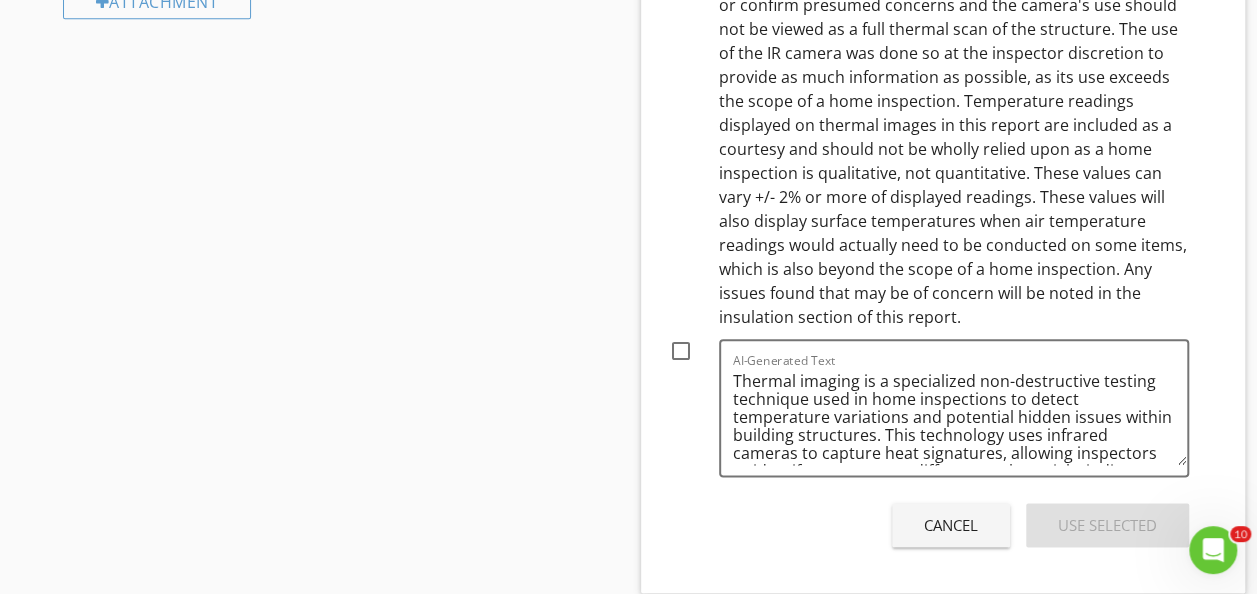 scroll, scrollTop: 974, scrollLeft: 0, axis: vertical 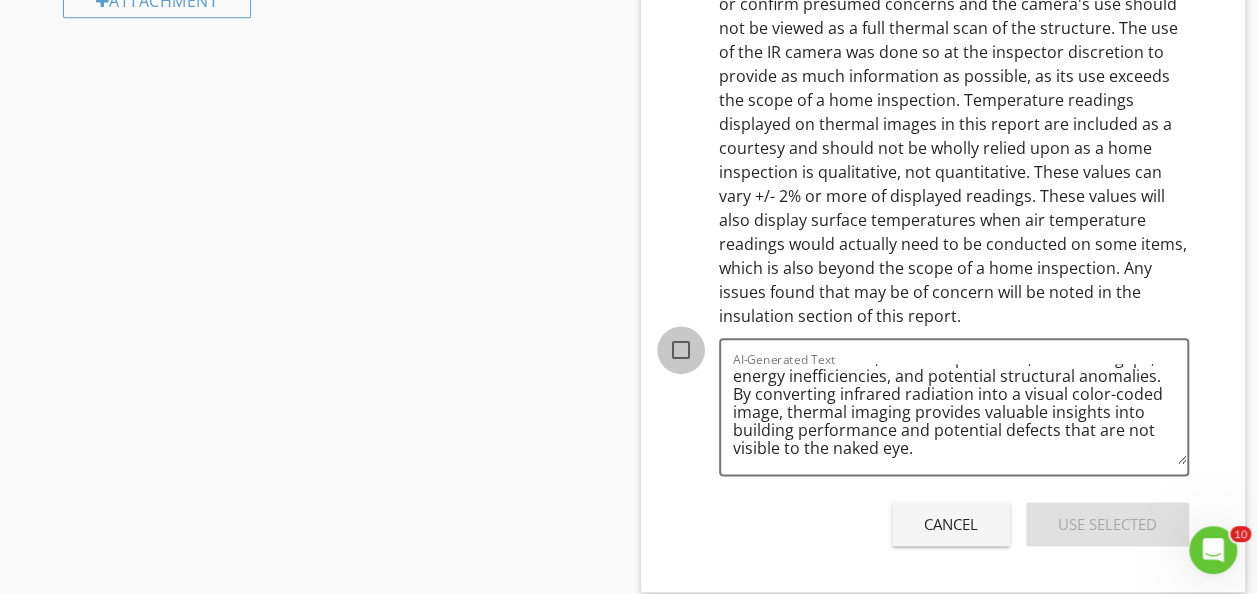 click at bounding box center (681, 350) 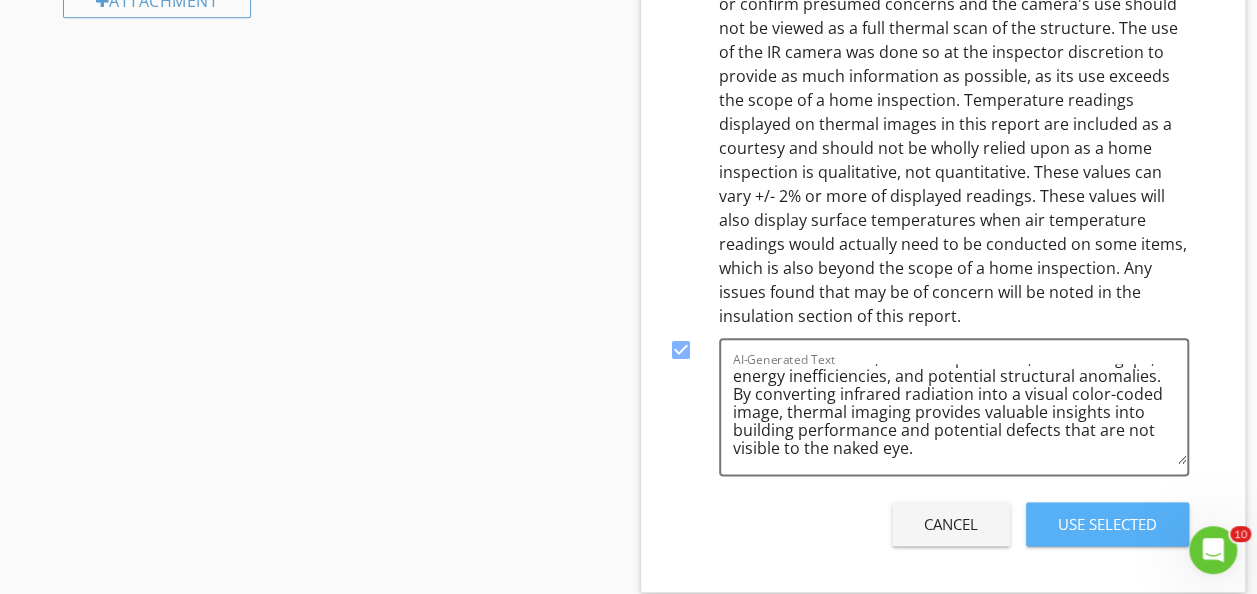 click on "Use Selected" at bounding box center [1107, 524] 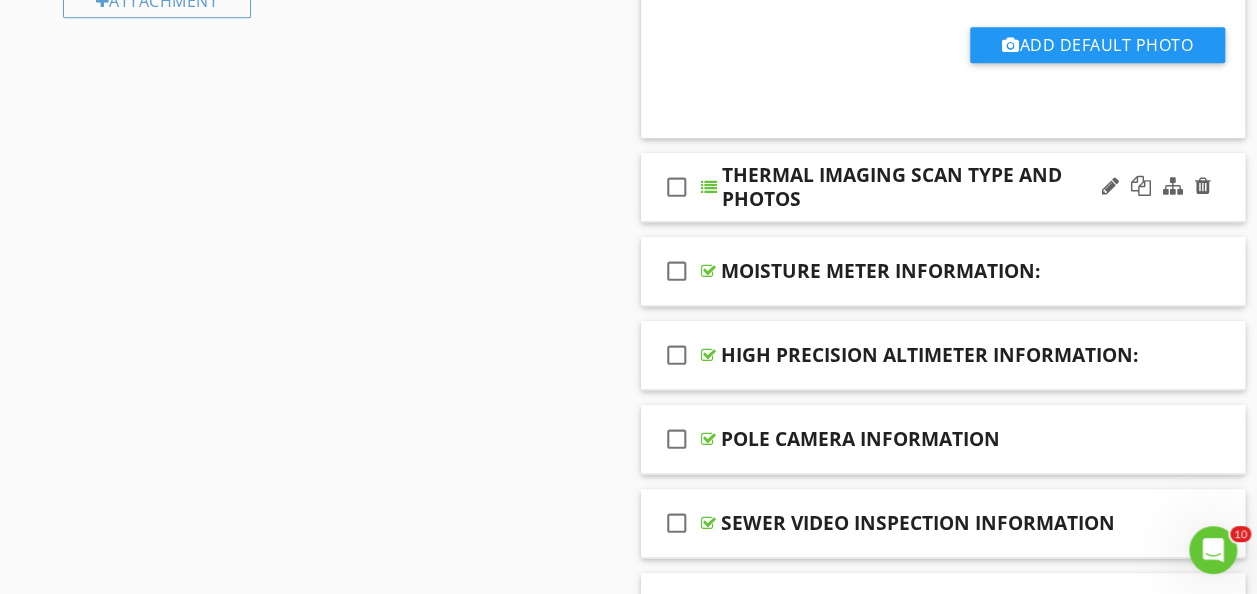click on "check_box_outline_blank
THERMAL IMAGING SCAN TYPE AND PHOTOS" at bounding box center [943, 187] 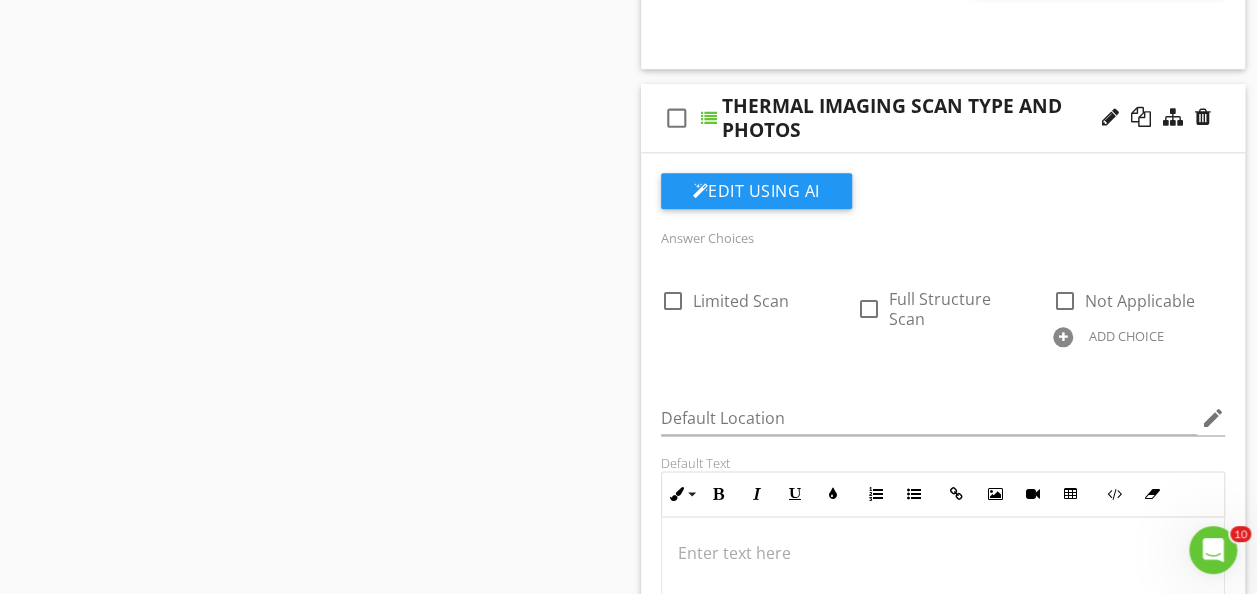 scroll, scrollTop: 1042, scrollLeft: 0, axis: vertical 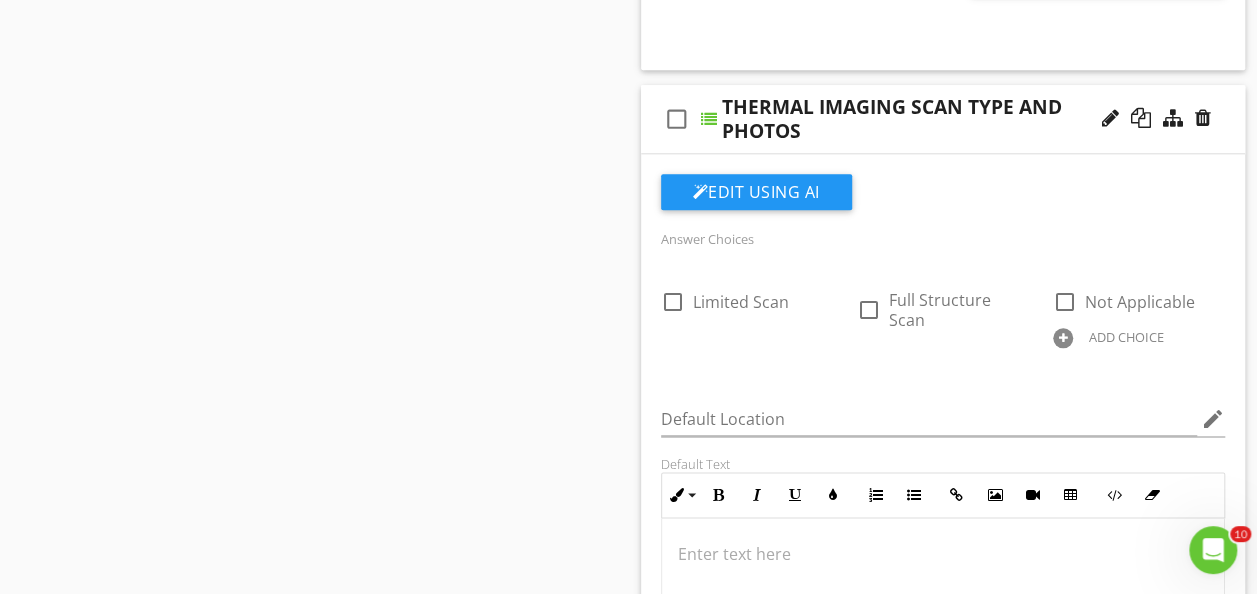 click on "check_box_outline_blank
THERMAL IMAGING SCAN TYPE AND PHOTOS" at bounding box center [943, 119] 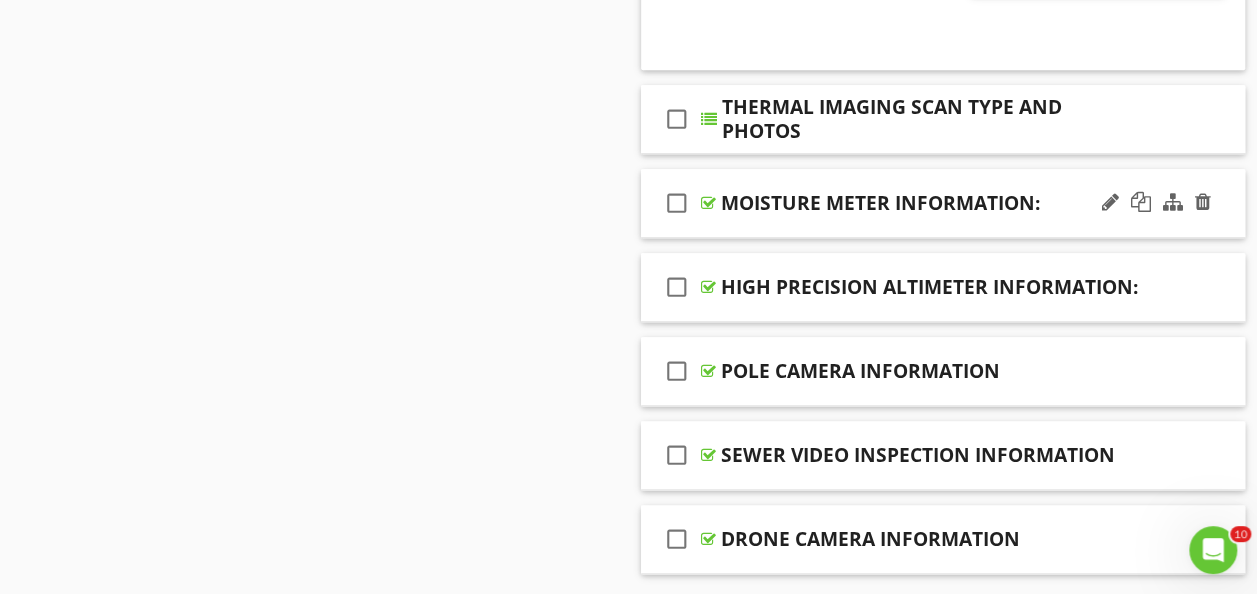 click on "check_box_outline_blank
MOISTURE METER INFORMATION:" at bounding box center [943, 203] 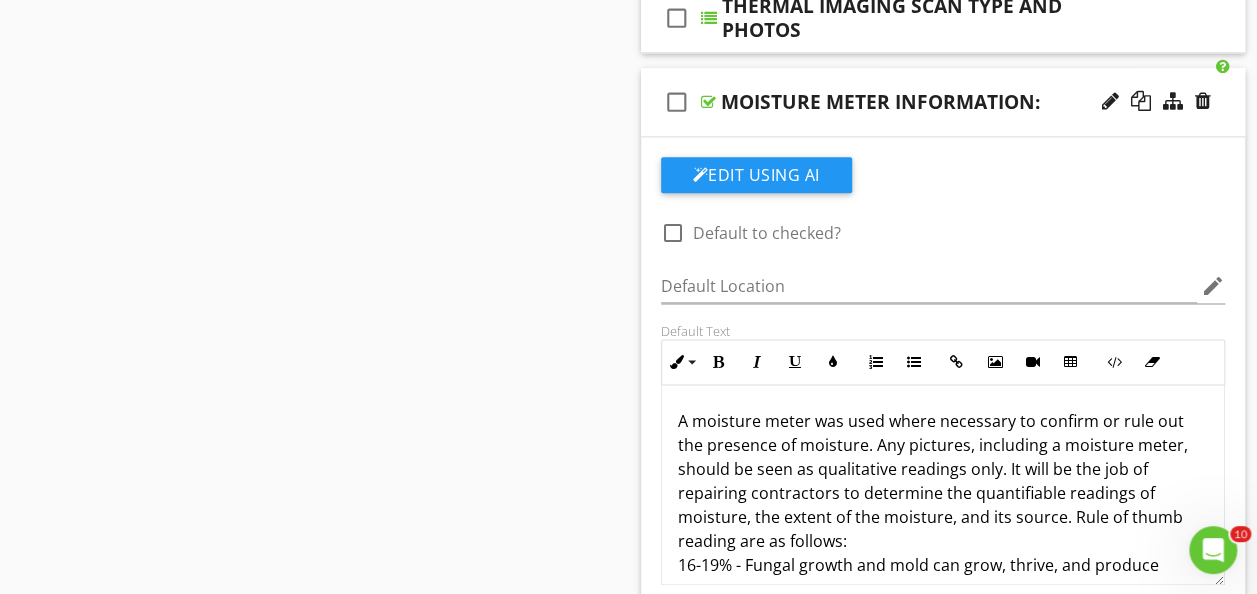 scroll, scrollTop: 1168, scrollLeft: 0, axis: vertical 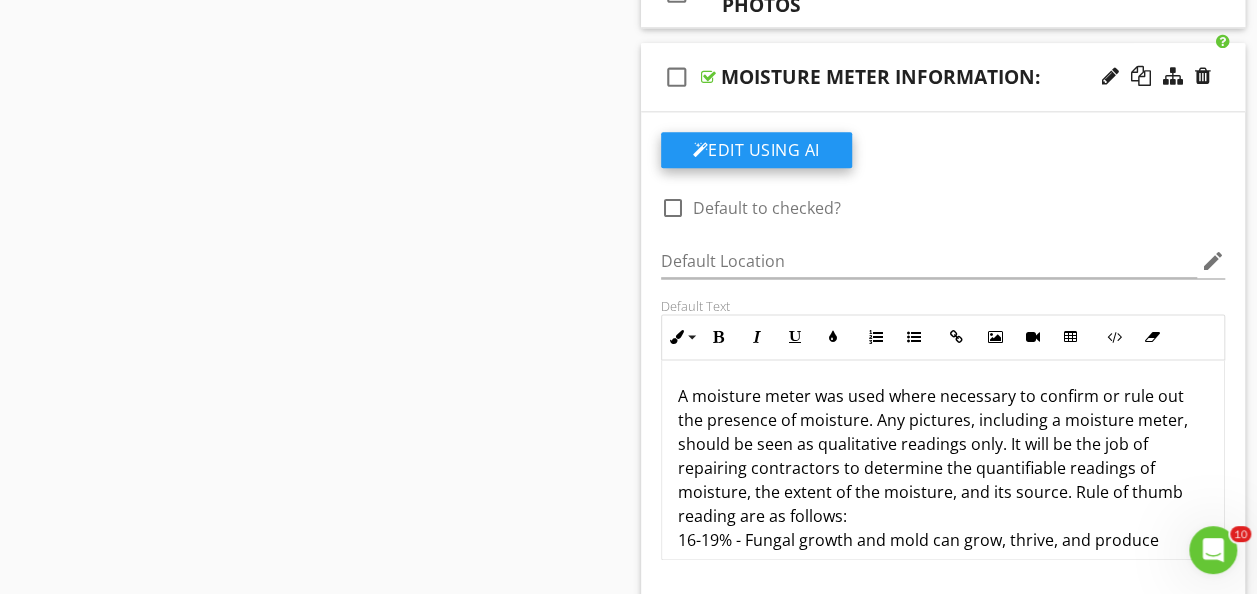 click on "Edit Using AI" at bounding box center [756, -617] 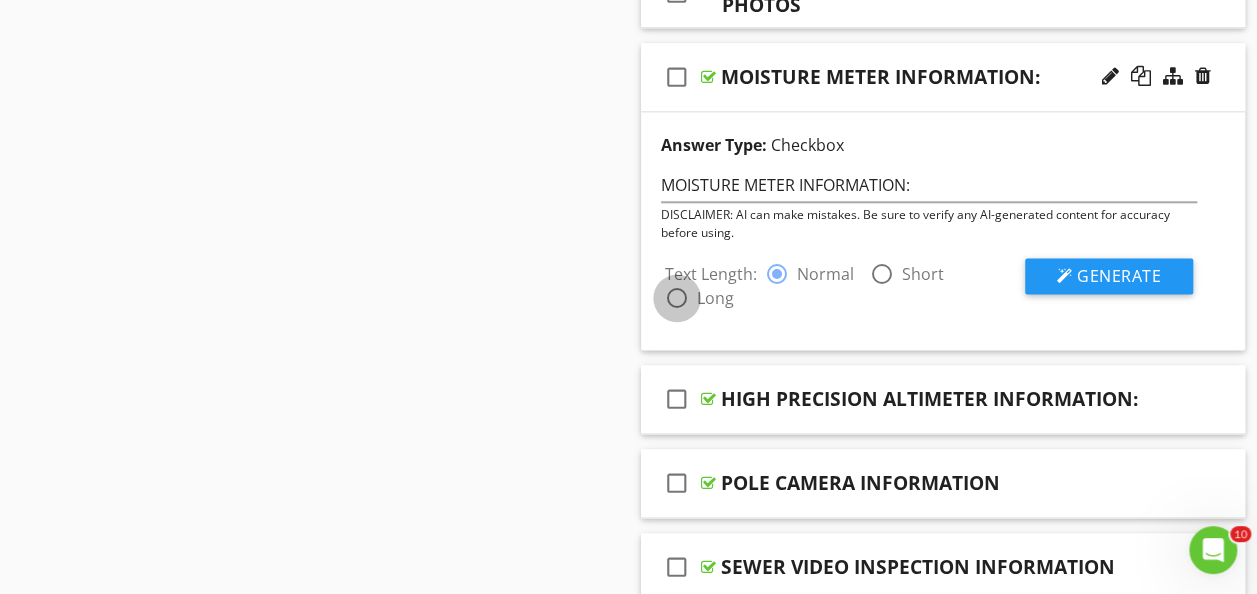 click at bounding box center (677, 298) 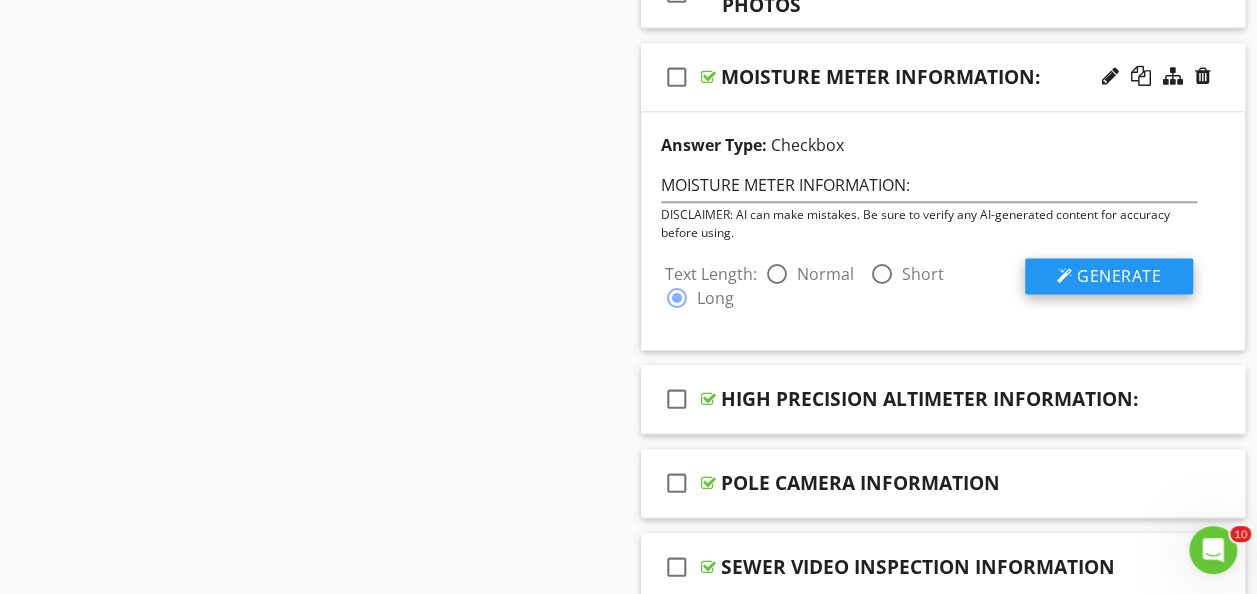 click on "Generate" at bounding box center (1119, 276) 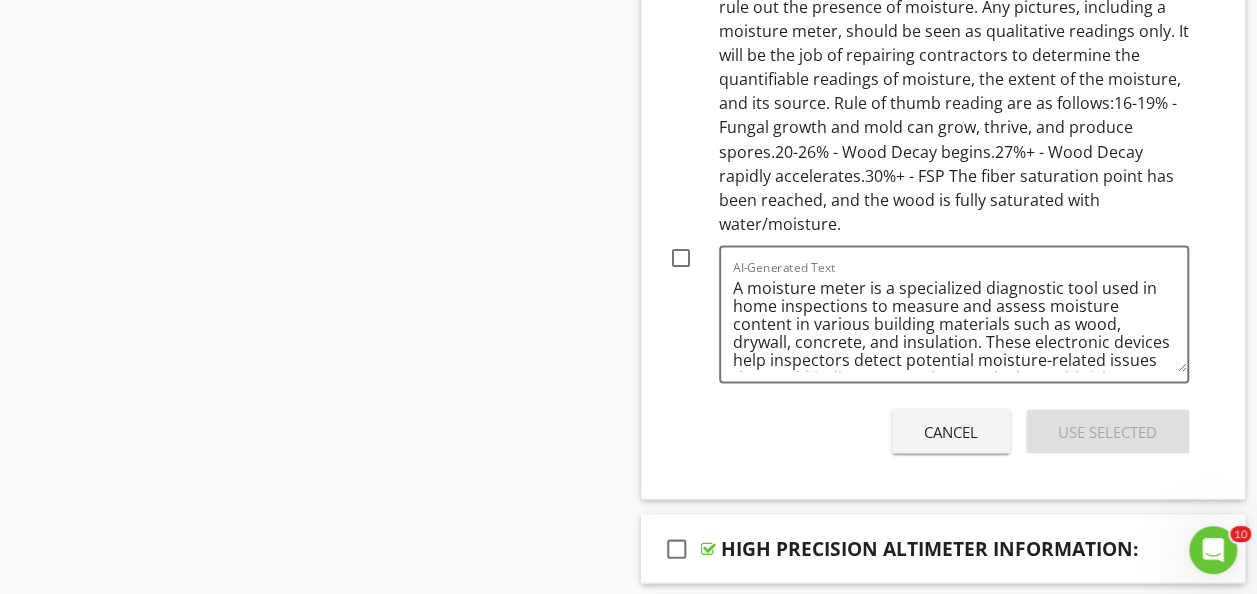 scroll, scrollTop: 1737, scrollLeft: 0, axis: vertical 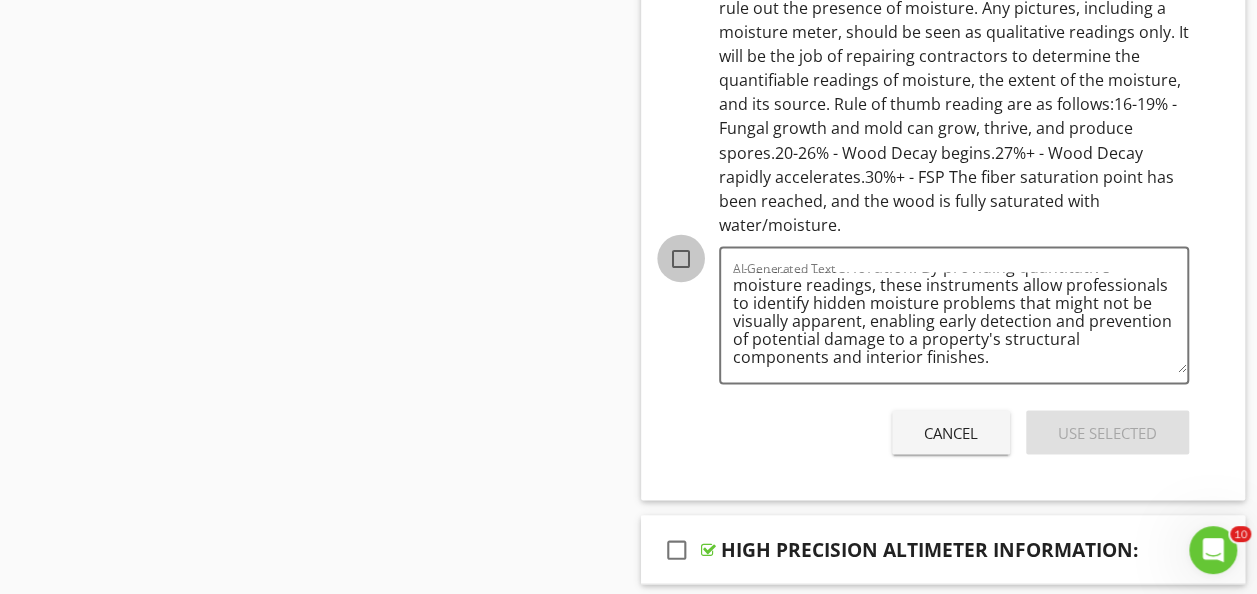 click at bounding box center (681, 258) 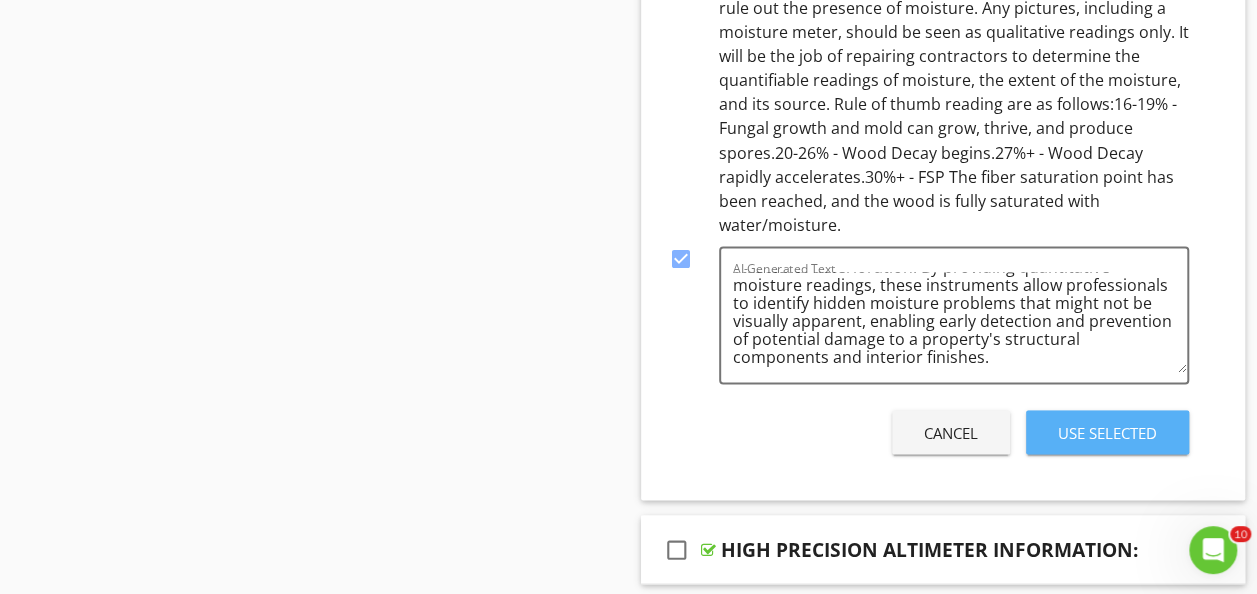 click on "Use Selected" at bounding box center [1107, 432] 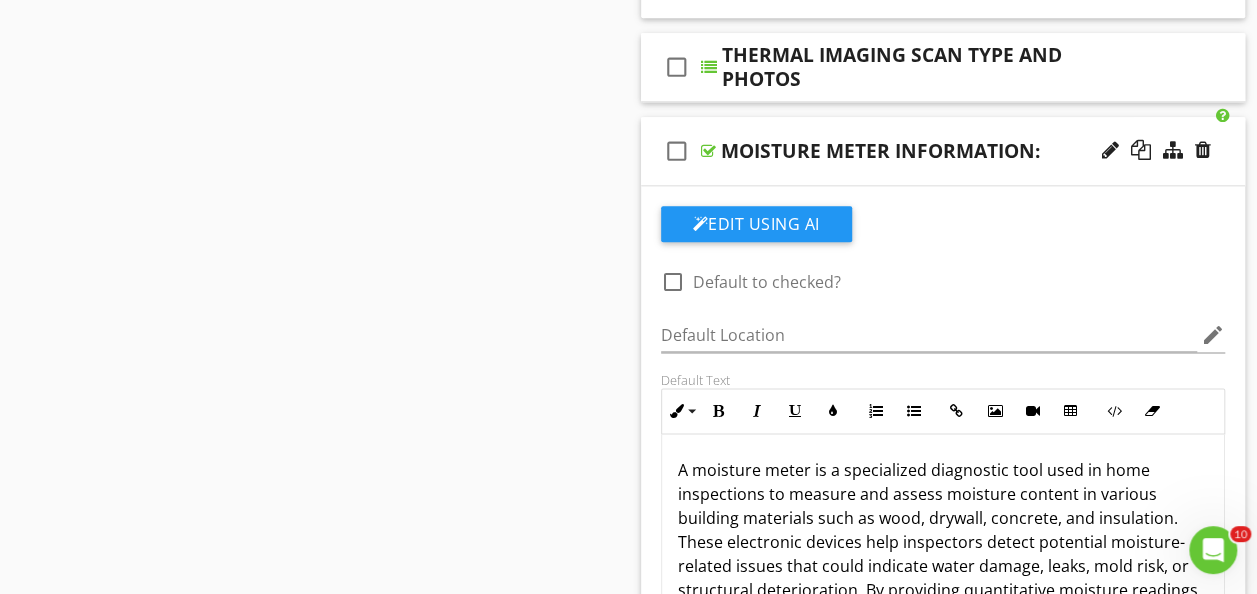 scroll, scrollTop: 1080, scrollLeft: 0, axis: vertical 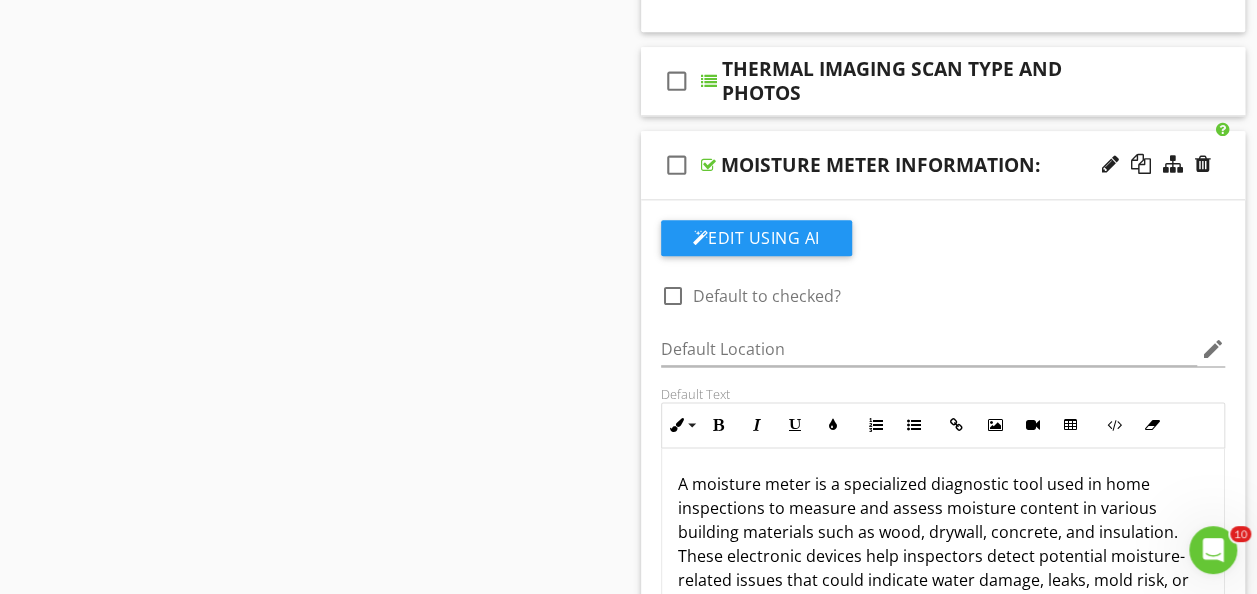click on "check_box_outline_blank
MOISTURE METER INFORMATION:" at bounding box center (943, 165) 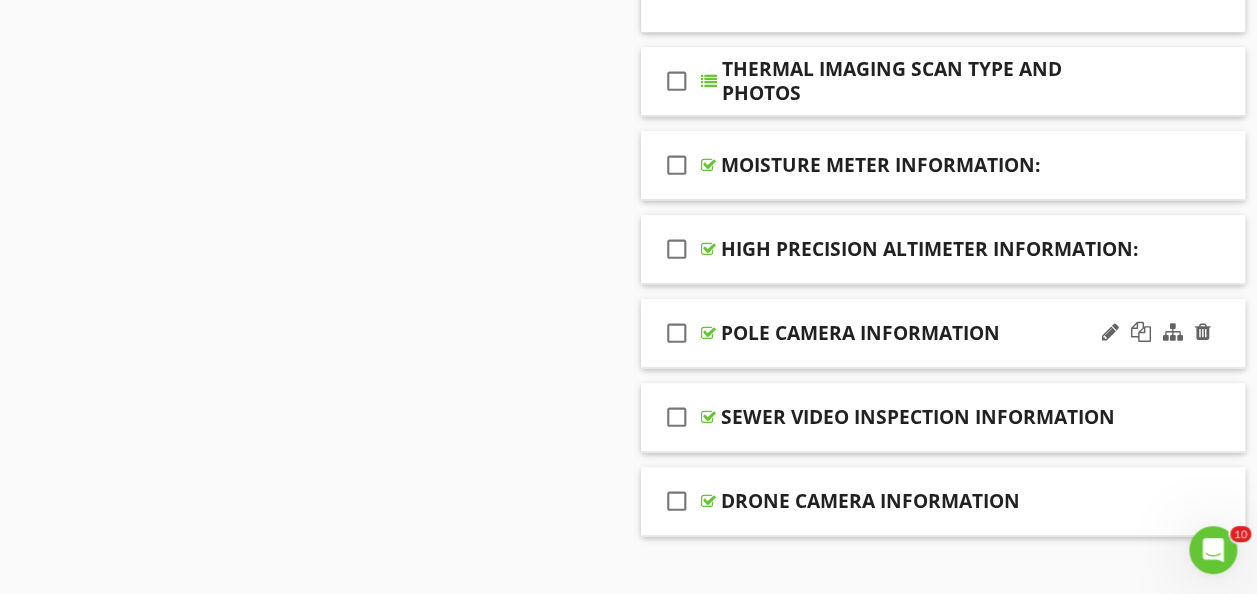 click on "check_box_outline_blank
POLE CAMERA INFORMATION" at bounding box center (943, 333) 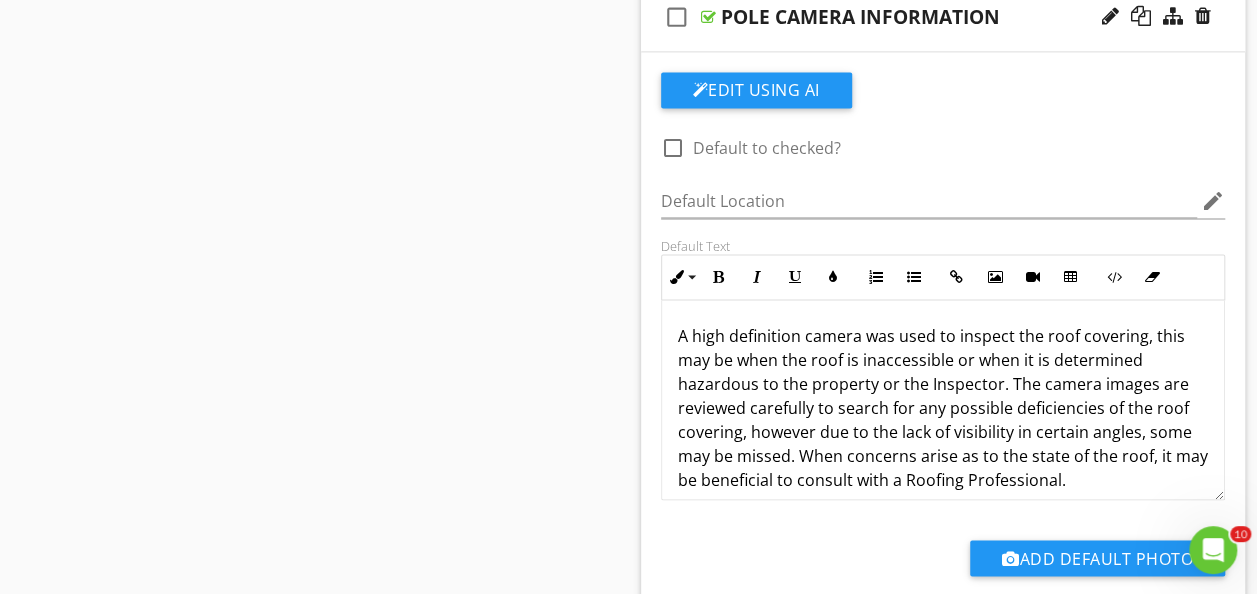scroll, scrollTop: 1408, scrollLeft: 0, axis: vertical 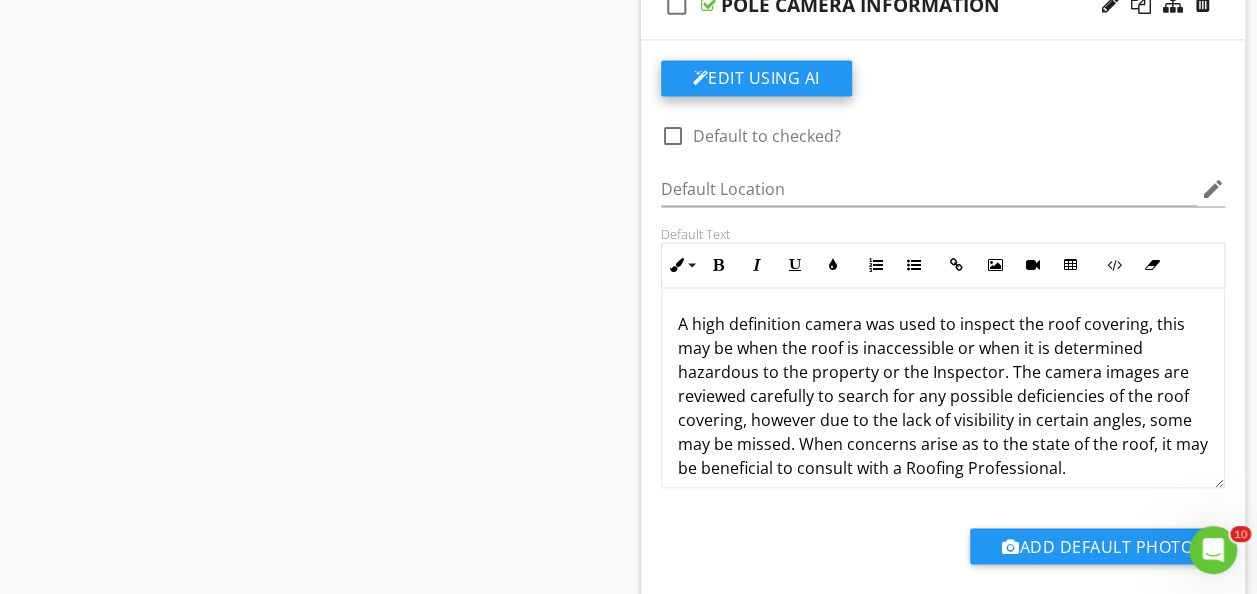 click on "Edit Using AI" at bounding box center (756, -857) 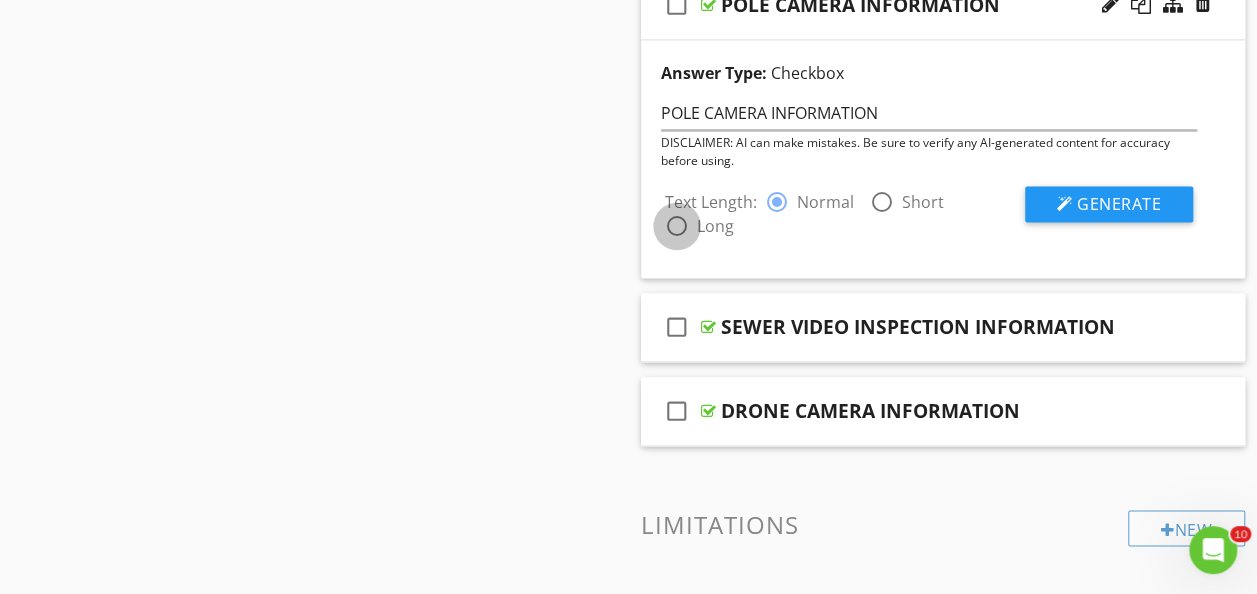 click at bounding box center [677, 226] 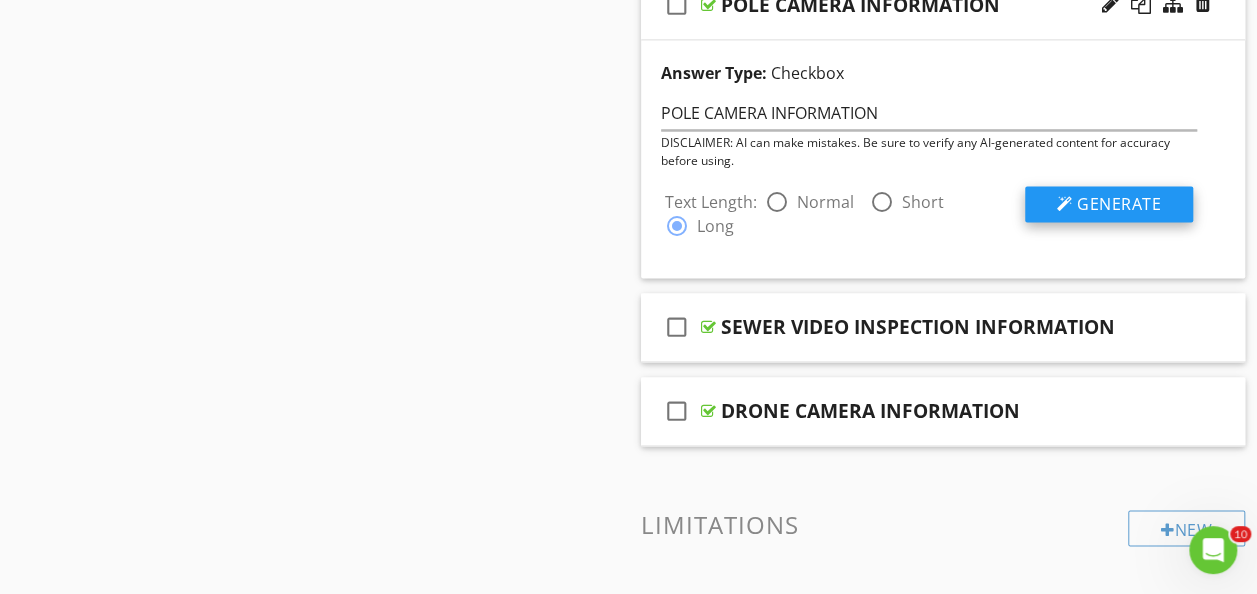 click on "Generate" at bounding box center [1119, 204] 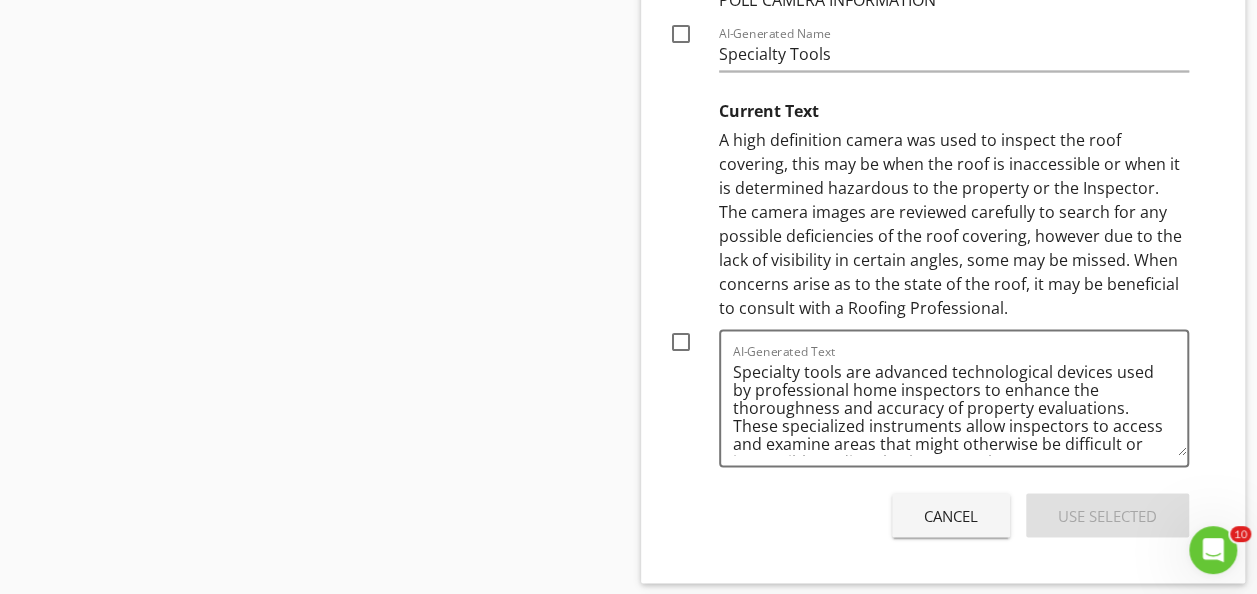 scroll, scrollTop: 1750, scrollLeft: 0, axis: vertical 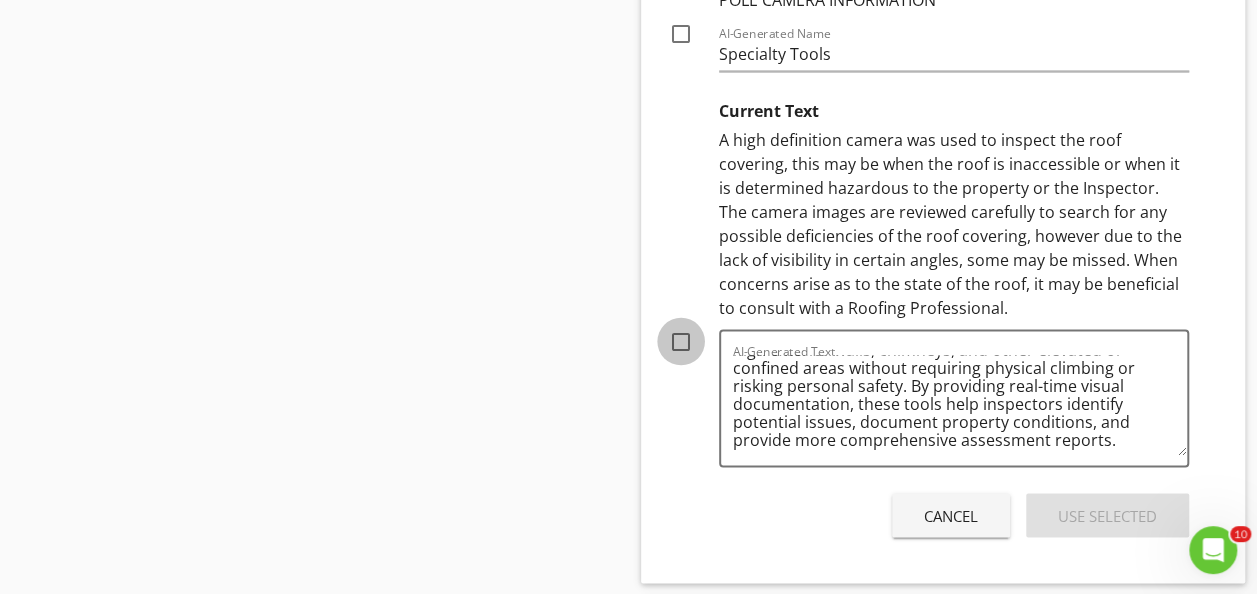 click at bounding box center [681, 341] 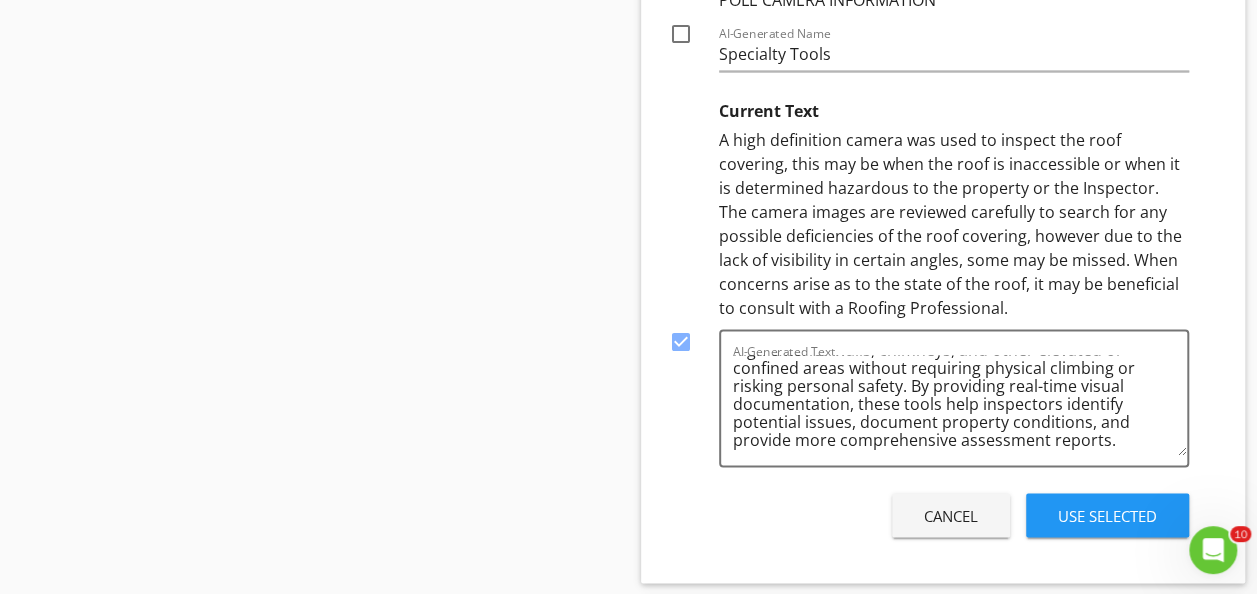 click on "Use Selected" at bounding box center [1107, 515] 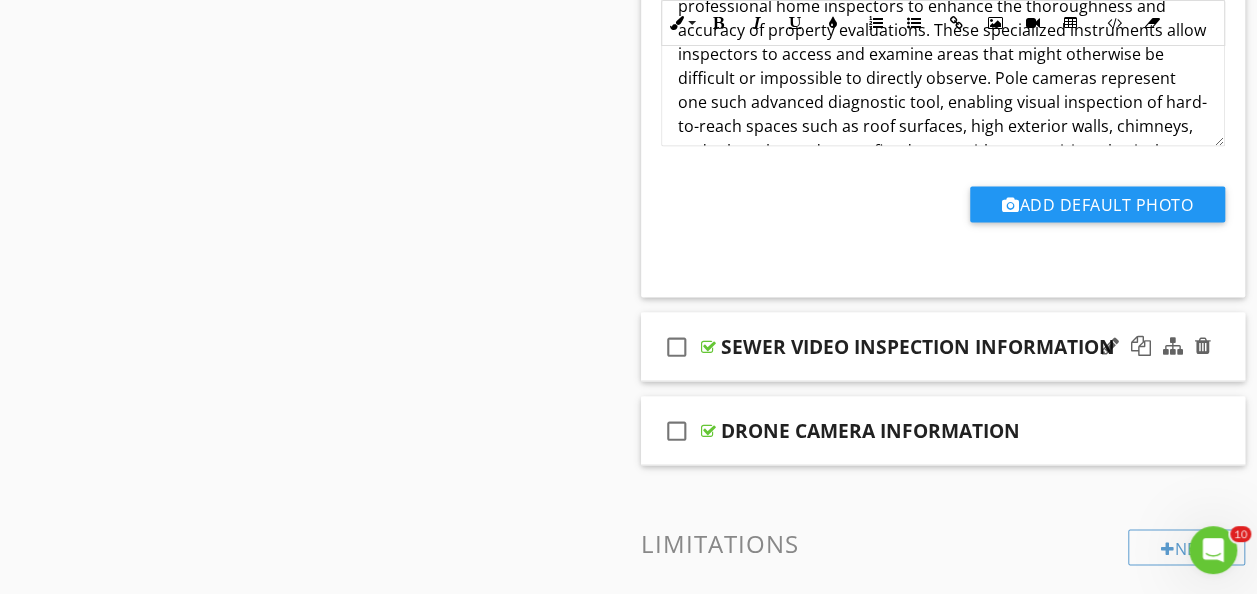 click on "check_box_outline_blank
SEWER VIDEO INSPECTION INFORMATION" at bounding box center [943, 346] 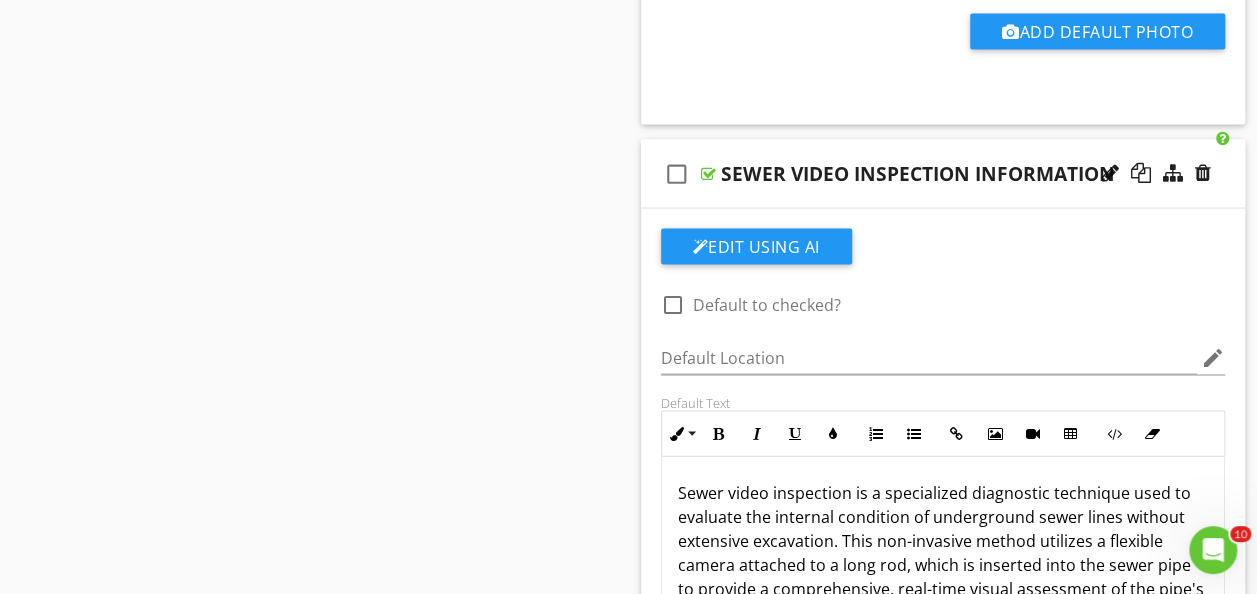 scroll, scrollTop: 1922, scrollLeft: 0, axis: vertical 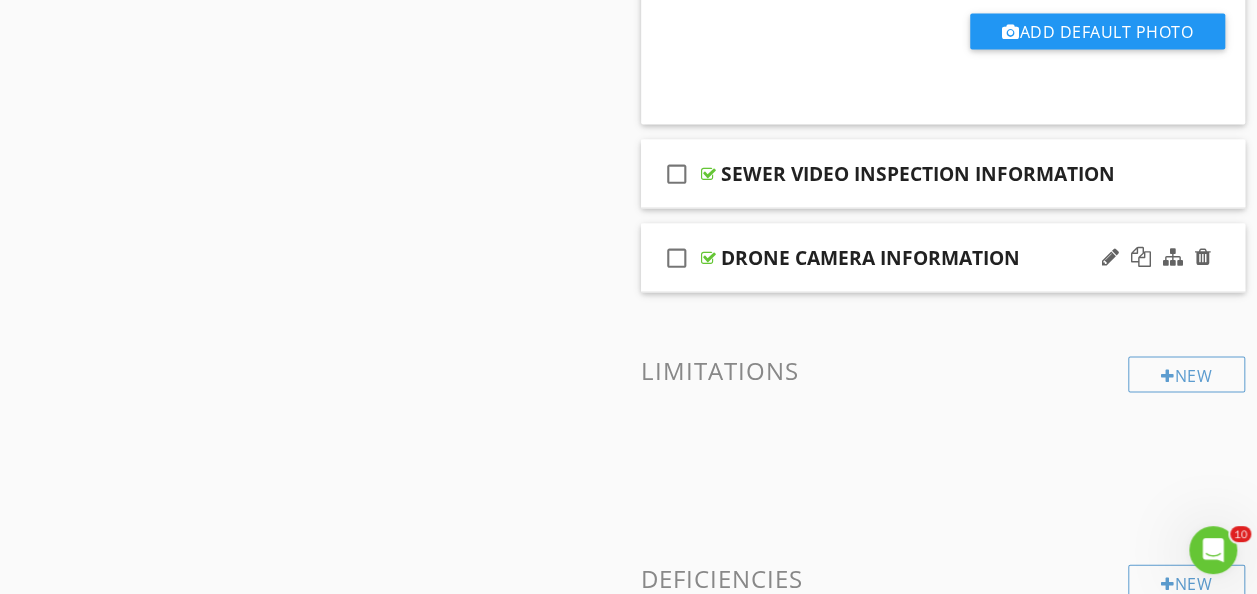 click on "check_box_outline_blank
DRONE CAMERA INFORMATION" at bounding box center [943, 258] 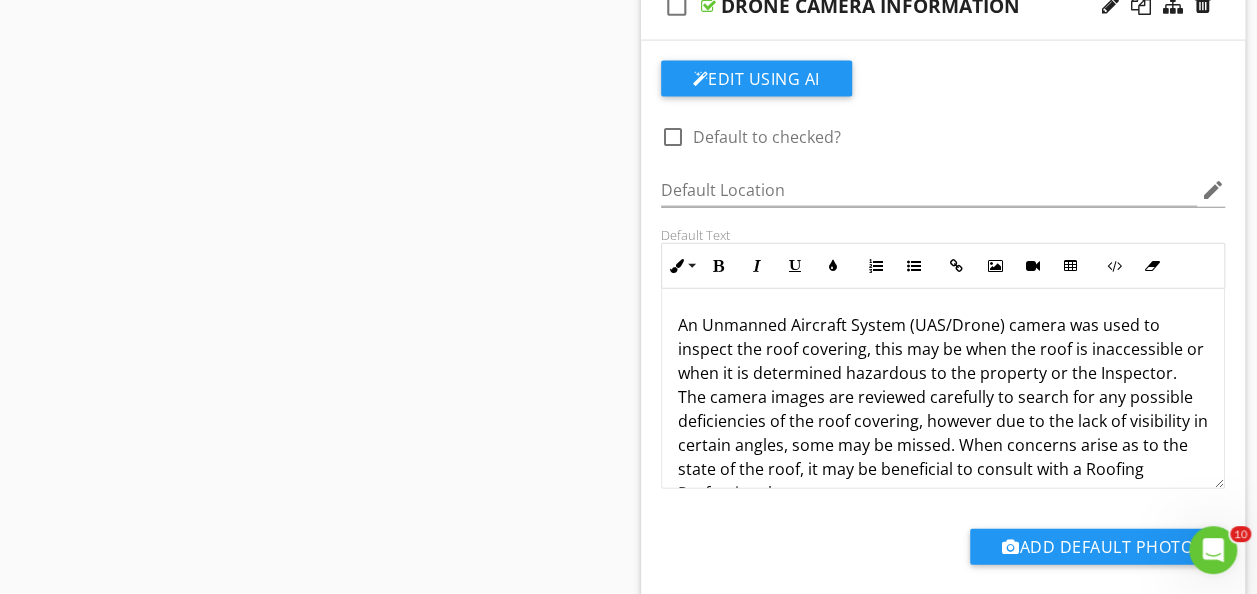 scroll, scrollTop: 2126, scrollLeft: 0, axis: vertical 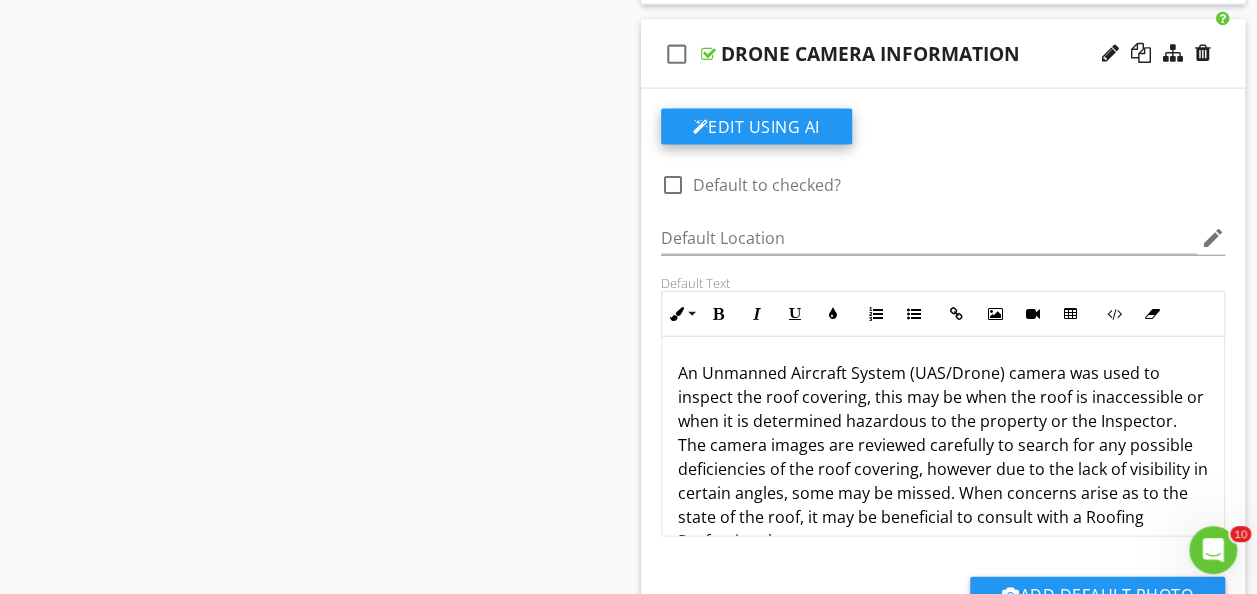click on "Edit Using AI" at bounding box center (756, -1575) 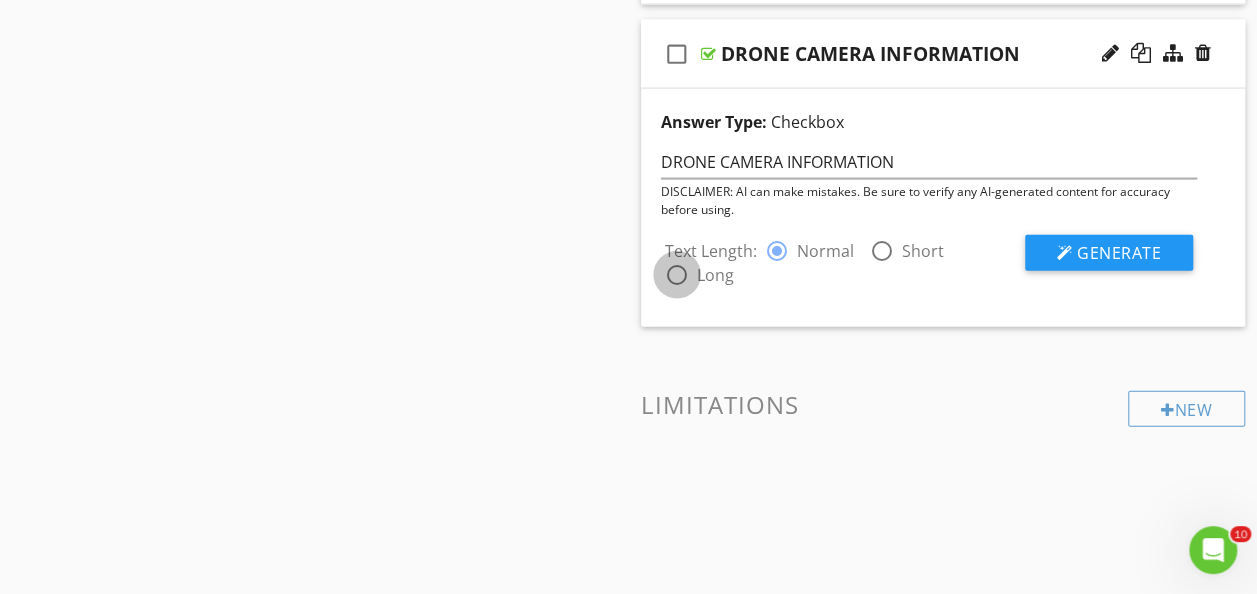 click at bounding box center (677, 275) 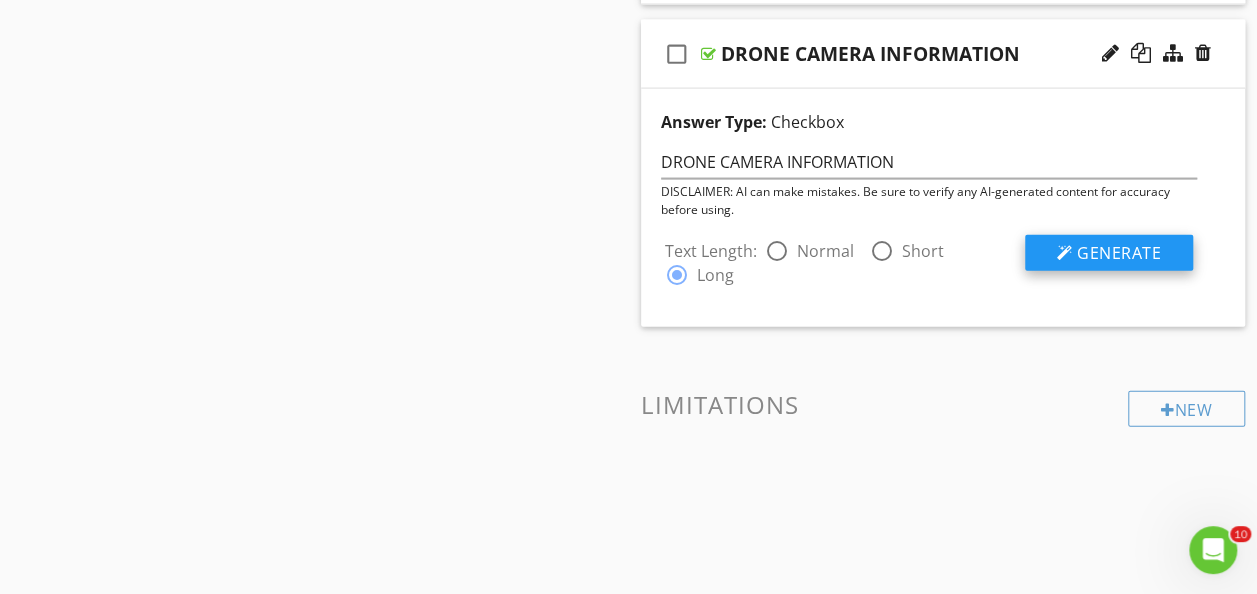 click on "Generate" at bounding box center [1119, 253] 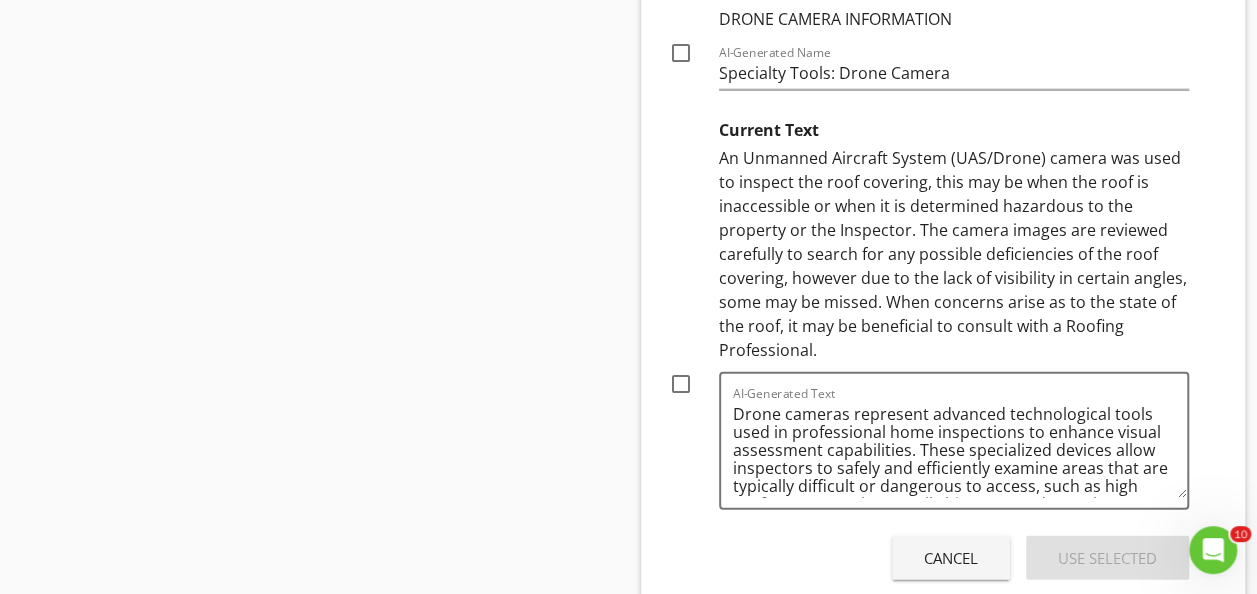 scroll, scrollTop: 2500, scrollLeft: 0, axis: vertical 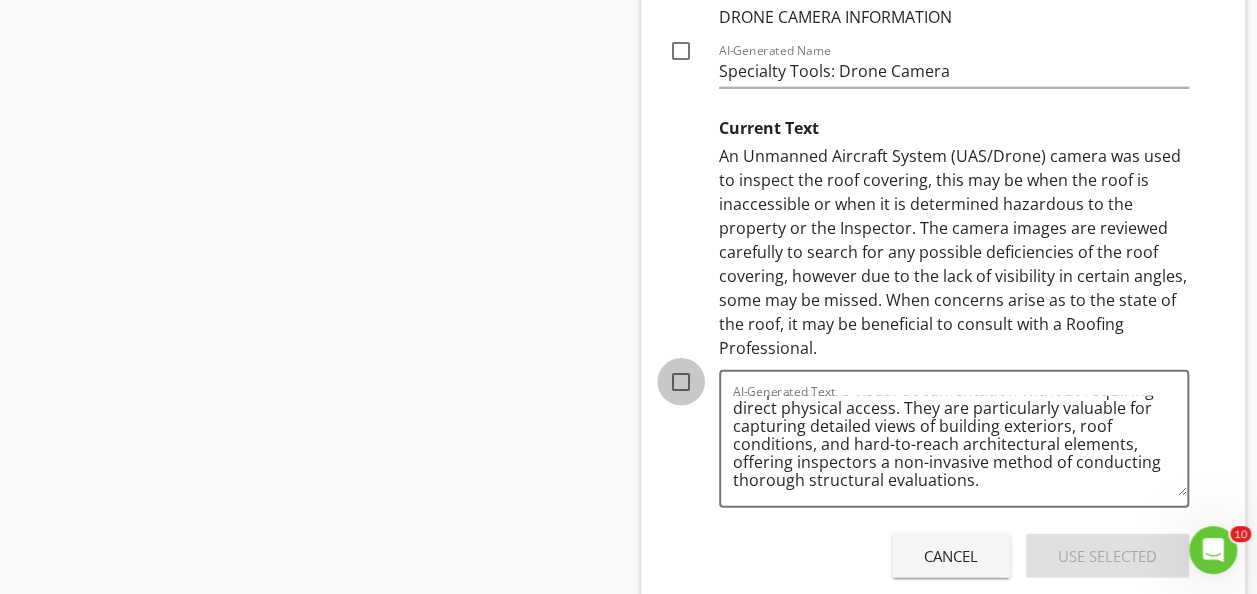 click at bounding box center [681, 382] 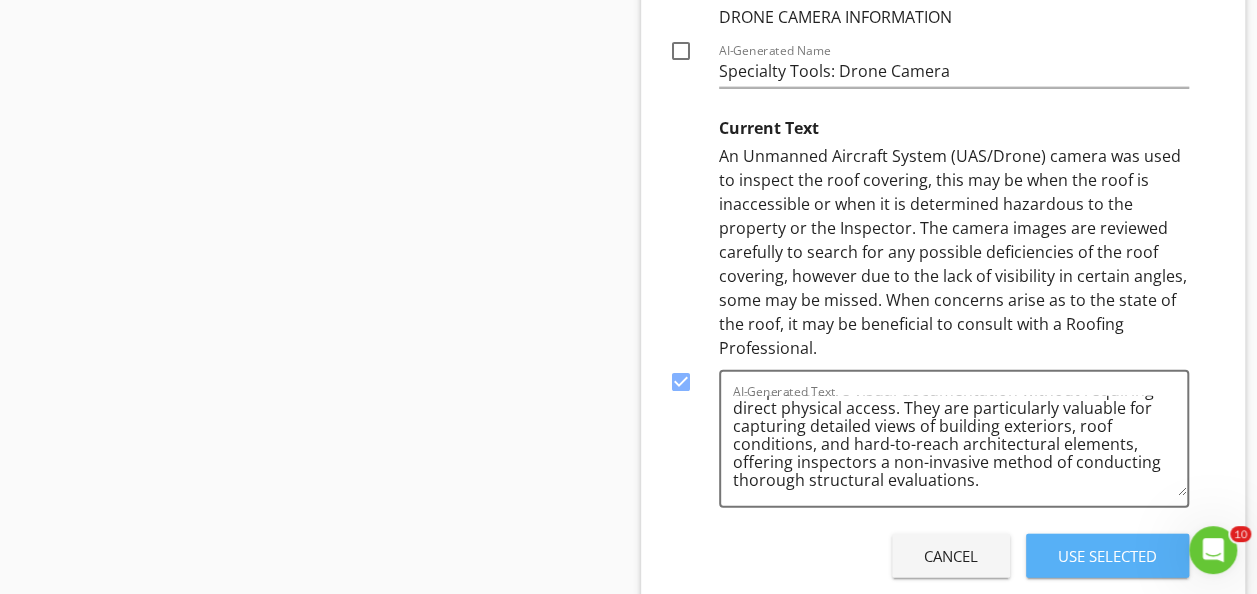 click on "Use Selected" at bounding box center [1107, 556] 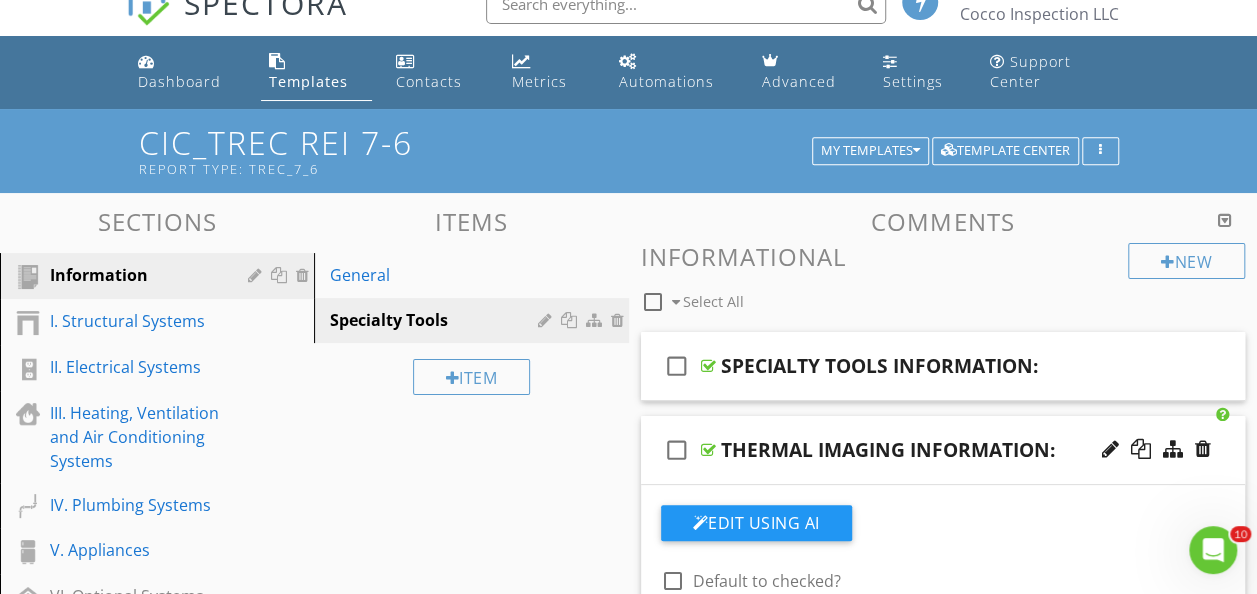 scroll, scrollTop: 0, scrollLeft: 0, axis: both 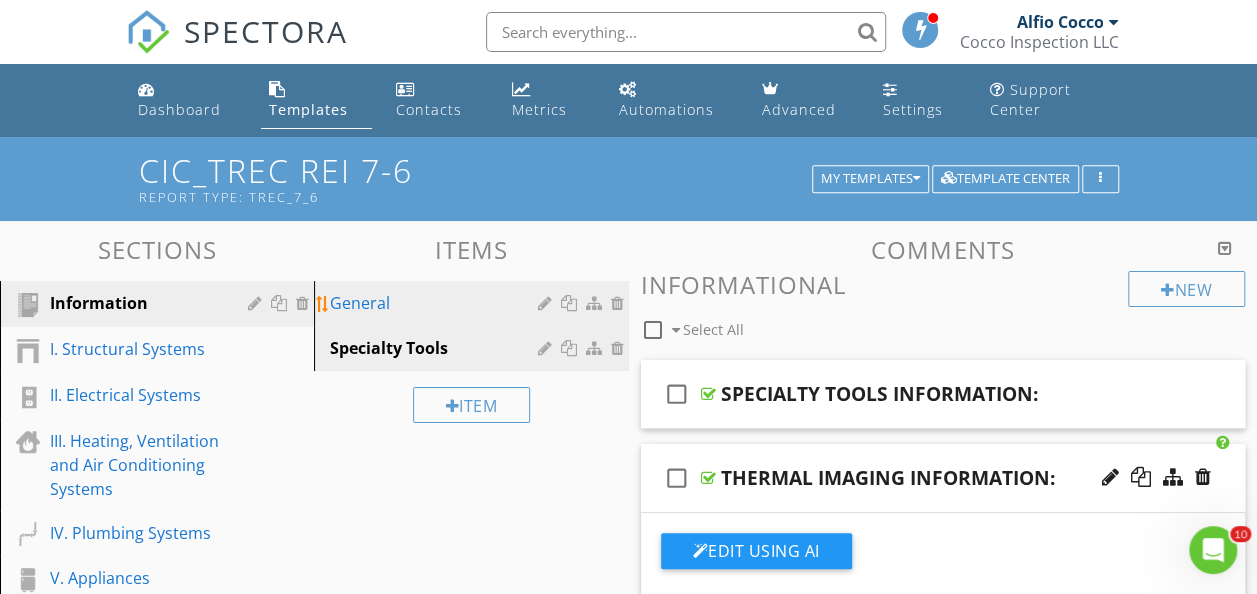 click on "General" at bounding box center (436, 303) 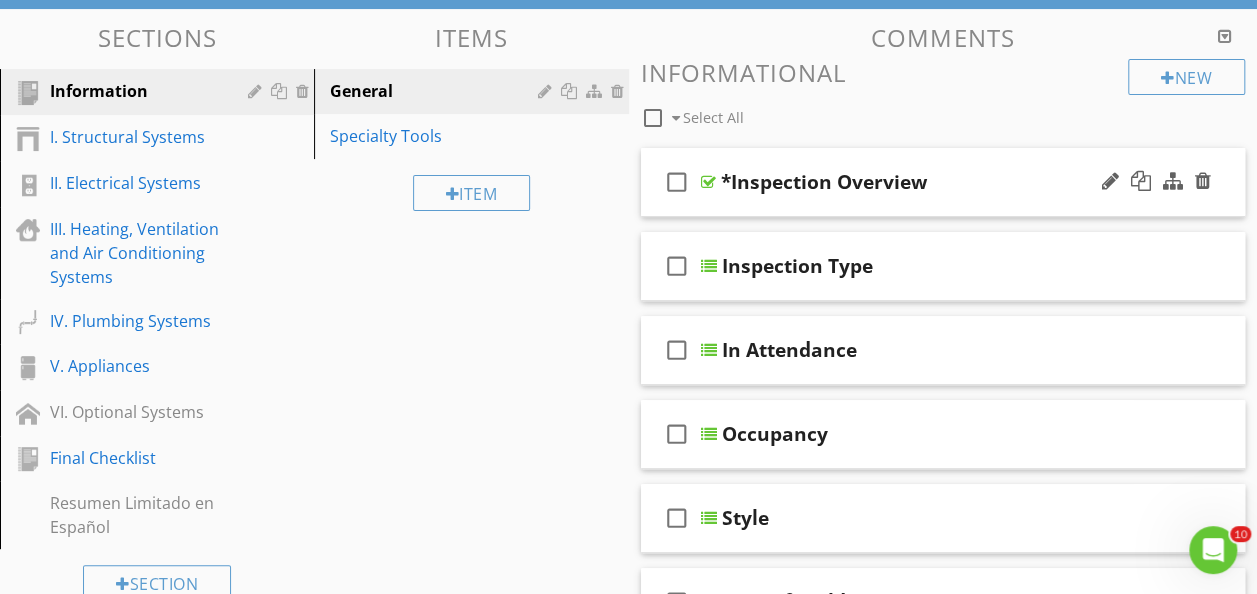 scroll, scrollTop: 210, scrollLeft: 0, axis: vertical 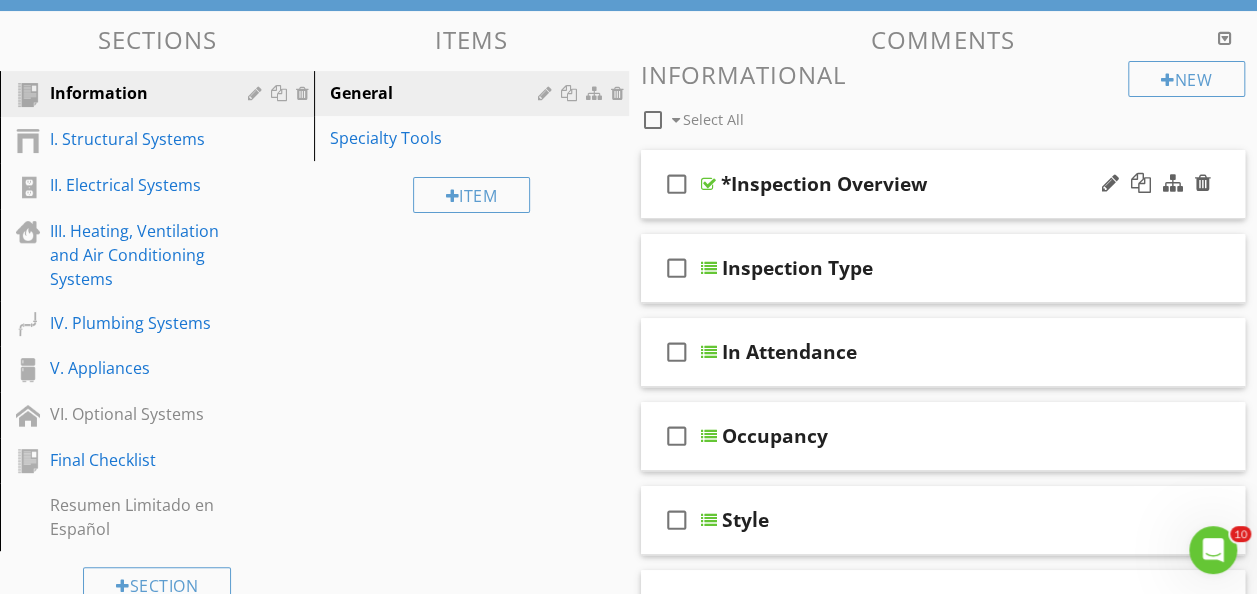 click on "check_box_outline_blank
*Inspection Overview" at bounding box center (943, 184) 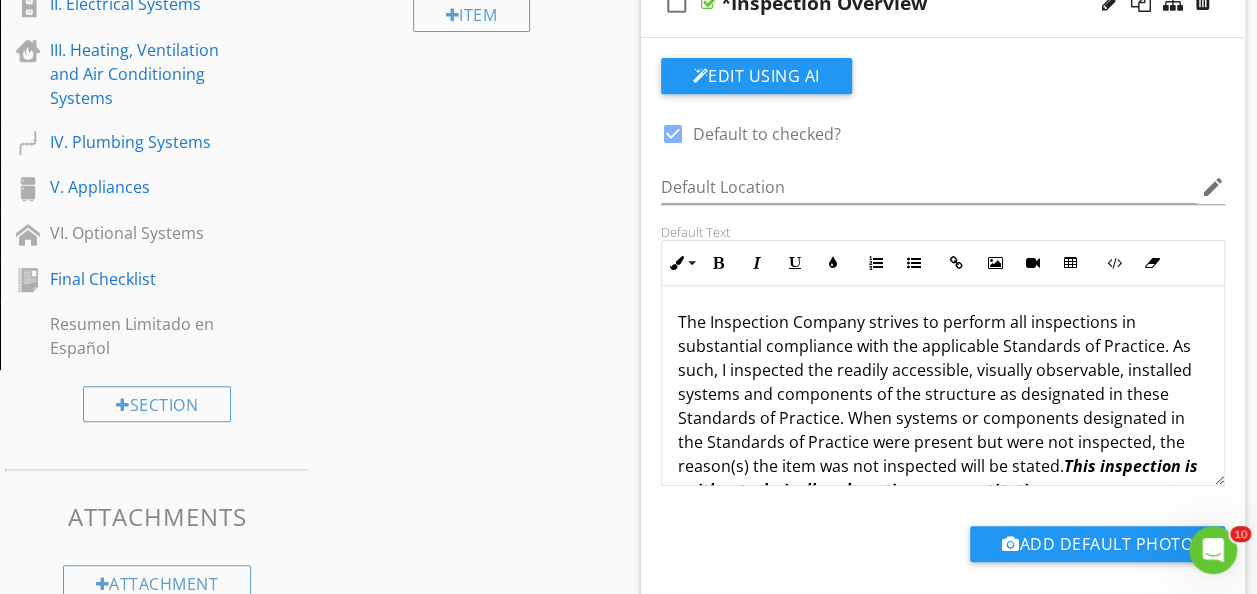 scroll, scrollTop: 390, scrollLeft: 0, axis: vertical 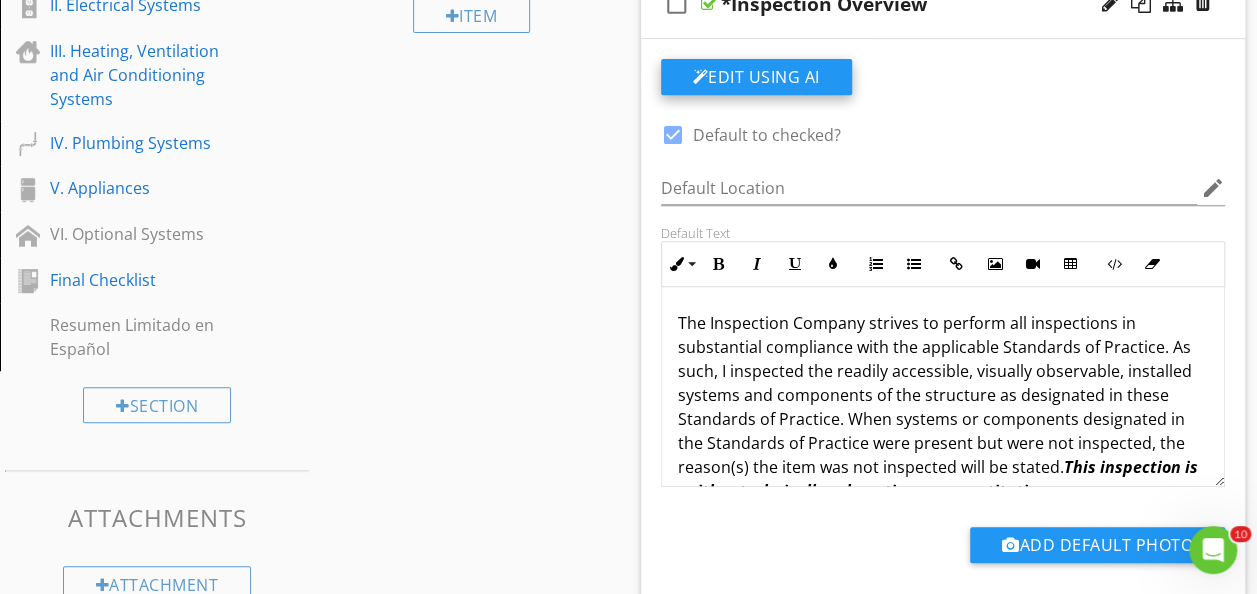 click on "Edit Using AI" at bounding box center (756, 77) 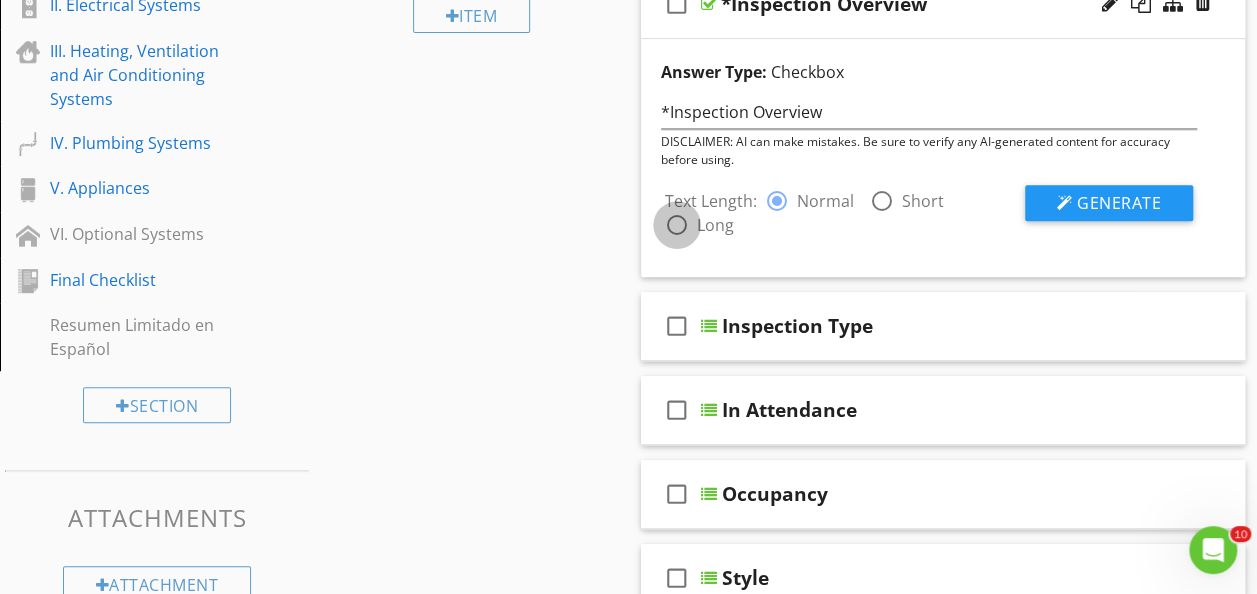 click at bounding box center [677, 225] 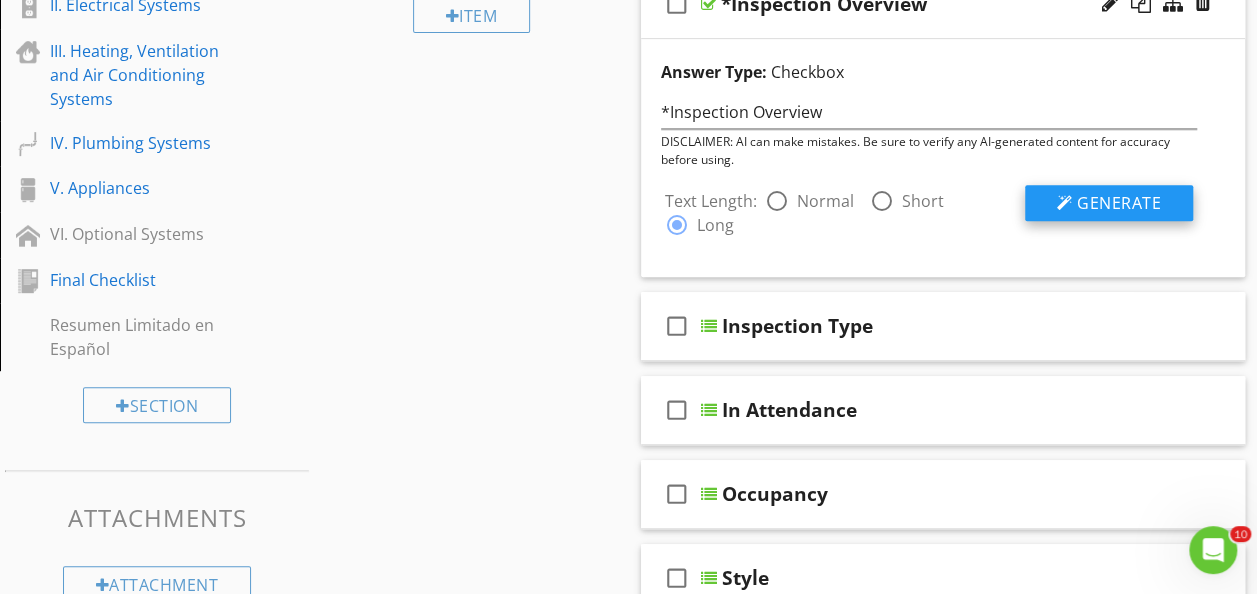 click on "Generate" at bounding box center [1119, 203] 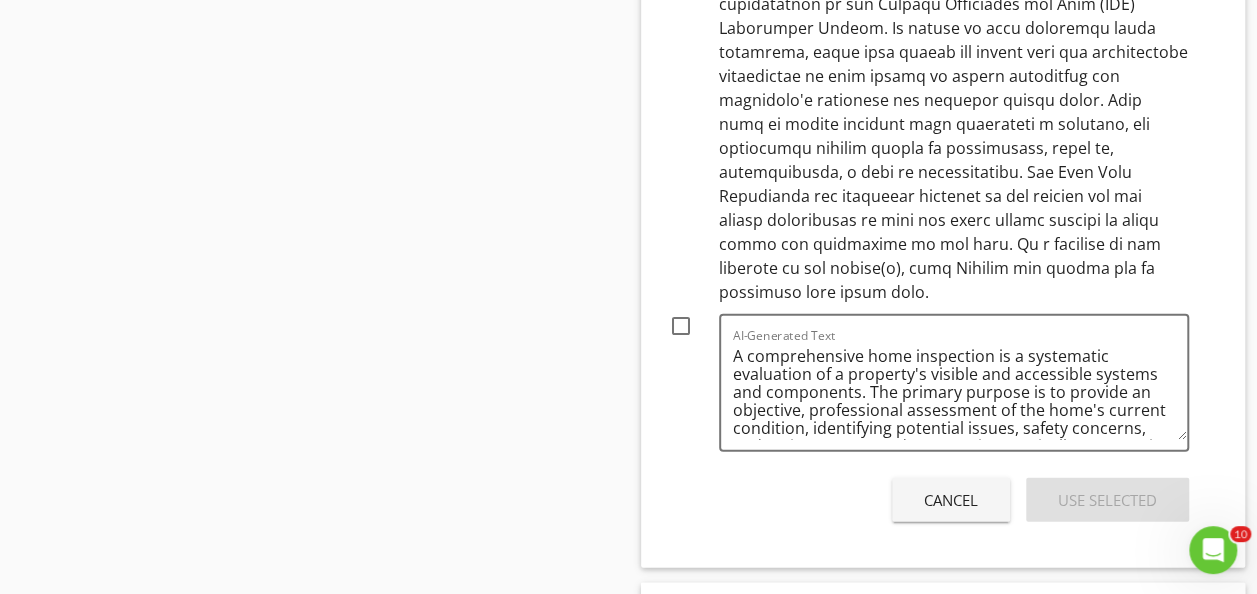 scroll, scrollTop: 2091, scrollLeft: 0, axis: vertical 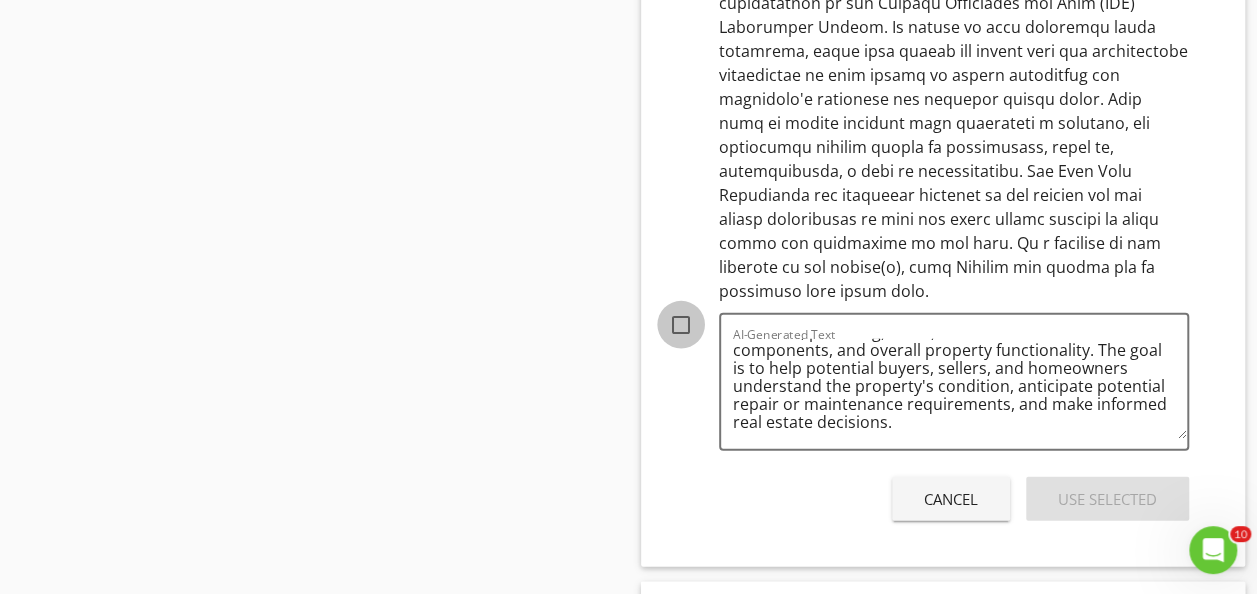 click at bounding box center [681, 325] 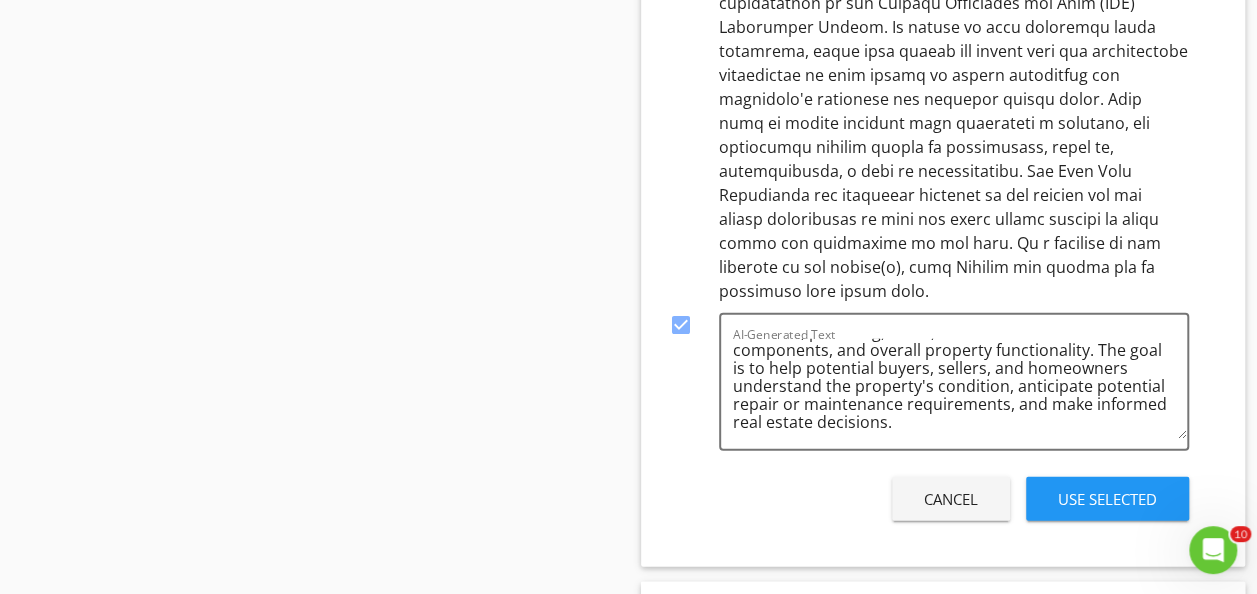 click on "Use Selected" at bounding box center (1107, 499) 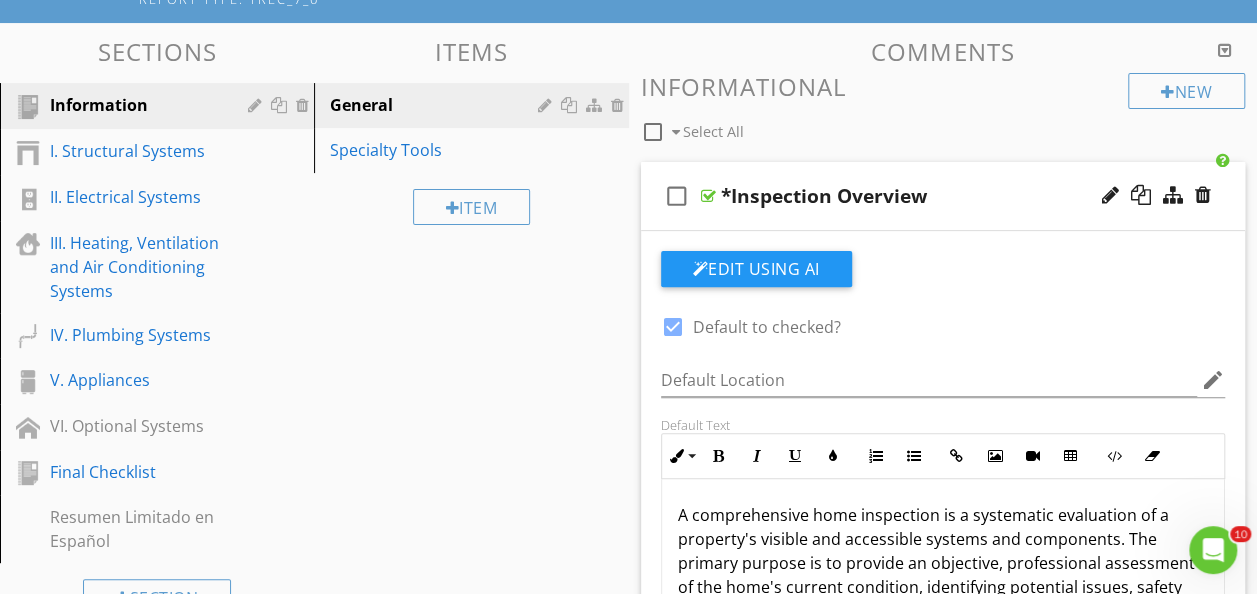 scroll, scrollTop: 197, scrollLeft: 0, axis: vertical 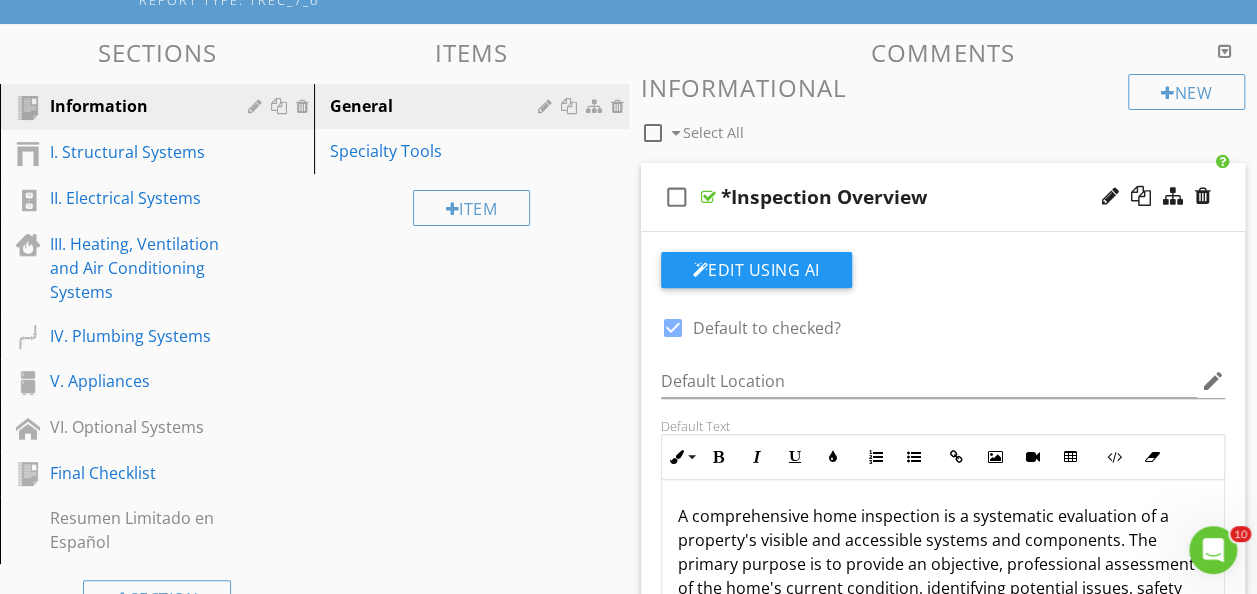click on "check_box_outline_blank
*Inspection Overview" at bounding box center (943, 197) 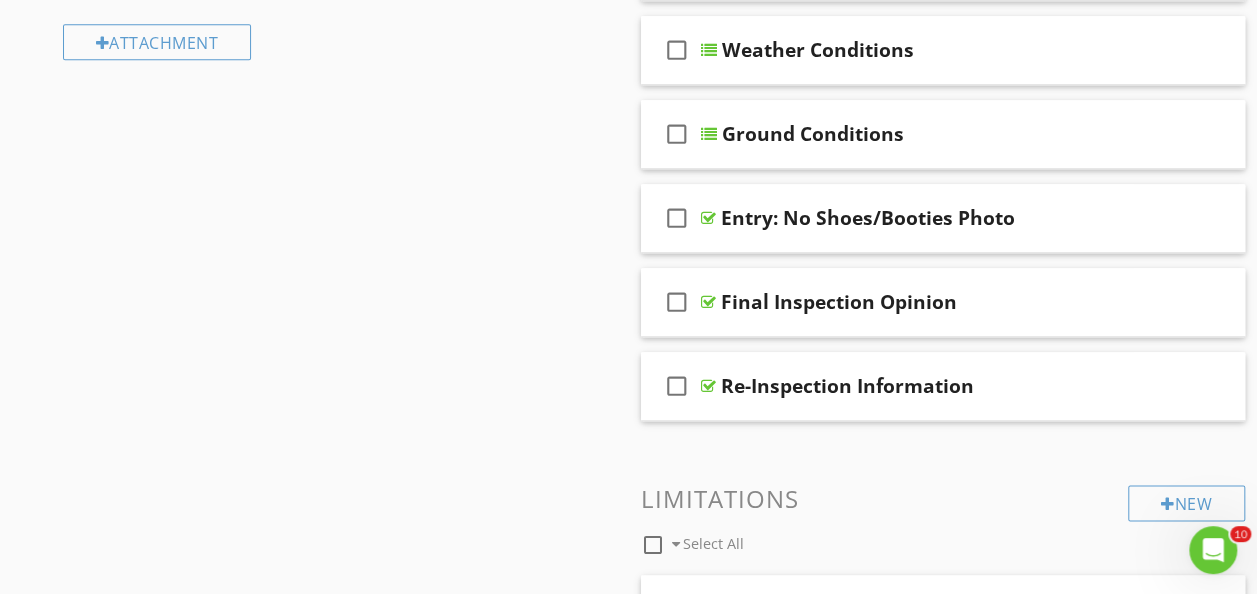 scroll, scrollTop: 933, scrollLeft: 0, axis: vertical 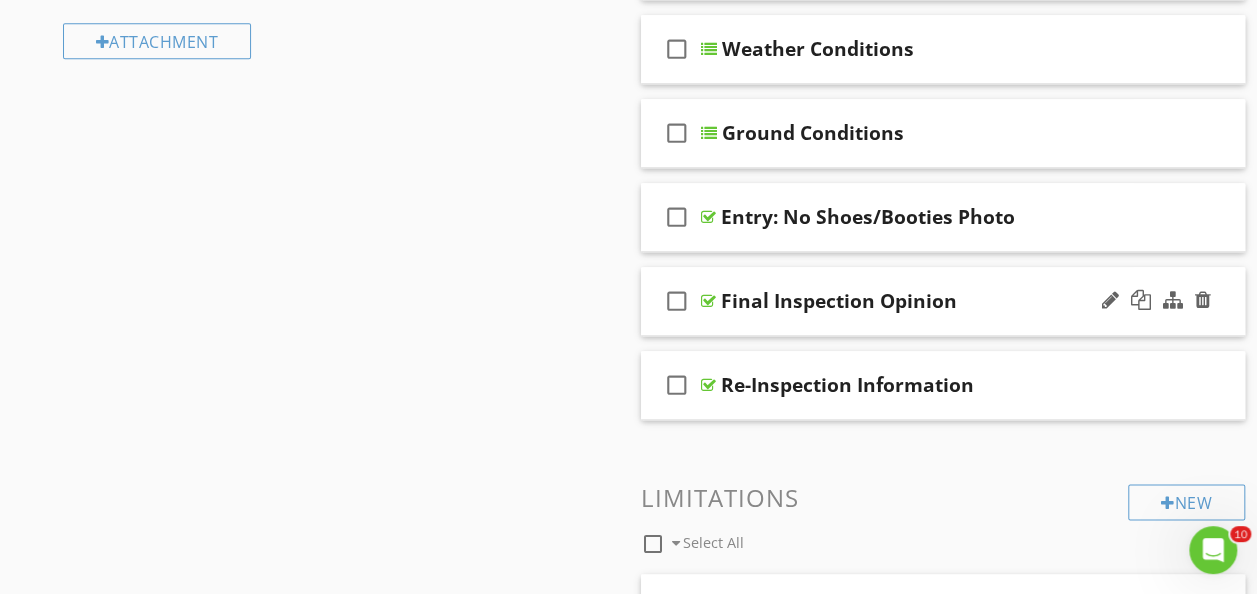 click on "check_box_outline_blank
Final Inspection Opinion" at bounding box center [943, 301] 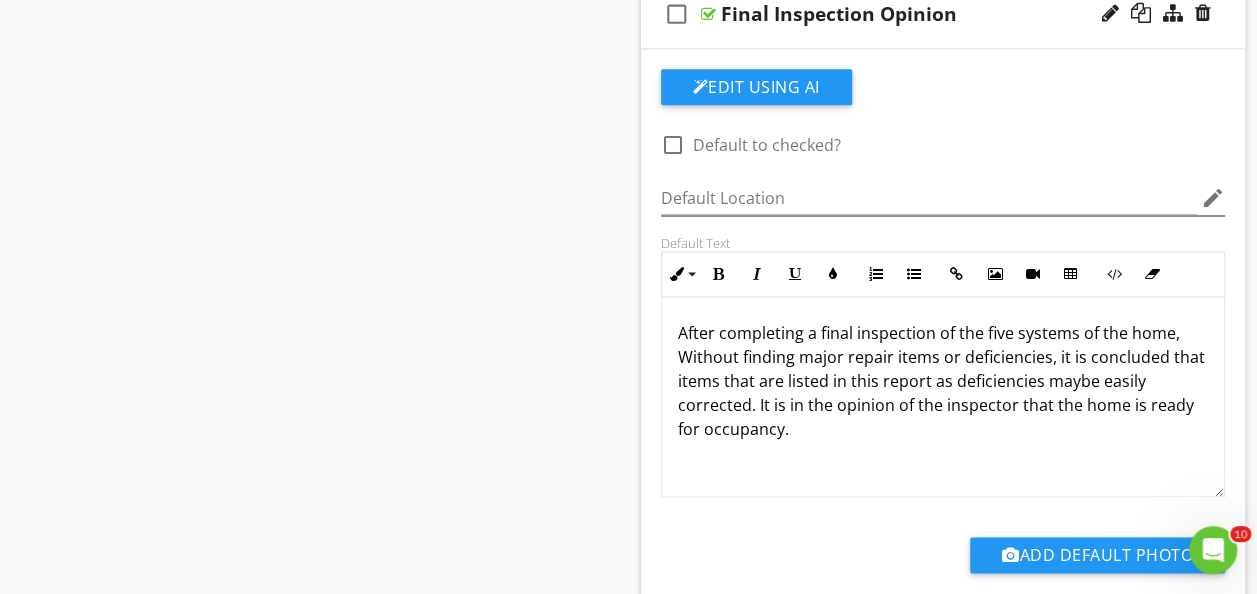 scroll, scrollTop: 1218, scrollLeft: 0, axis: vertical 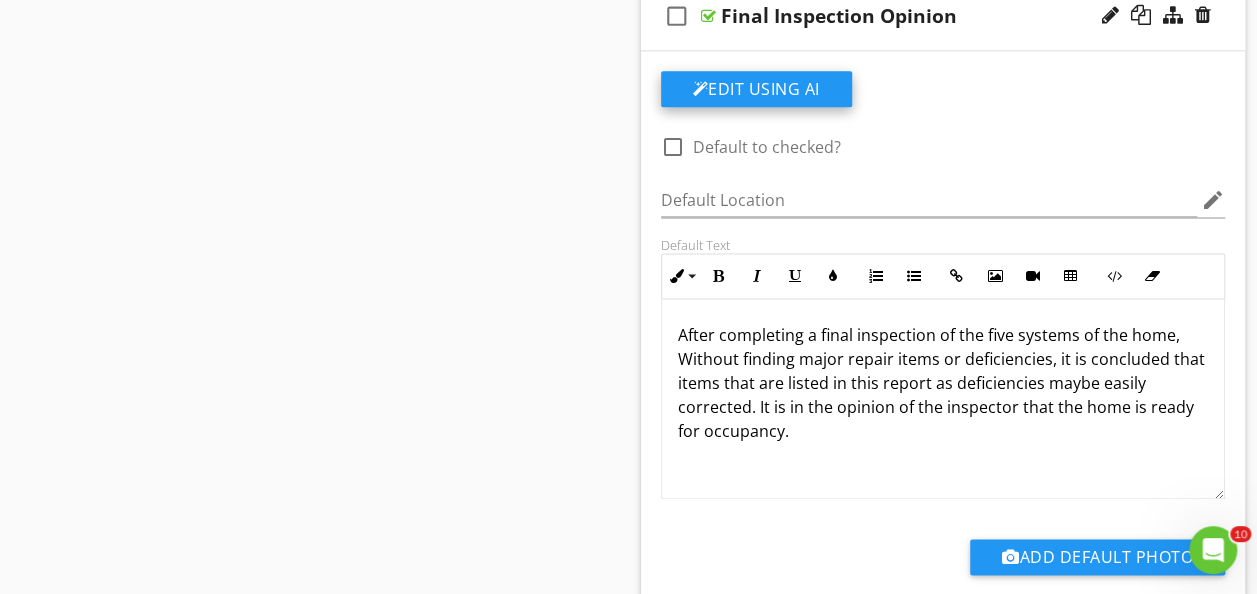 click on "Edit Using AI" at bounding box center [756, 89] 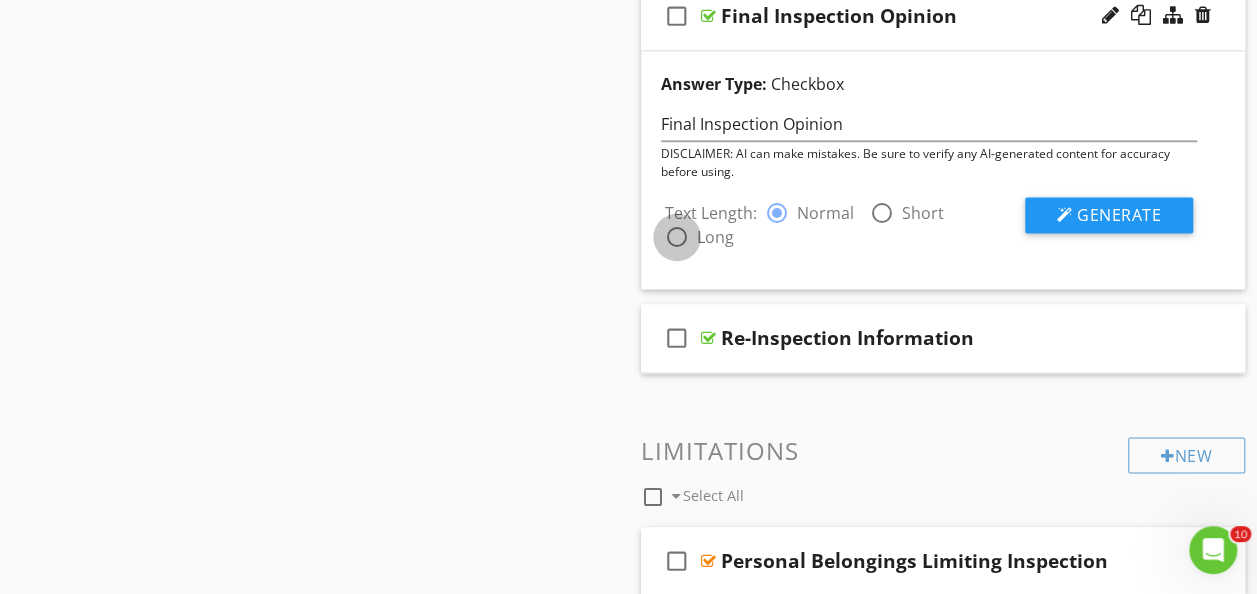click at bounding box center (677, 237) 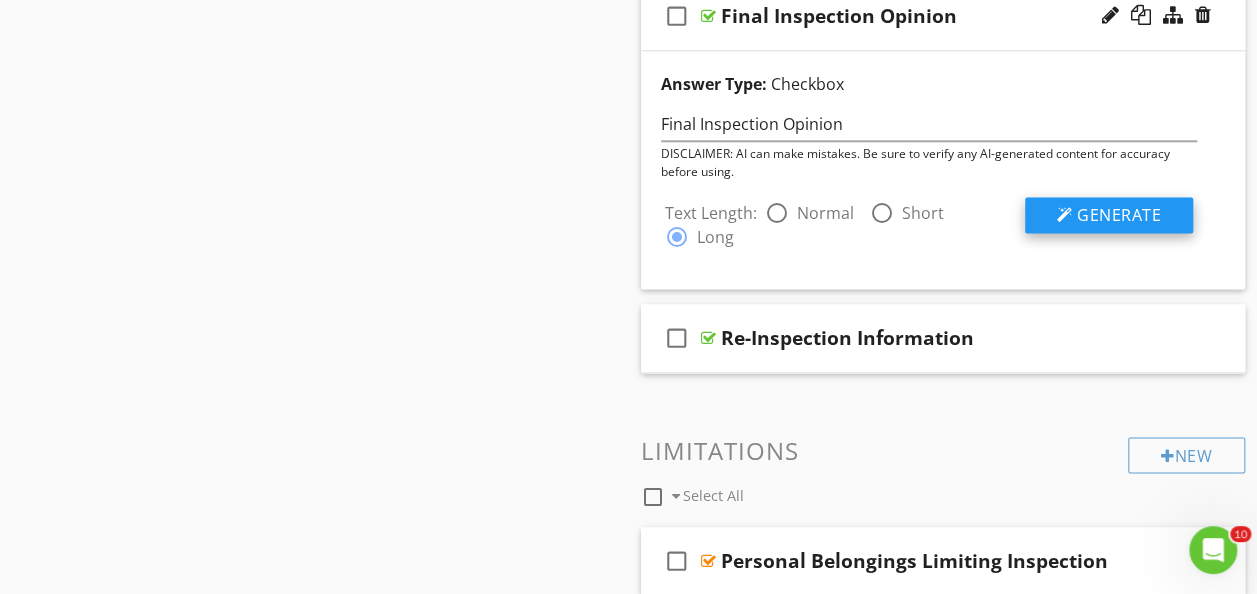 click at bounding box center [1065, 215] 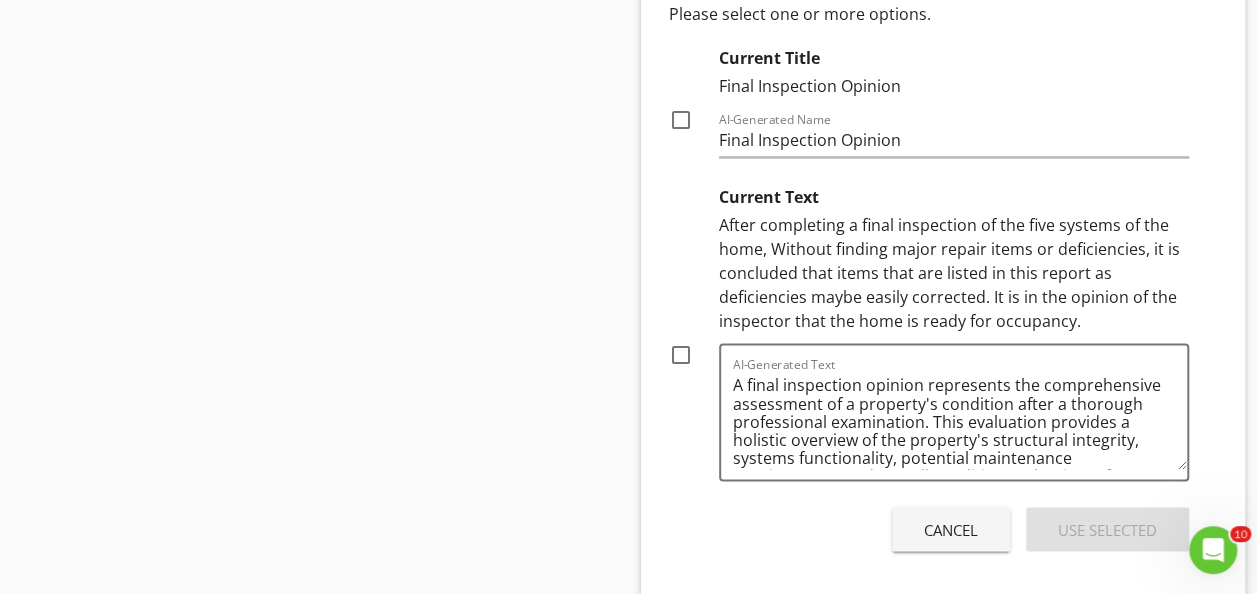 scroll, scrollTop: 1485, scrollLeft: 0, axis: vertical 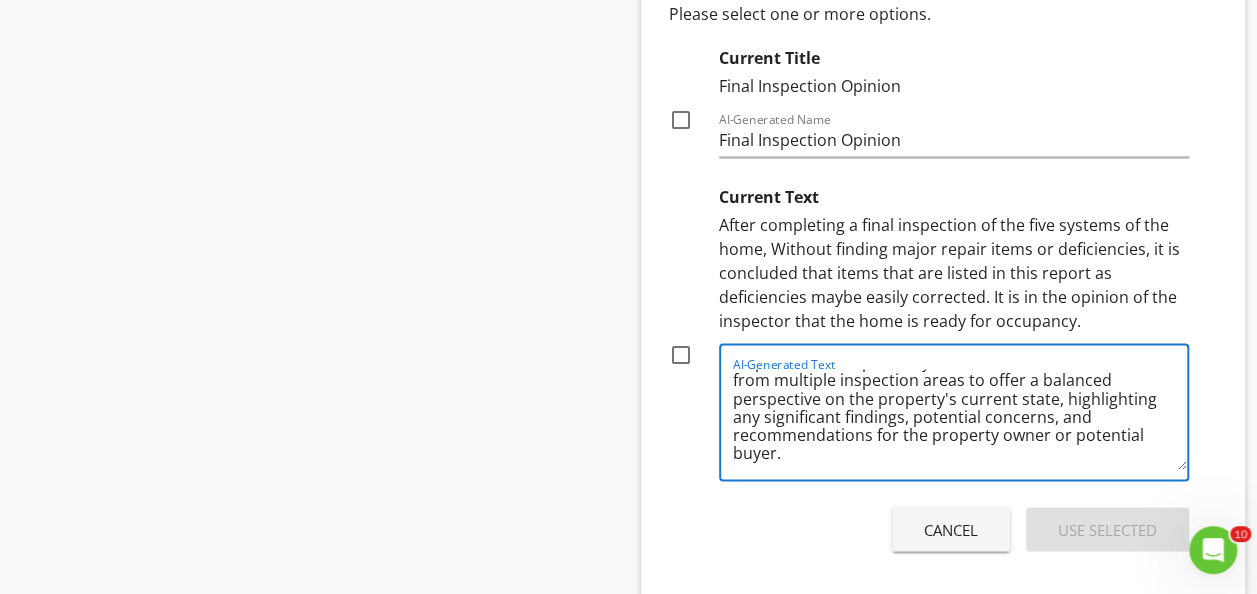 click on "A final inspection opinion represents the comprehensive assessment of a property's condition after a thorough professional examination. This evaluation provides a holistic overview of the property's structural integrity, systems functionality, potential maintenance requirements, and overall condition at the time of inspection. The opinion synthesizes detailed observations from multiple inspection areas to offer a balanced perspective on the property's current state, highlighting any significant findings, potential concerns, and recommendations for the property owner or potential buyer." at bounding box center (960, 419) 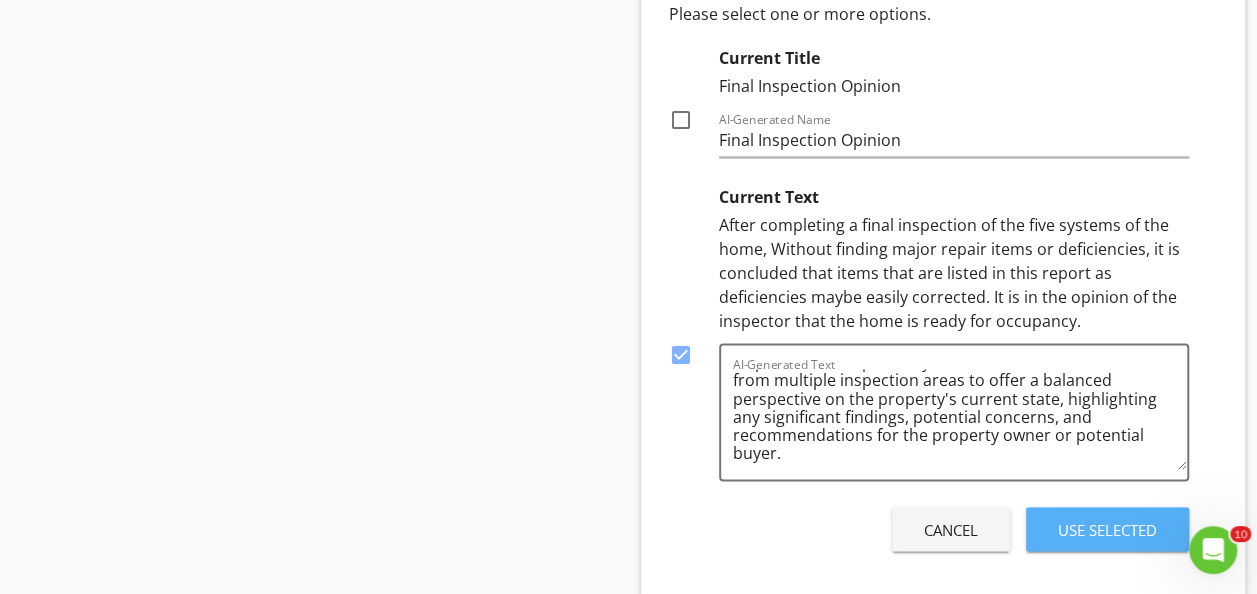 click on "Use Selected" at bounding box center [1107, 529] 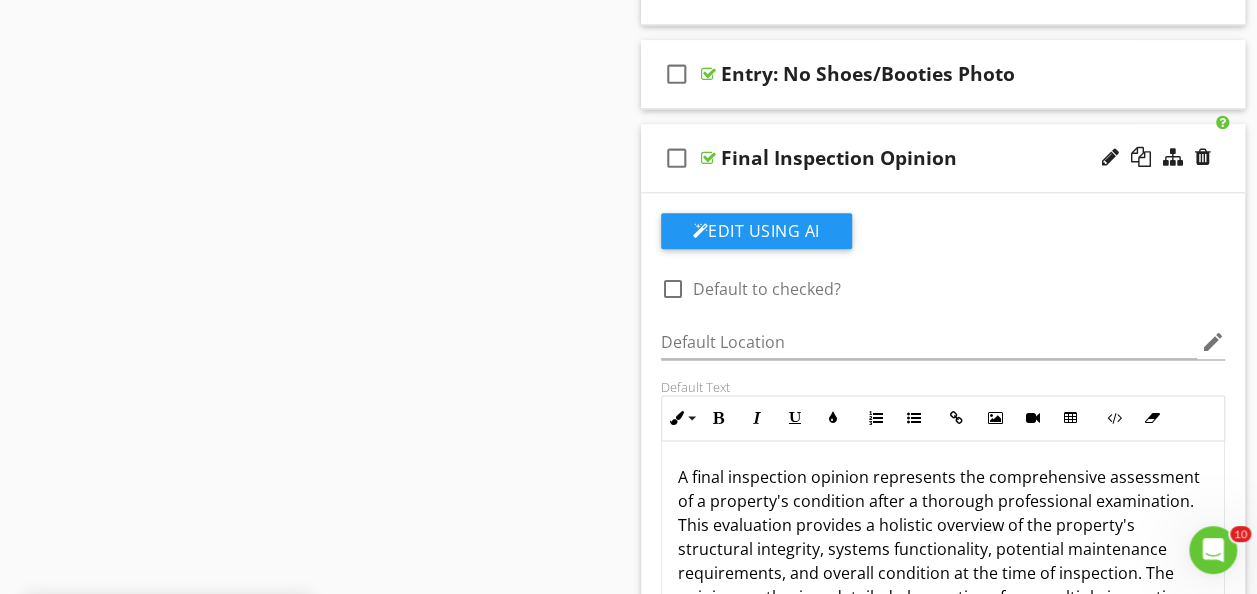 scroll, scrollTop: 1075, scrollLeft: 0, axis: vertical 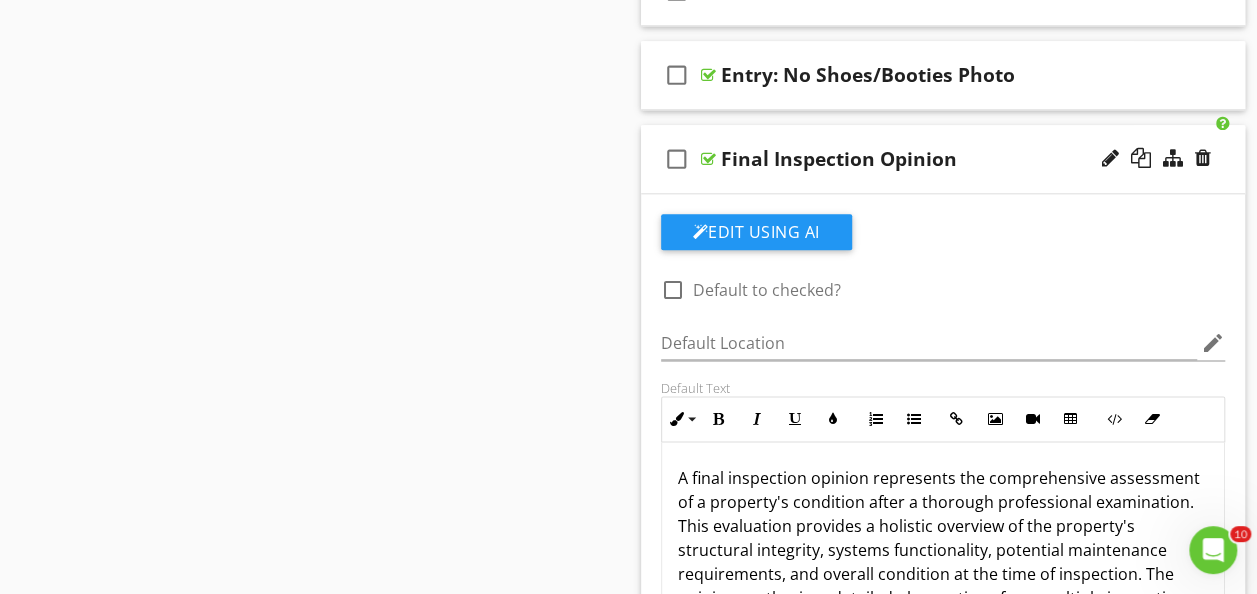 click on "check_box_outline_blank" at bounding box center [677, 159] 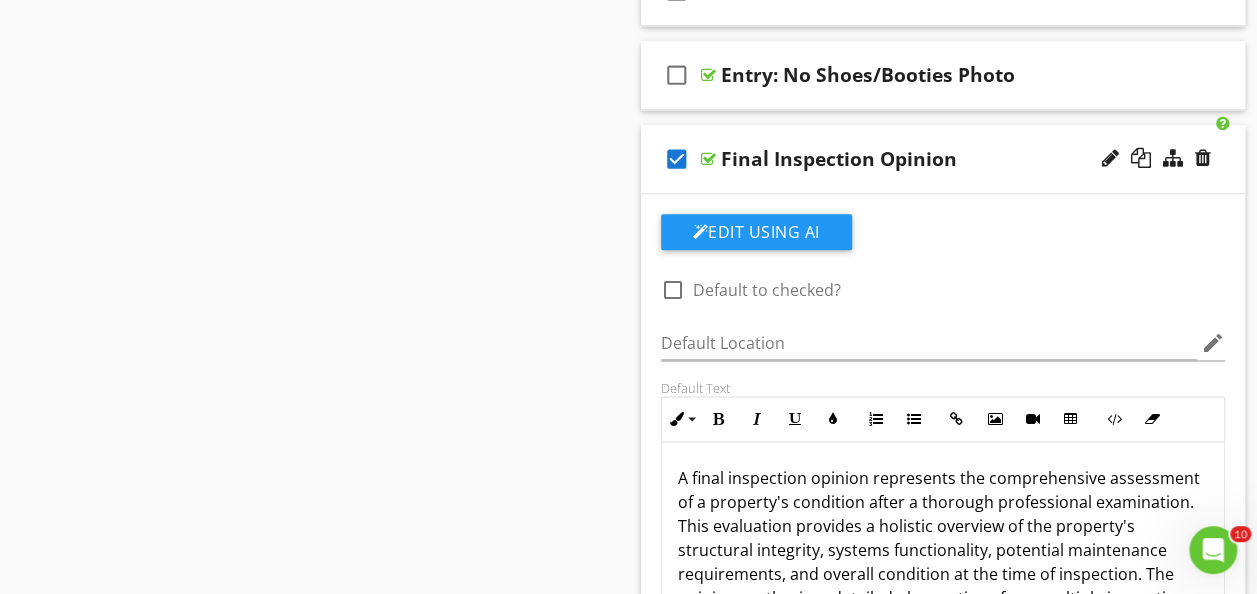 click on "check_box" at bounding box center (677, 159) 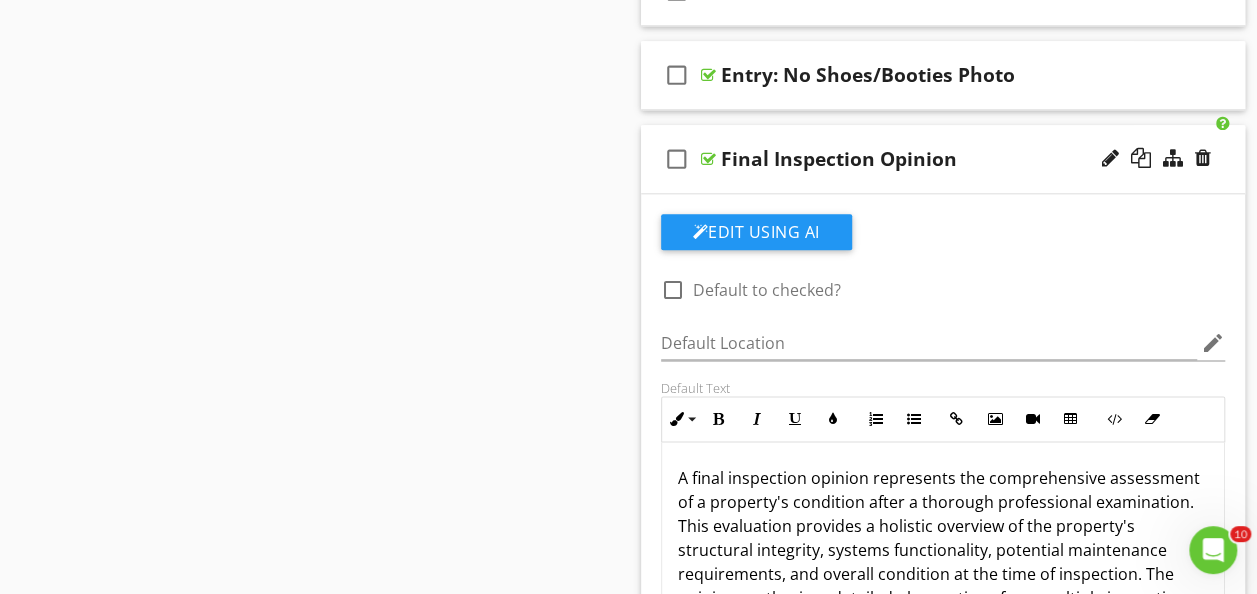 click on "check_box_outline_blank
Final Inspection Opinion" at bounding box center (943, 159) 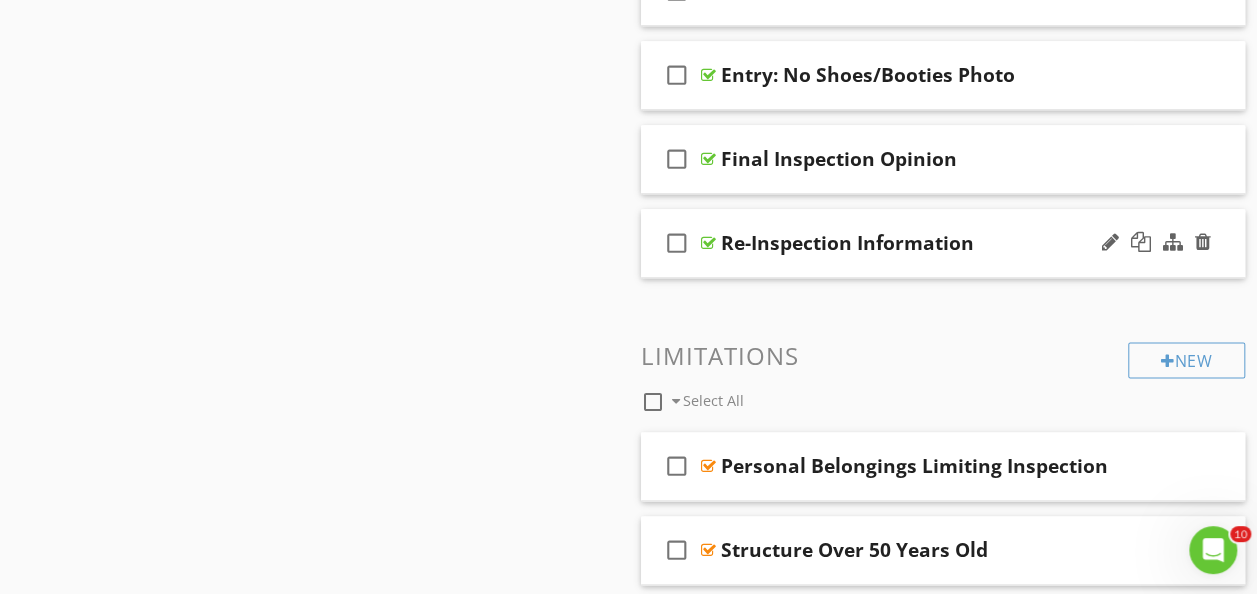 click on "check_box_outline_blank
Re-Inspection Information" at bounding box center (943, 243) 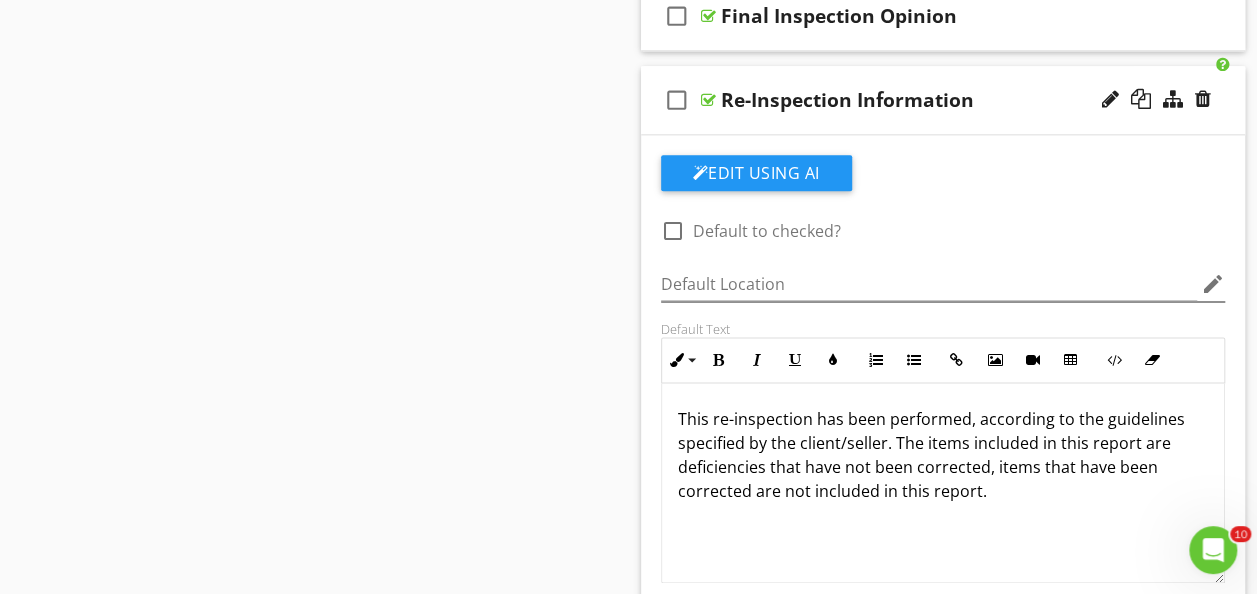 scroll, scrollTop: 1216, scrollLeft: 0, axis: vertical 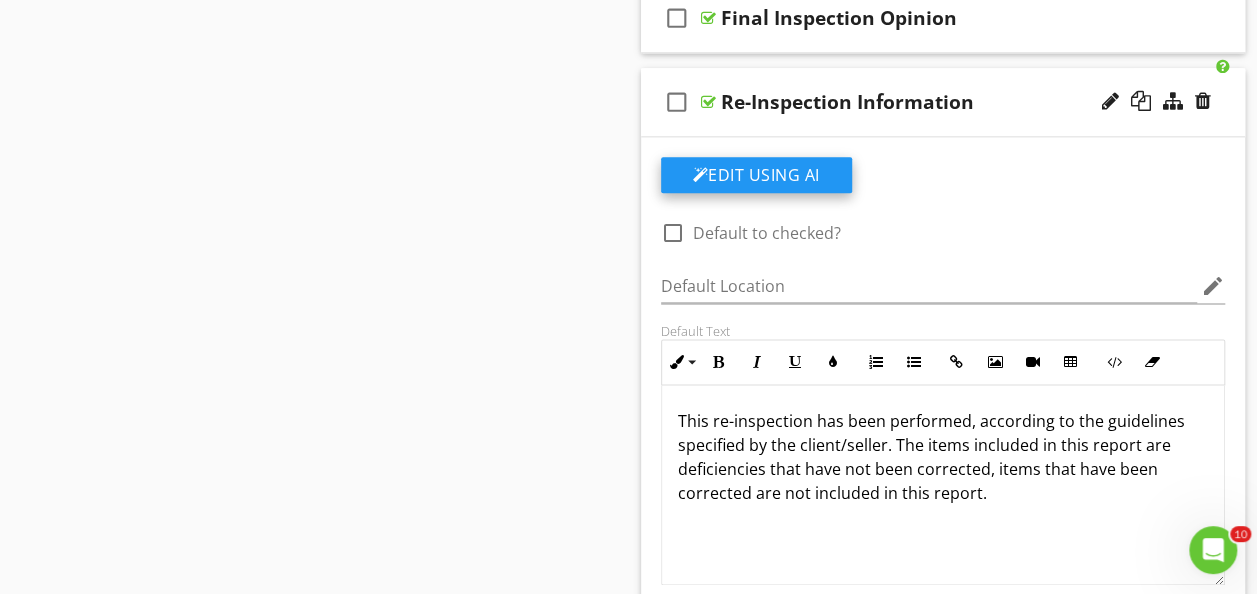 click on "Edit Using AI" at bounding box center (756, 175) 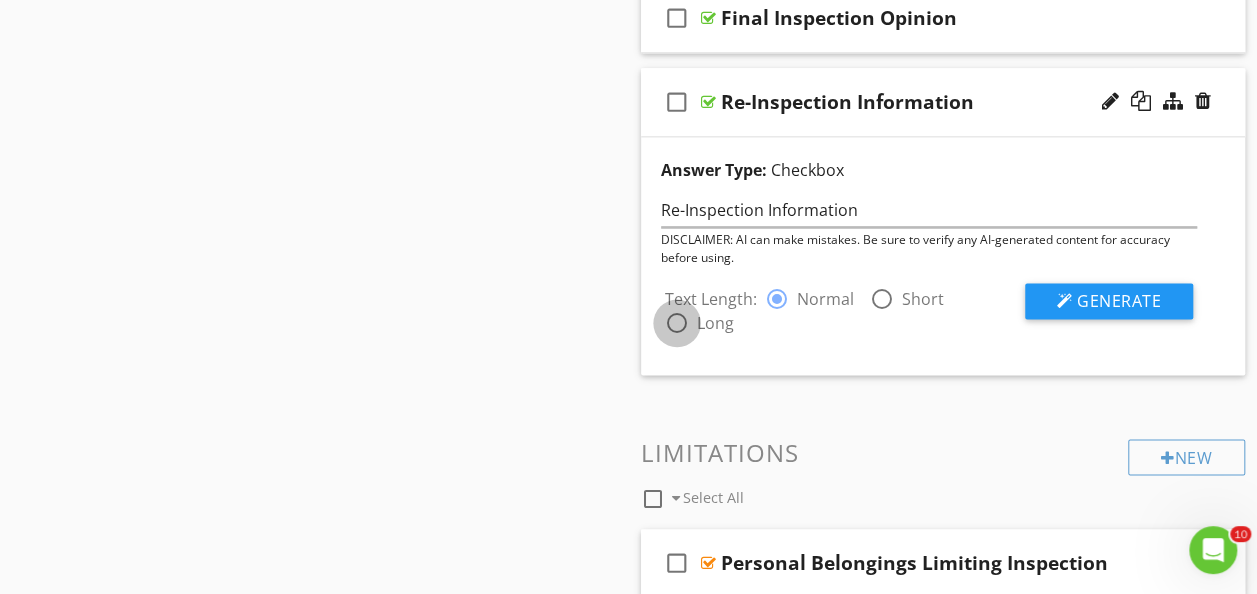 click at bounding box center [677, 323] 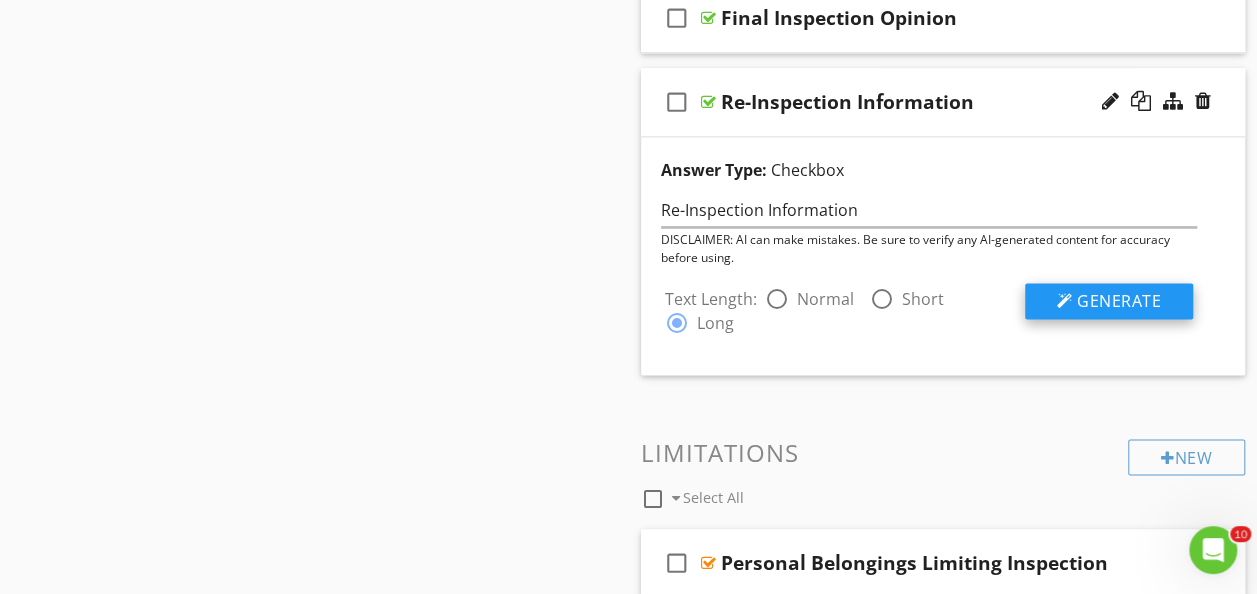 click on "Generate" at bounding box center (1119, 301) 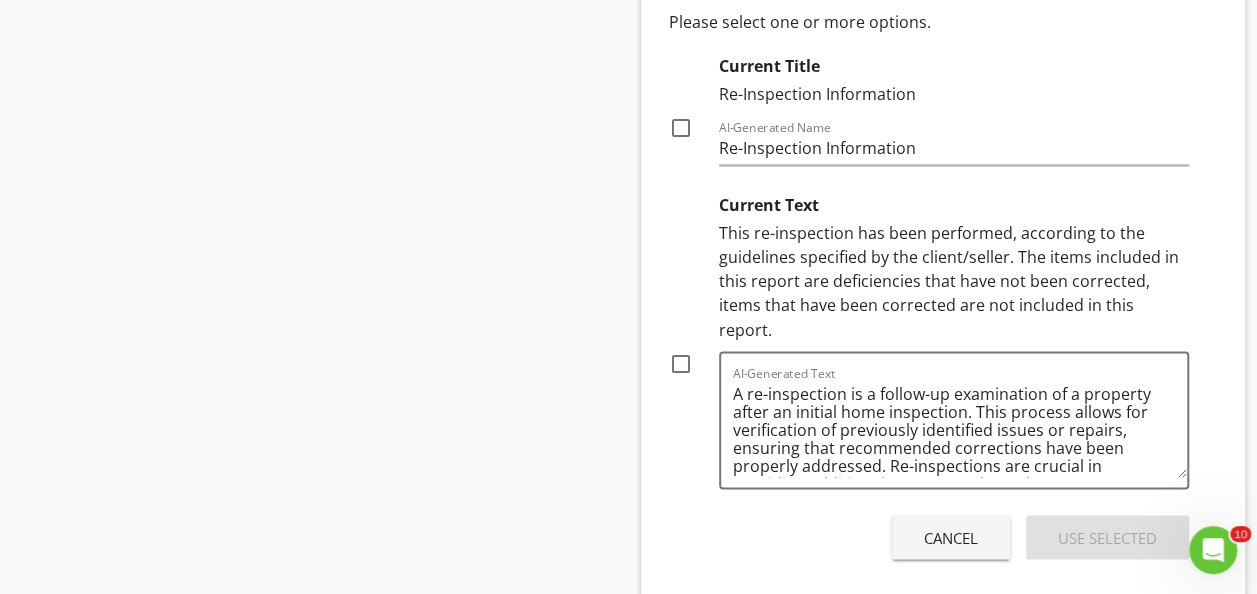 scroll, scrollTop: 1570, scrollLeft: 0, axis: vertical 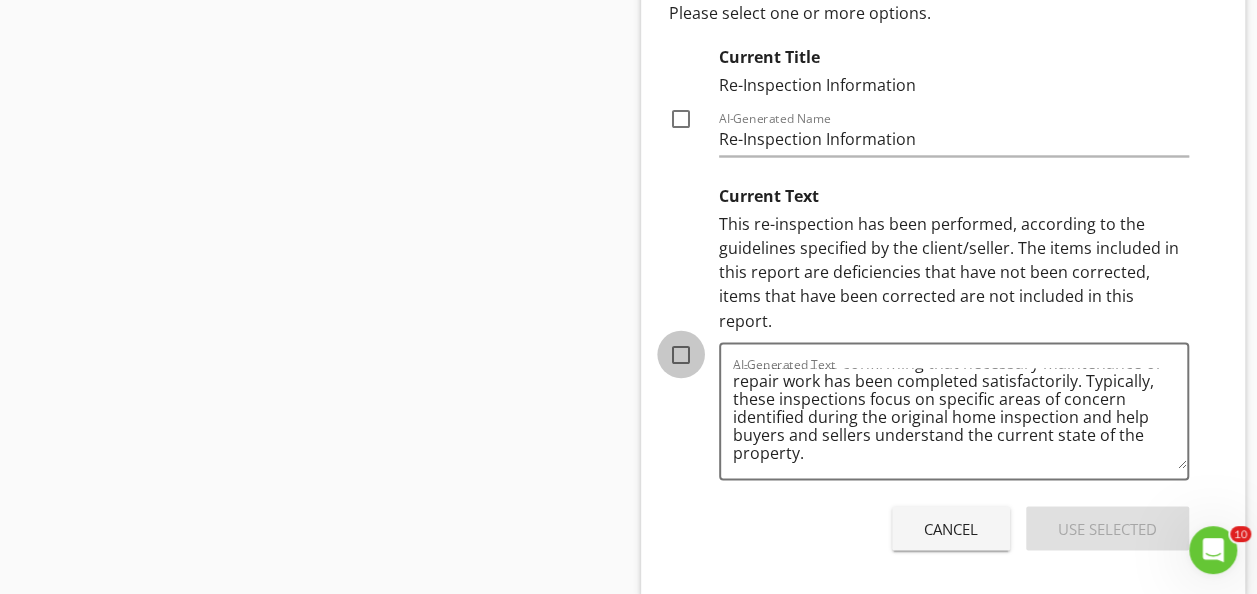click at bounding box center (681, 354) 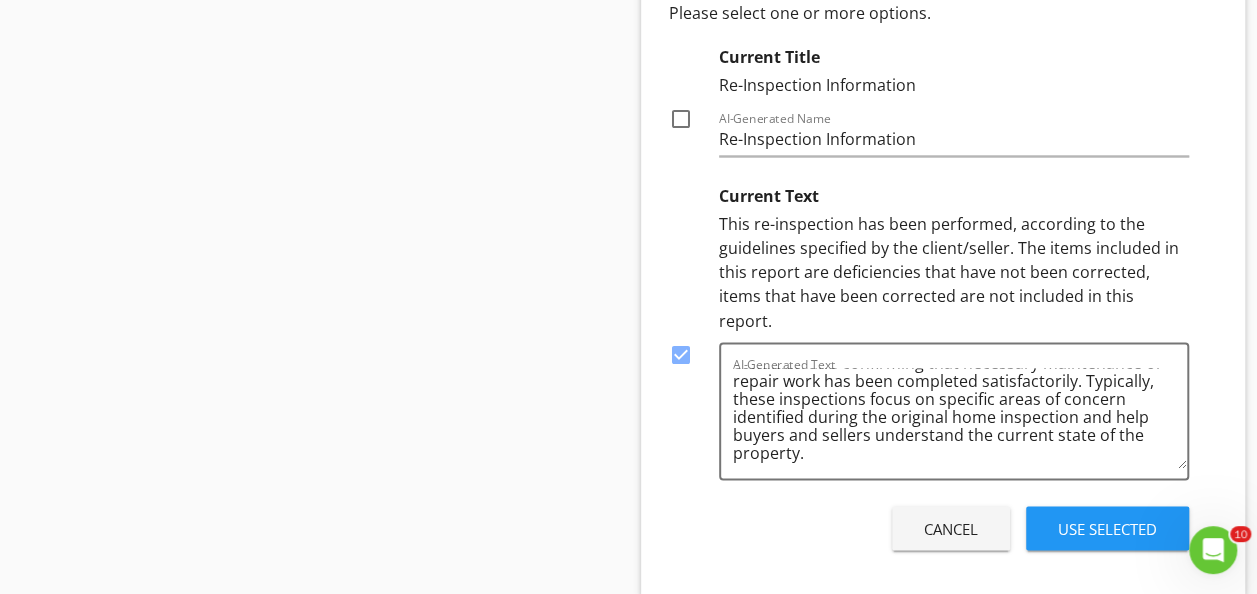 click on "Use Selected" at bounding box center [1107, 528] 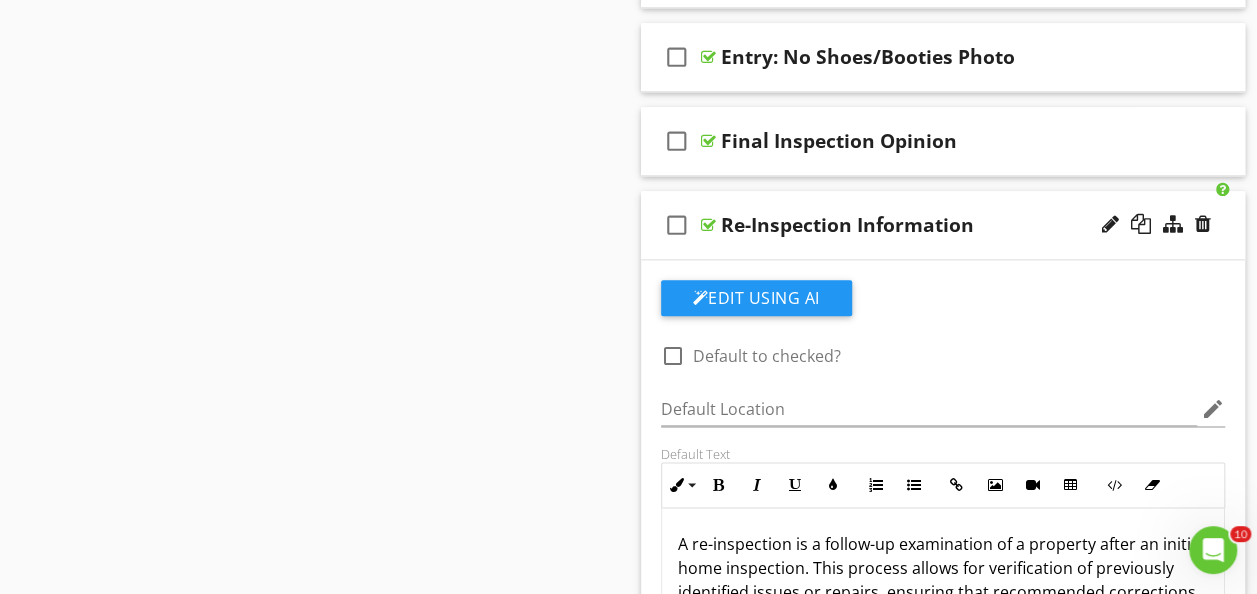 scroll, scrollTop: 1092, scrollLeft: 0, axis: vertical 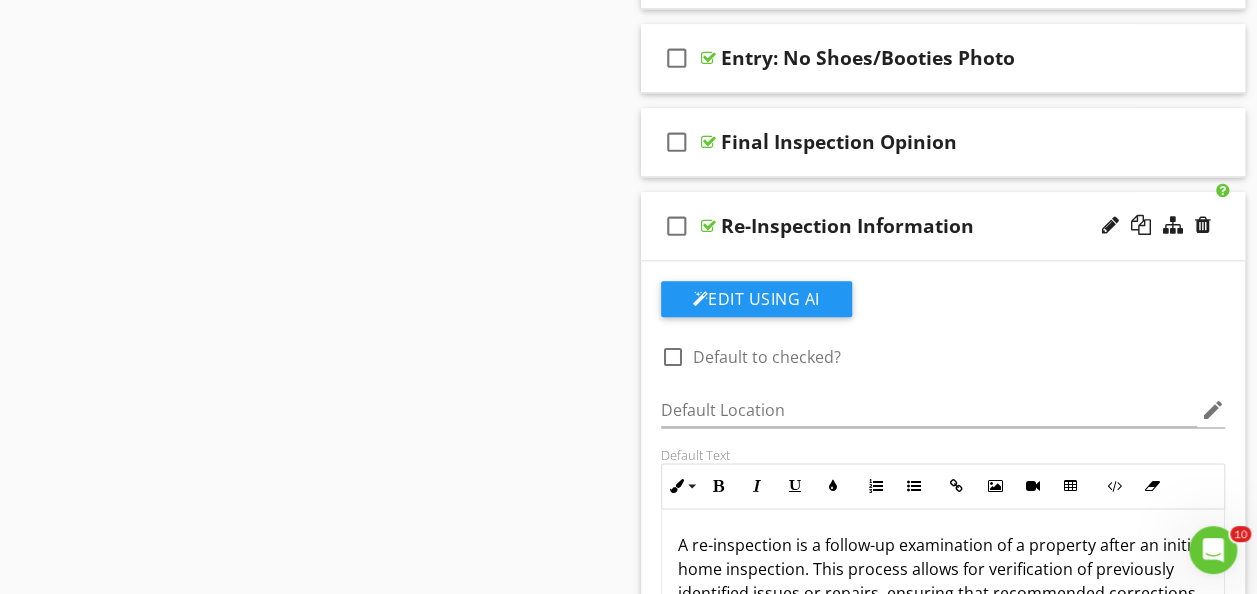 click on "check_box_outline_blank
Re-Inspection Information" at bounding box center [943, 226] 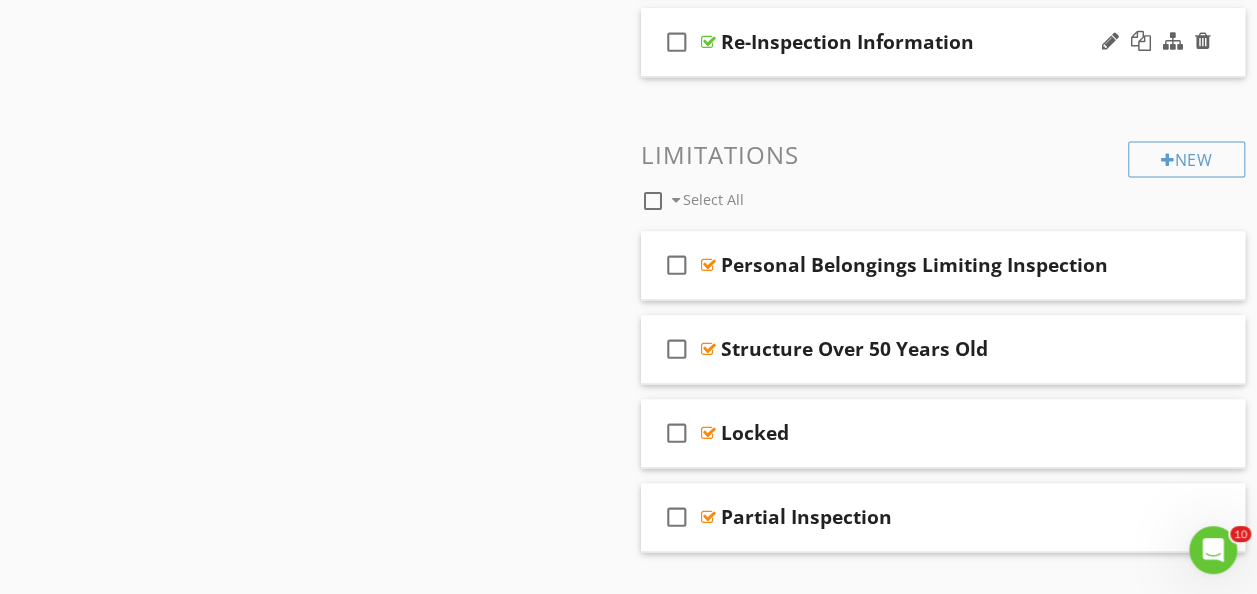 scroll, scrollTop: 1281, scrollLeft: 0, axis: vertical 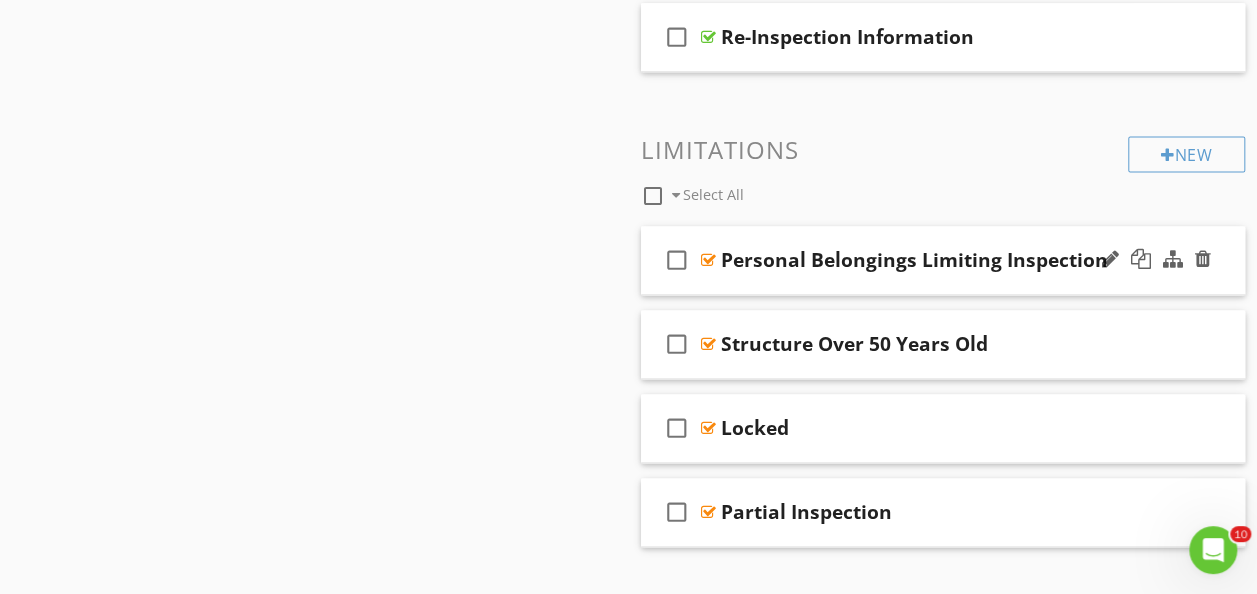 click on "check_box_outline_blank
Personal Belongings Limiting Inspection" at bounding box center [943, 260] 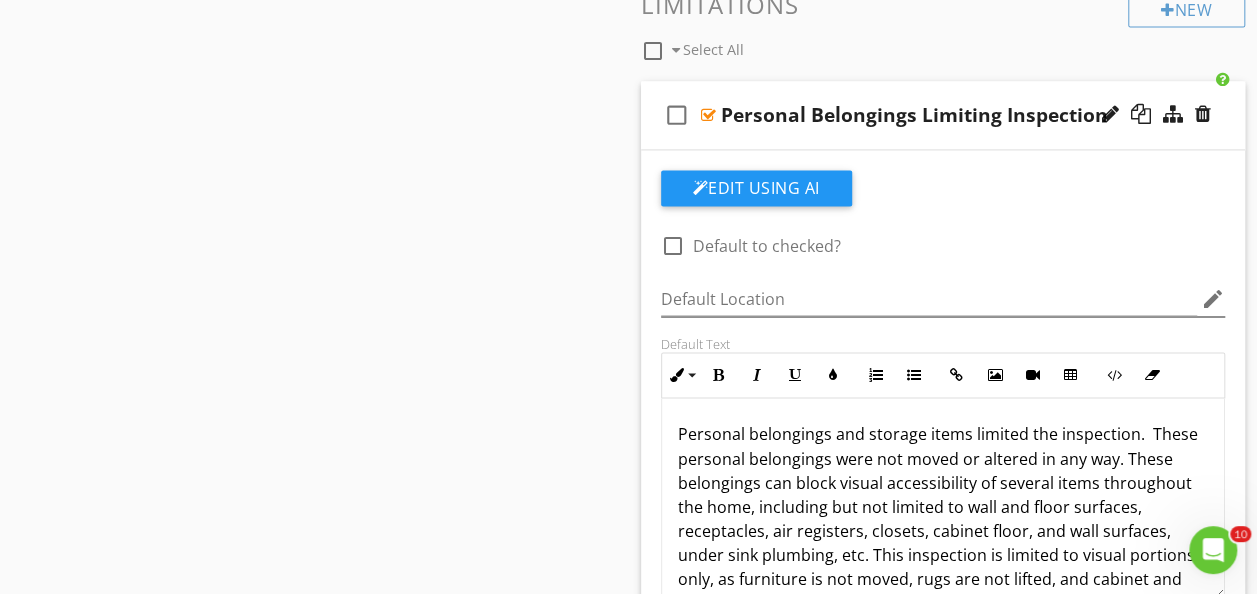 scroll, scrollTop: 1431, scrollLeft: 0, axis: vertical 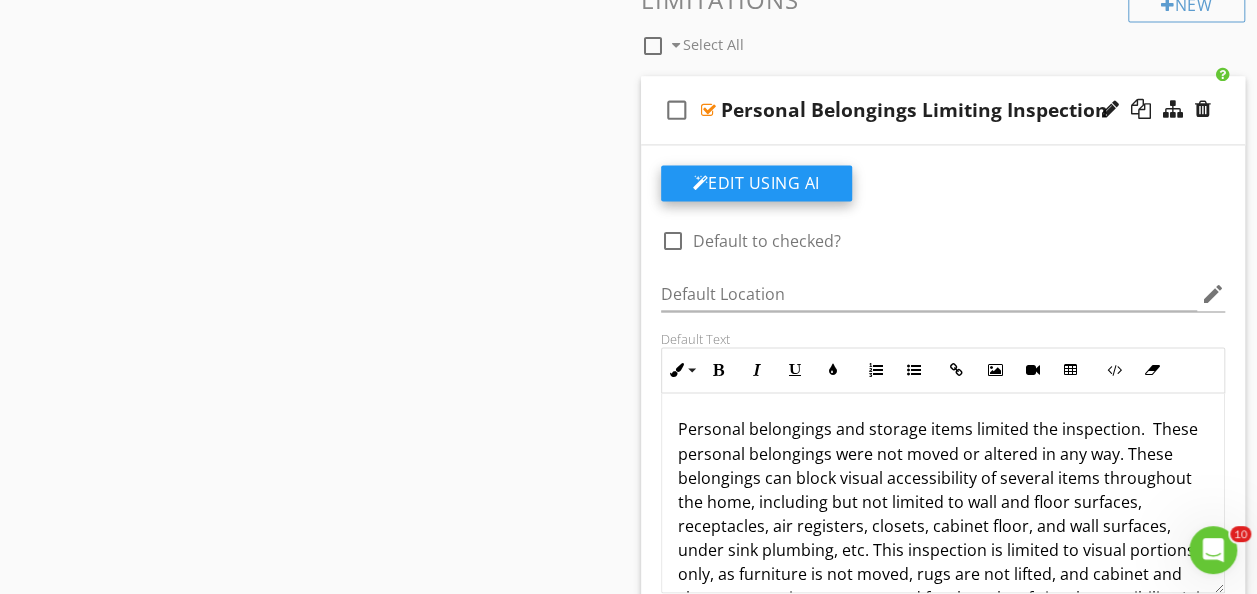 click on "Edit Using AI" at bounding box center (756, 183) 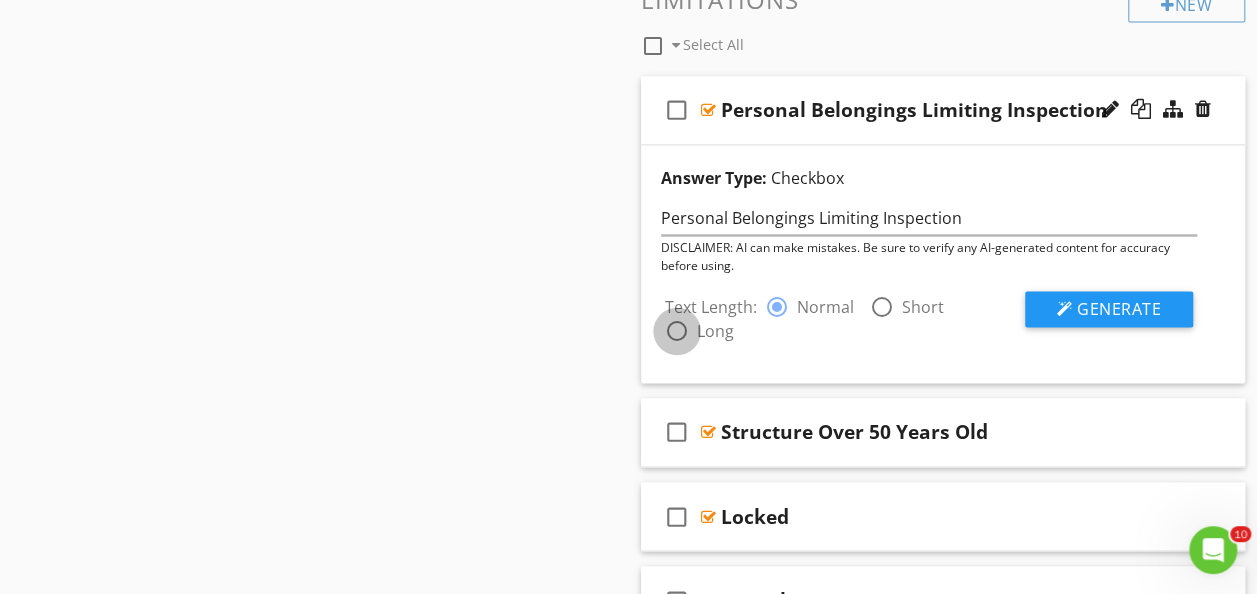 click at bounding box center (677, 331) 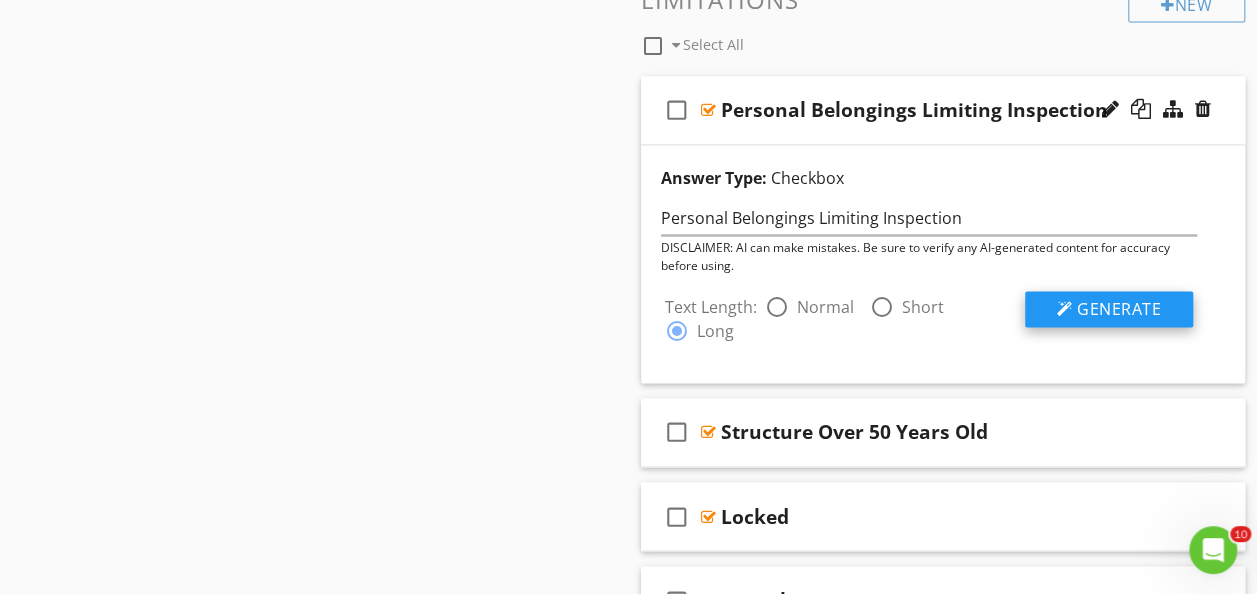 click on "Generate" at bounding box center (1109, 309) 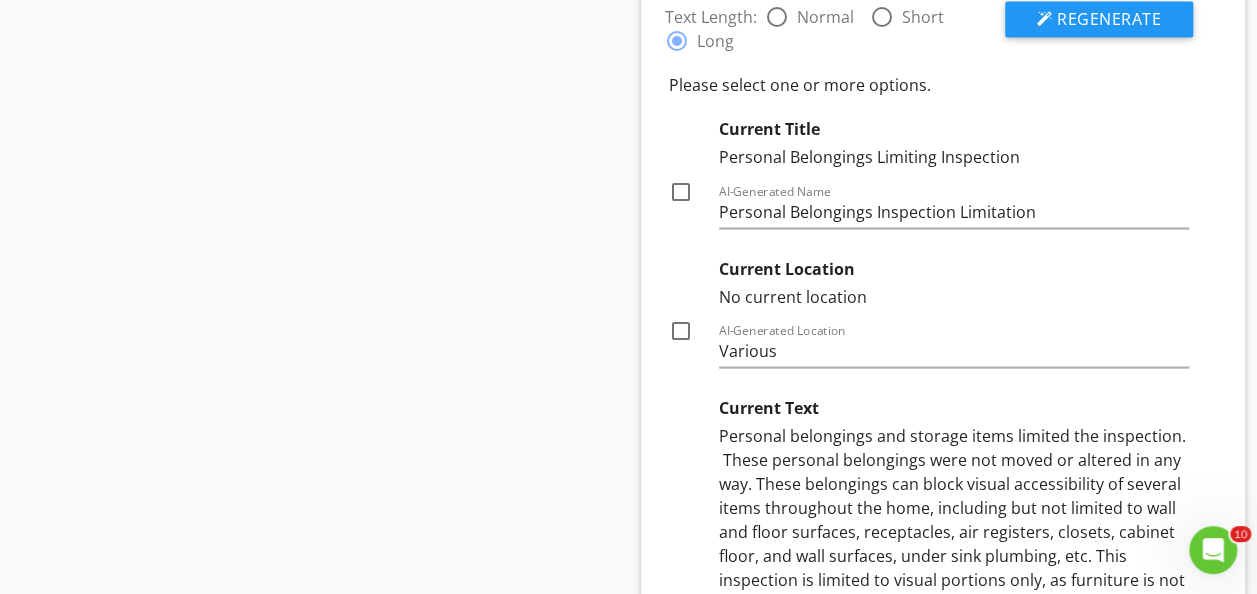 scroll, scrollTop: 1719, scrollLeft: 0, axis: vertical 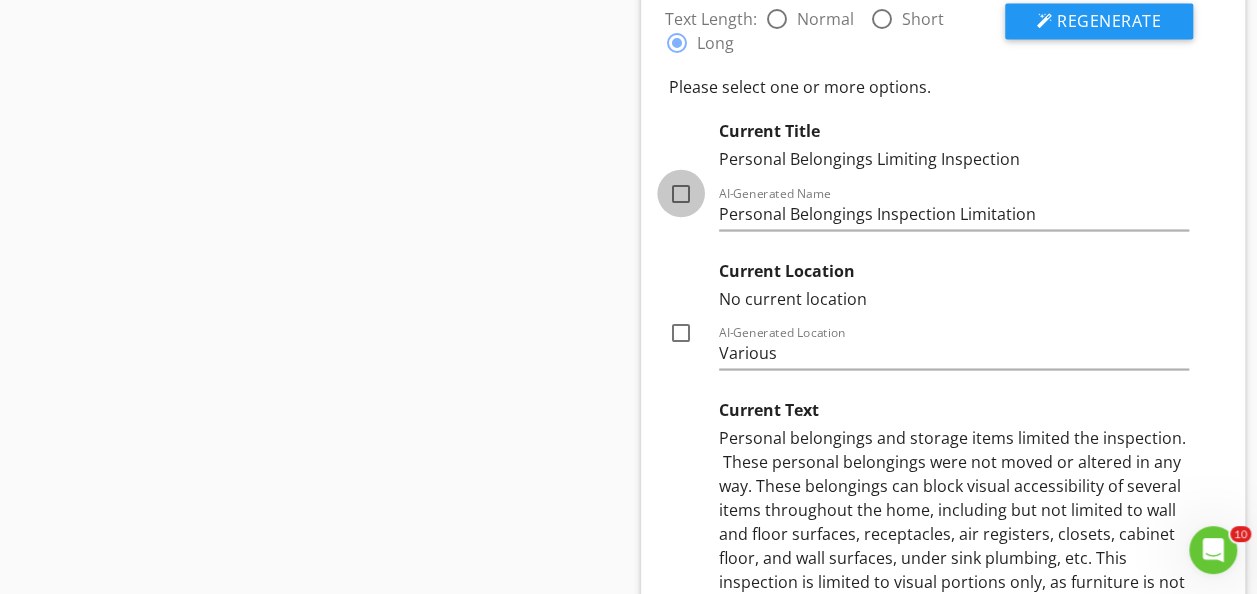 click at bounding box center (681, 193) 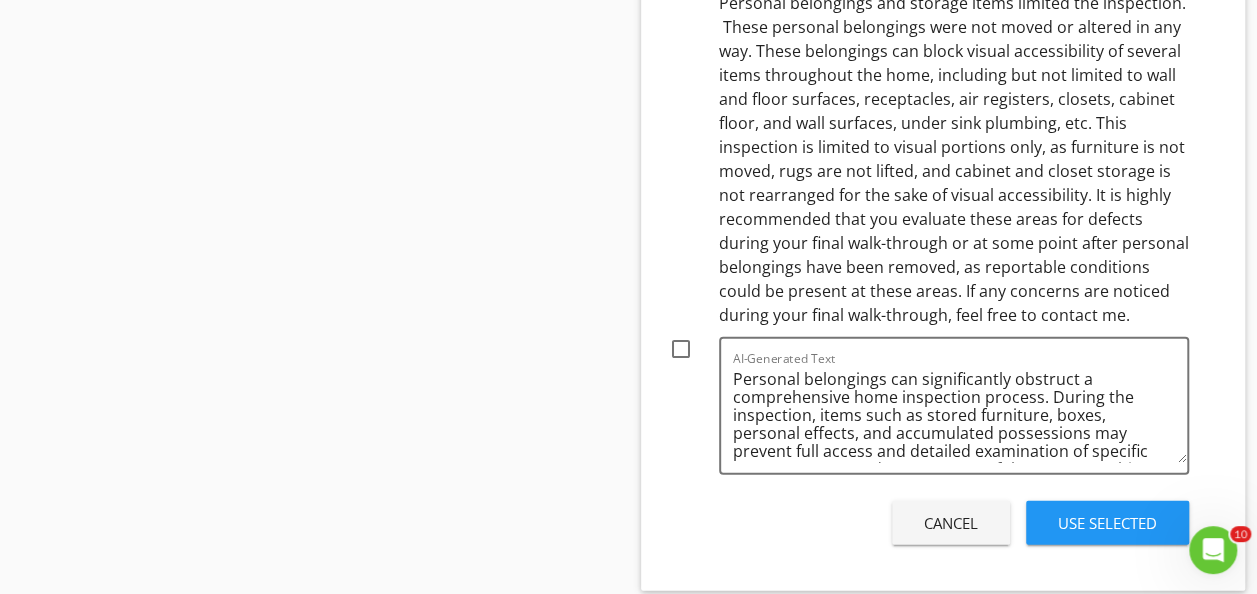 scroll, scrollTop: 2140, scrollLeft: 0, axis: vertical 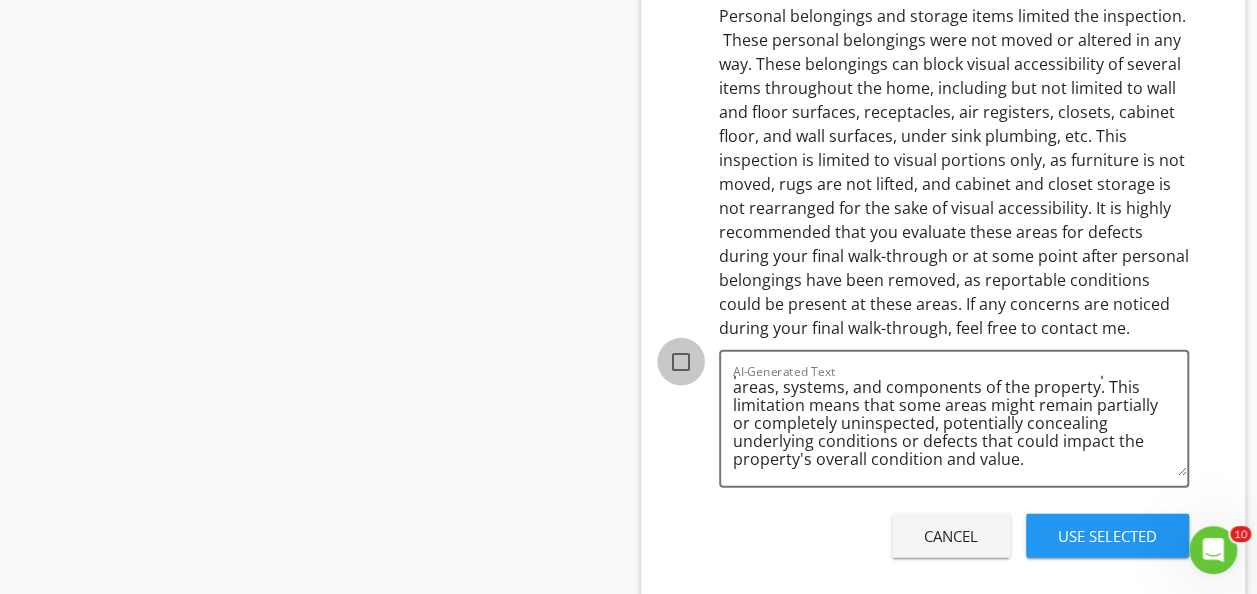 click at bounding box center (681, 362) 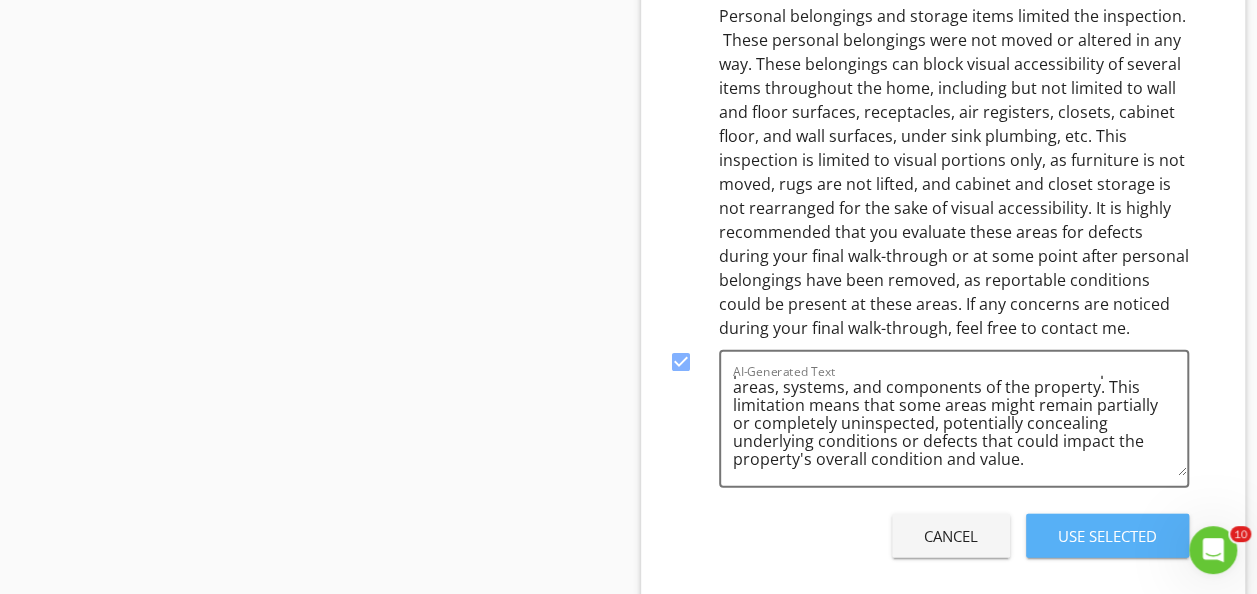 click on "Use Selected" at bounding box center (1107, 536) 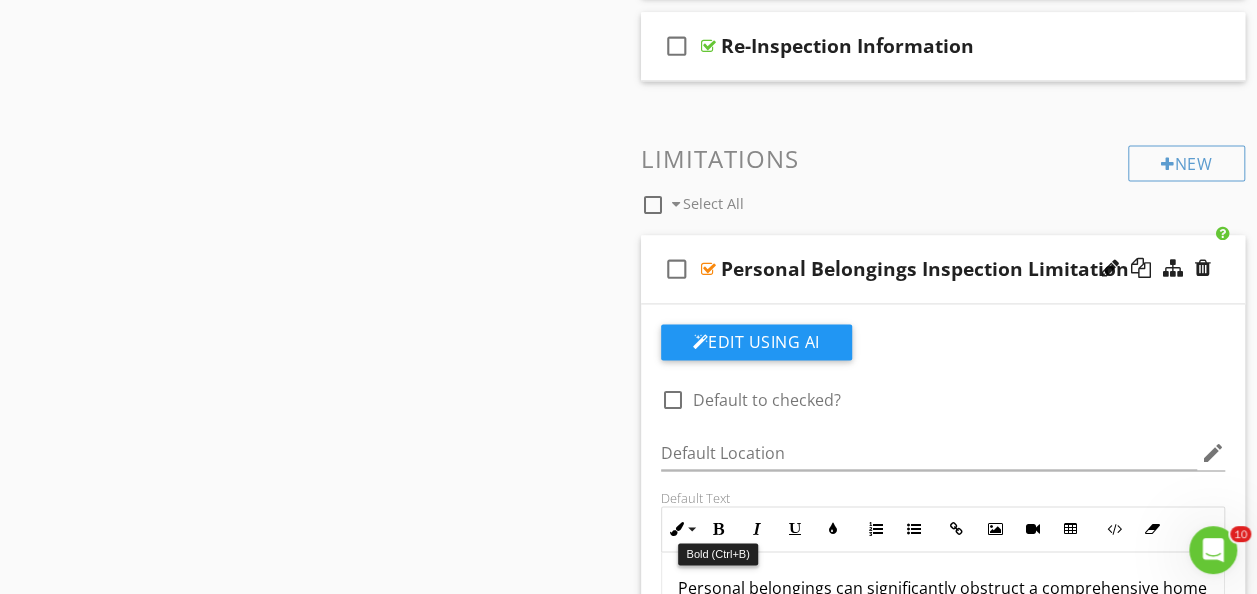 scroll, scrollTop: 1270, scrollLeft: 0, axis: vertical 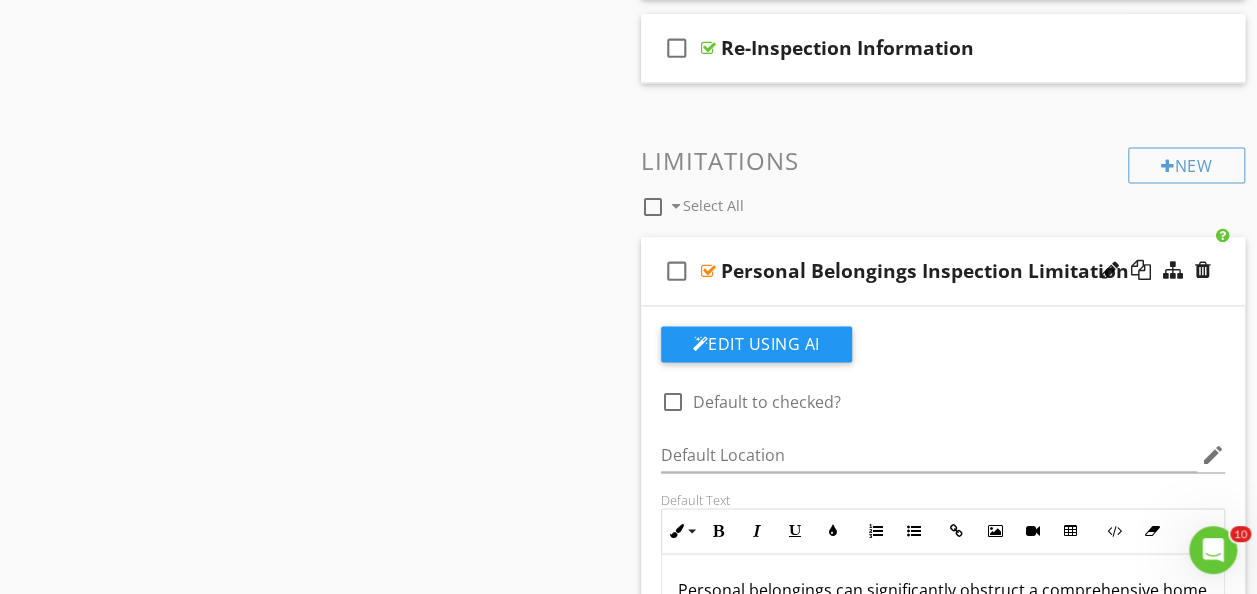 click on "check_box_outline_blank
Personal Belongings Inspection Limitation" at bounding box center (943, 271) 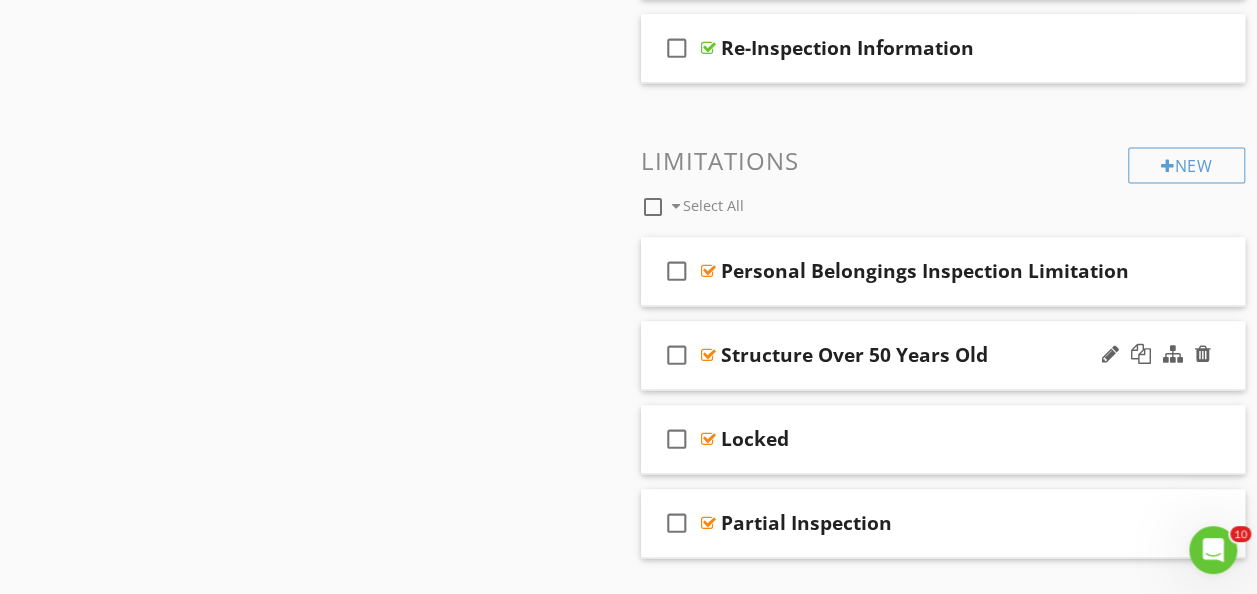 click on "check_box_outline_blank
Structure Over 50 Years Old" at bounding box center [943, 355] 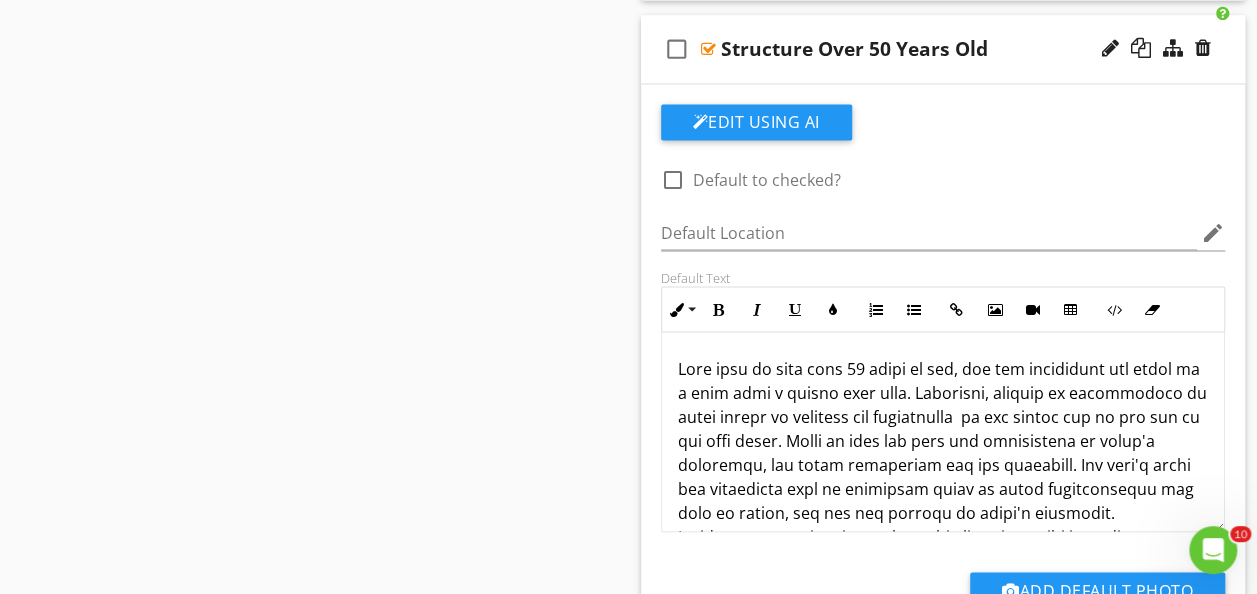 scroll, scrollTop: 1574, scrollLeft: 0, axis: vertical 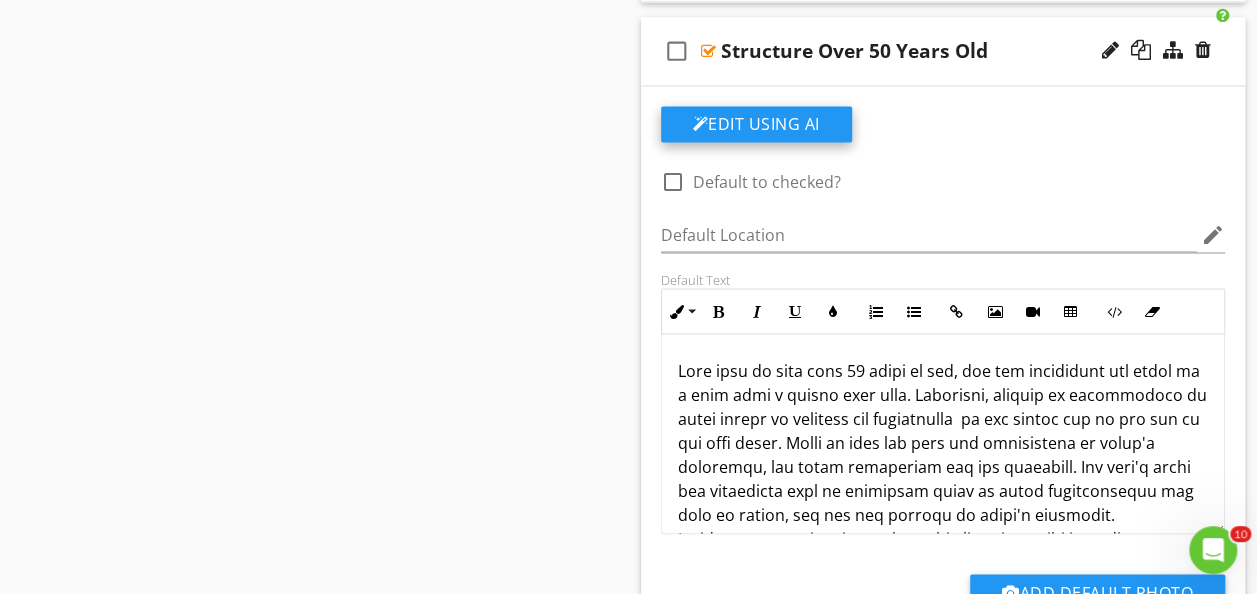 click on "Edit Using AI" at bounding box center [756, 124] 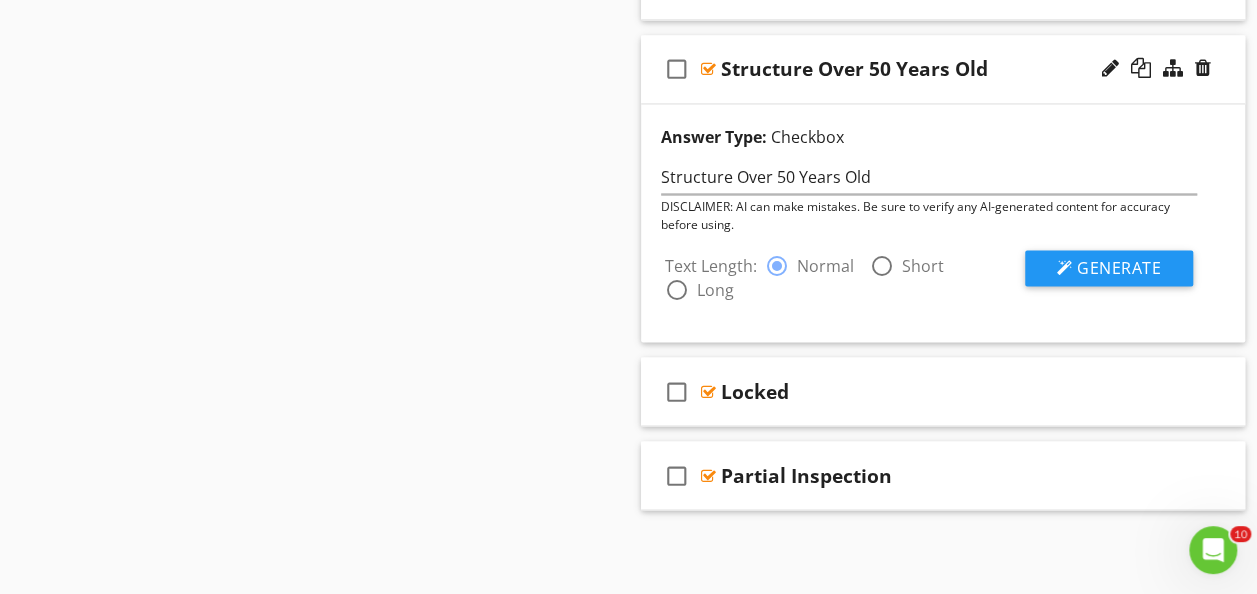 scroll, scrollTop: 1550, scrollLeft: 0, axis: vertical 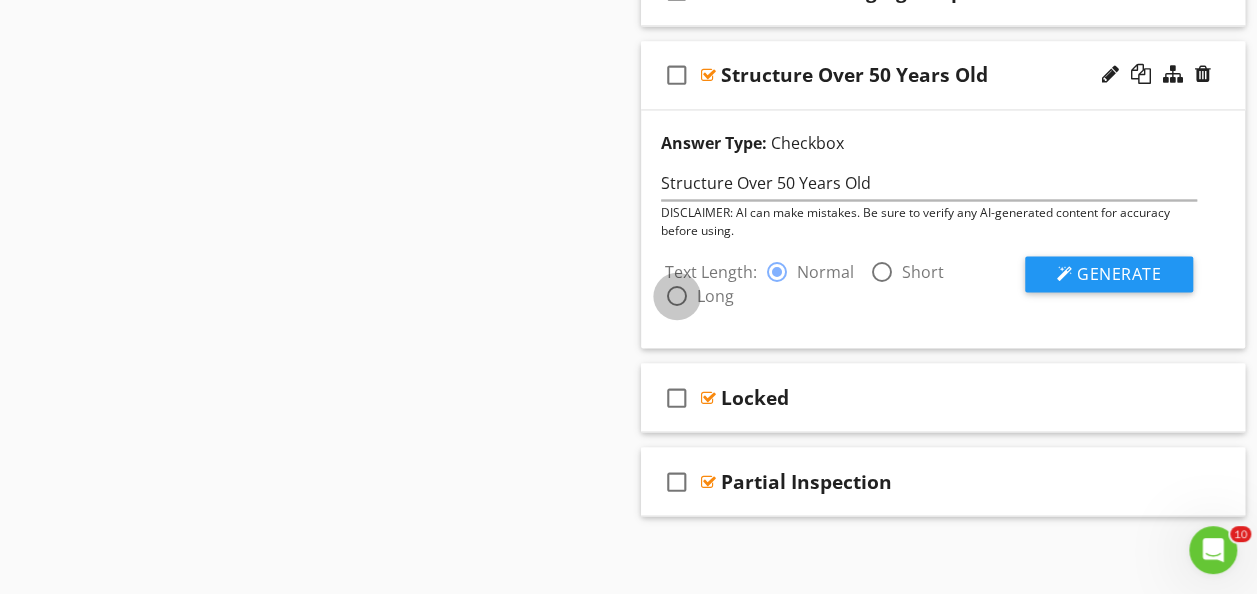 click at bounding box center [677, 296] 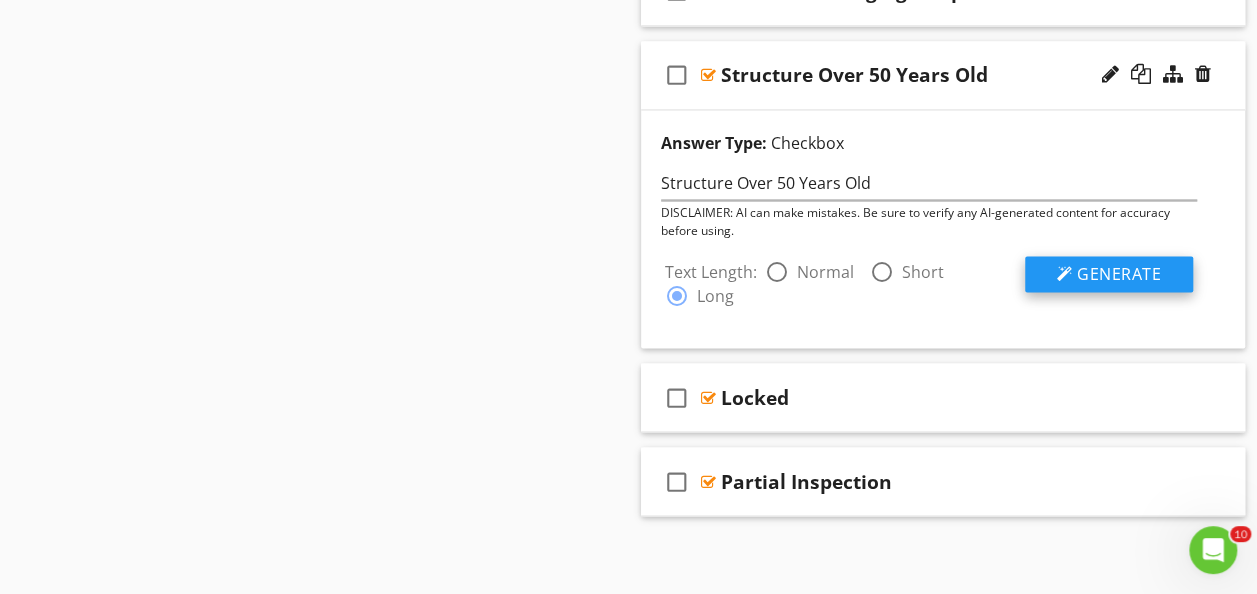 click on "Generate" at bounding box center [1119, 274] 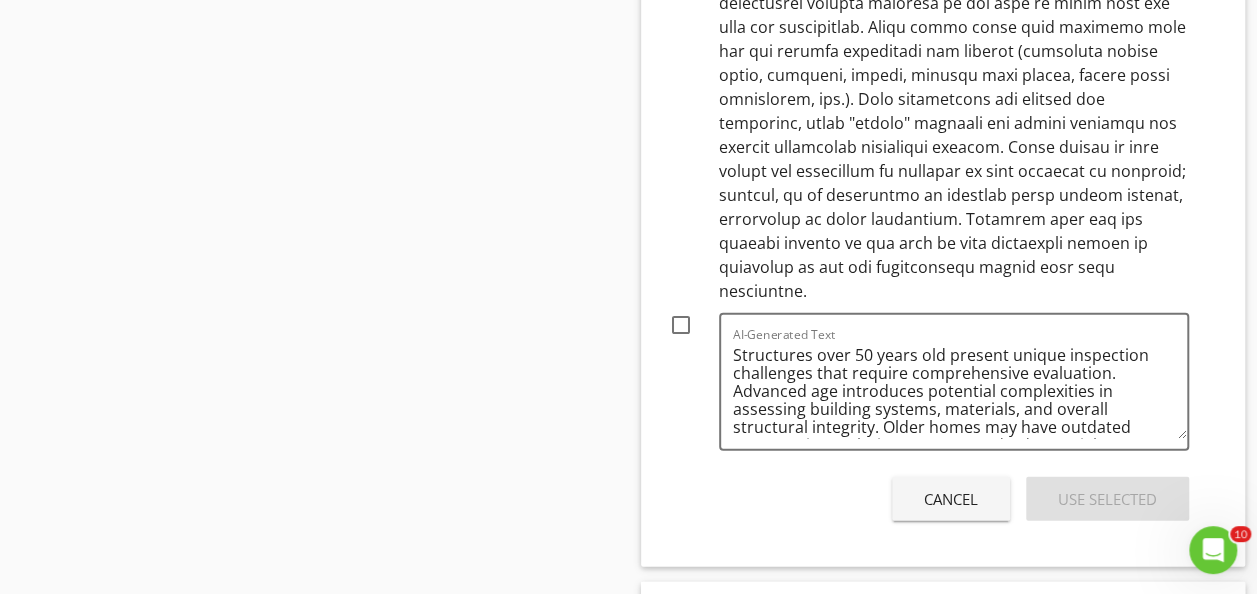 scroll, scrollTop: 2363, scrollLeft: 0, axis: vertical 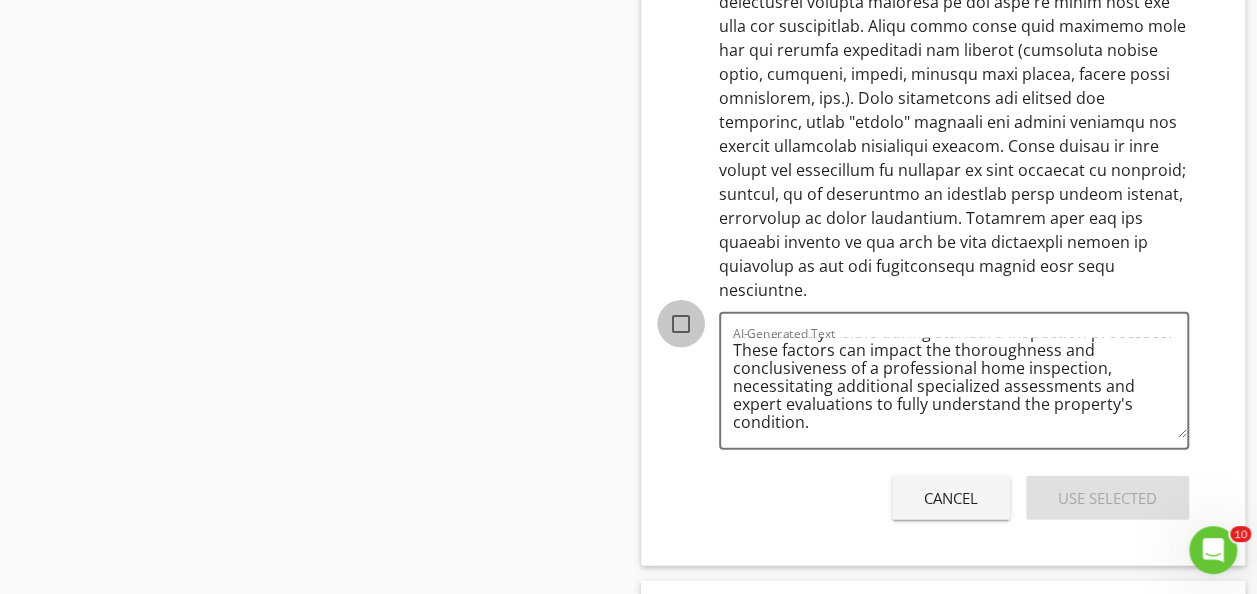 click at bounding box center (681, 324) 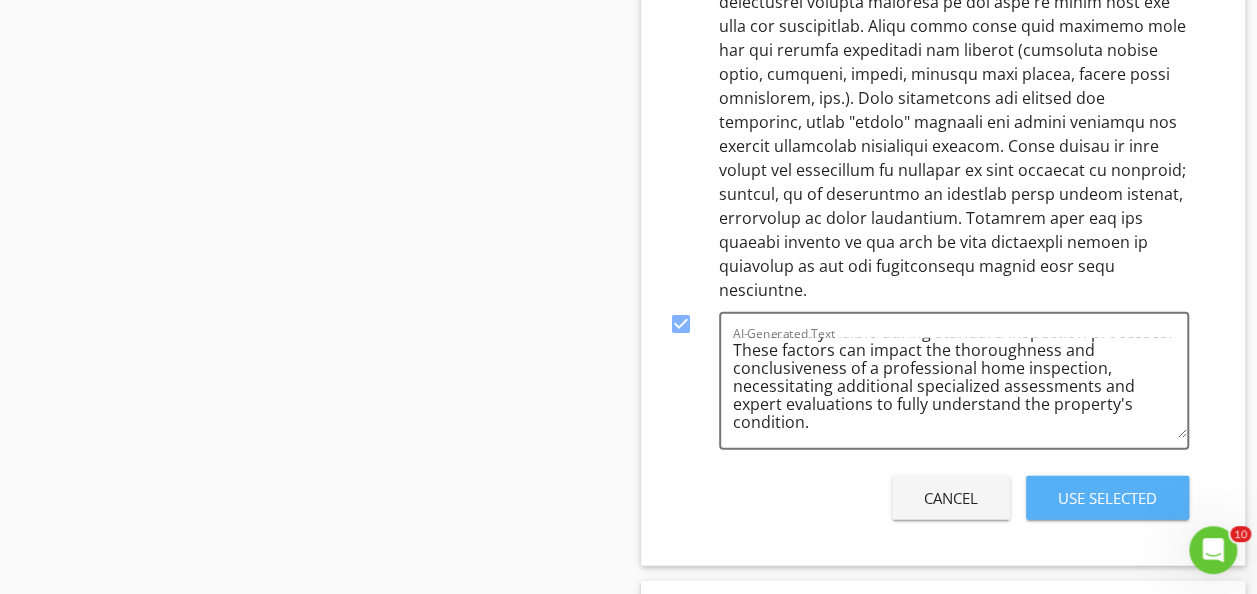 click on "Use Selected" at bounding box center [1107, 498] 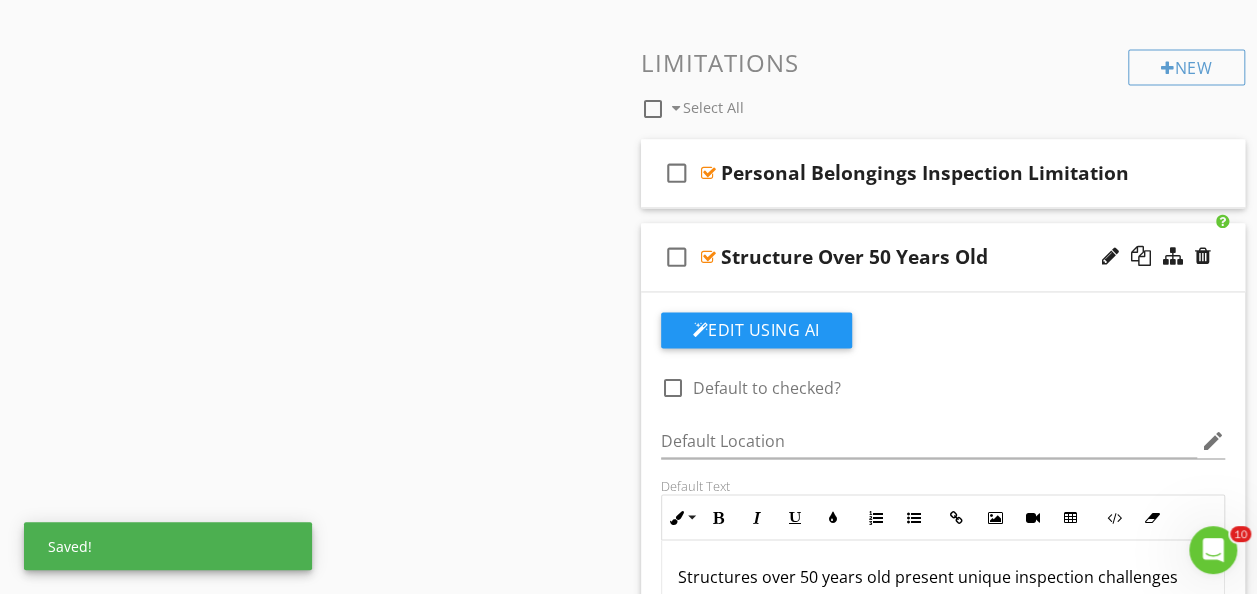 scroll, scrollTop: 1358, scrollLeft: 0, axis: vertical 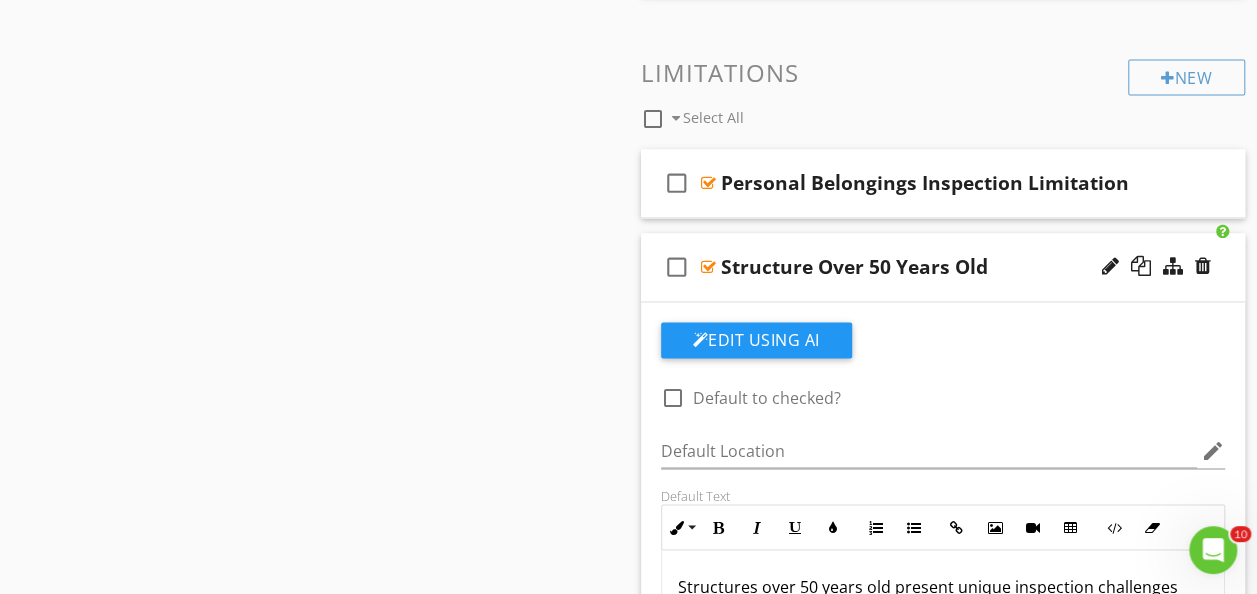 click on "check_box_outline_blank
Structure Over 50 Years Old" at bounding box center (943, 267) 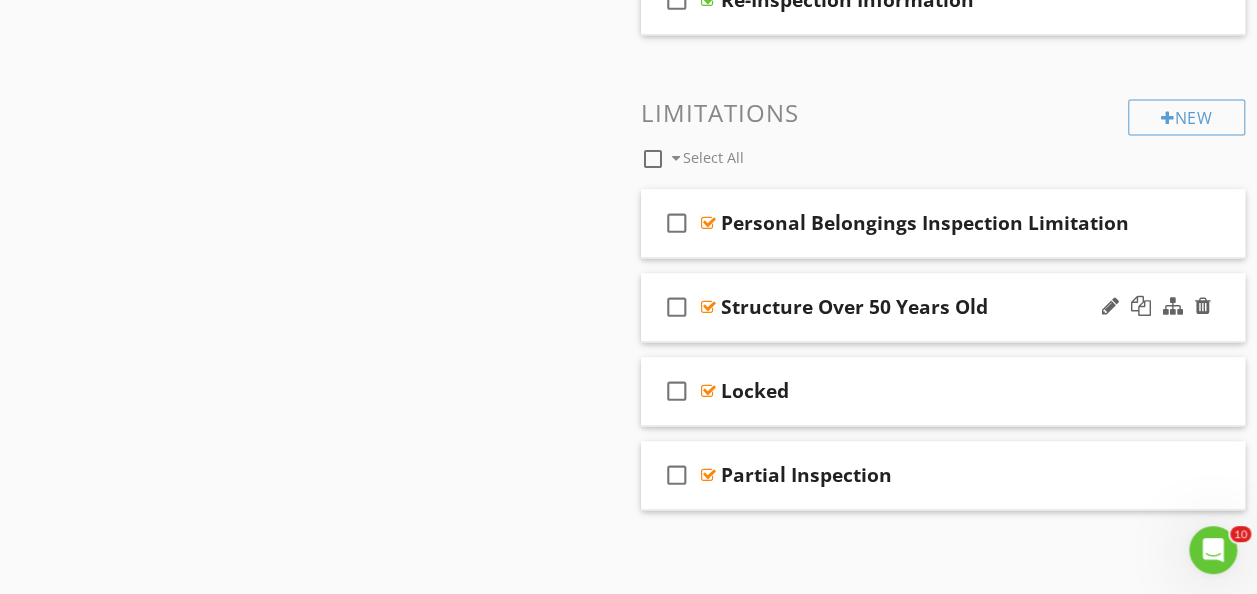 scroll, scrollTop: 1312, scrollLeft: 0, axis: vertical 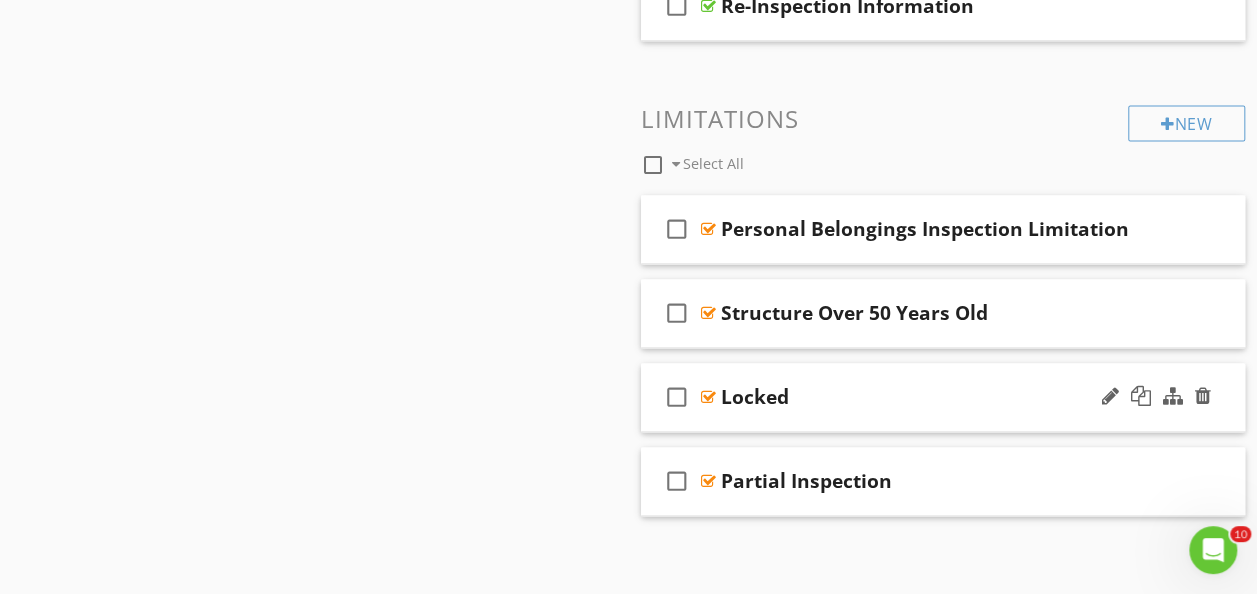 click on "check_box_outline_blank
Locked" at bounding box center (943, 397) 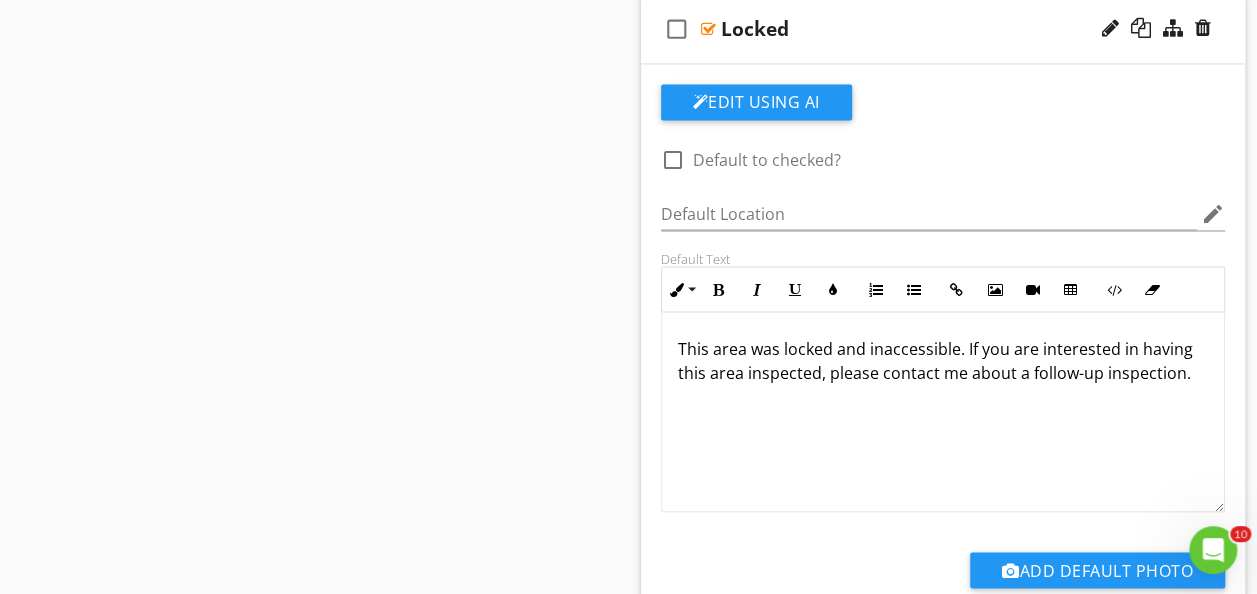scroll, scrollTop: 1686, scrollLeft: 0, axis: vertical 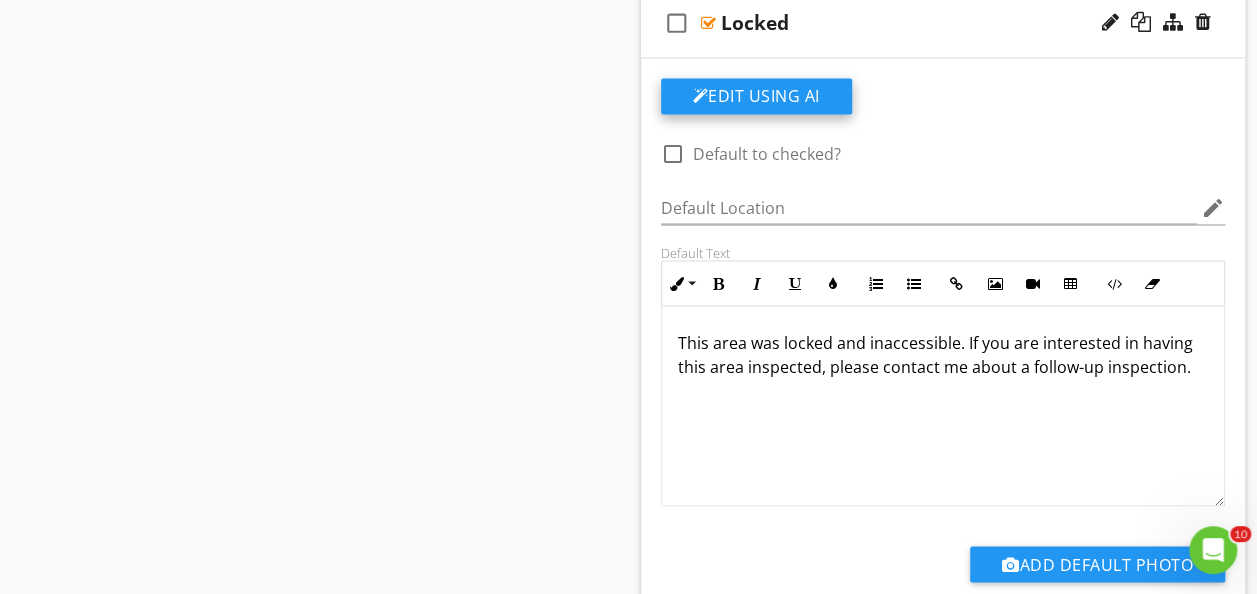 click on "Edit Using AI" at bounding box center [756, 96] 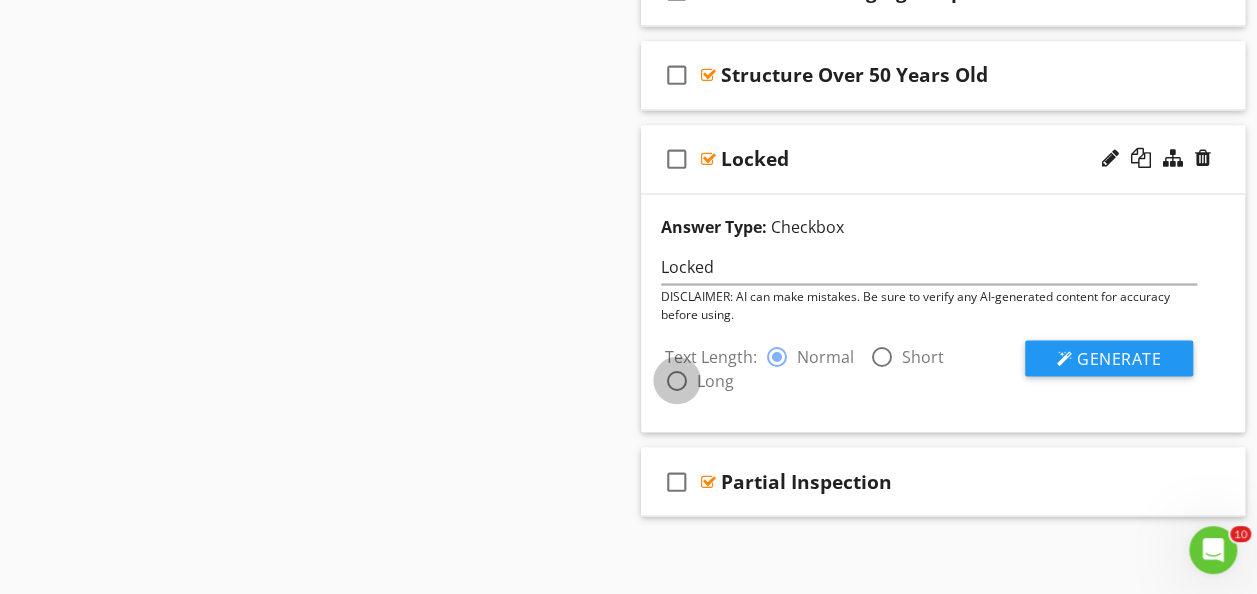 click at bounding box center [677, 380] 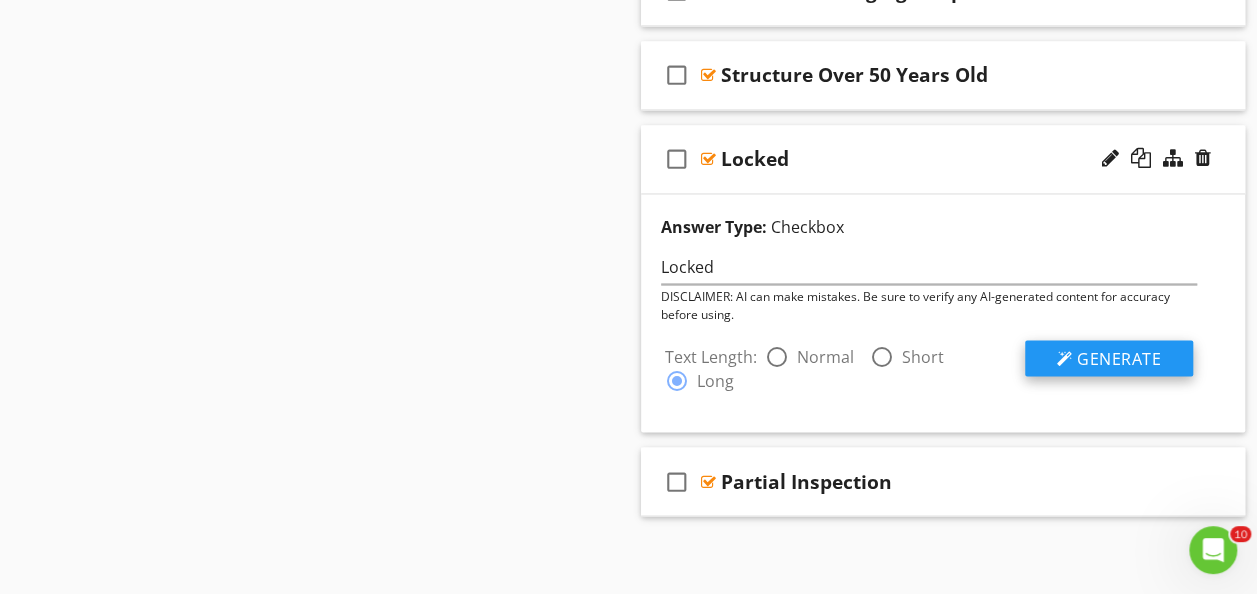 click on "Generate" at bounding box center [1119, 358] 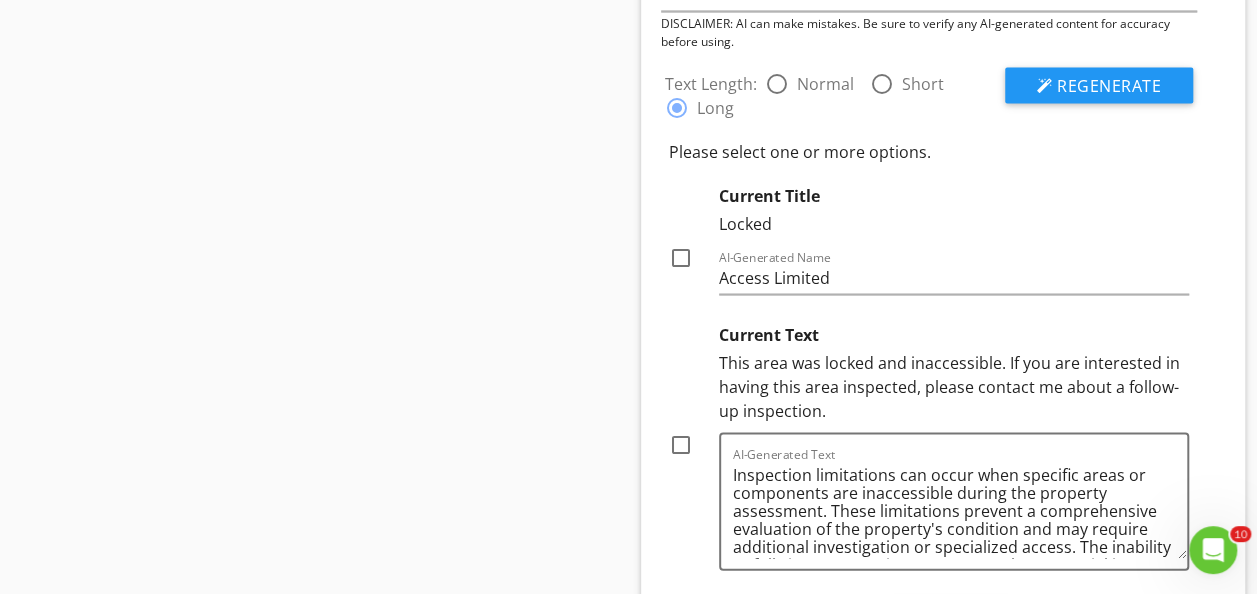 scroll, scrollTop: 1820, scrollLeft: 0, axis: vertical 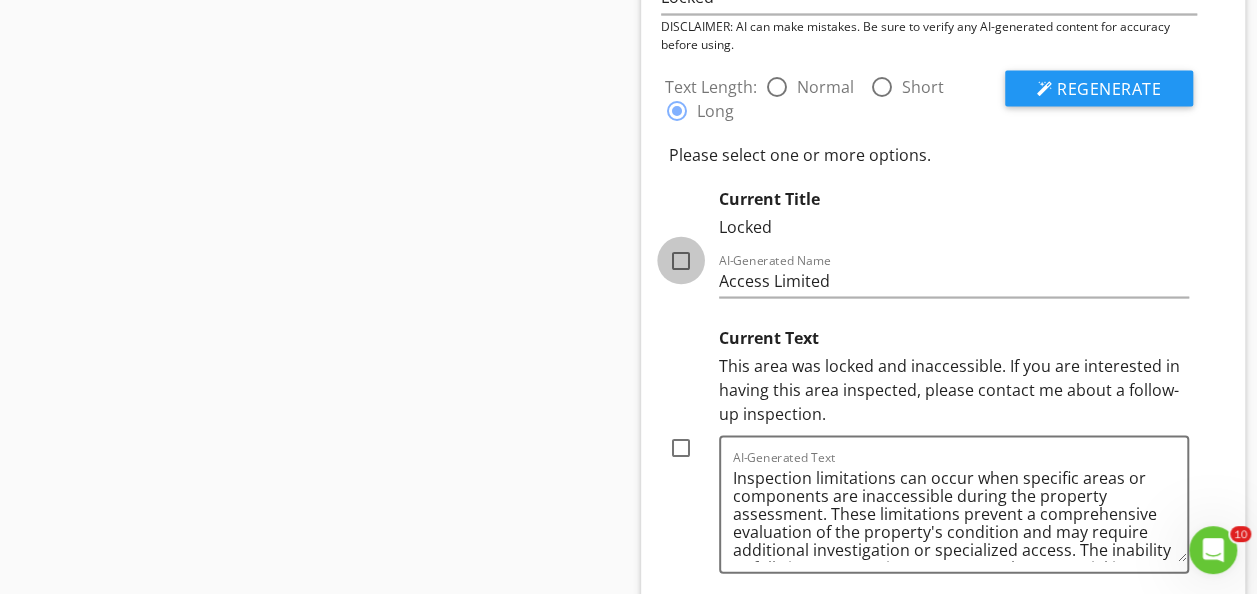 click at bounding box center [681, 260] 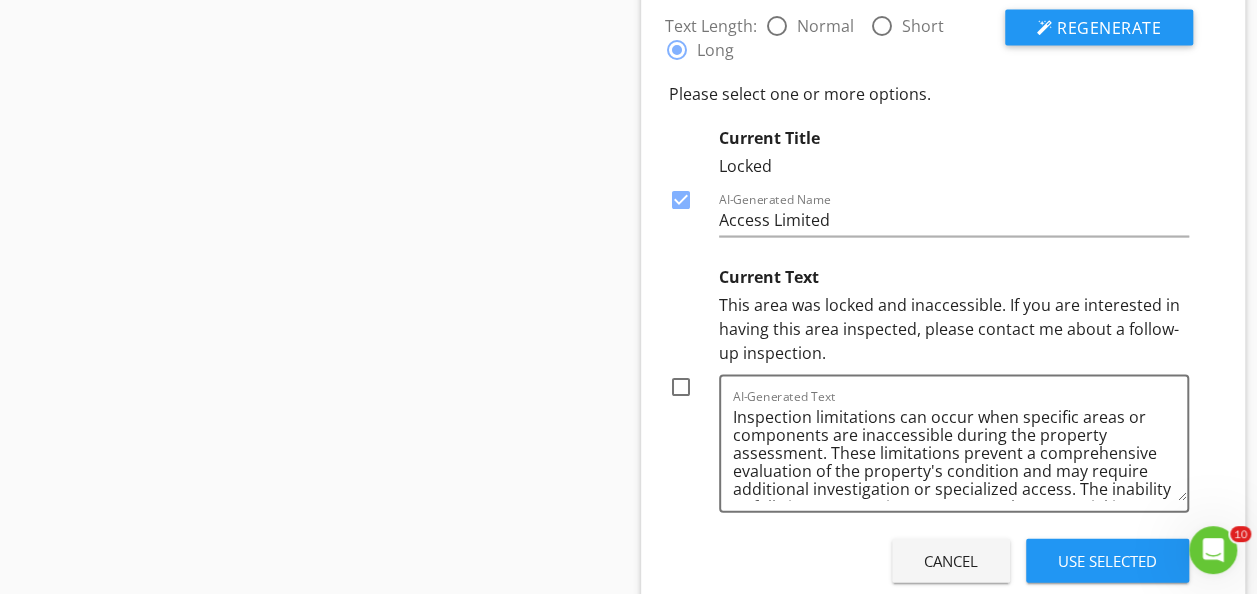 scroll, scrollTop: 1890, scrollLeft: 0, axis: vertical 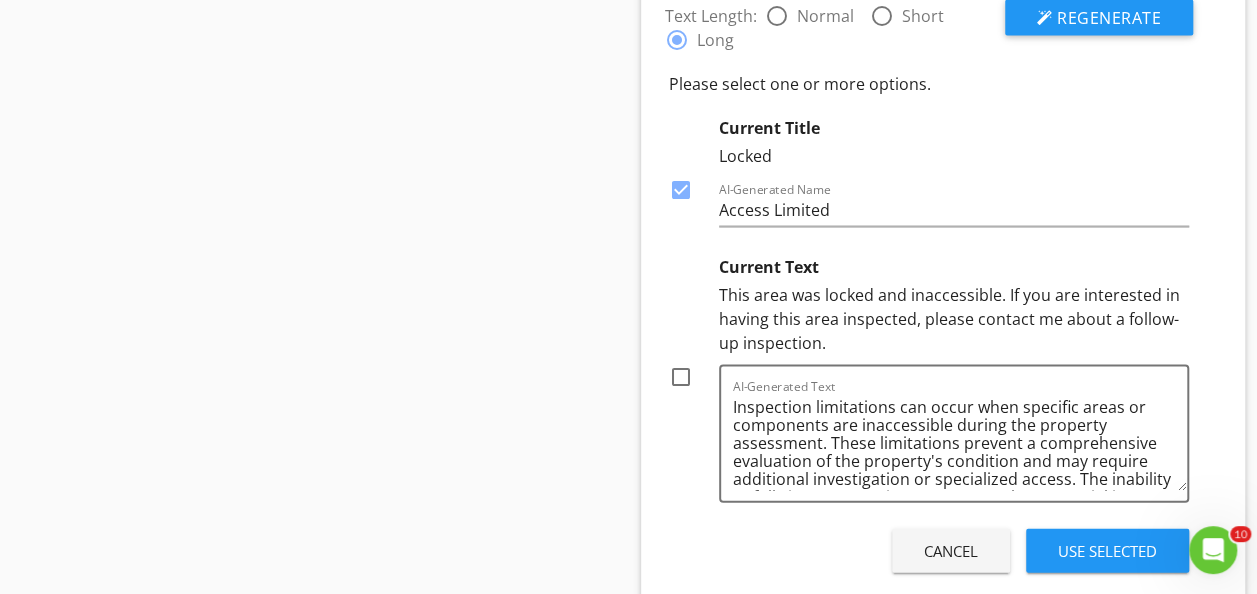 click at bounding box center (681, 377) 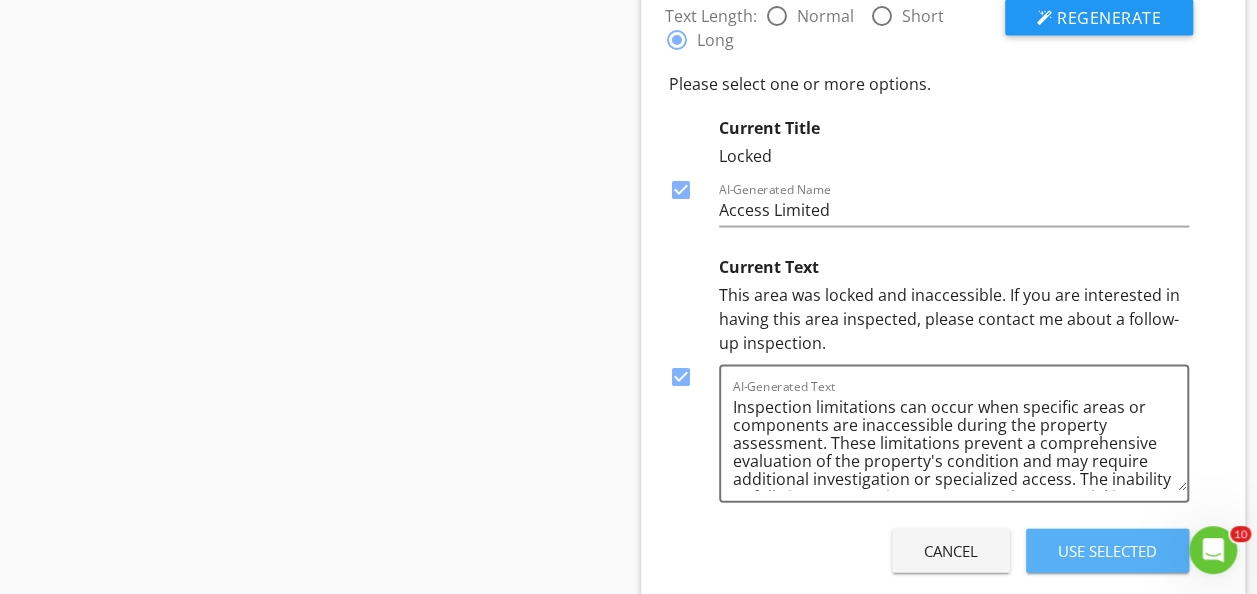click on "Use Selected" at bounding box center [1107, 551] 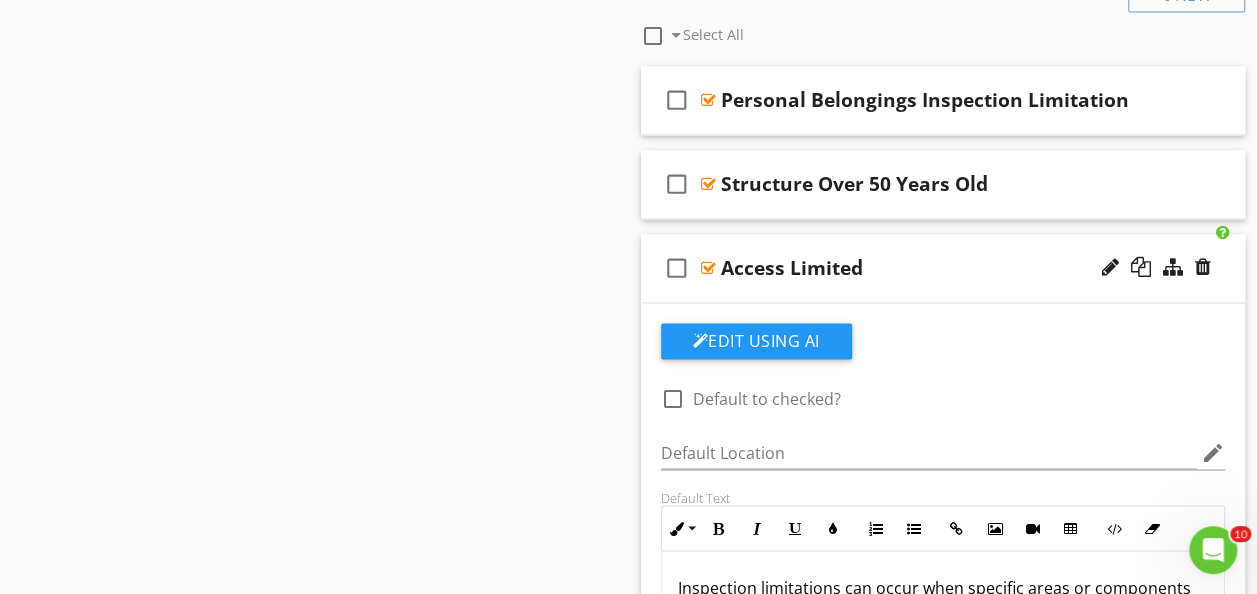 scroll, scrollTop: 1439, scrollLeft: 0, axis: vertical 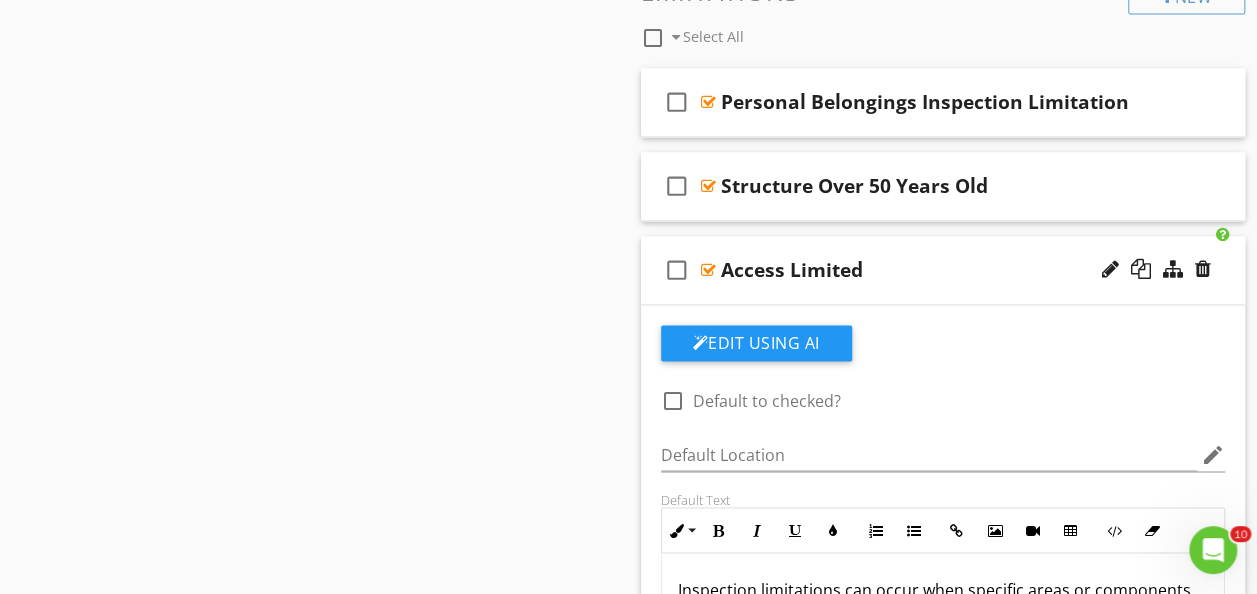 click on "check_box_outline_blank
Access Limited" at bounding box center (943, 270) 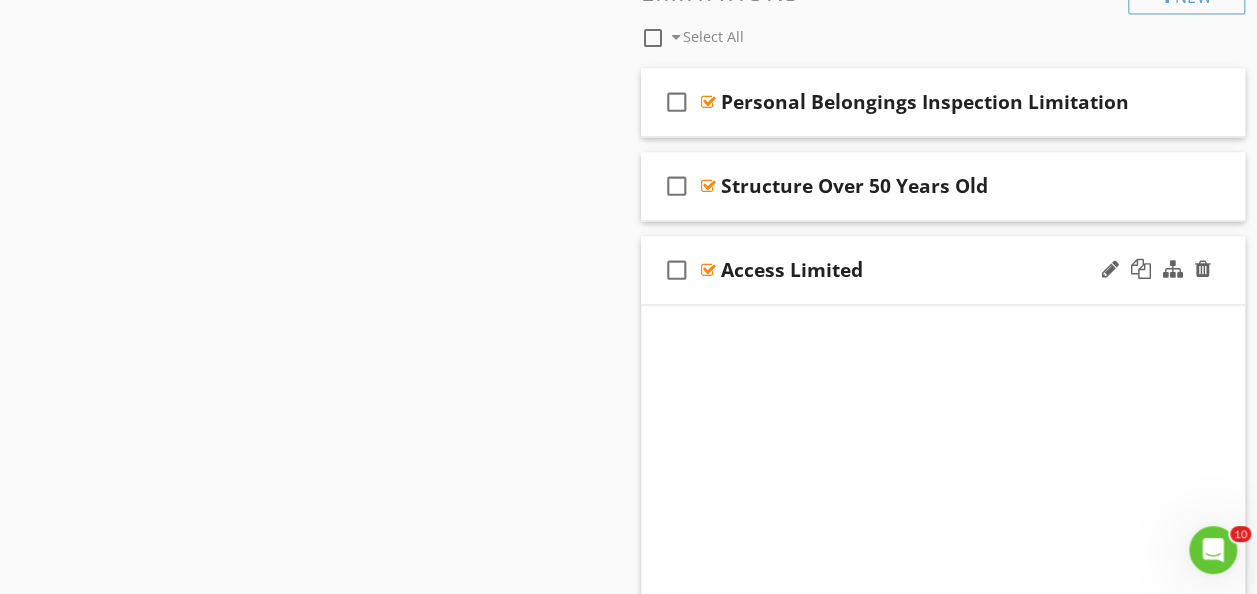 scroll, scrollTop: 1312, scrollLeft: 0, axis: vertical 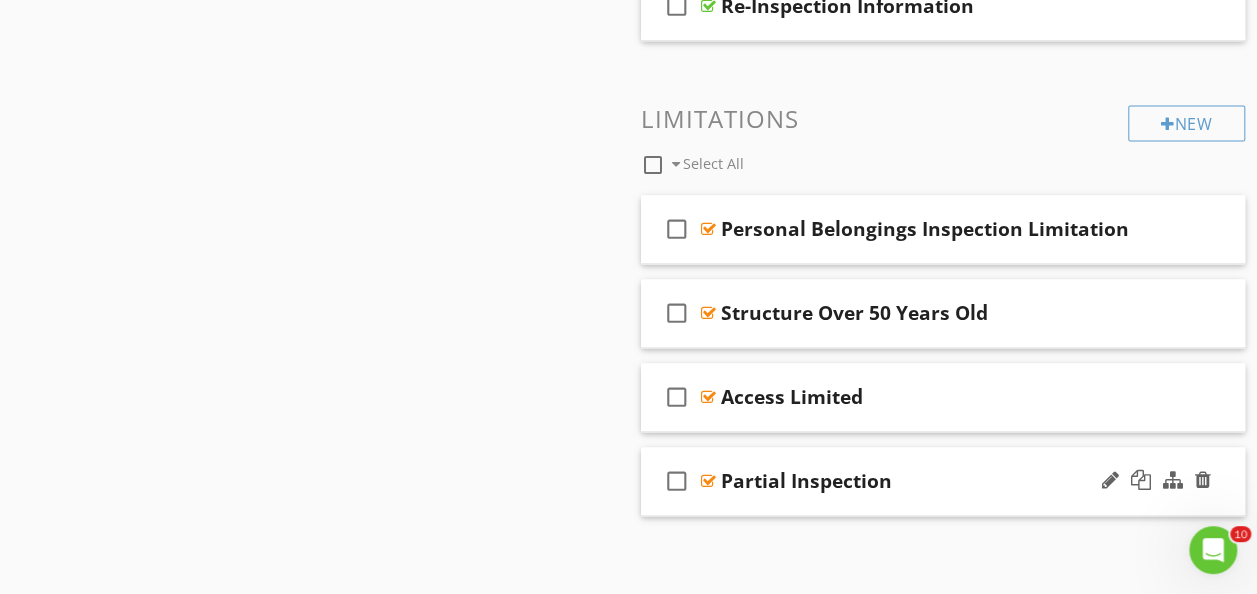 click on "check_box_outline_blank
Partial Inspection" at bounding box center [943, 481] 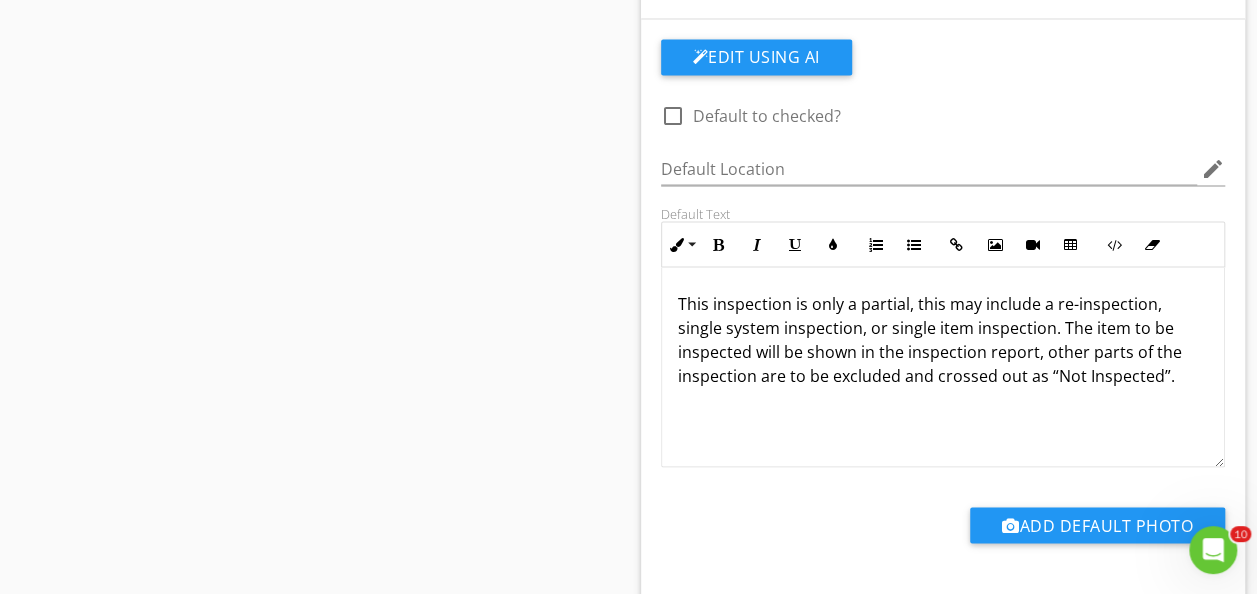 scroll, scrollTop: 1807, scrollLeft: 0, axis: vertical 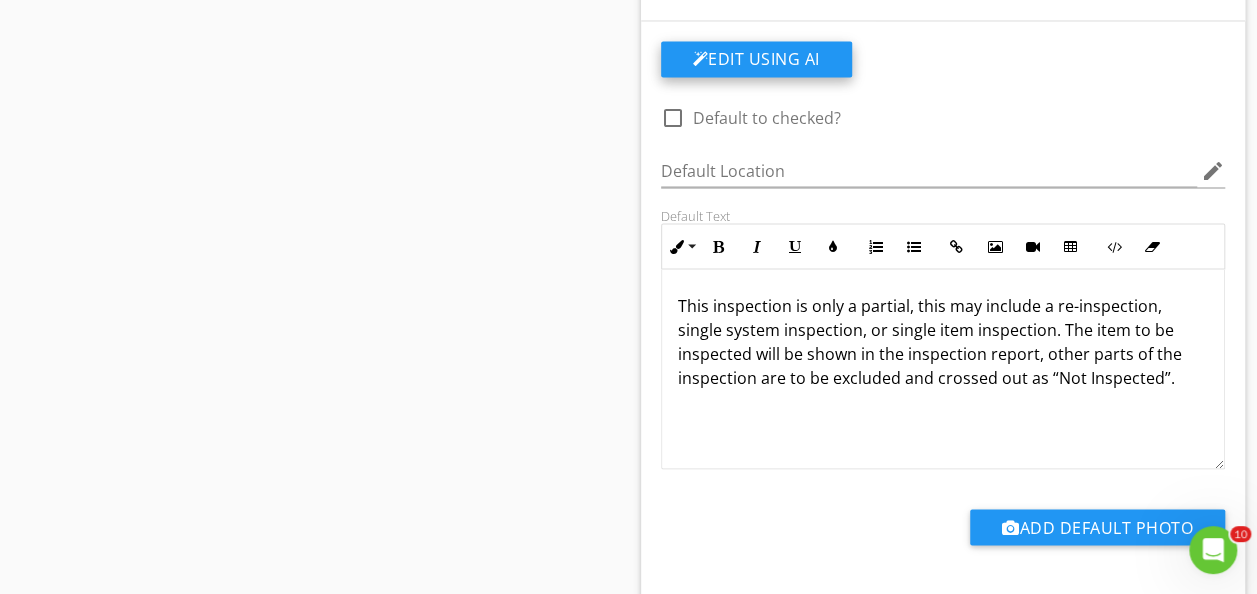 click on "Edit Using AI" at bounding box center [756, 59] 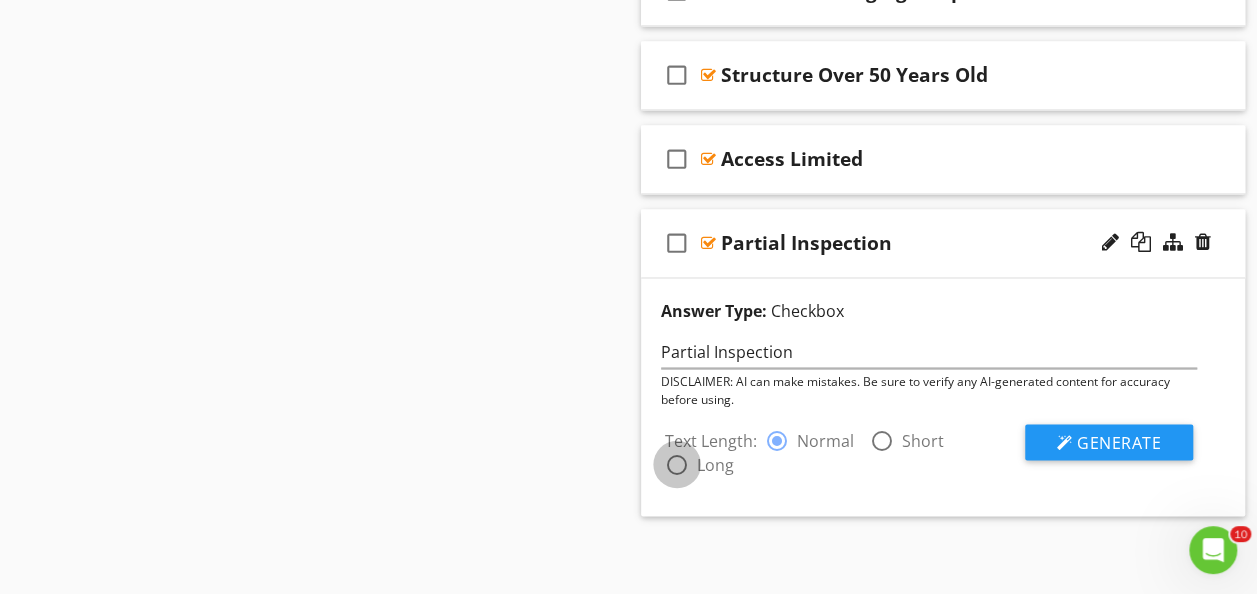 click at bounding box center [677, 464] 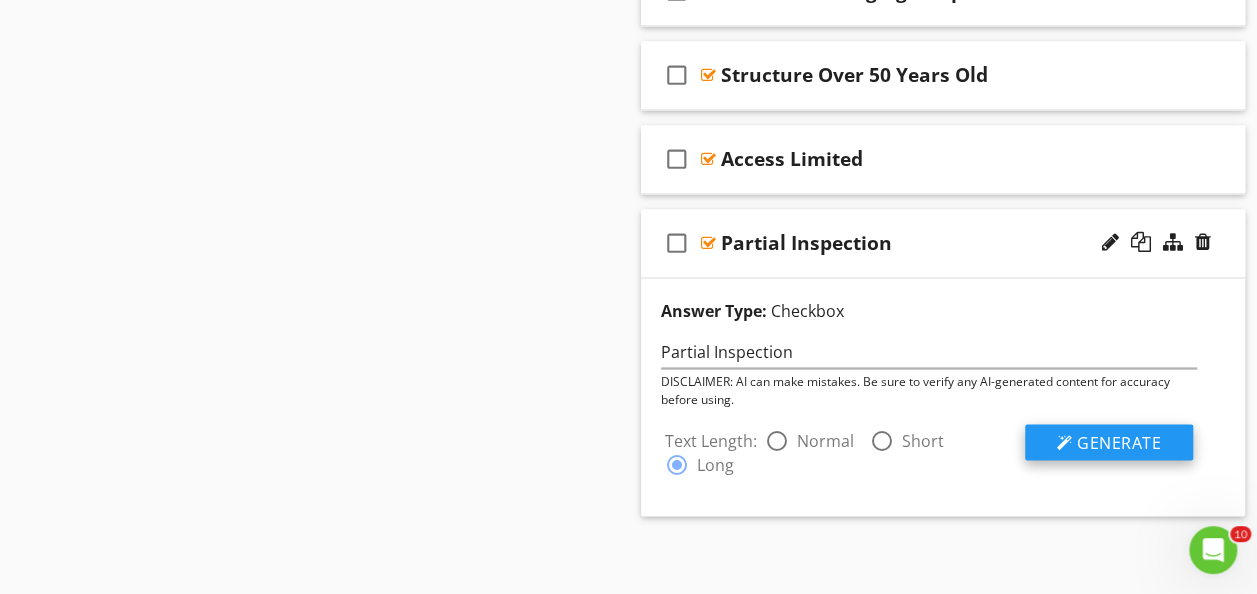 click on "Generate" at bounding box center [1119, 442] 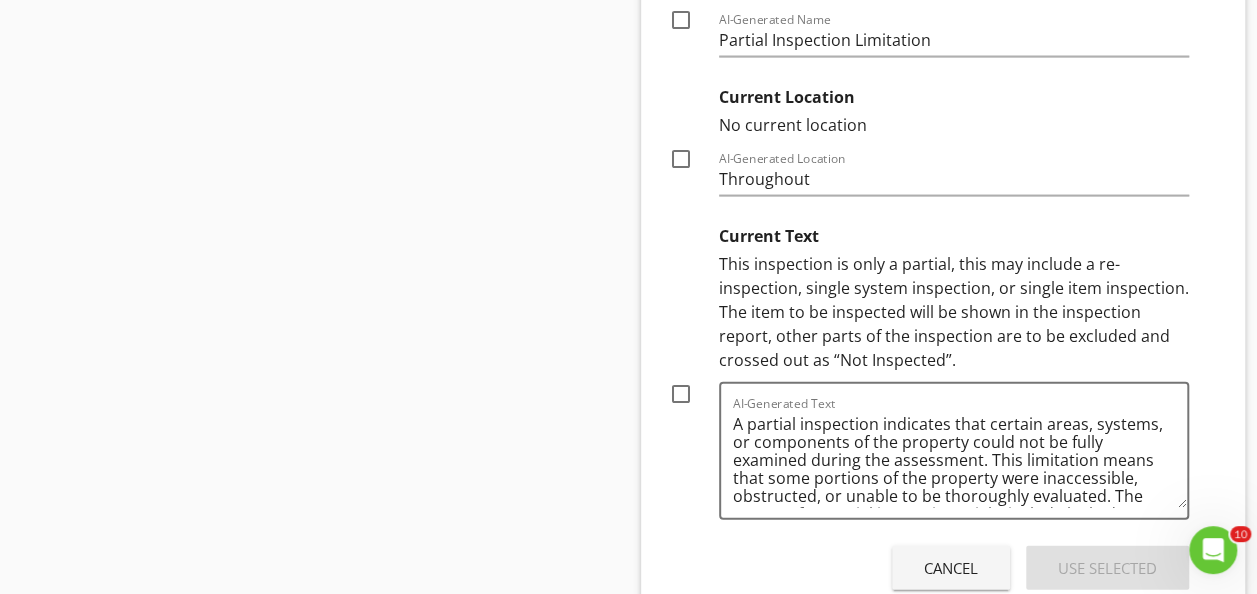 scroll, scrollTop: 2145, scrollLeft: 0, axis: vertical 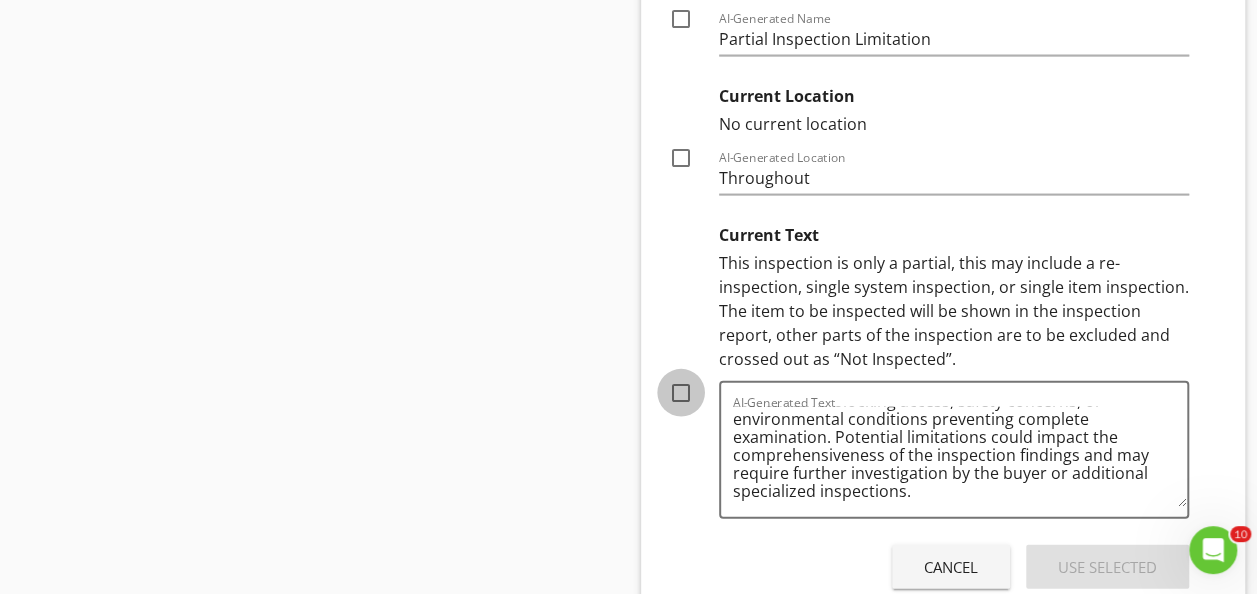 click at bounding box center (681, 393) 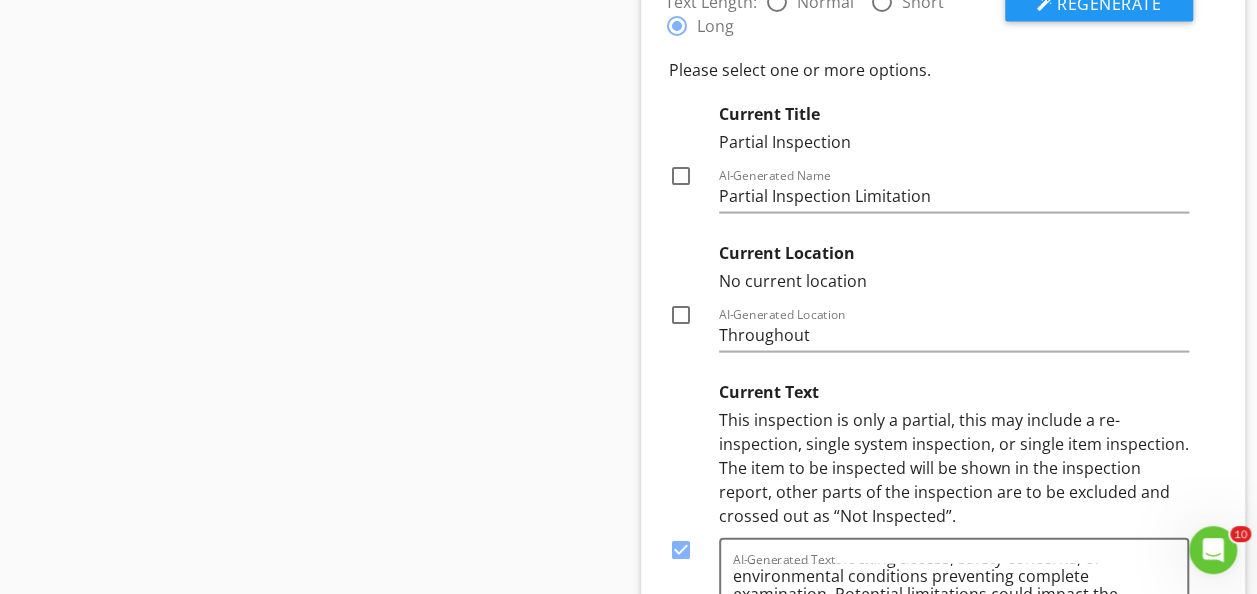 scroll, scrollTop: 1987, scrollLeft: 0, axis: vertical 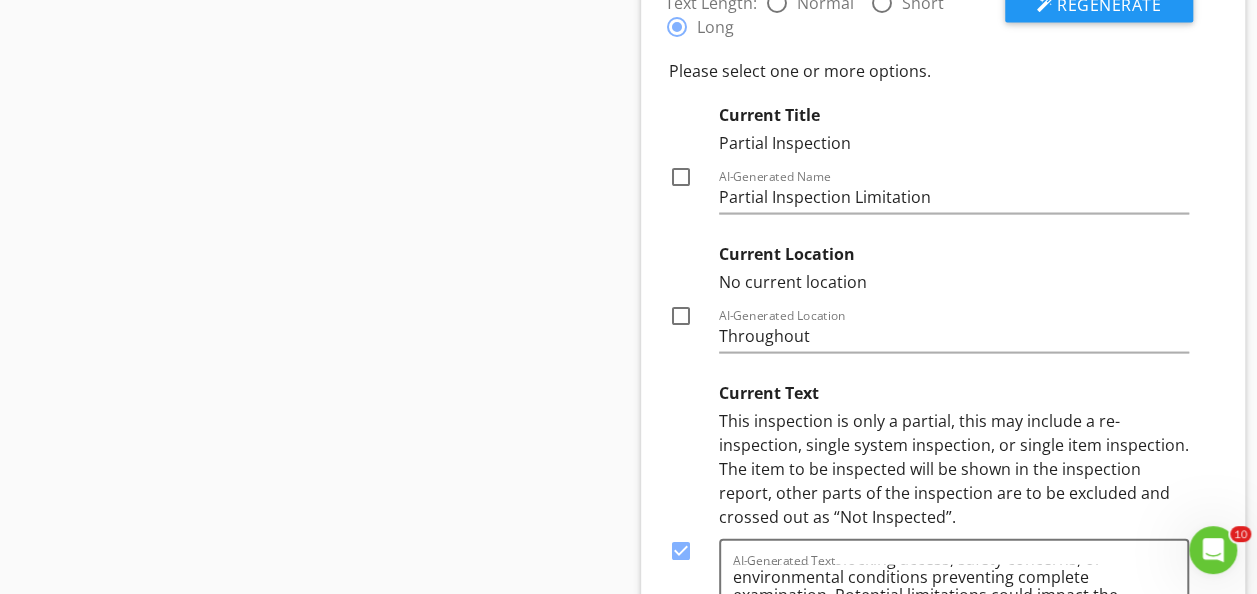 click at bounding box center (681, 177) 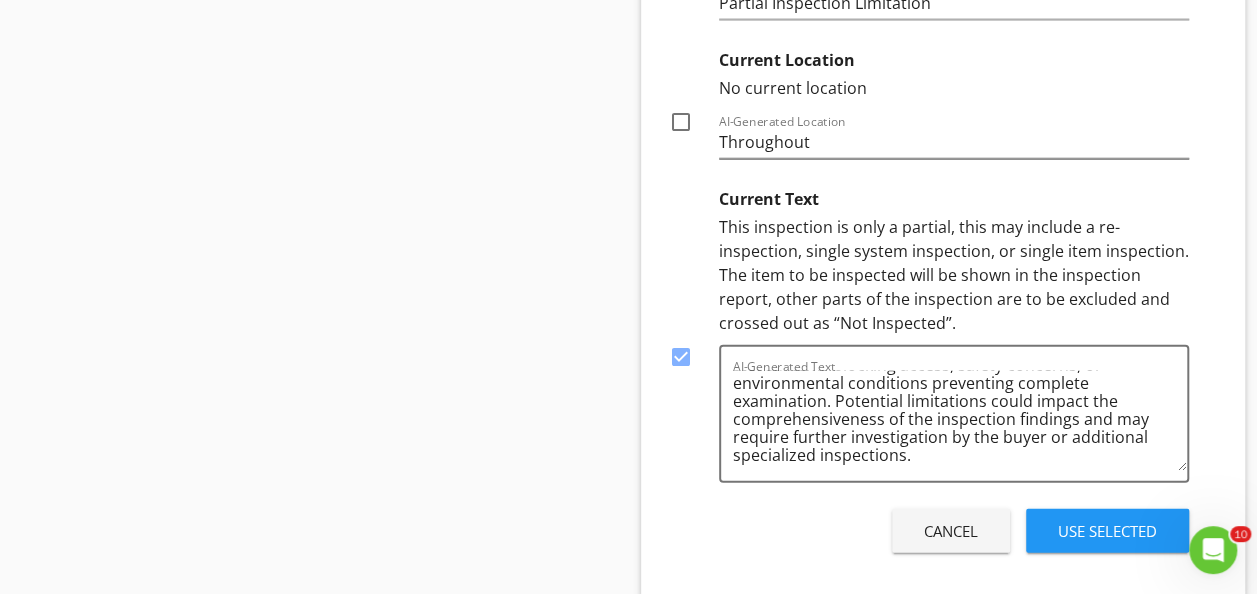 scroll, scrollTop: 2179, scrollLeft: 0, axis: vertical 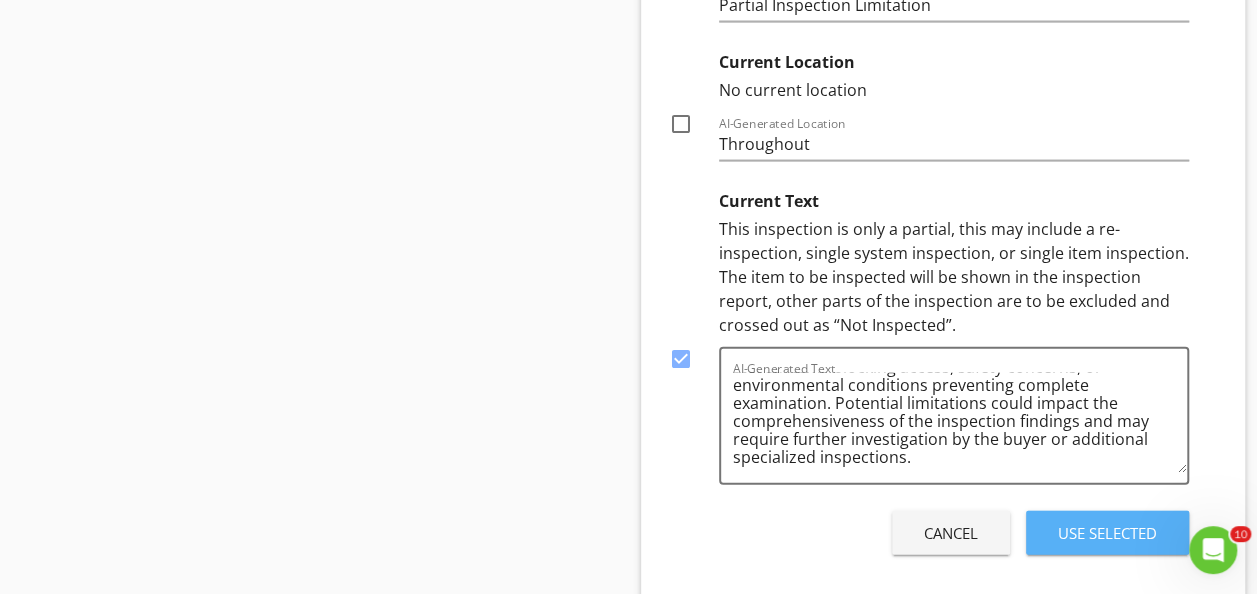 click on "Use Selected" at bounding box center (1107, 533) 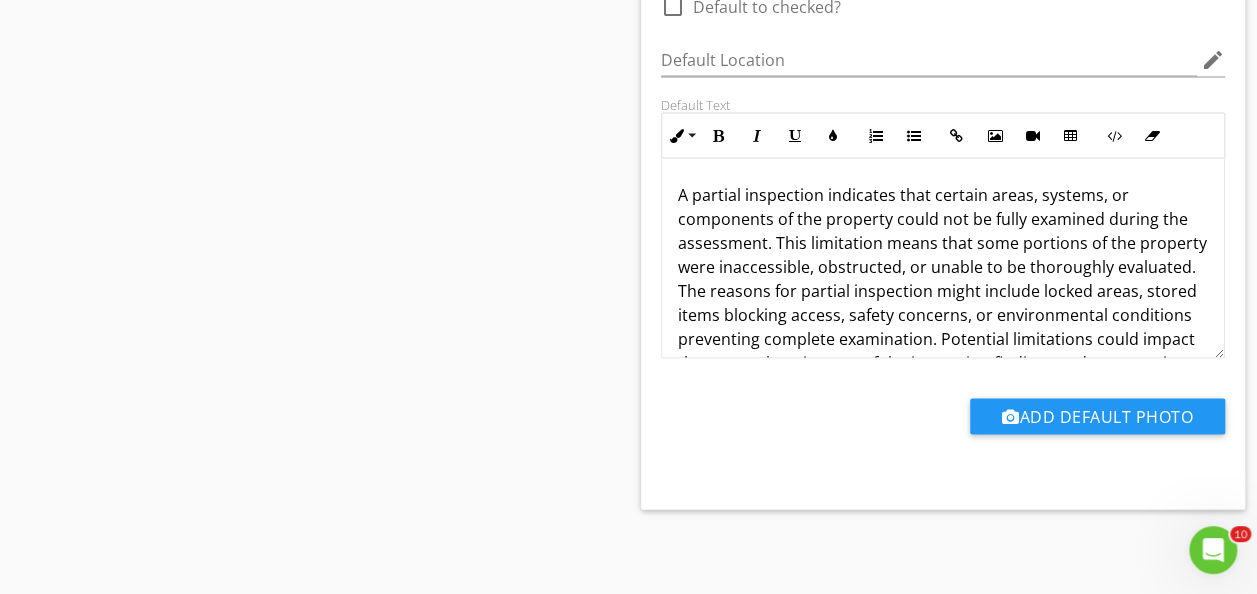 scroll, scrollTop: 1636, scrollLeft: 0, axis: vertical 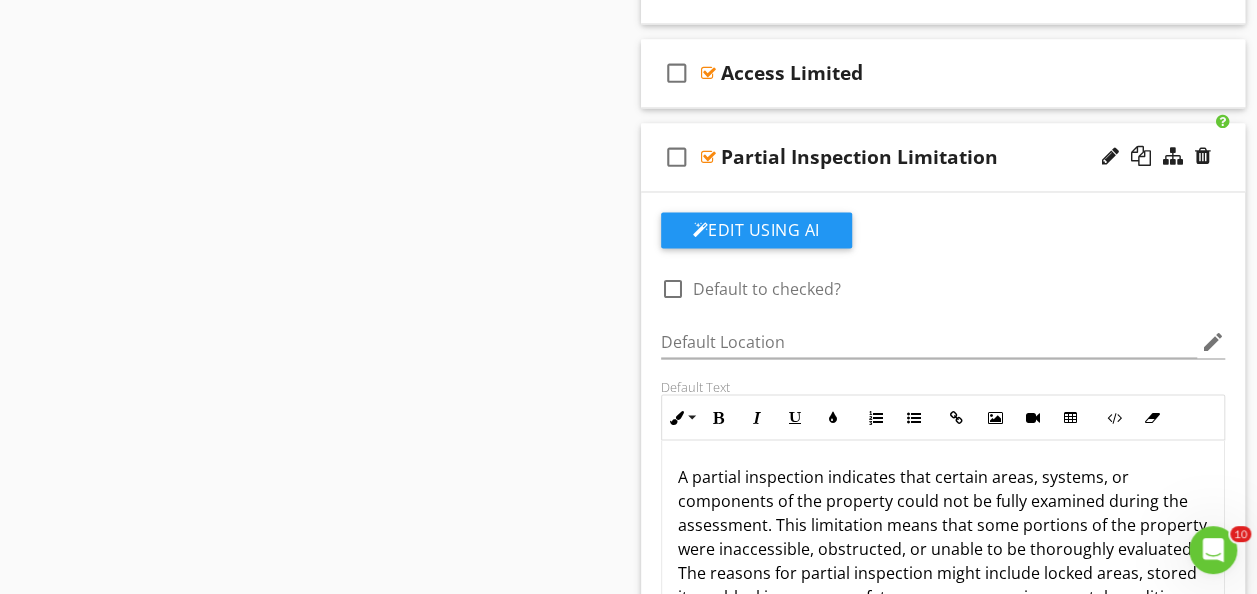 click on "check_box_outline_blank
Partial Inspection Limitation" at bounding box center (943, 157) 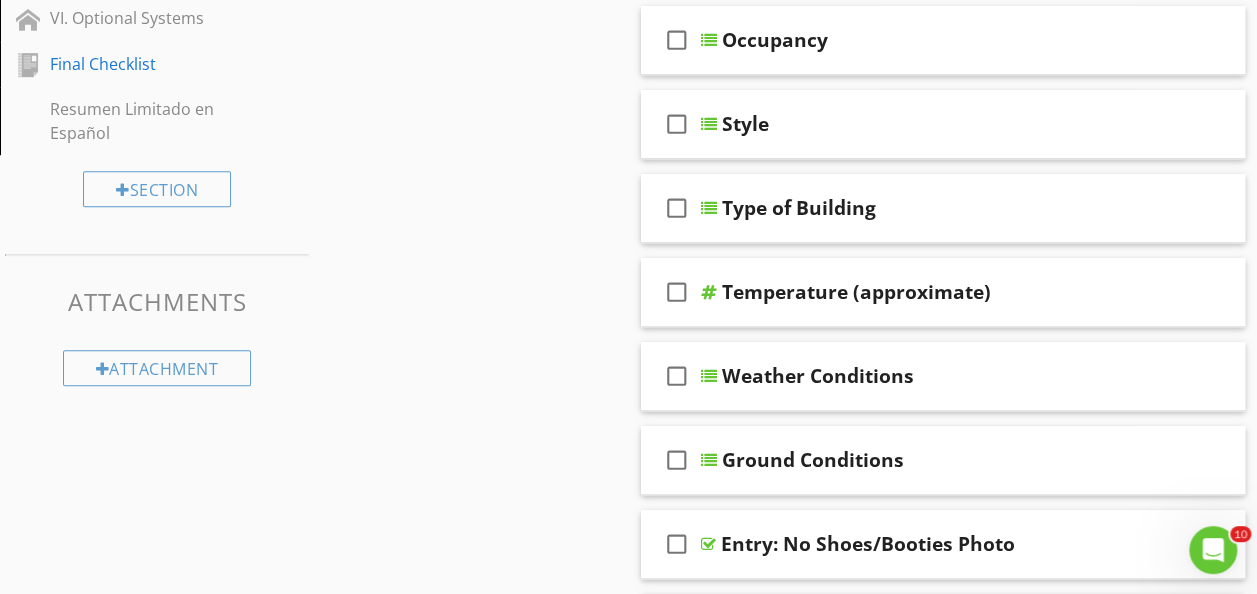 scroll, scrollTop: 0, scrollLeft: 0, axis: both 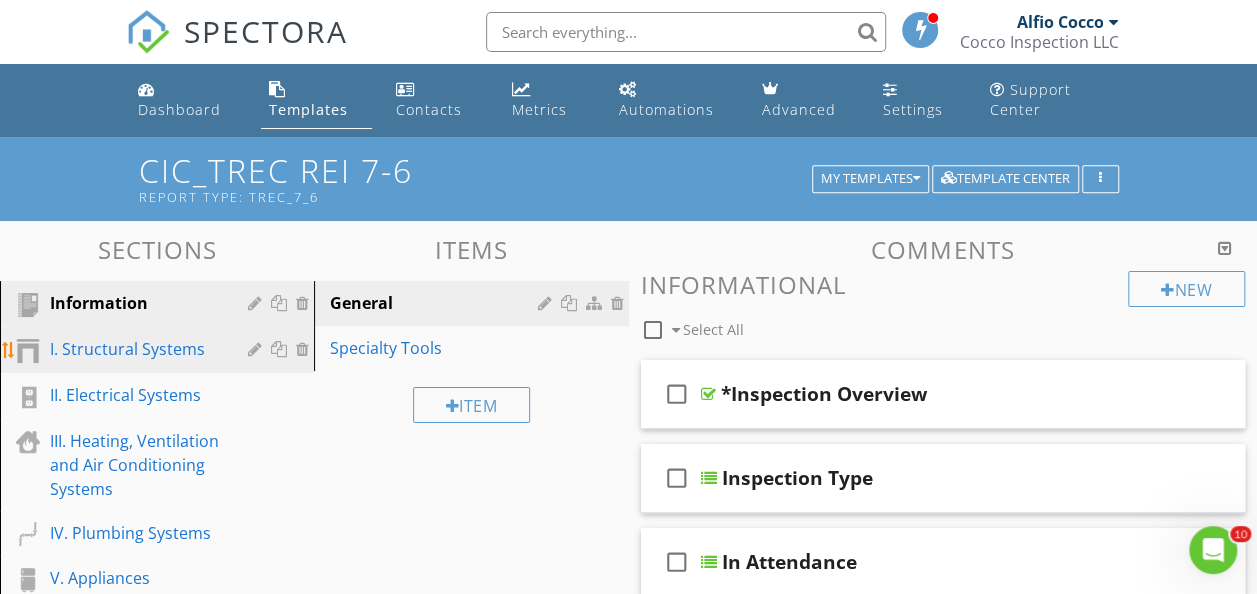 click on "I. Structural Systems" at bounding box center [134, 349] 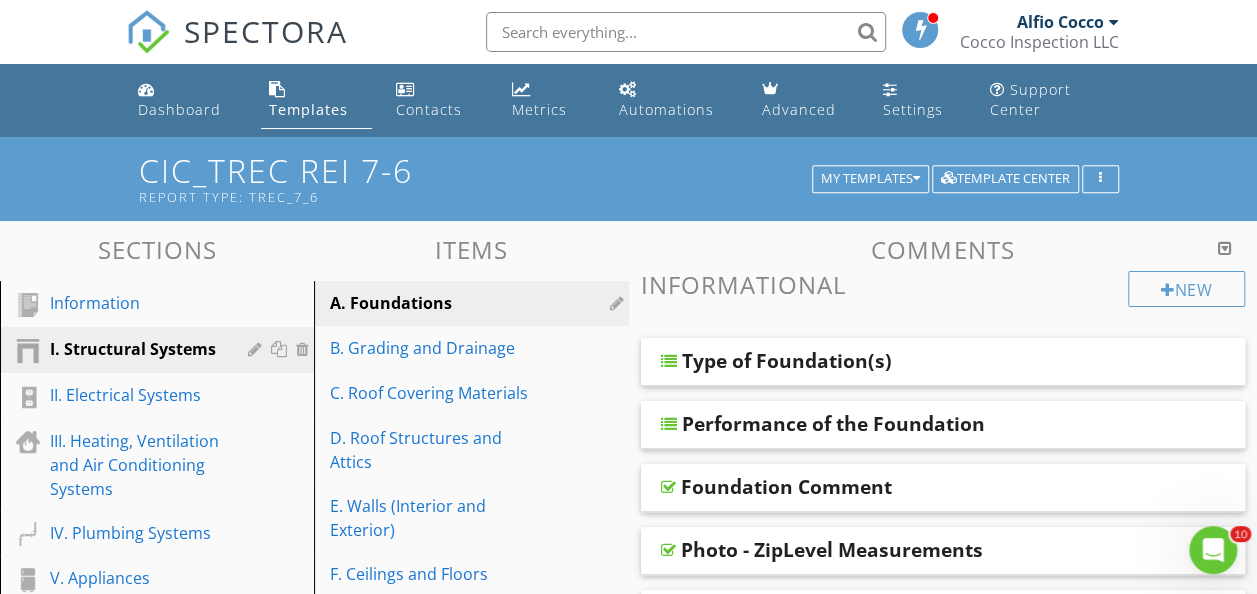 click on "A. Foundations" at bounding box center (436, 303) 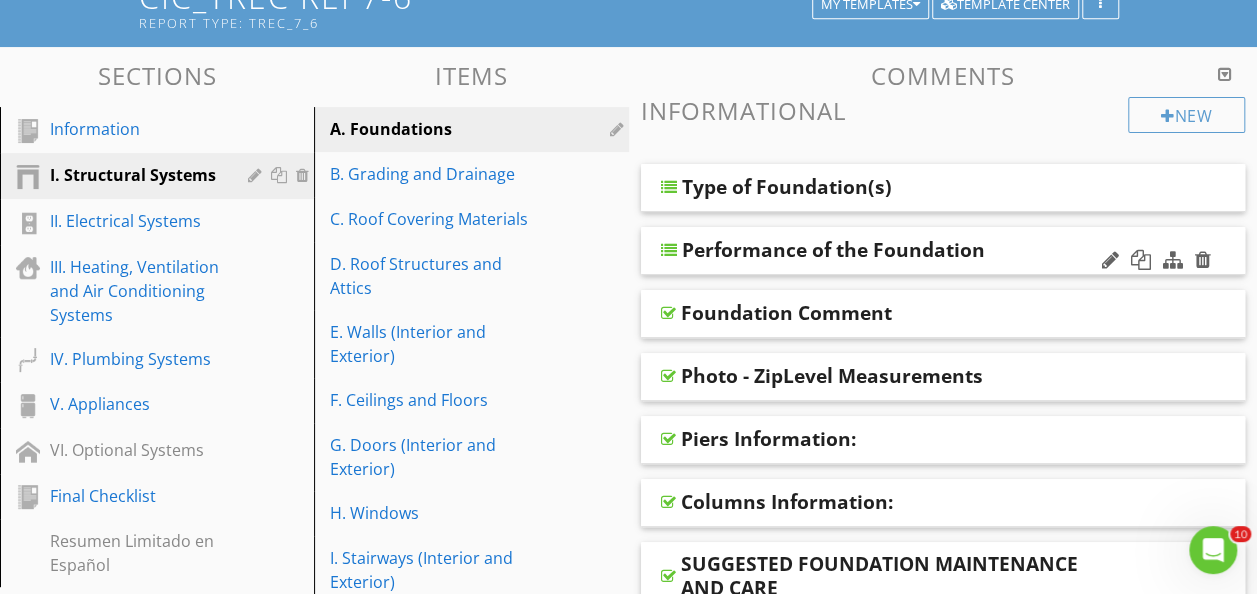scroll, scrollTop: 171, scrollLeft: 0, axis: vertical 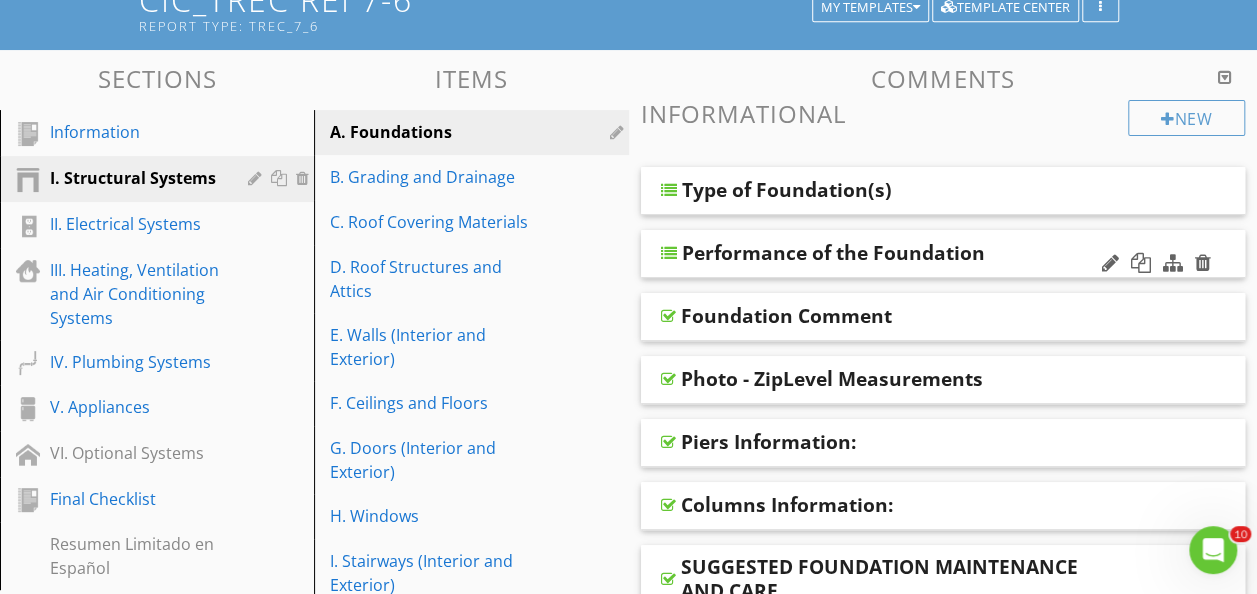 click on "Performance of the Foundation" at bounding box center [943, 254] 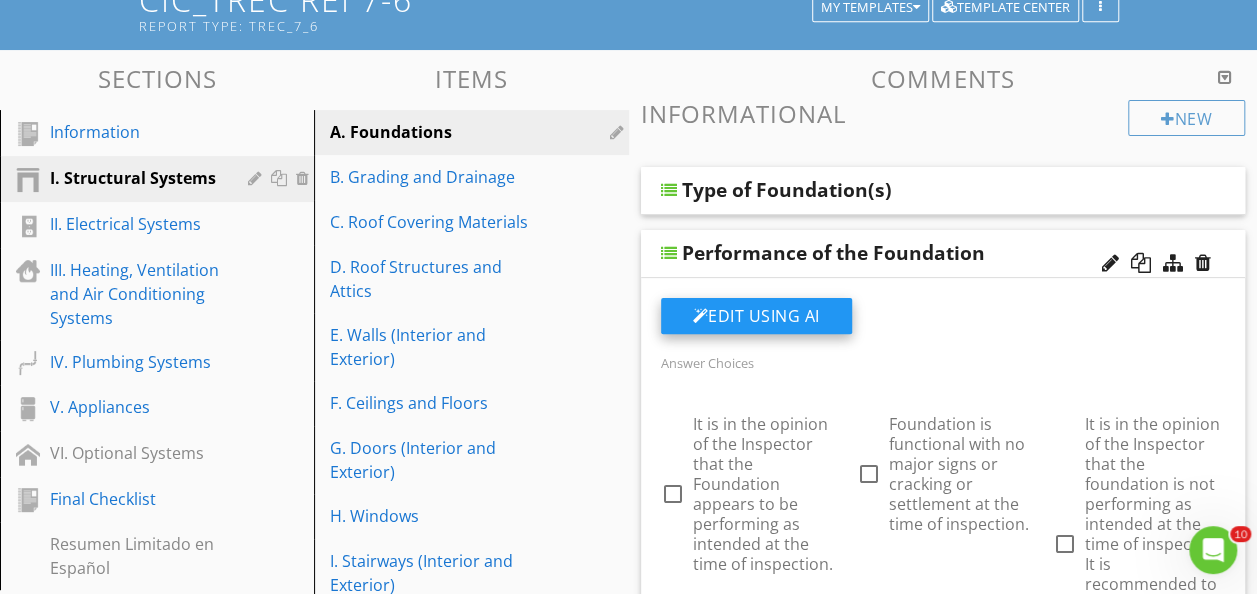click on "Edit Using AI" at bounding box center [756, 316] 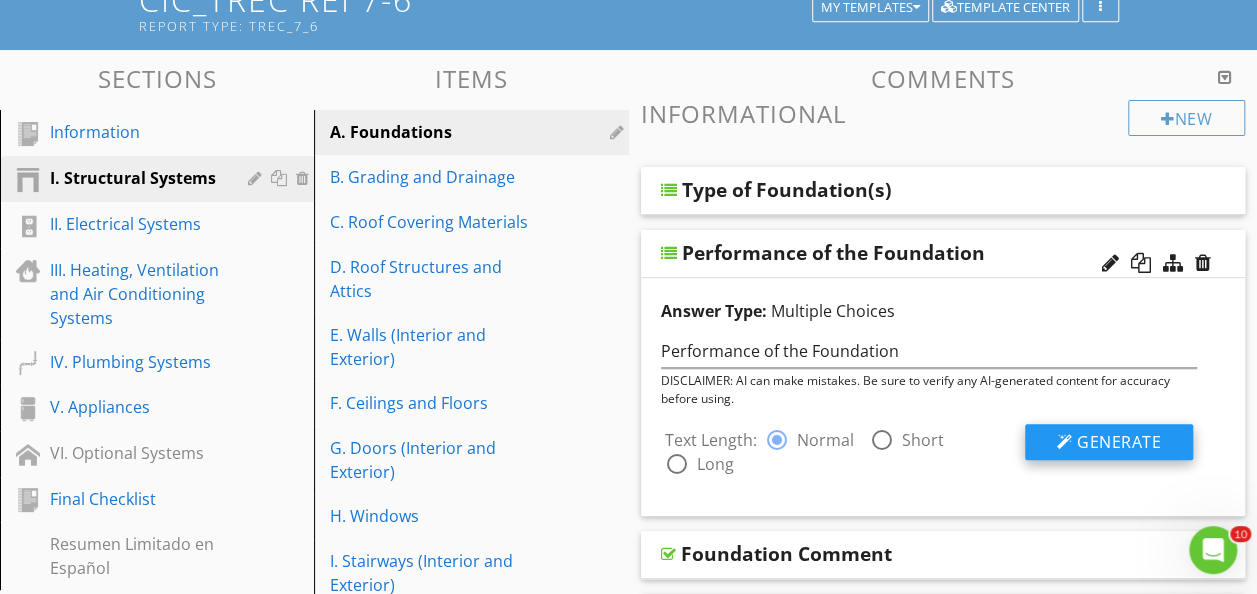click on "Generate" at bounding box center (1119, 442) 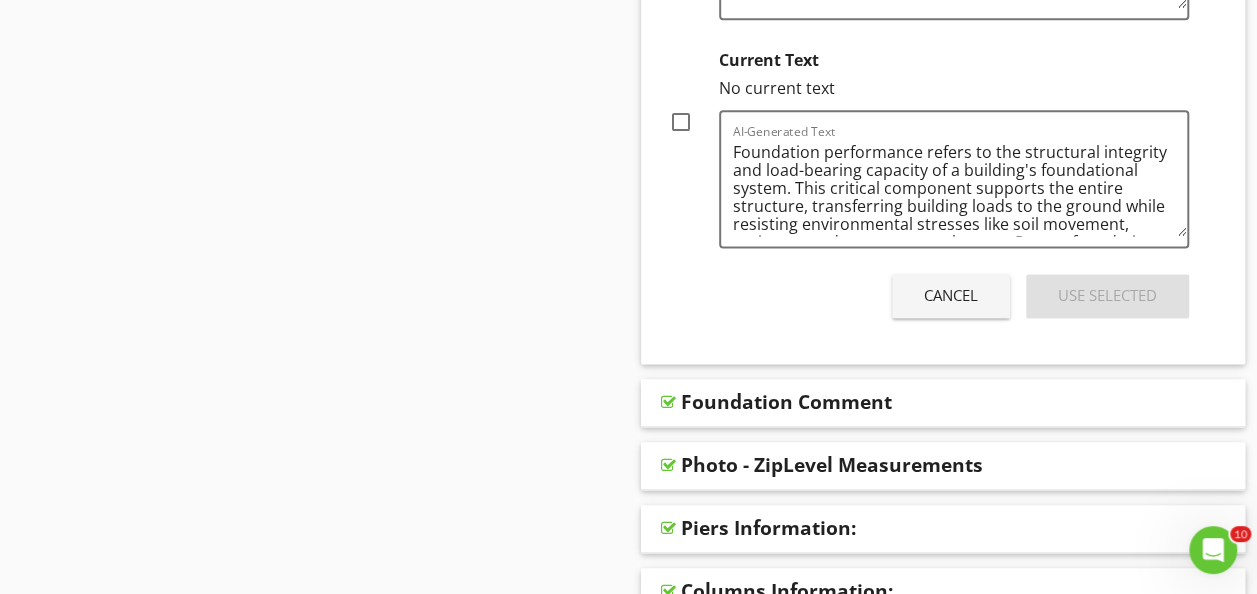 scroll, scrollTop: 1248, scrollLeft: 0, axis: vertical 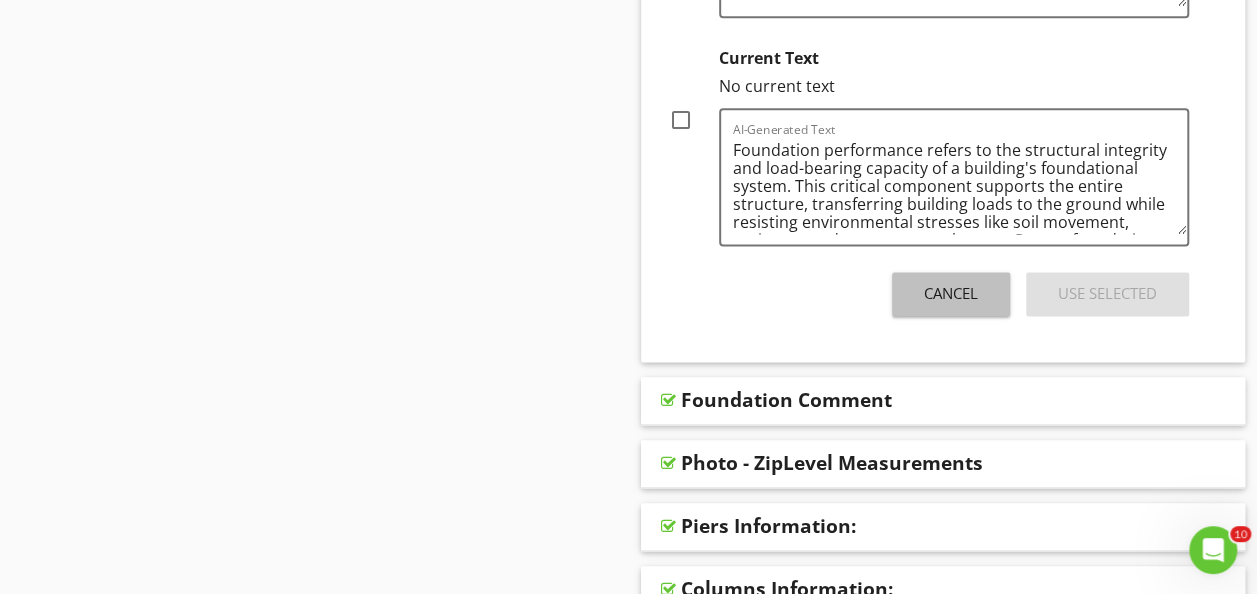click on "Cancel" at bounding box center [951, 293] 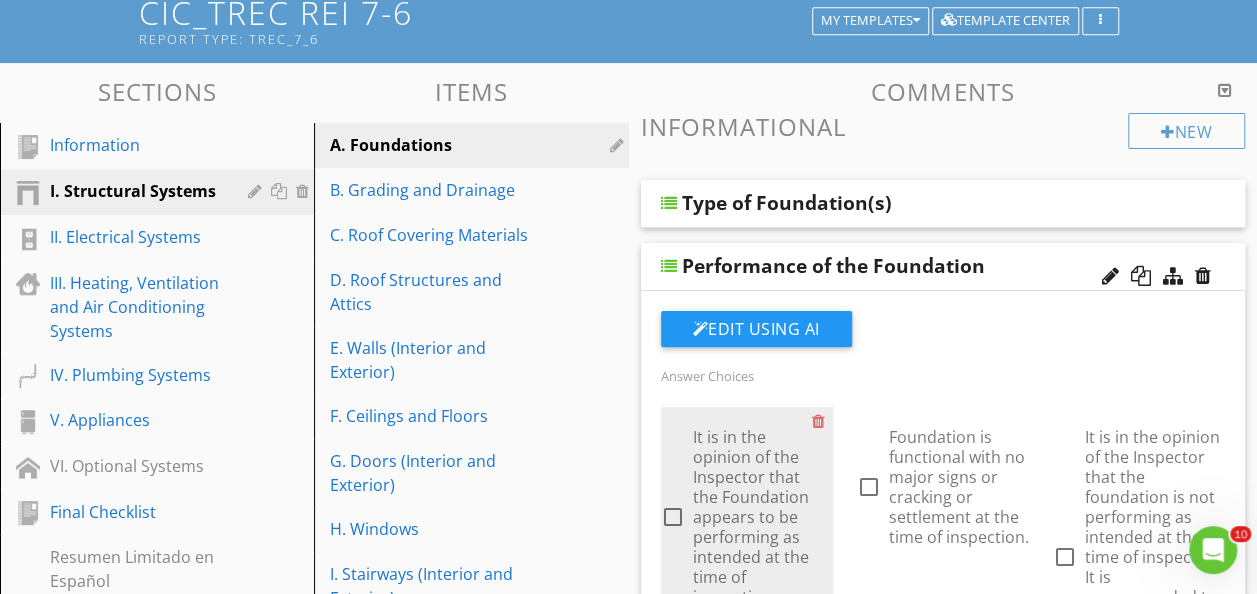 scroll, scrollTop: 152, scrollLeft: 0, axis: vertical 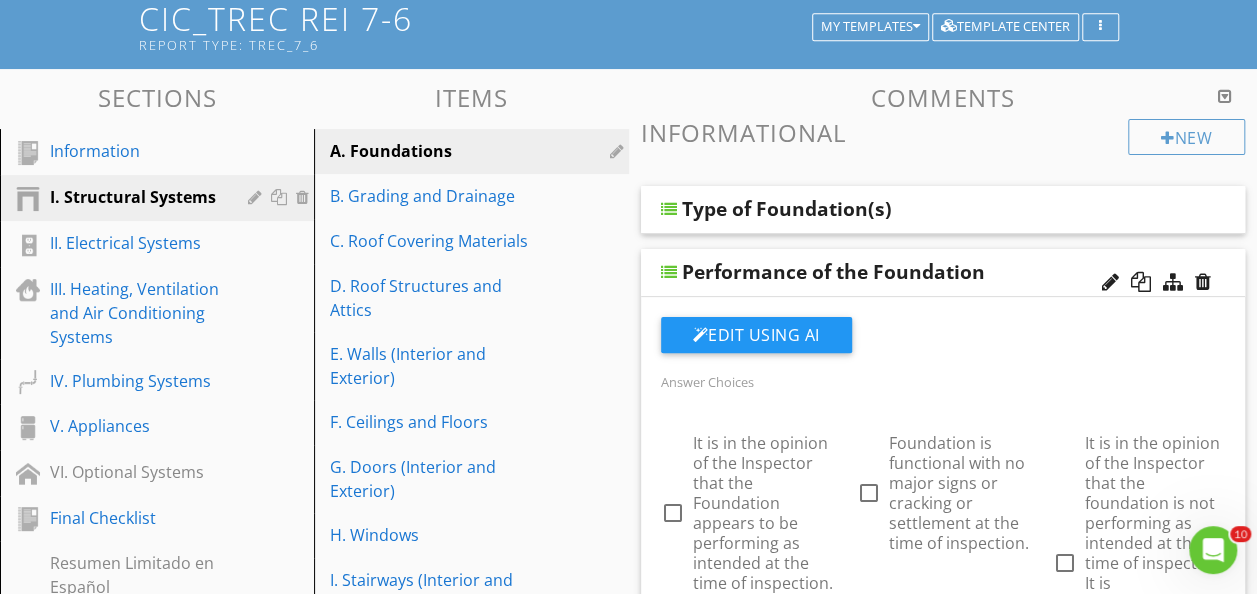click on "Performance of the Foundation" at bounding box center [833, 272] 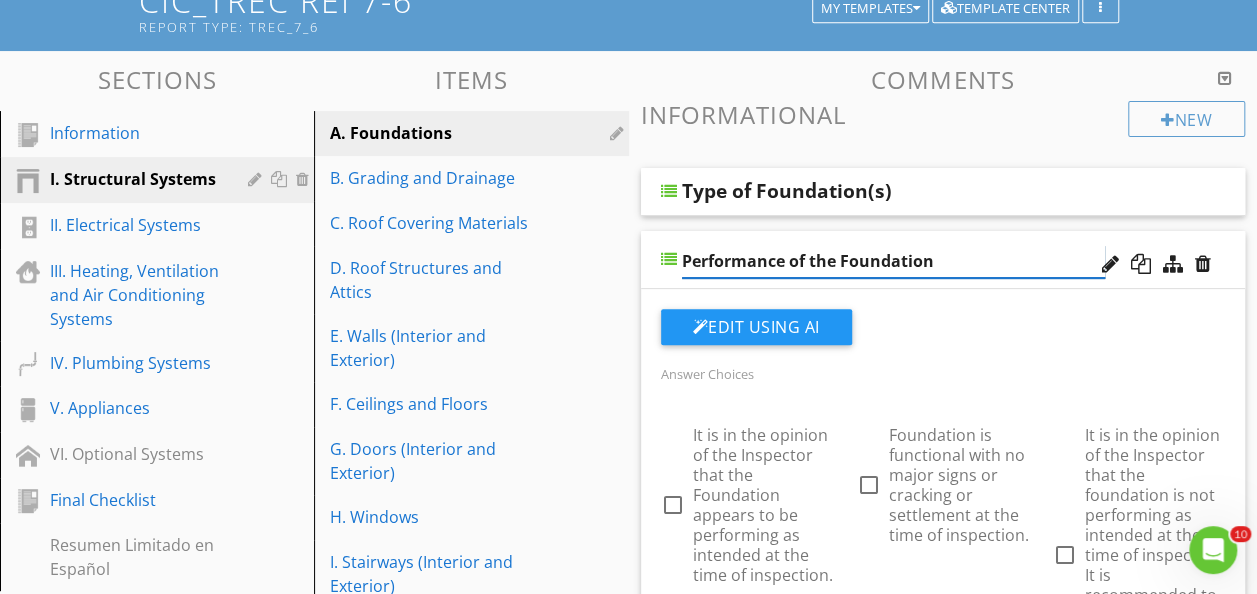scroll, scrollTop: 166, scrollLeft: 0, axis: vertical 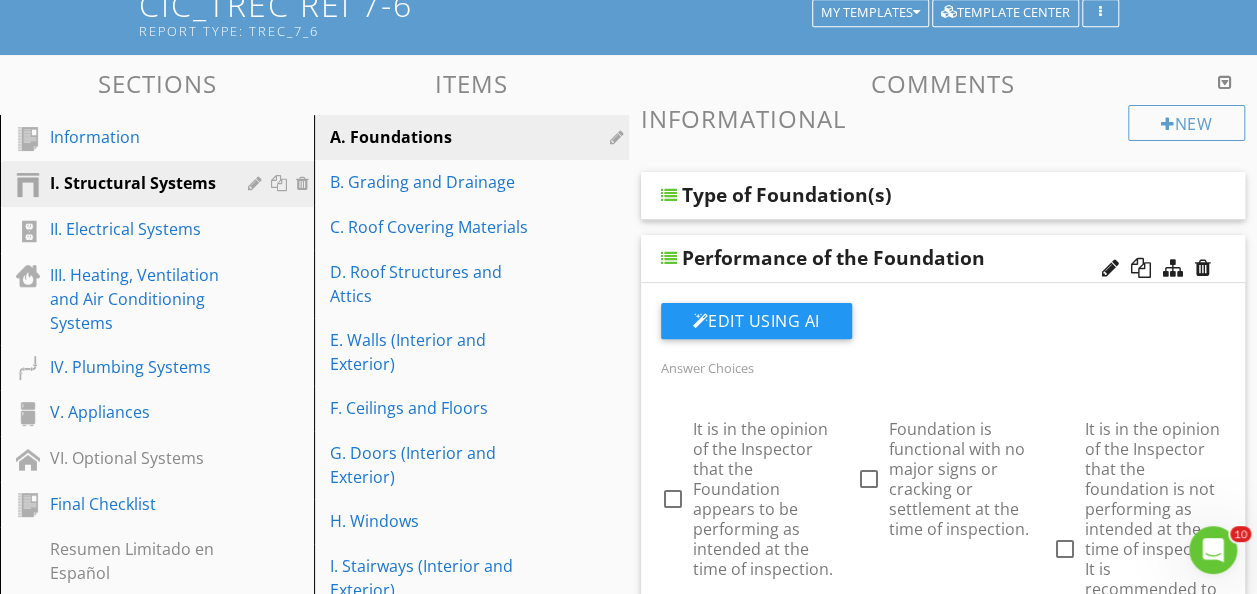 click on "Performance of the Foundation" at bounding box center (943, 259) 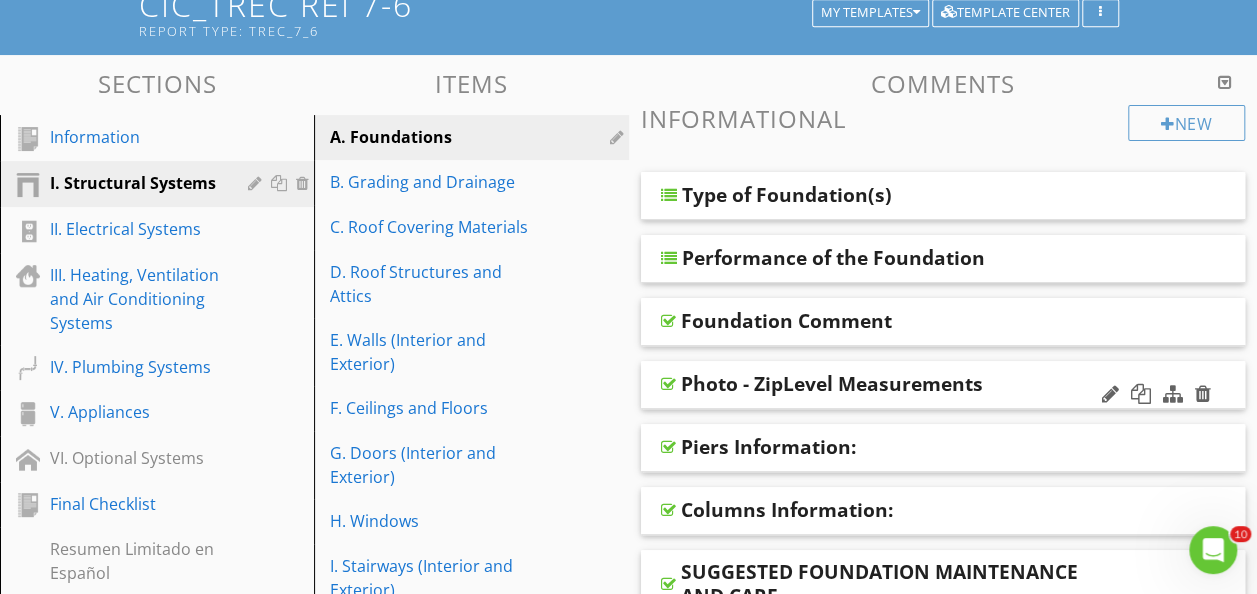 click on "Photo - ZipLevel Measurements" at bounding box center [943, 385] 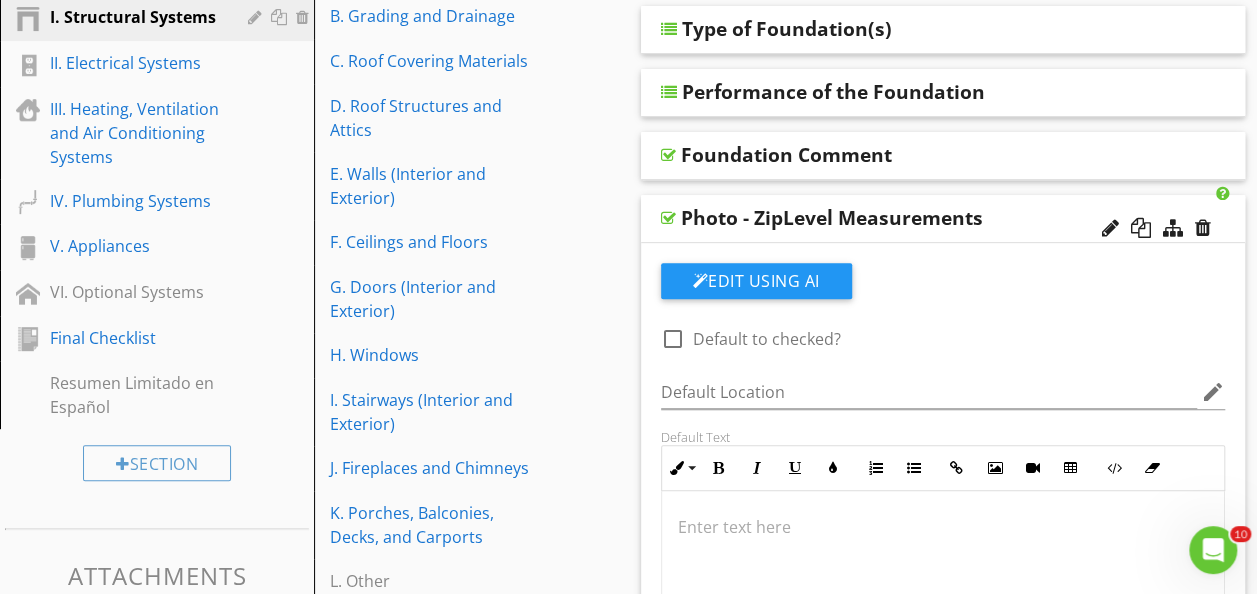 scroll, scrollTop: 332, scrollLeft: 0, axis: vertical 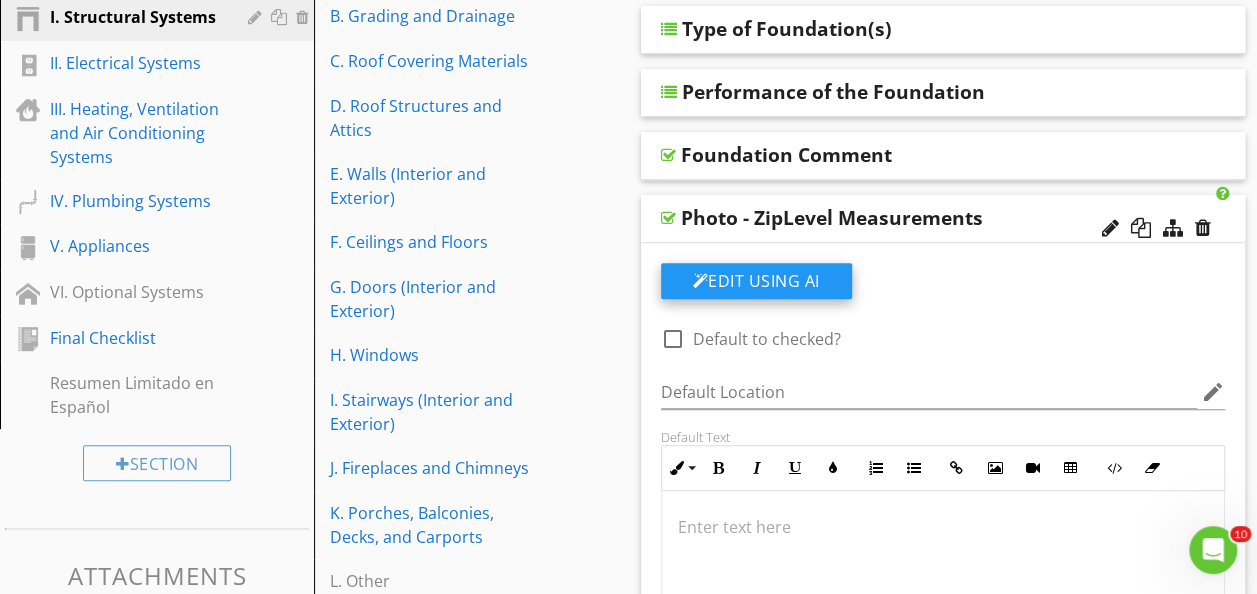 click on "Edit Using AI" at bounding box center (756, 281) 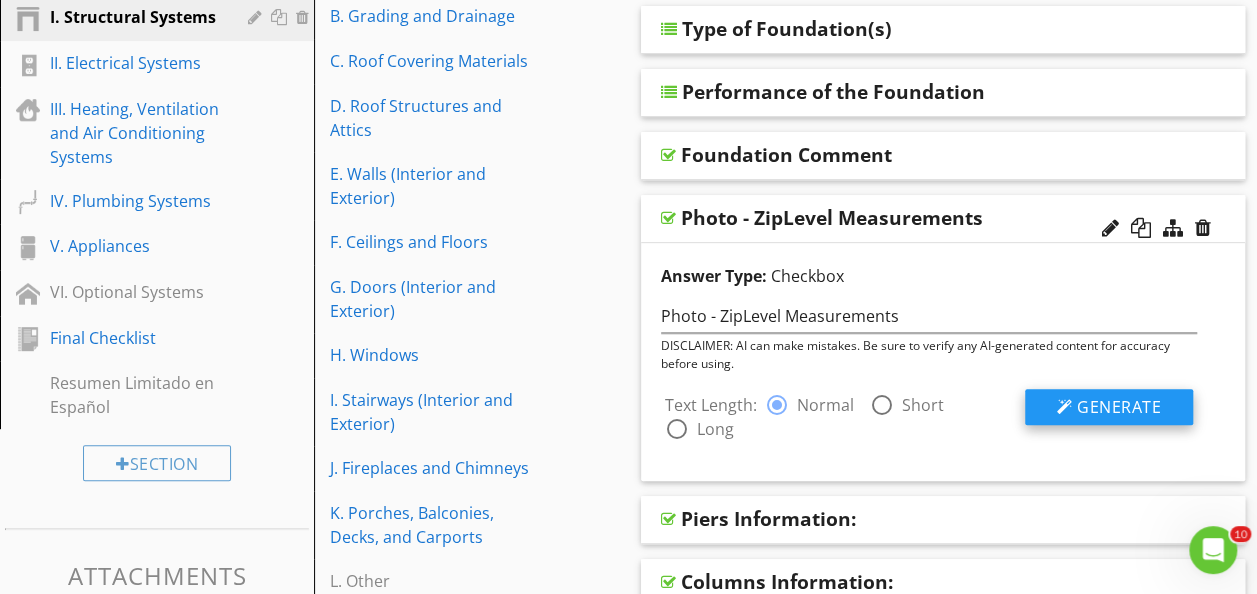 click at bounding box center (1065, 407) 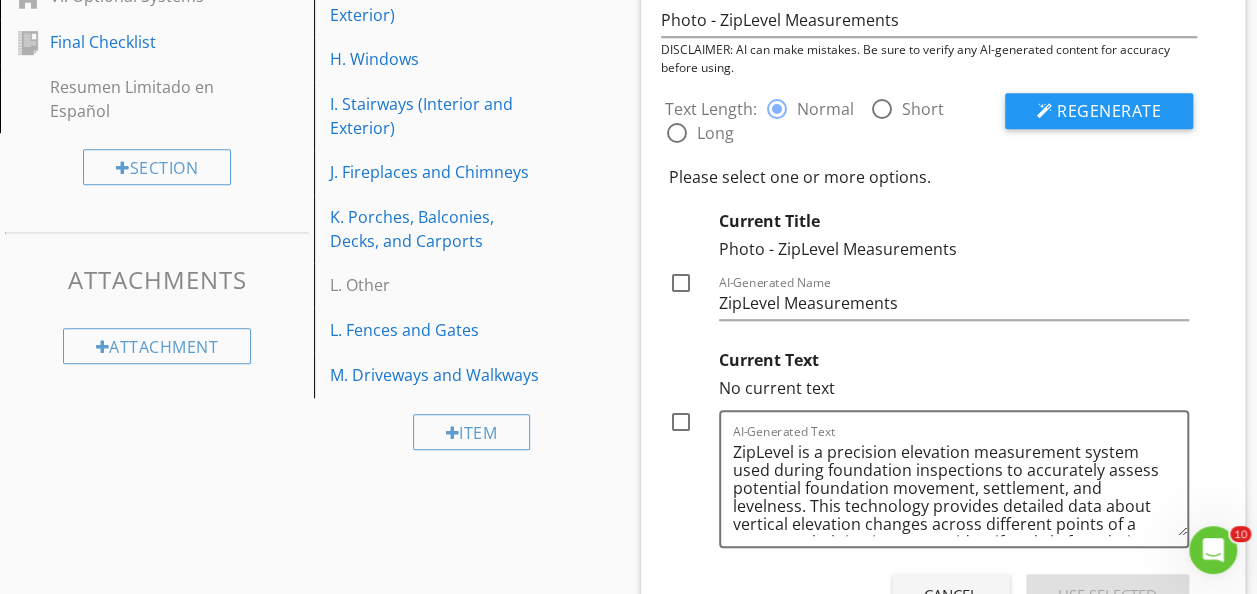 scroll, scrollTop: 630, scrollLeft: 0, axis: vertical 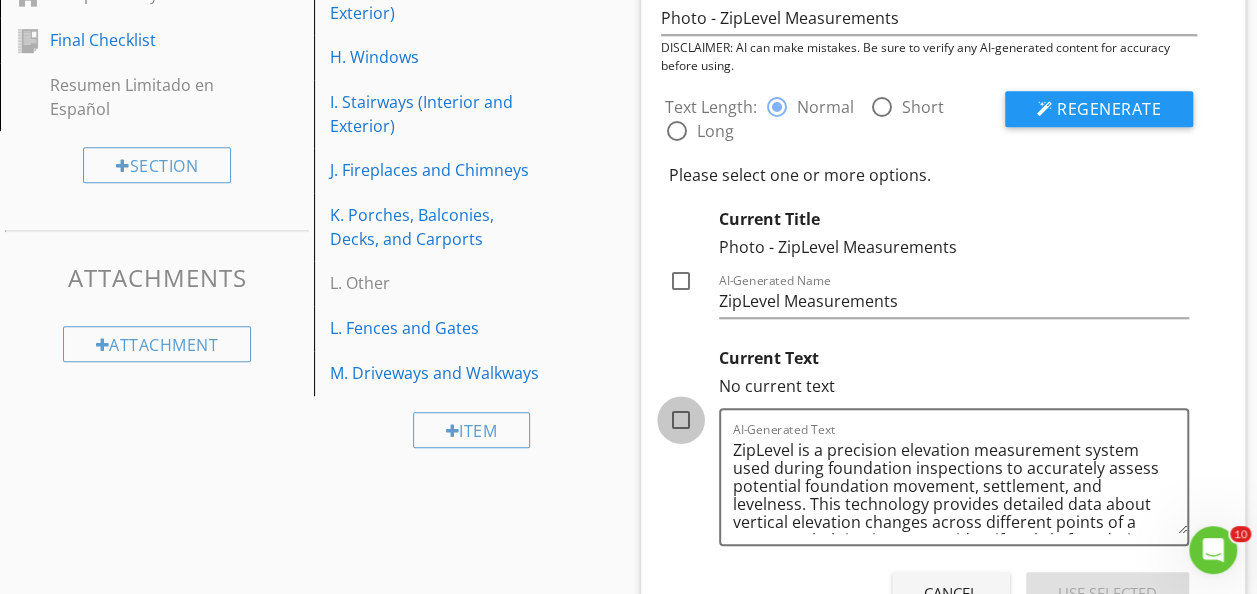 click at bounding box center (681, 420) 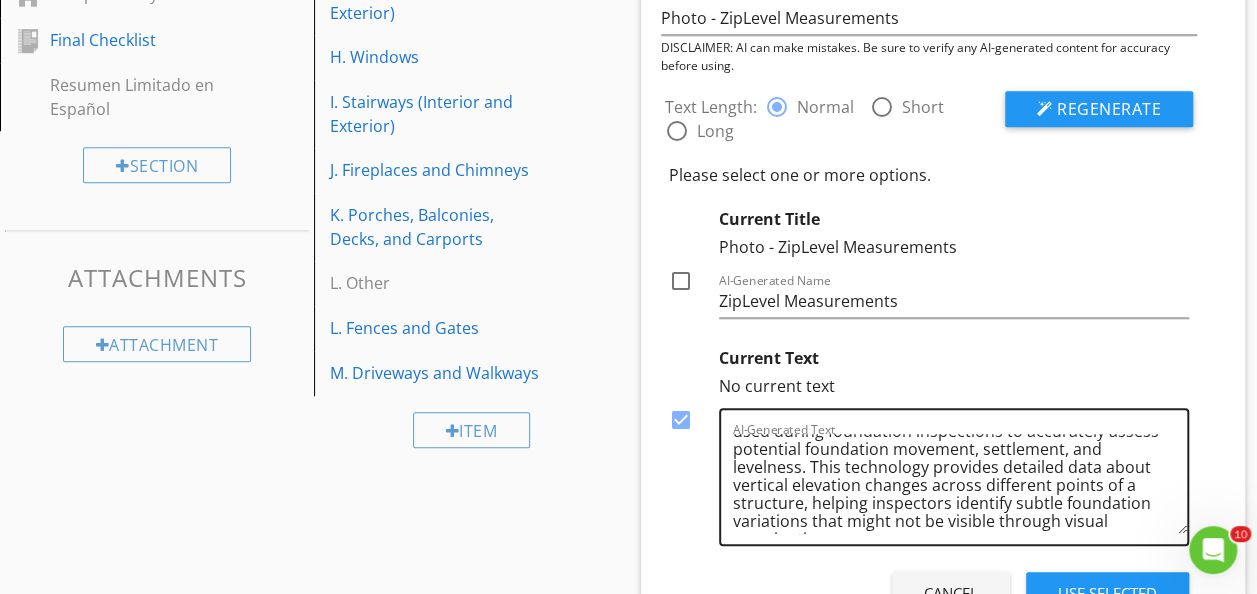 scroll, scrollTop: 59, scrollLeft: 0, axis: vertical 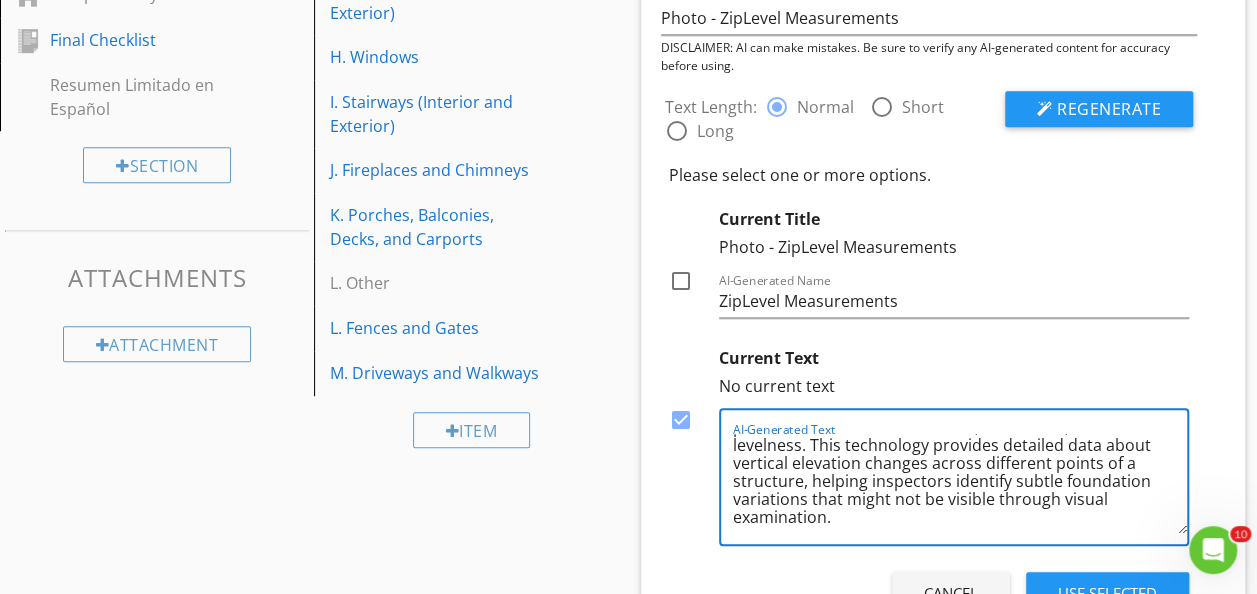 click on "ZipLevel is a precision elevation measurement system used during foundation inspections to accurately assess potential foundation movement, settlement, and levelness. This technology provides detailed data about vertical elevation changes across different points of a structure, helping inspectors identify subtle foundation variations that might not be visible through visual examination." at bounding box center (960, 484) 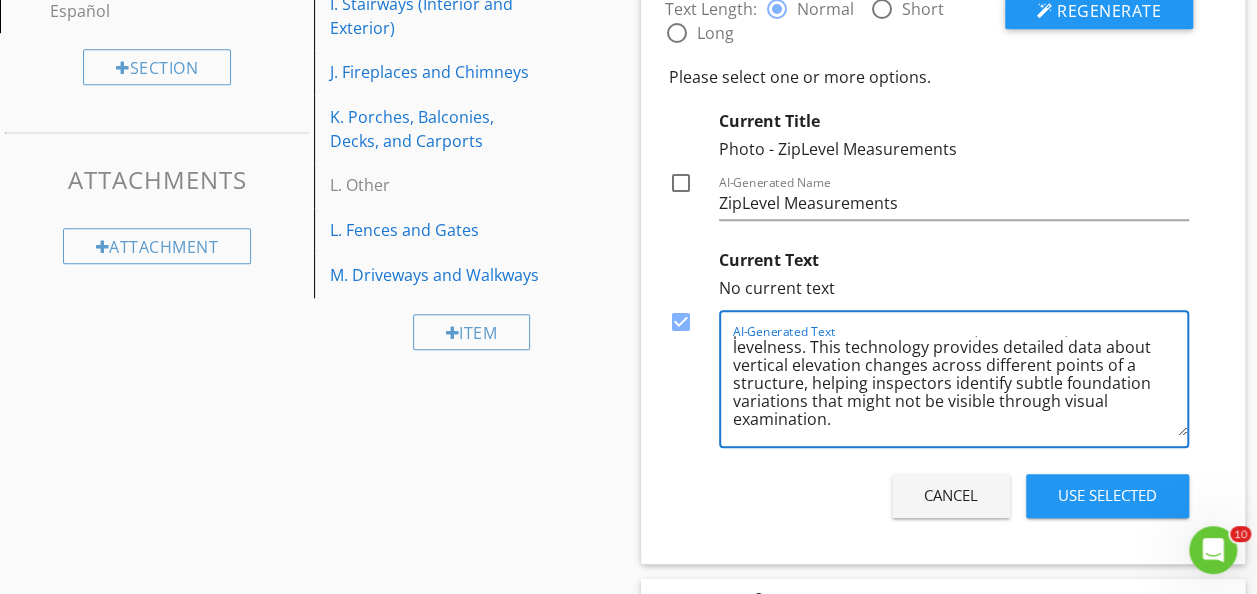 scroll, scrollTop: 760, scrollLeft: 0, axis: vertical 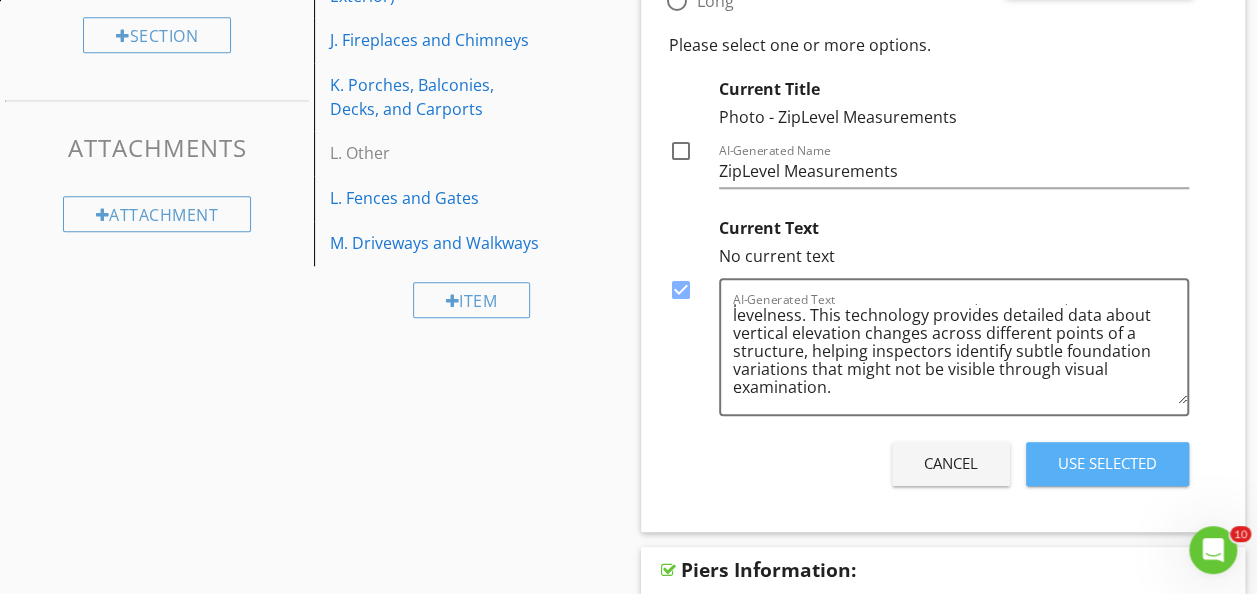 click on "Use Selected" at bounding box center [1107, 463] 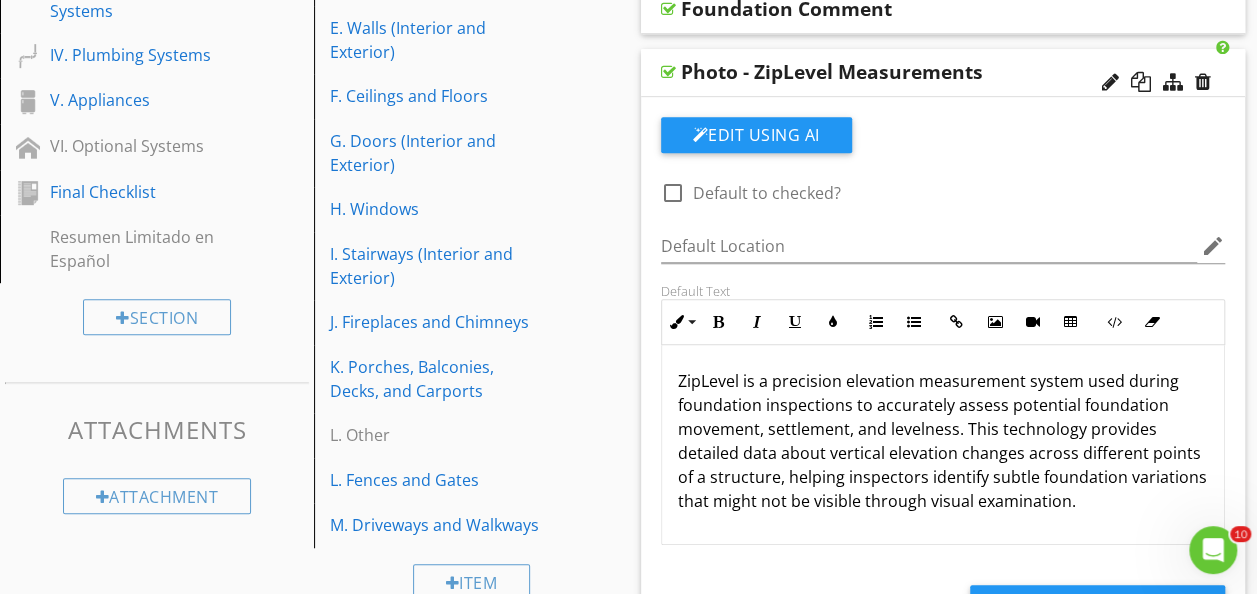 scroll, scrollTop: 478, scrollLeft: 0, axis: vertical 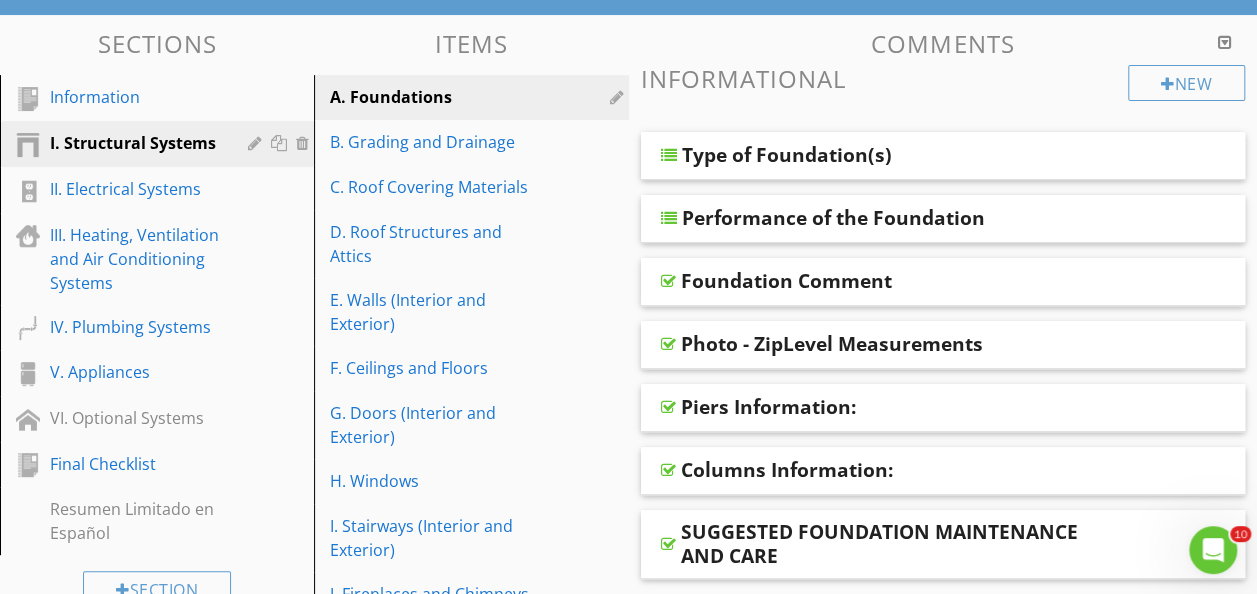click on "Foundation Comment" at bounding box center [943, 282] 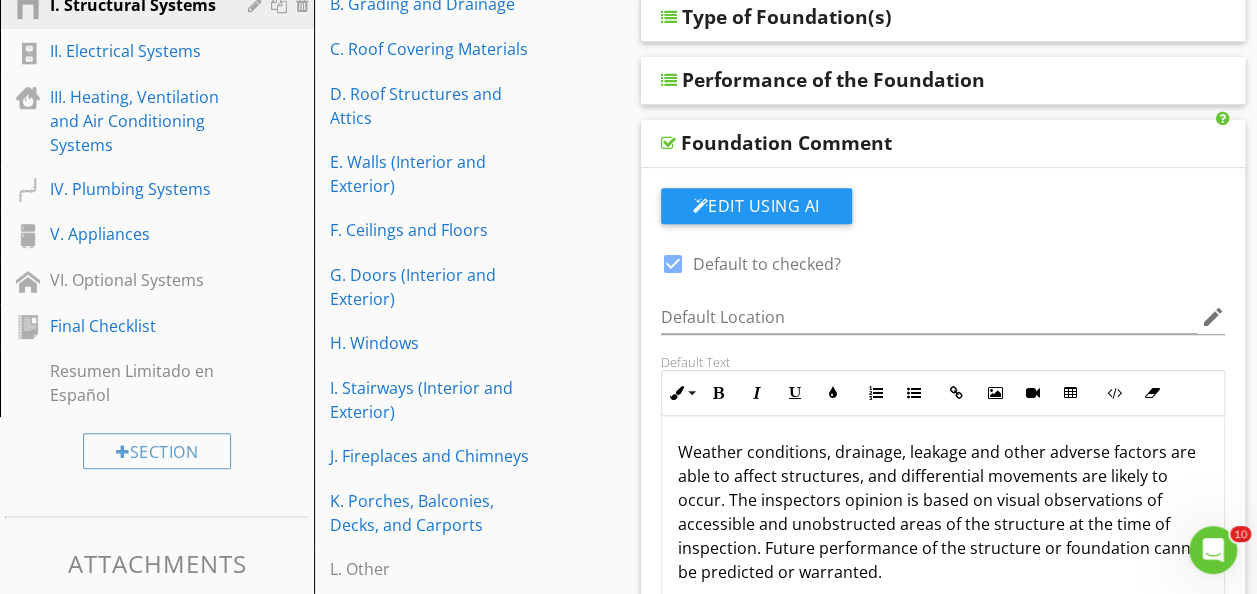 scroll, scrollTop: 344, scrollLeft: 0, axis: vertical 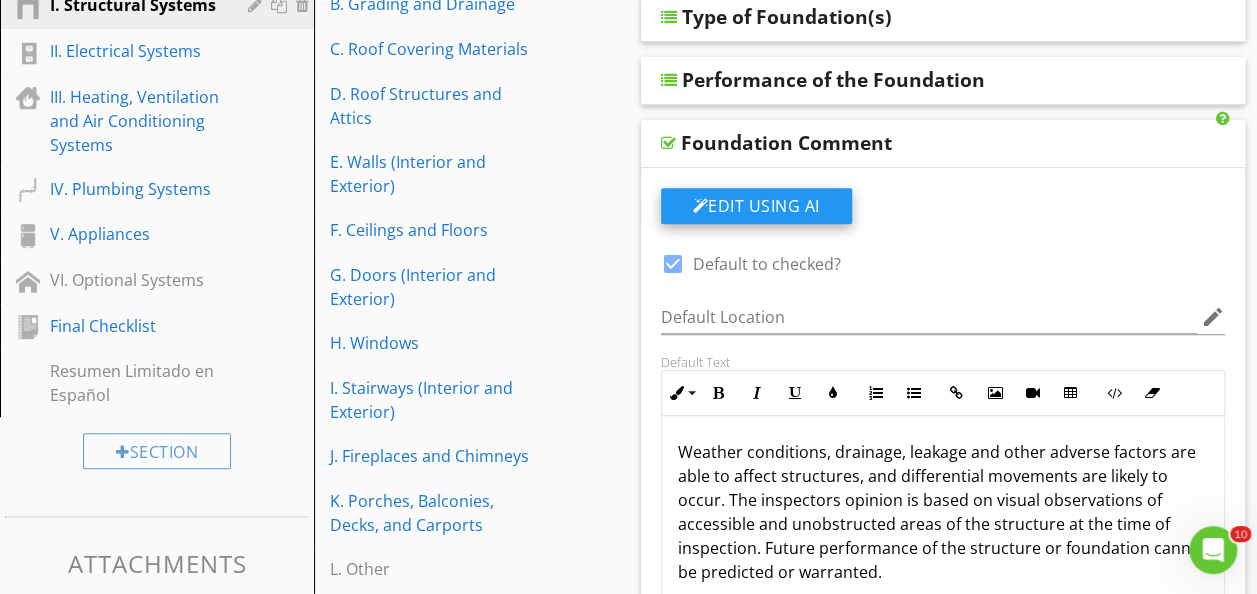 click on "Edit Using AI" at bounding box center [756, 206] 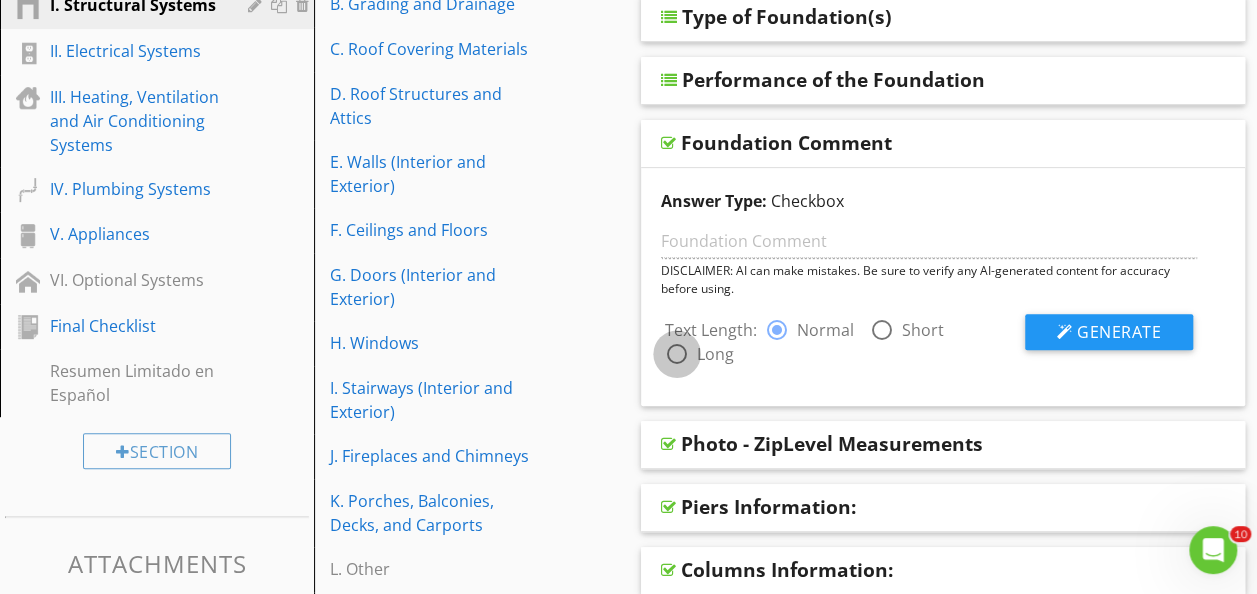 click at bounding box center (677, 354) 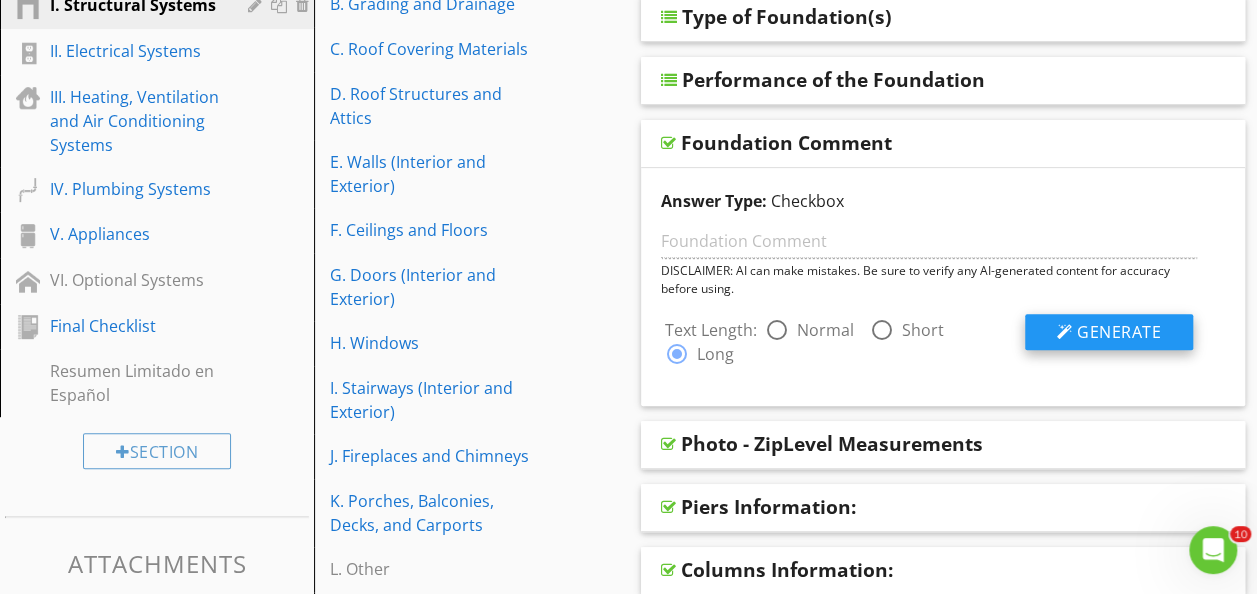 click on "Generate" at bounding box center (1119, 332) 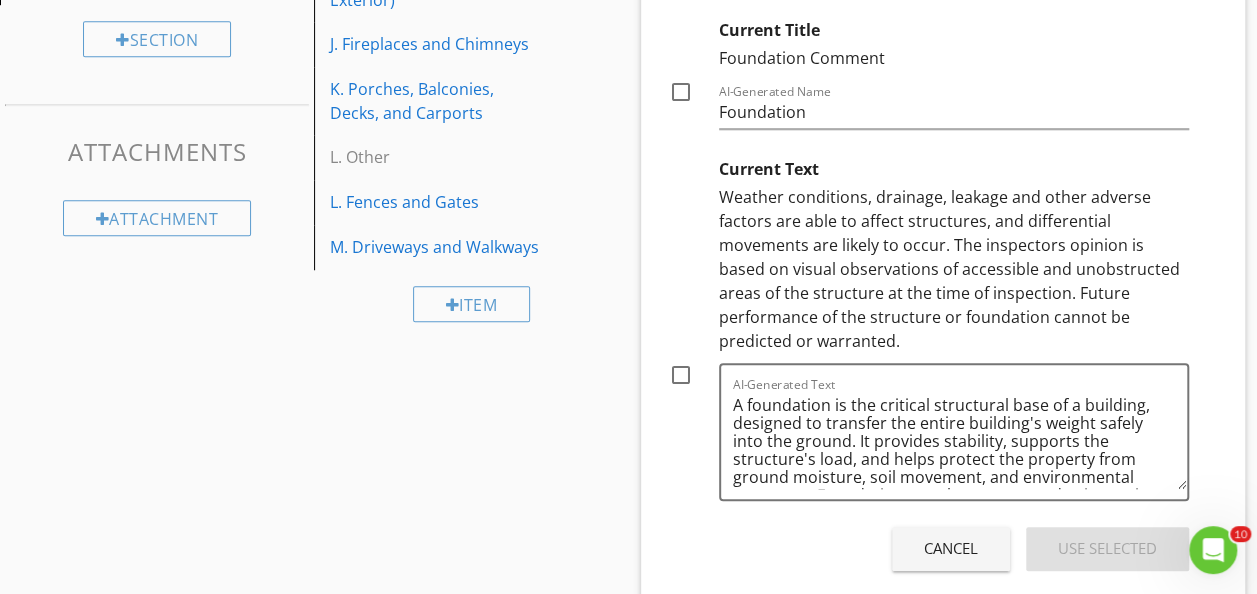 scroll, scrollTop: 756, scrollLeft: 0, axis: vertical 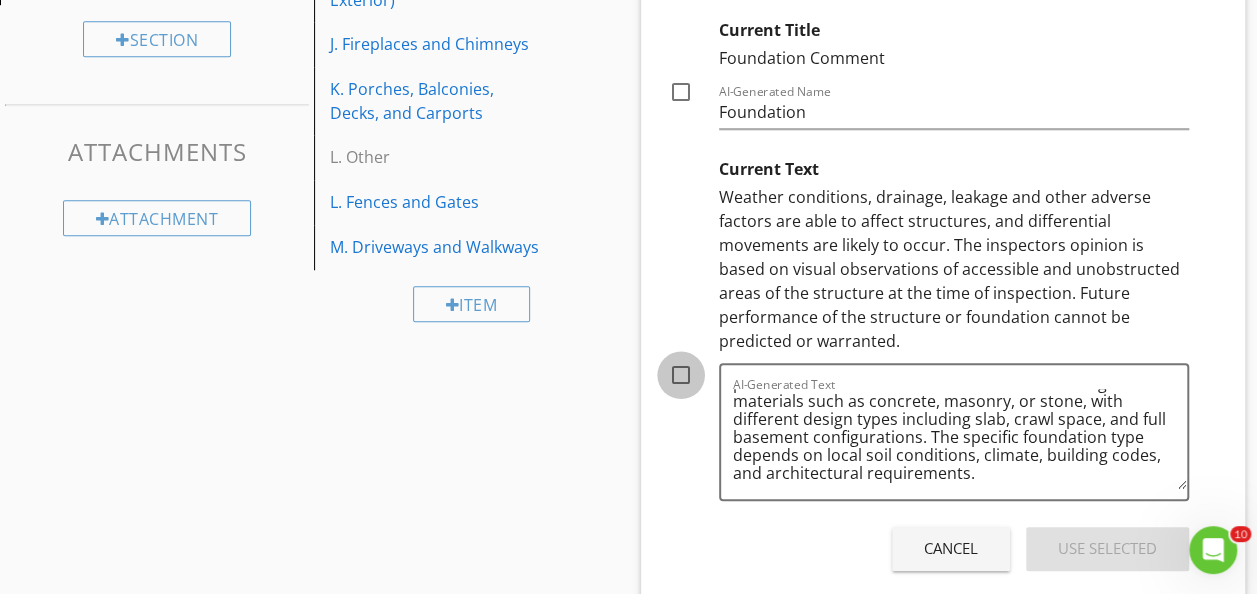 click at bounding box center (681, 375) 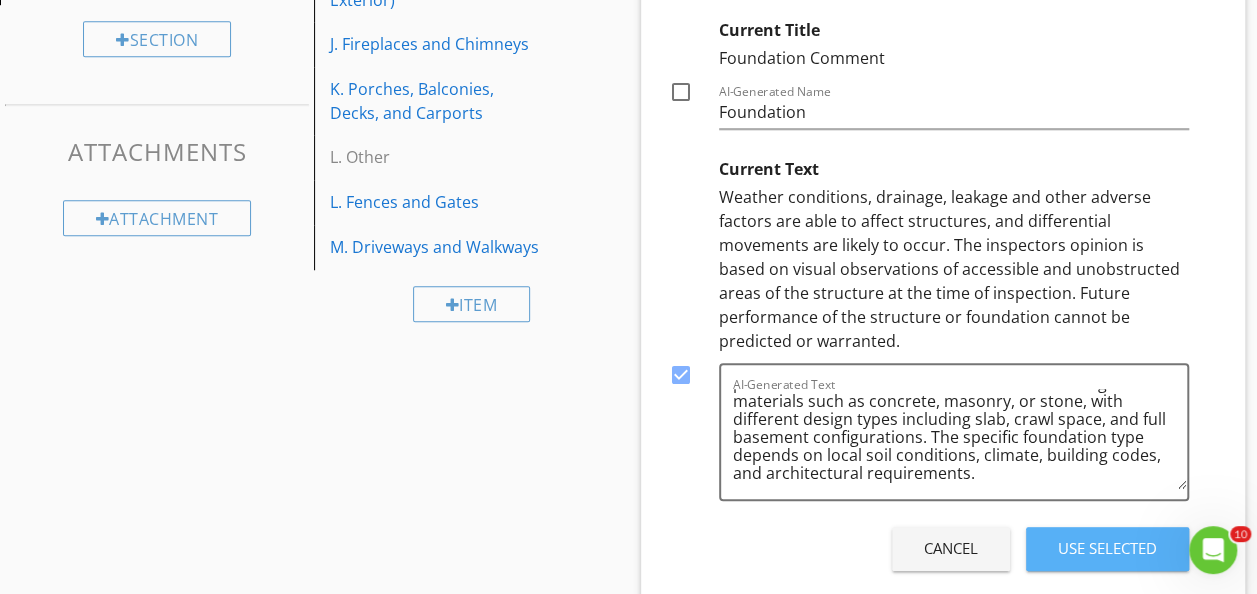 click on "Use Selected" at bounding box center (1107, 548) 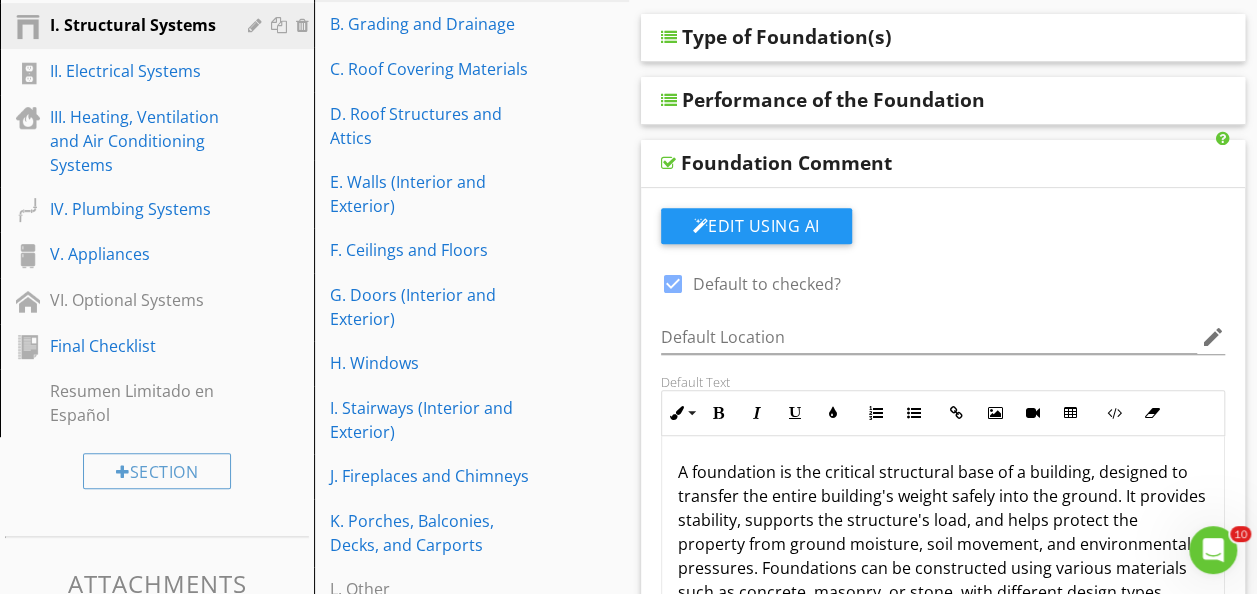 scroll, scrollTop: 314, scrollLeft: 0, axis: vertical 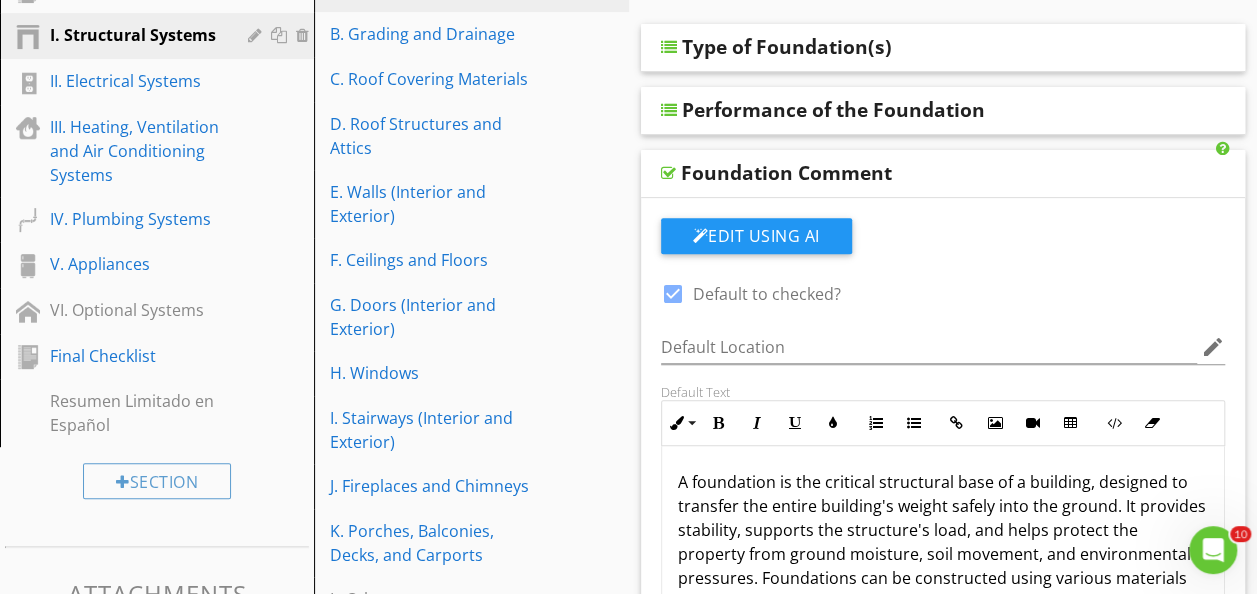 click on "Foundation Comment" at bounding box center (943, 174) 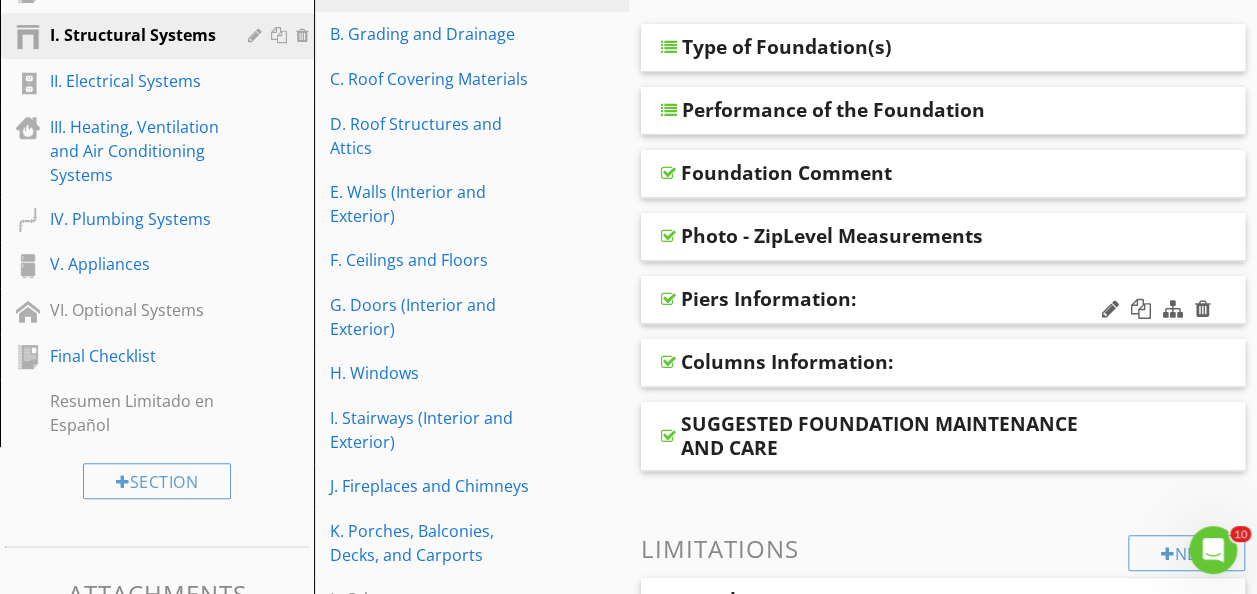 click on "Piers Information:" at bounding box center (943, 300) 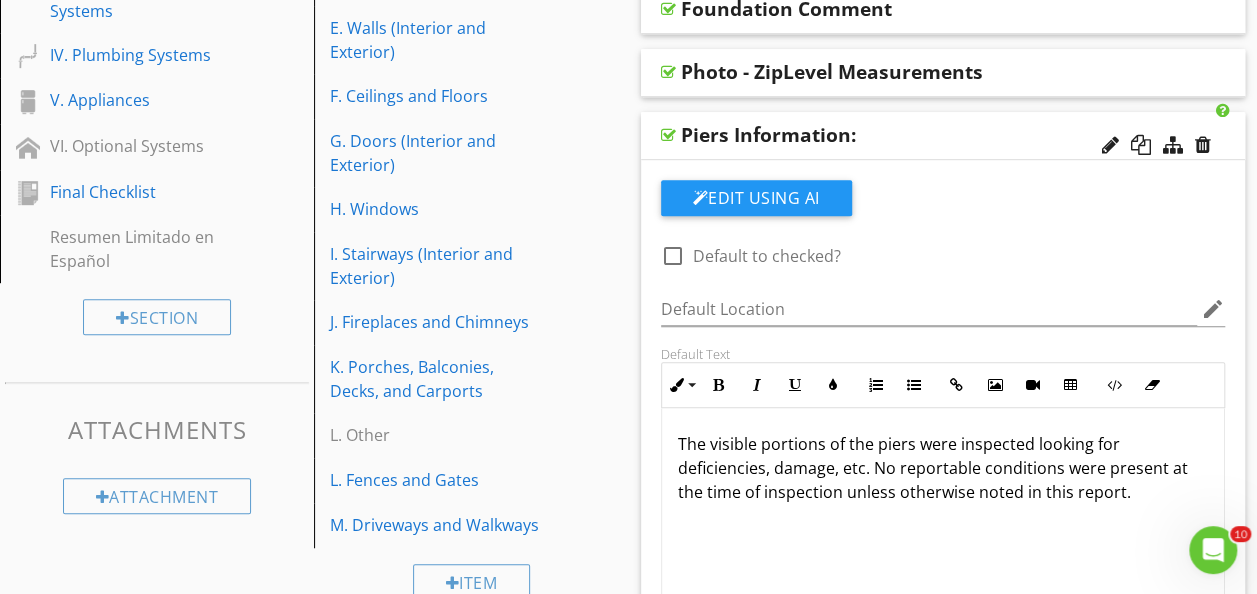 scroll, scrollTop: 478, scrollLeft: 0, axis: vertical 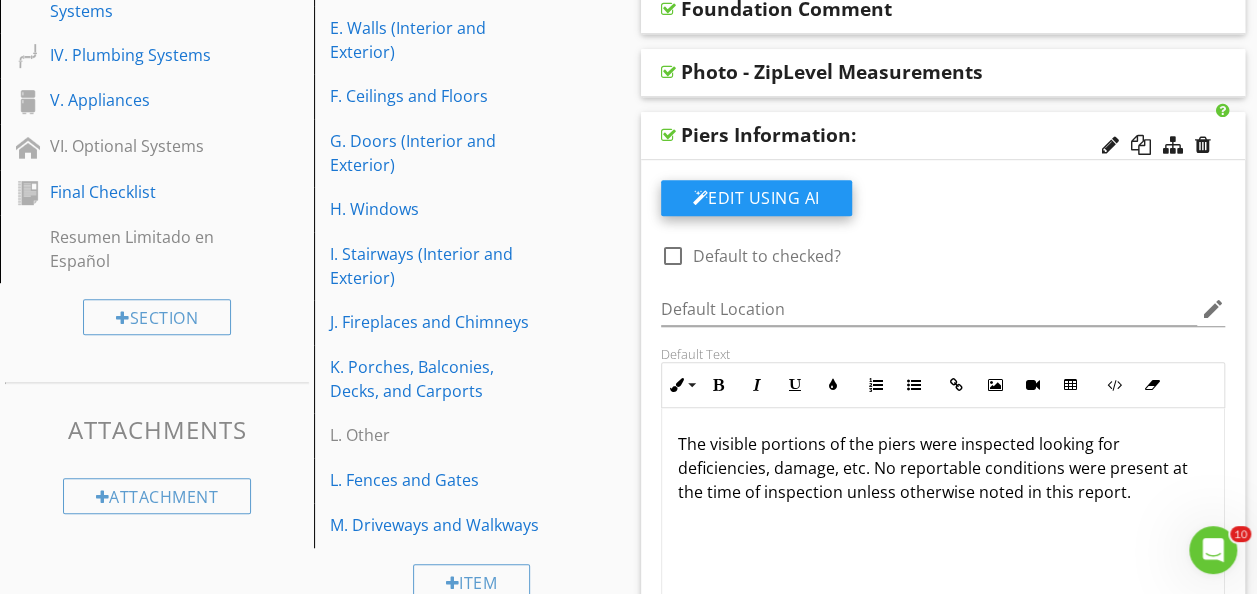 click on "Edit Using AI" at bounding box center [756, 198] 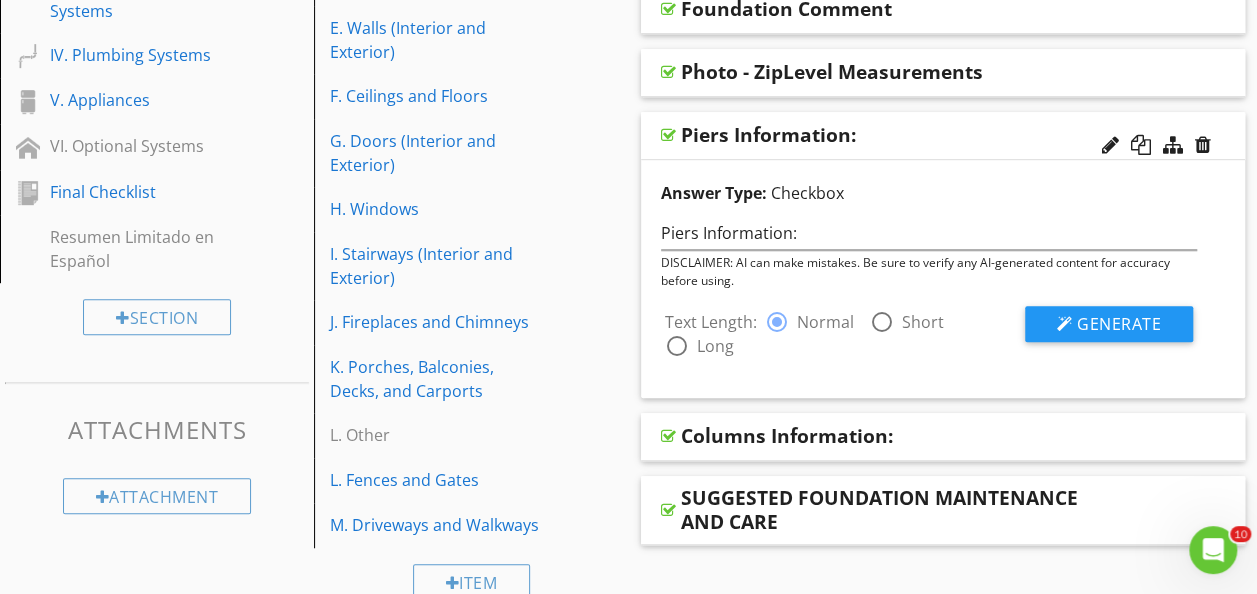 click at bounding box center (677, 346) 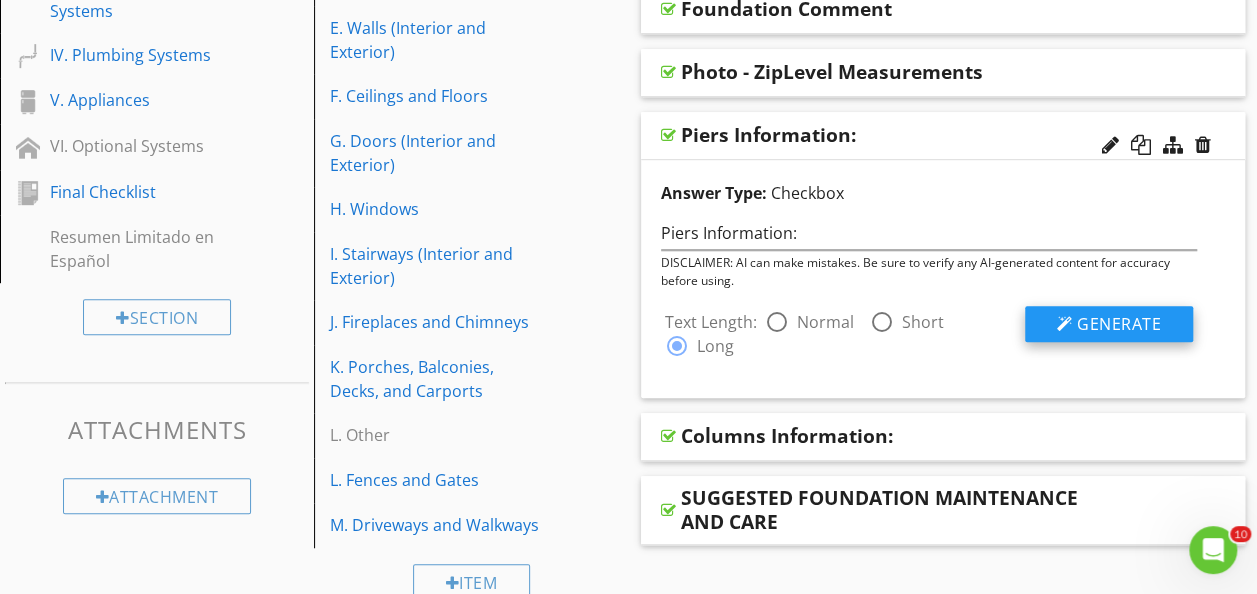 click on "Generate" at bounding box center [1119, 324] 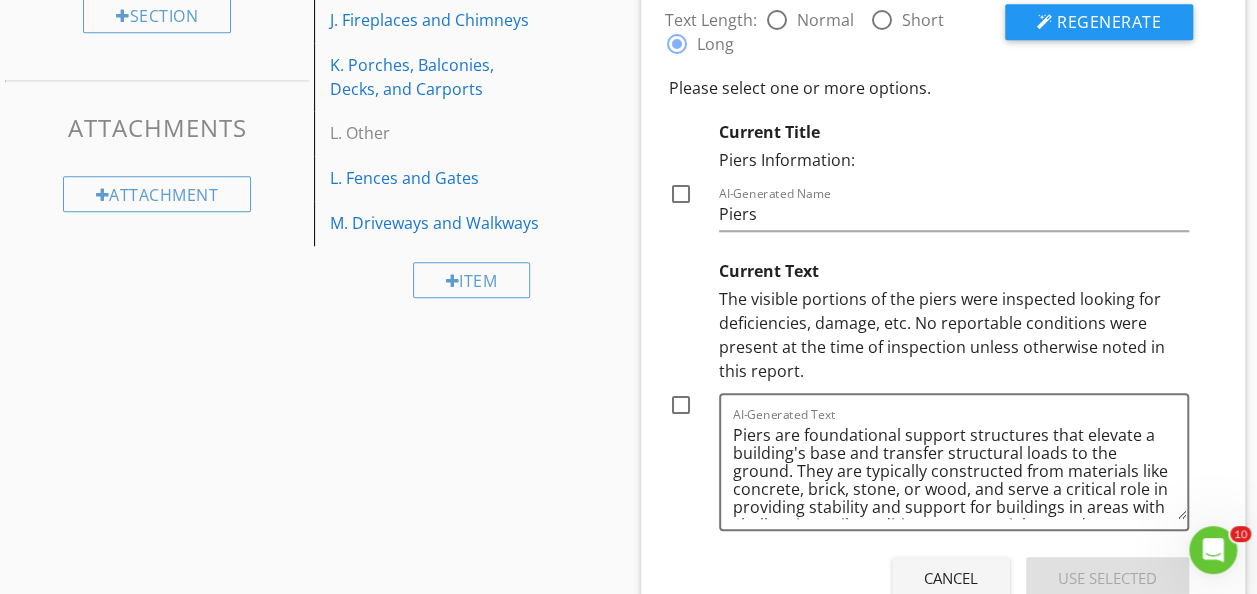 scroll, scrollTop: 782, scrollLeft: 0, axis: vertical 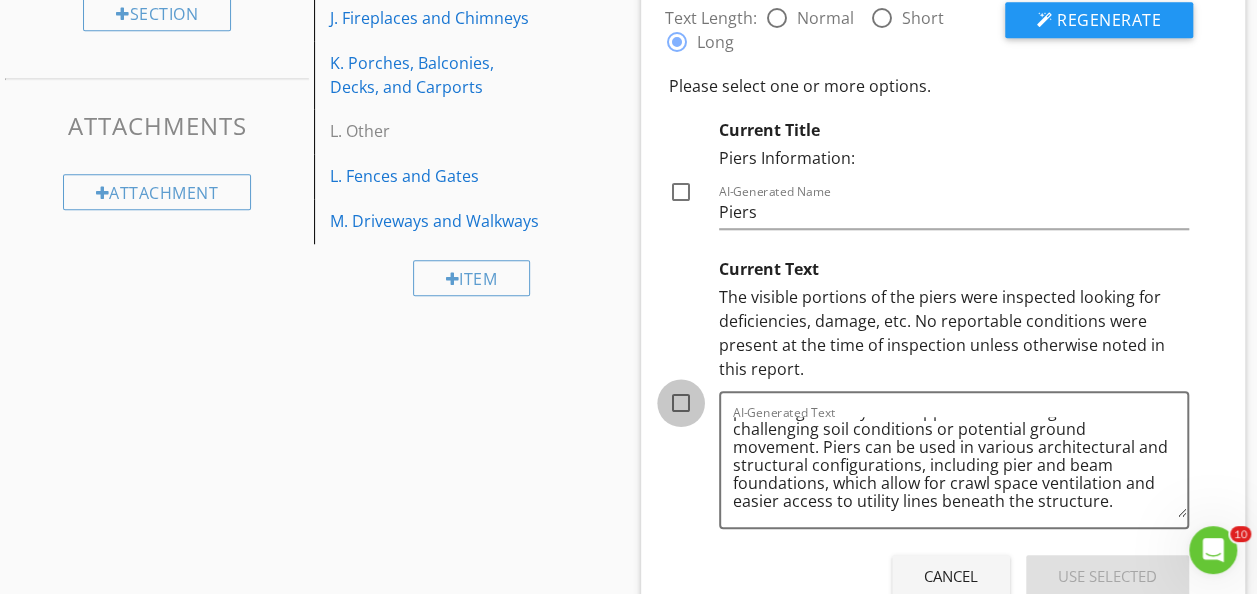 click at bounding box center (681, 403) 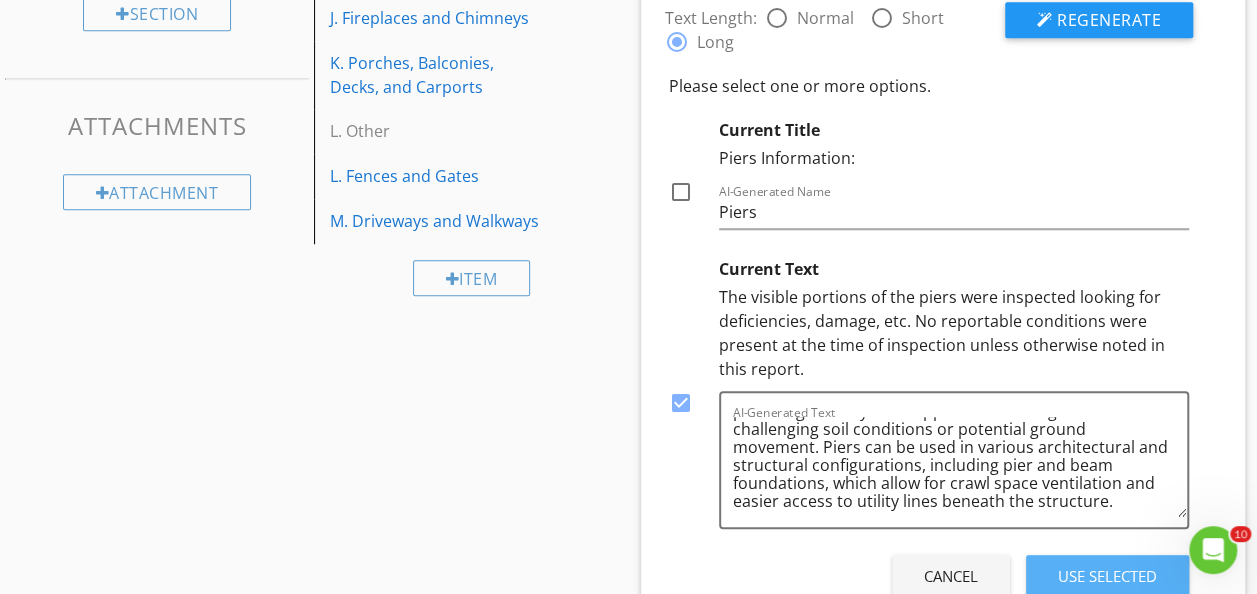 click on "Use Selected" at bounding box center (1107, 576) 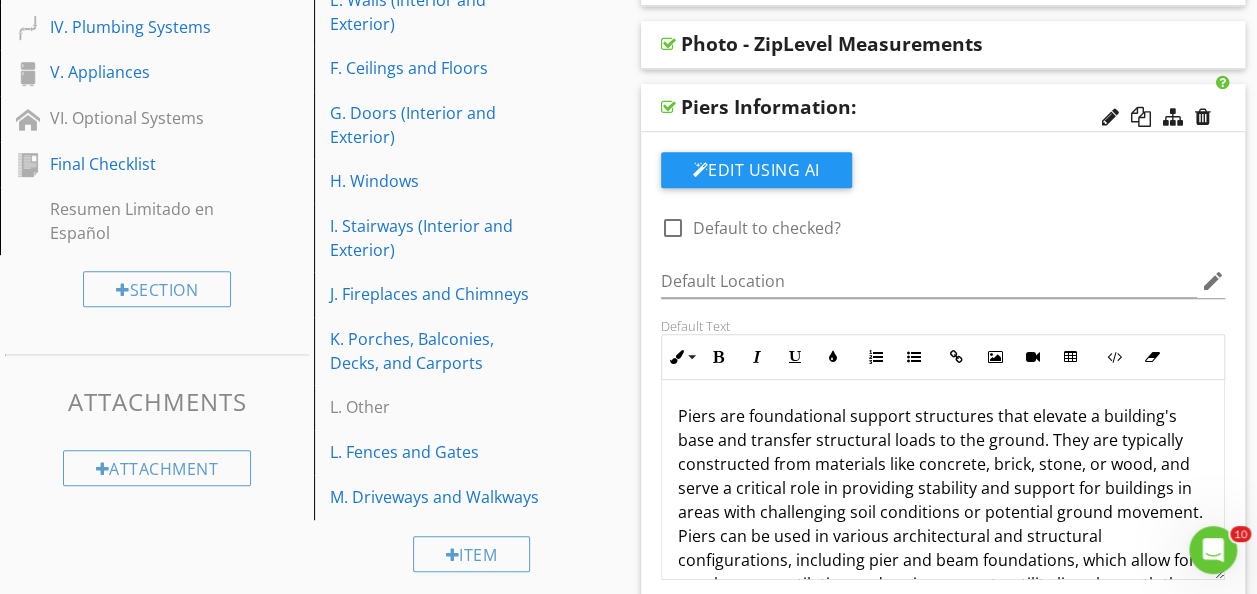 scroll, scrollTop: 490, scrollLeft: 0, axis: vertical 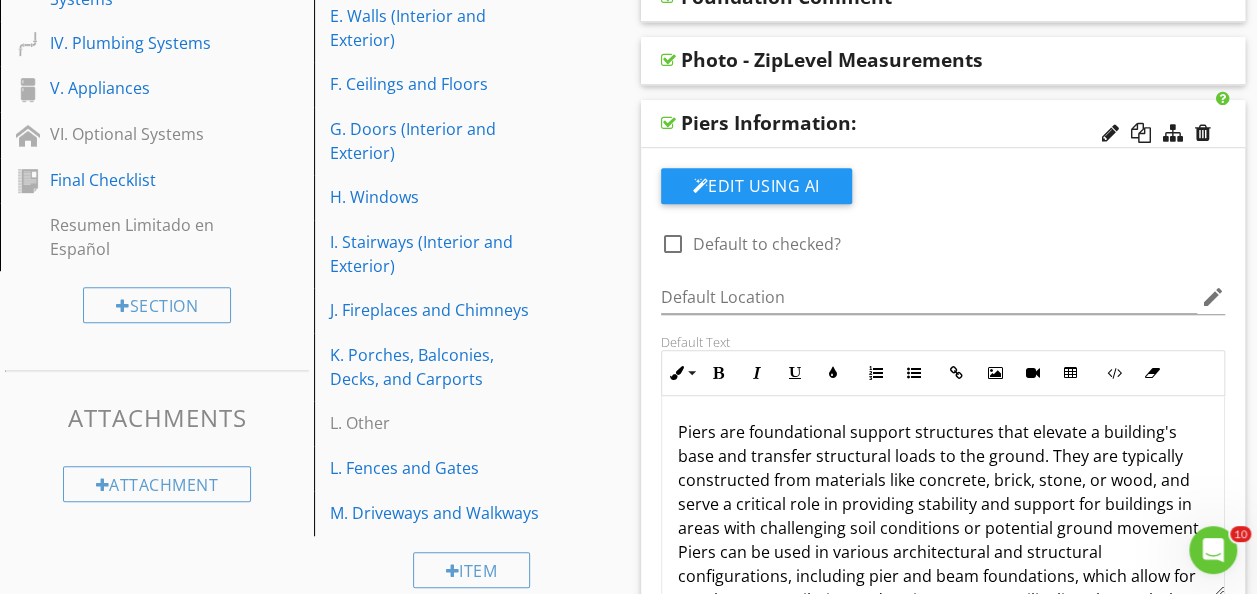 click on "Type of Foundation(s)
Performance of the Foundation
Foundation Comment
Photo - ZipLevel Measurements
Piers Information:
Edit Using AI
check_box_outline_blank Default to checked?             Default Location edit       Default Text   Inline Style XLarge Large Normal Small Light Small/Light Bold Italic Underline Colors Ordered List Unordered List Insert Link Insert Image Insert Video Insert Table Code View Clear Formatting Enter text here
Add Default Photo
Columns Information:
SUGGESTED FOUNDATION MAINTENANCE AND CARE" at bounding box center [943, 371] 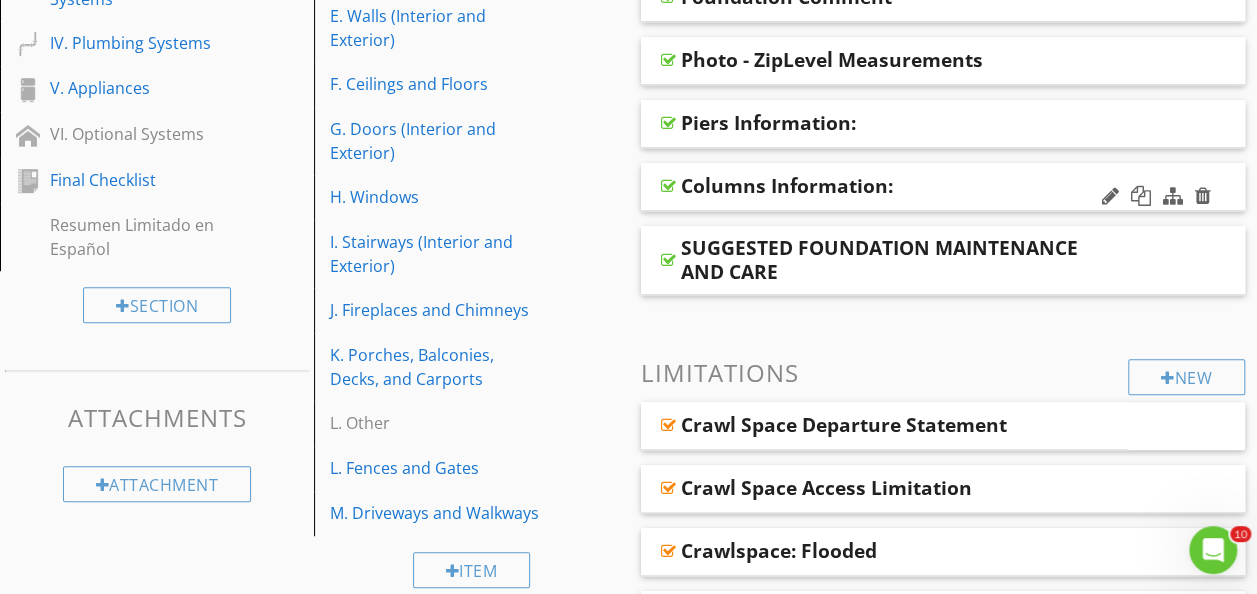 click on "Columns Information:" at bounding box center [943, 187] 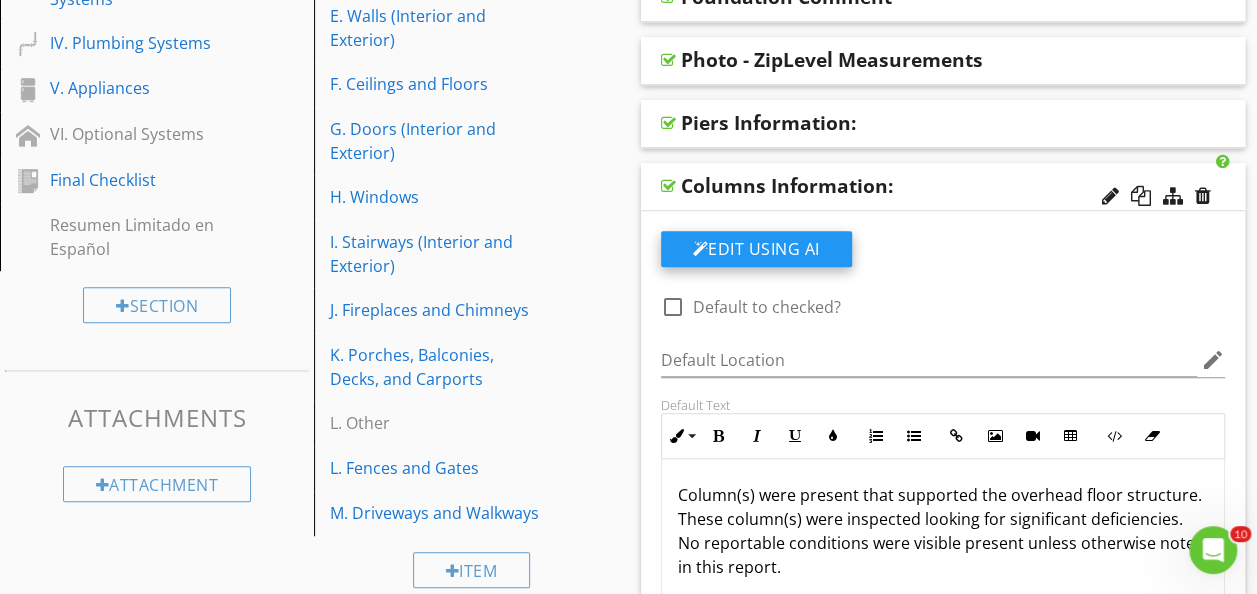 click on "Edit Using AI" at bounding box center [756, 249] 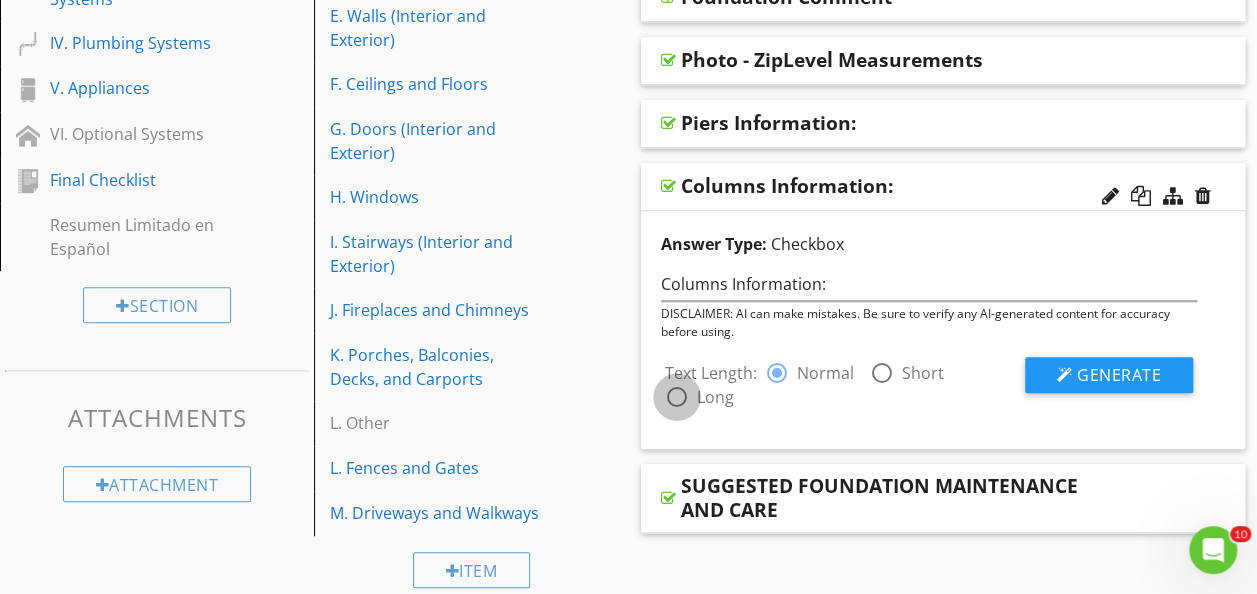 click at bounding box center [677, 397] 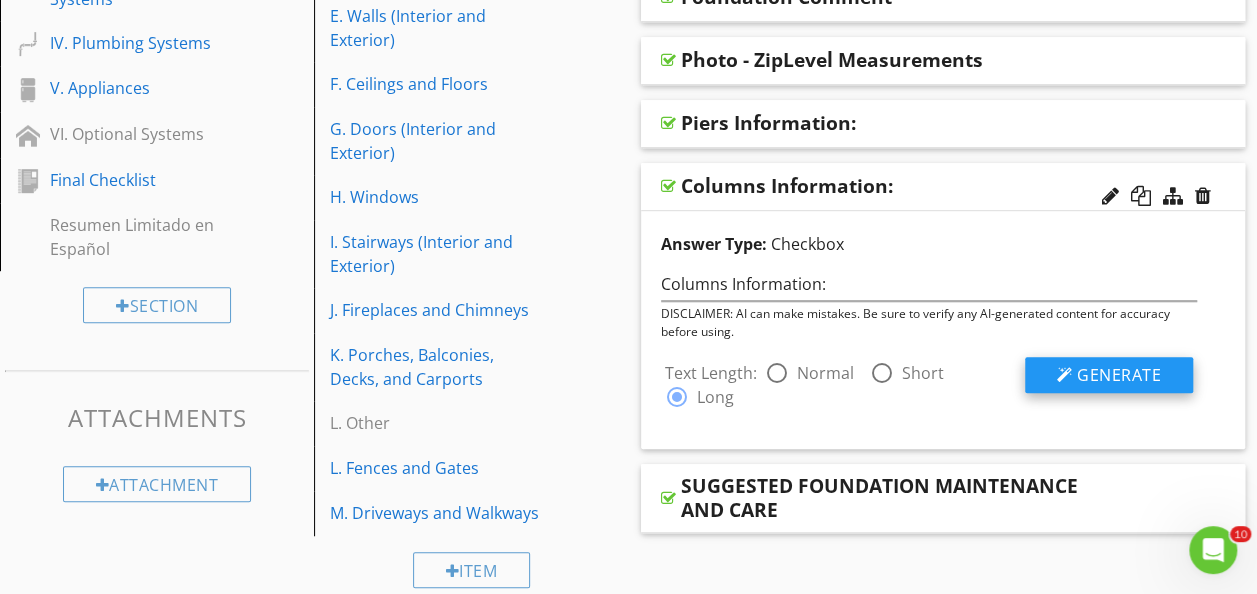 click on "Generate" at bounding box center (1109, 375) 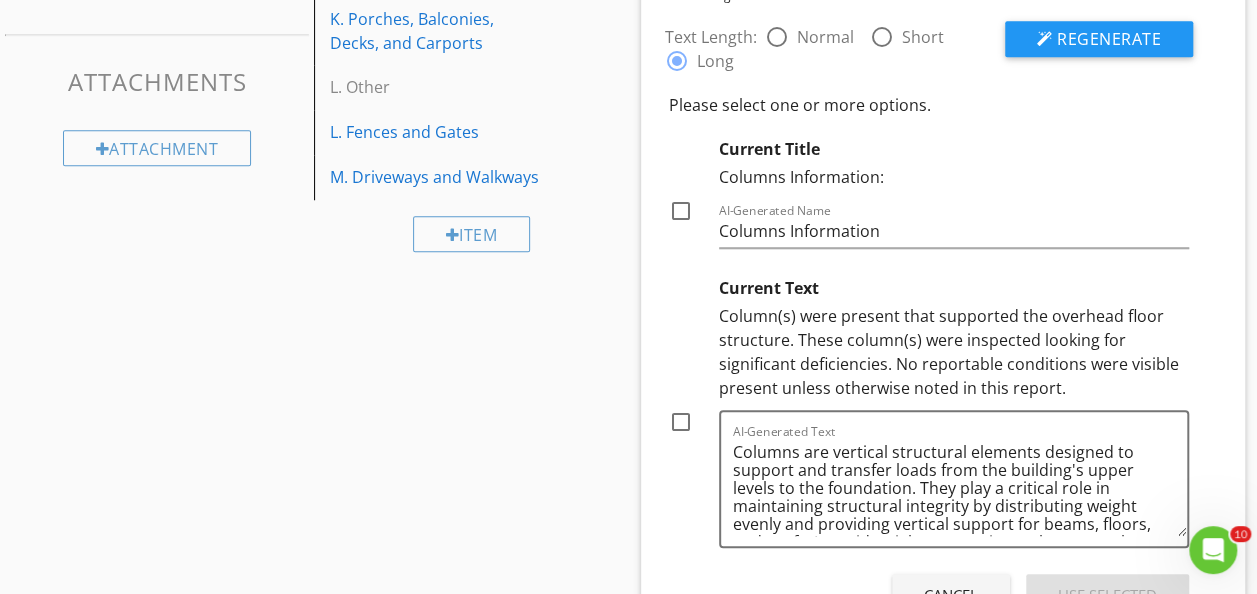 scroll, scrollTop: 822, scrollLeft: 0, axis: vertical 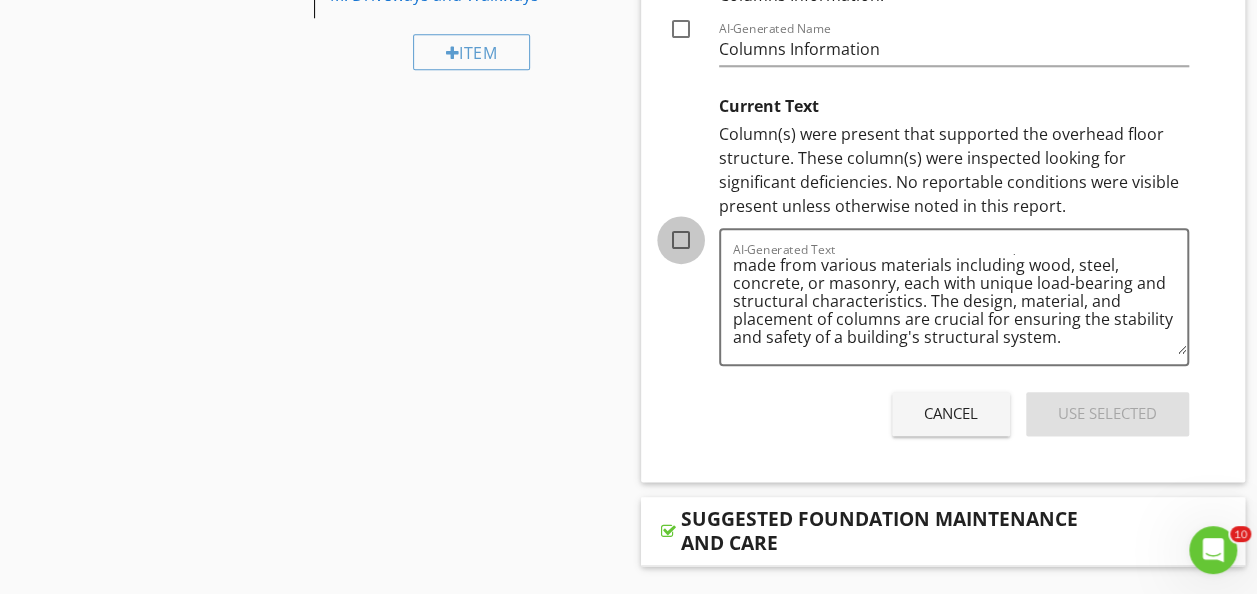 click at bounding box center [681, 240] 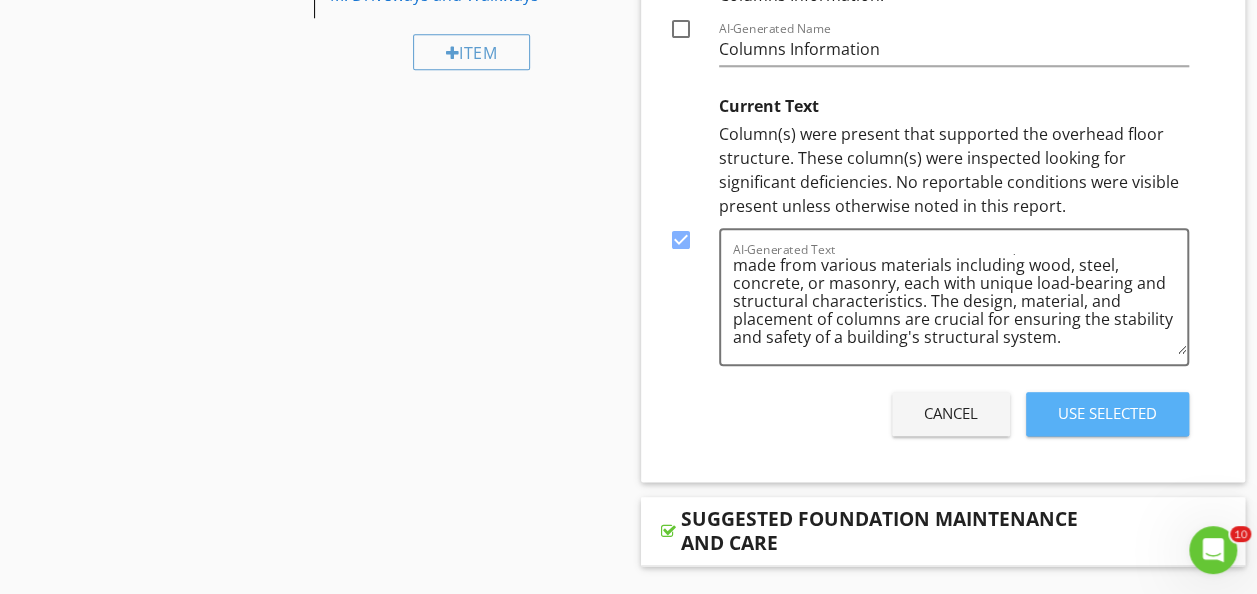click on "Use Selected" at bounding box center (1107, 413) 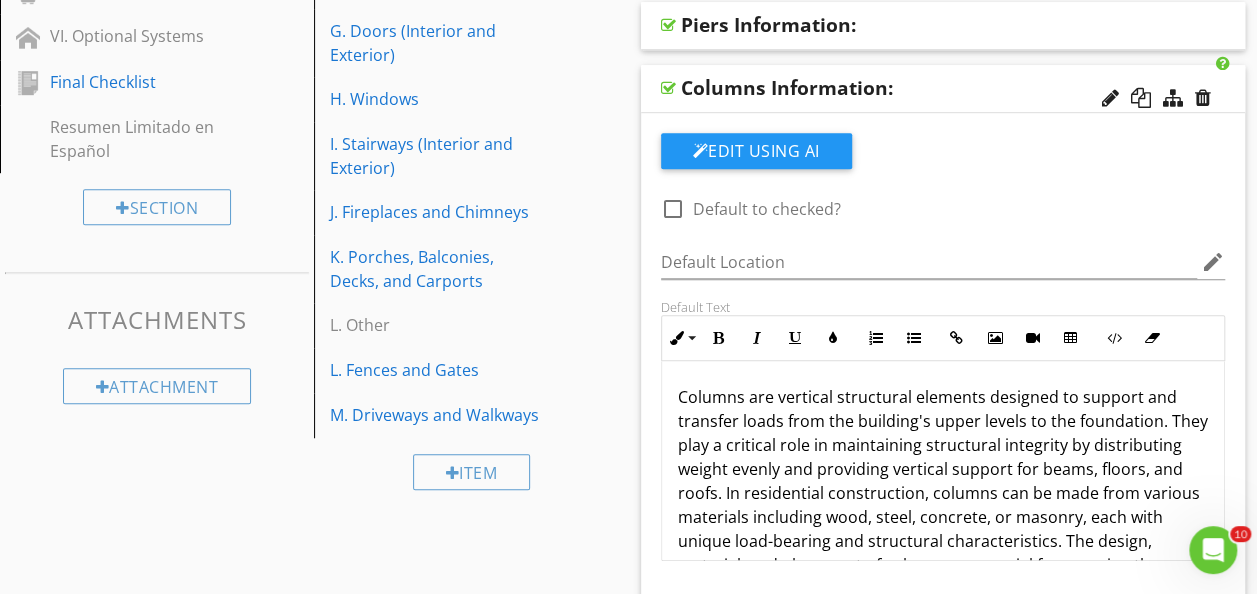 scroll, scrollTop: 582, scrollLeft: 0, axis: vertical 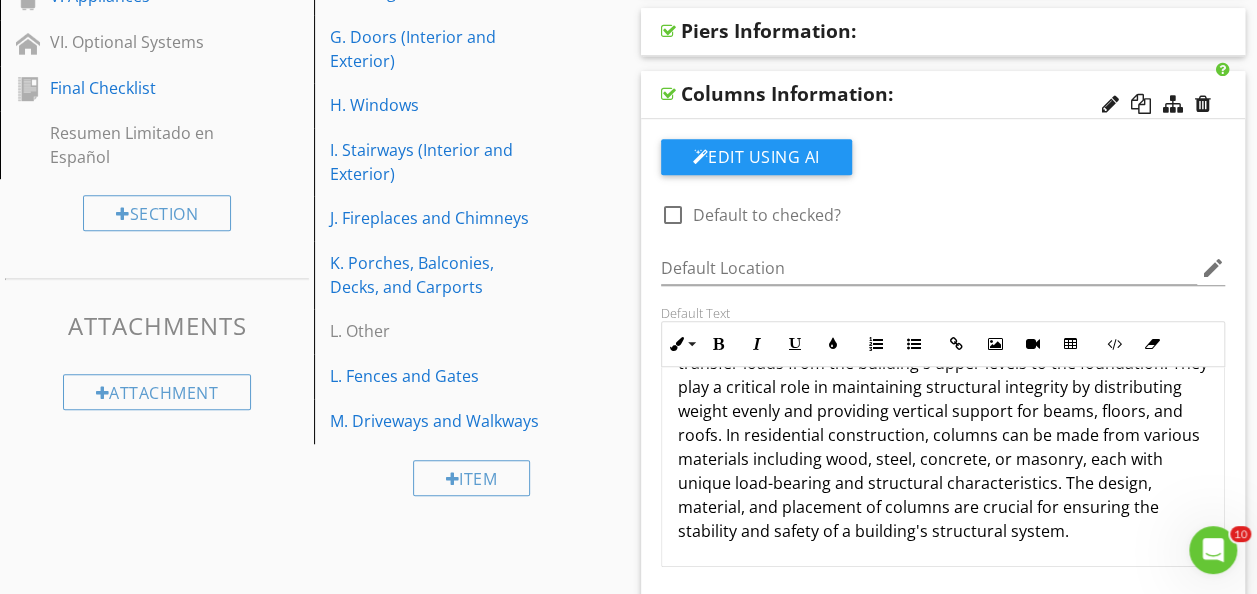 click on "Columns Information:" at bounding box center [943, 95] 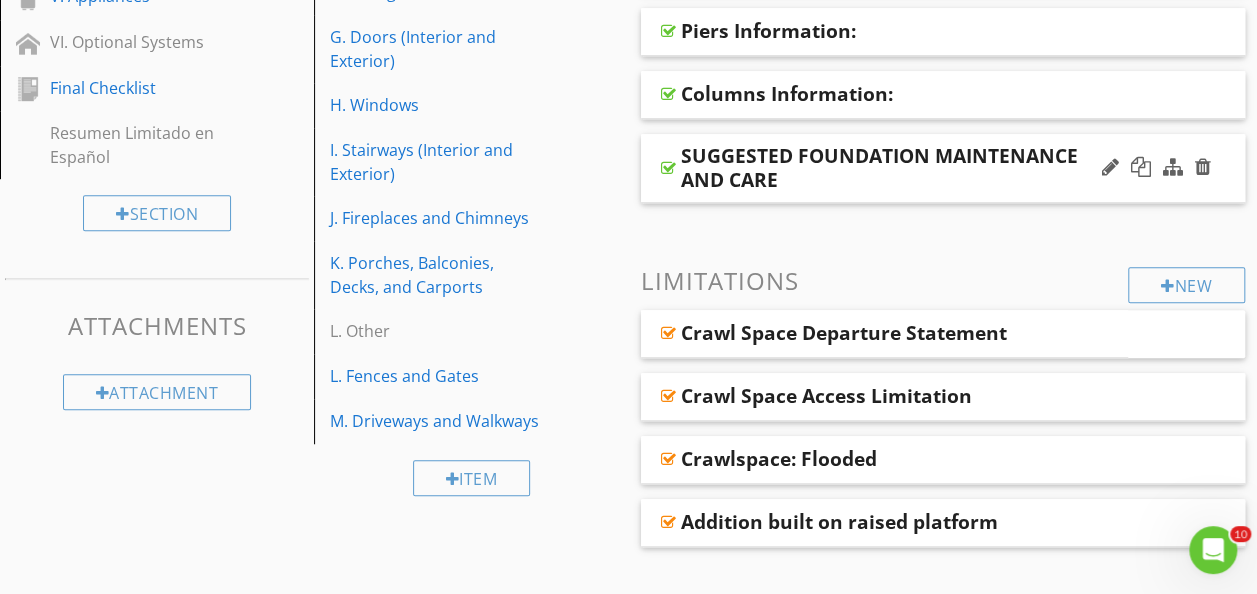 click on "SUGGESTED FOUNDATION MAINTENANCE AND CARE" at bounding box center [943, 168] 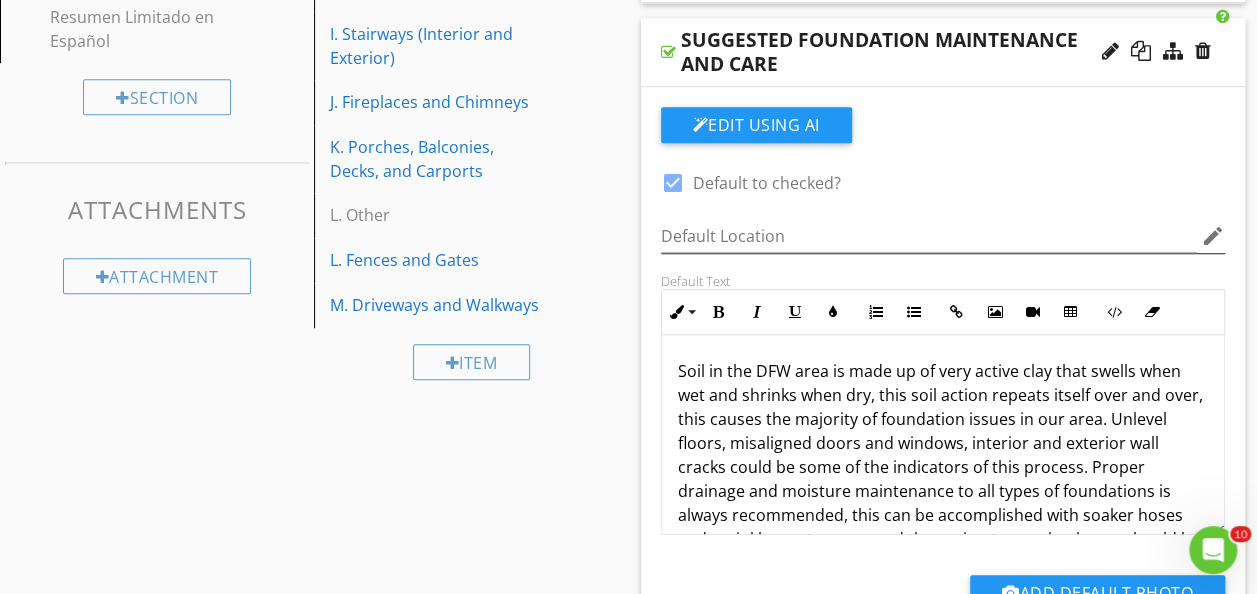 scroll, scrollTop: 700, scrollLeft: 0, axis: vertical 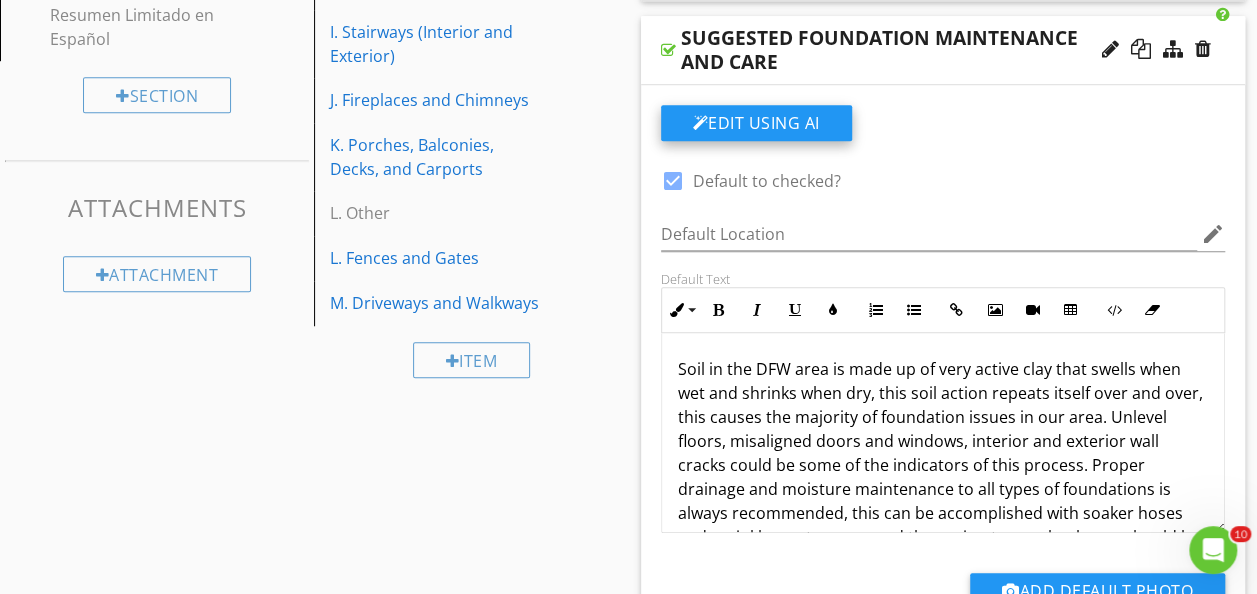 click on "Edit Using AI" at bounding box center (756, 123) 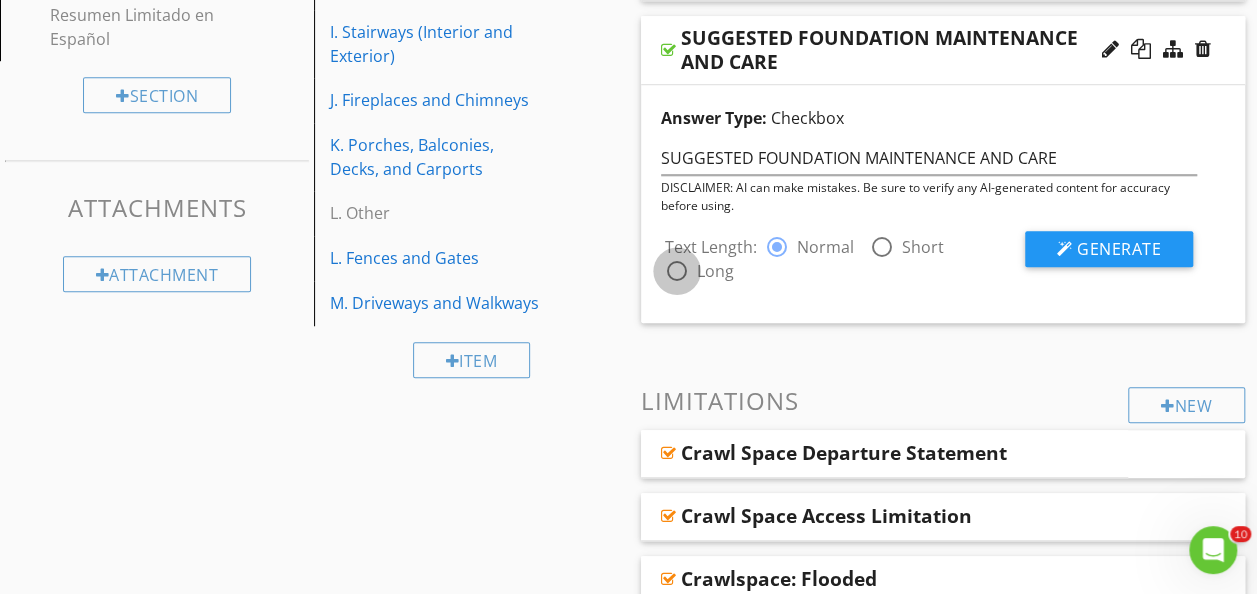 click at bounding box center [677, 271] 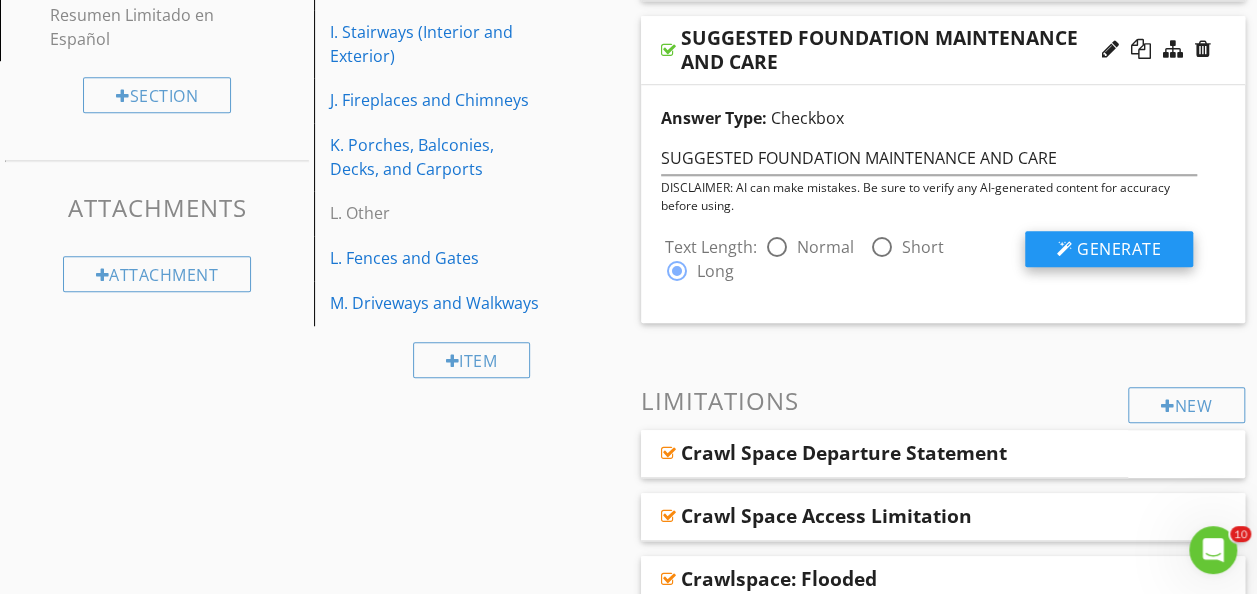 click on "Generate" at bounding box center (1119, 249) 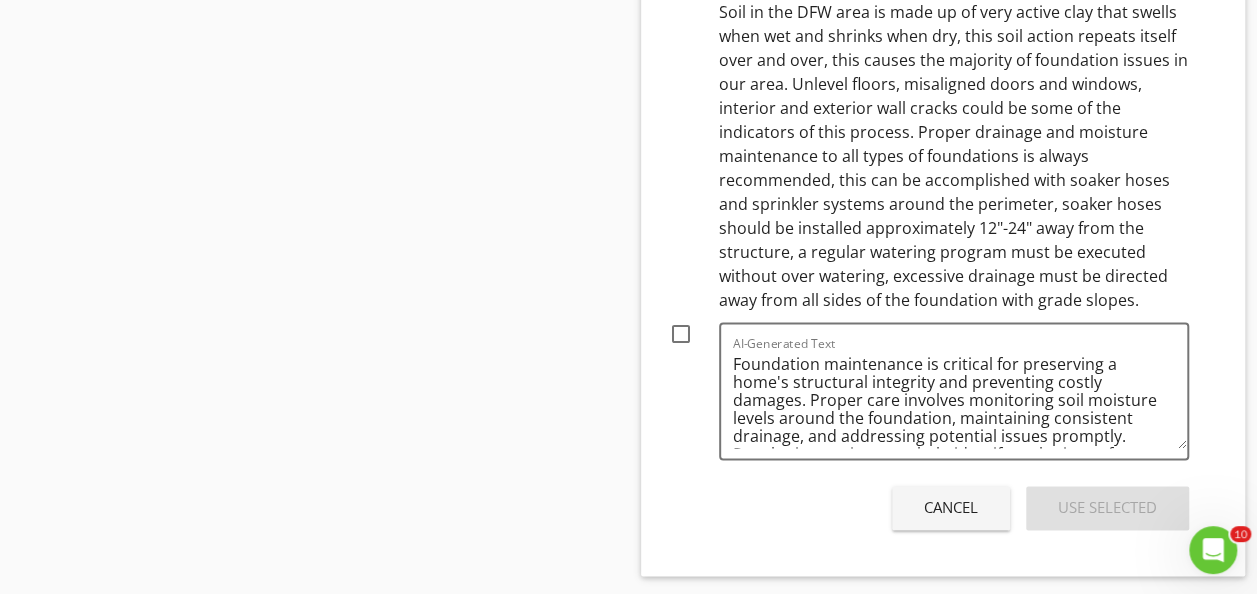 scroll, scrollTop: 1212, scrollLeft: 0, axis: vertical 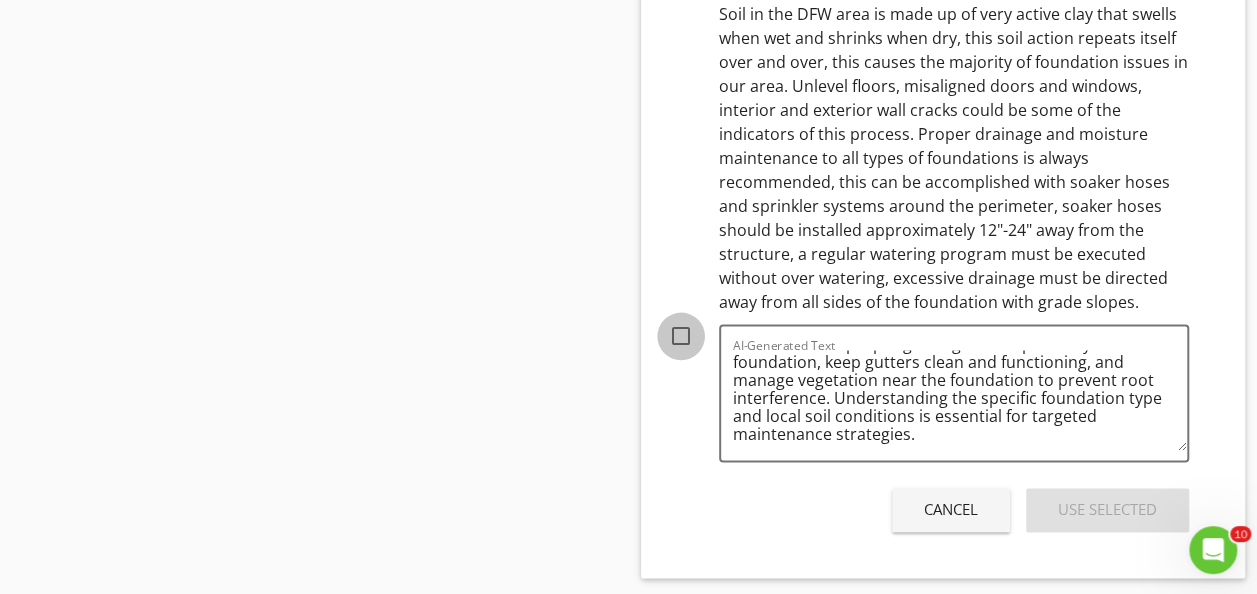 click at bounding box center (681, 336) 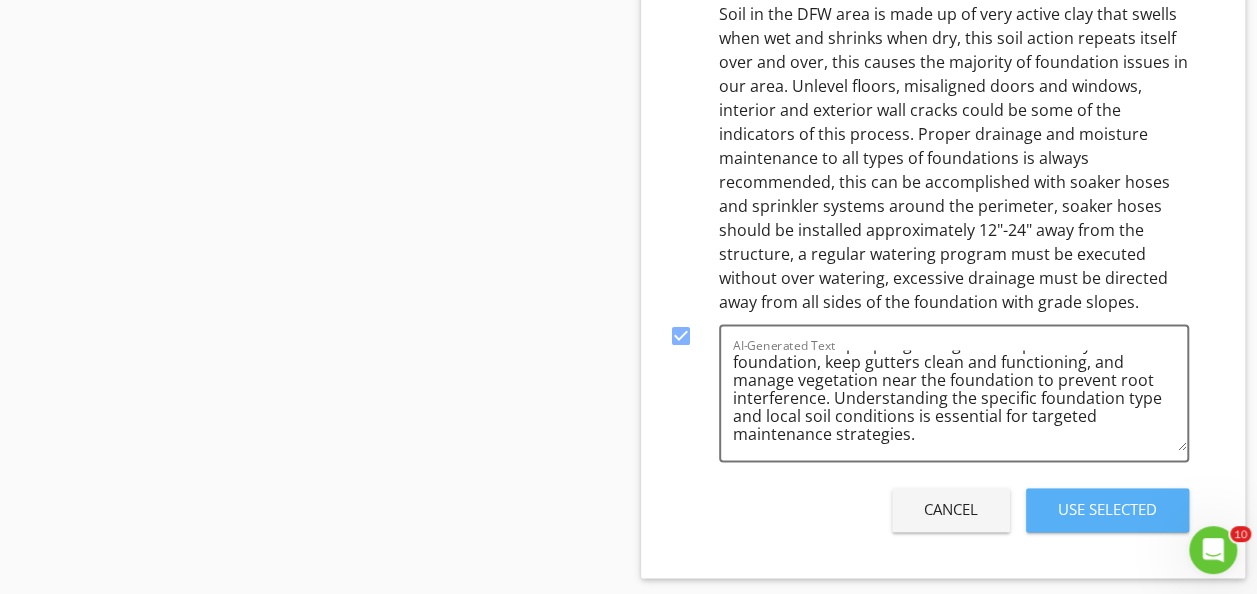 click on "Use Selected" at bounding box center [1107, 509] 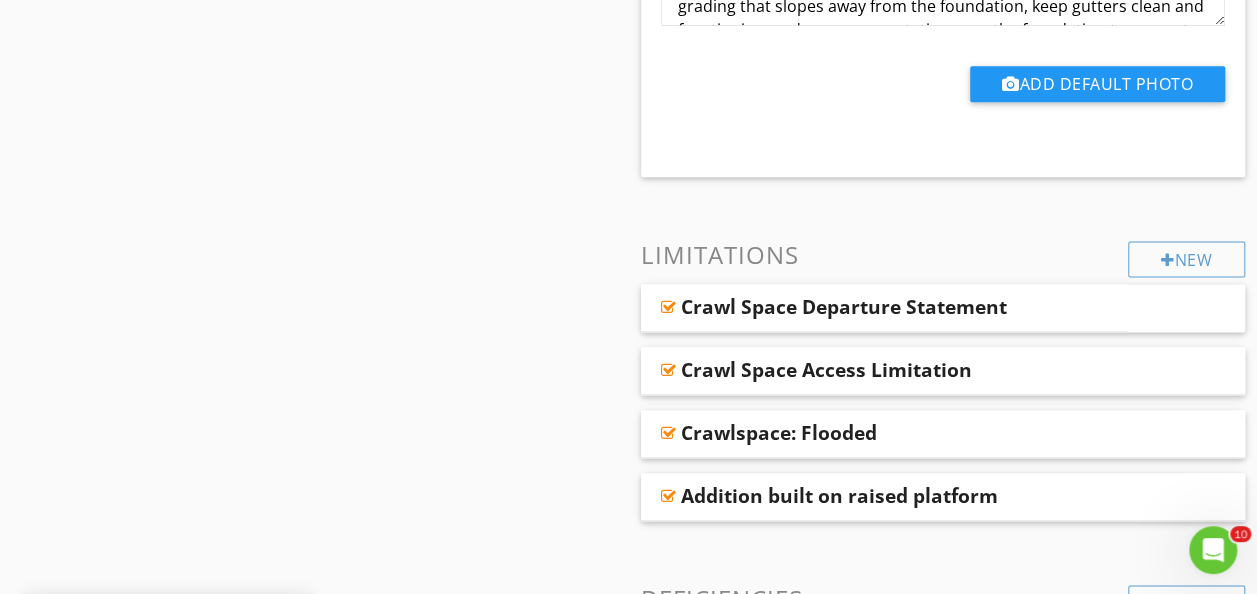 scroll, scrollTop: 1203, scrollLeft: 0, axis: vertical 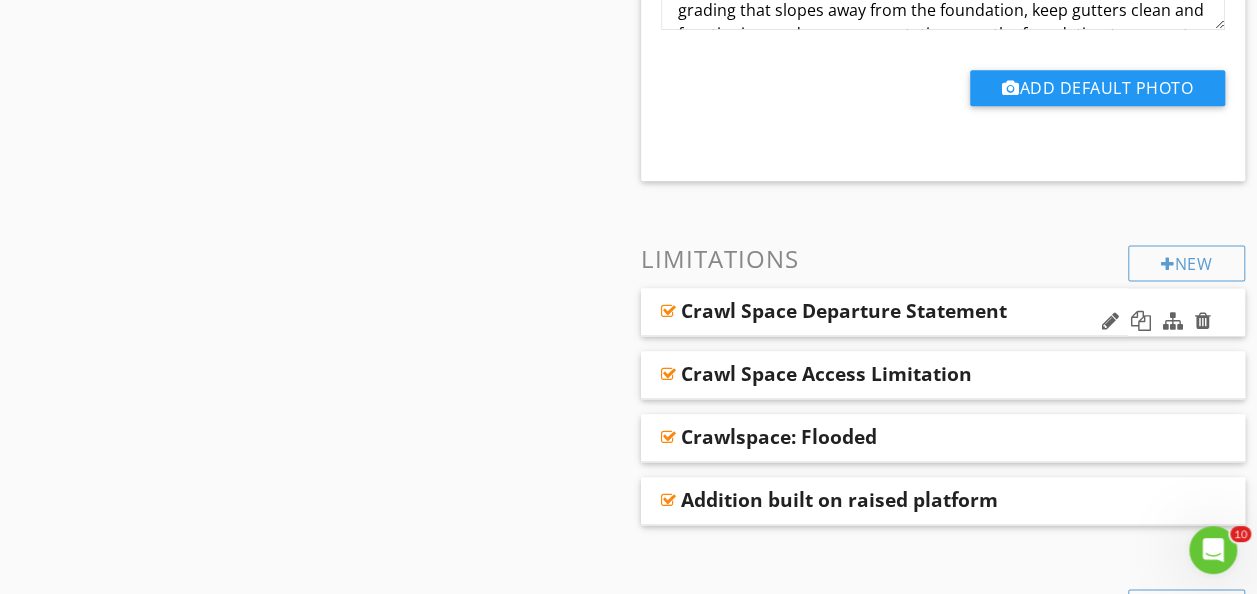click on "Crawl Space Departure Statement" at bounding box center [885, 312] 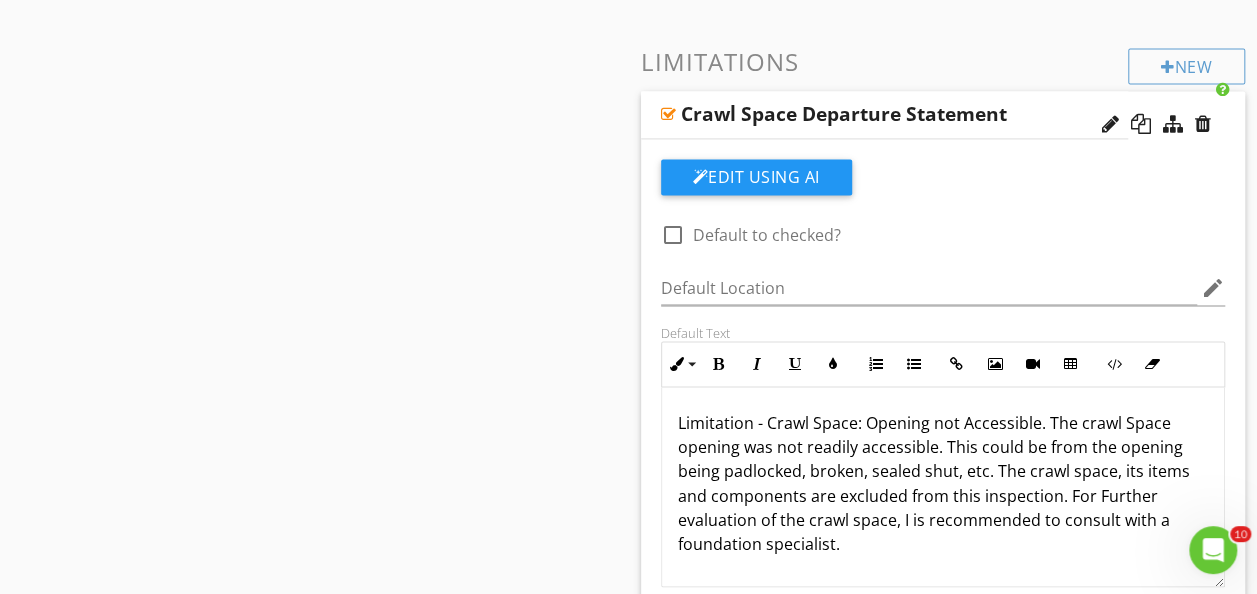 scroll, scrollTop: 1399, scrollLeft: 0, axis: vertical 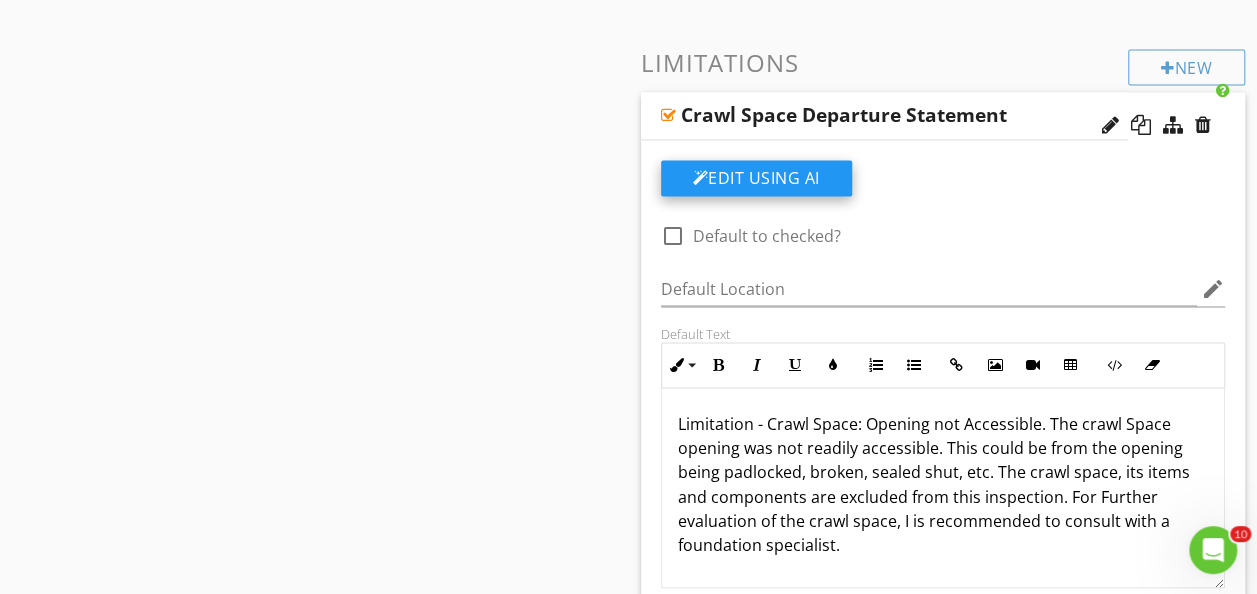 click on "Edit Using AI" at bounding box center [756, 178] 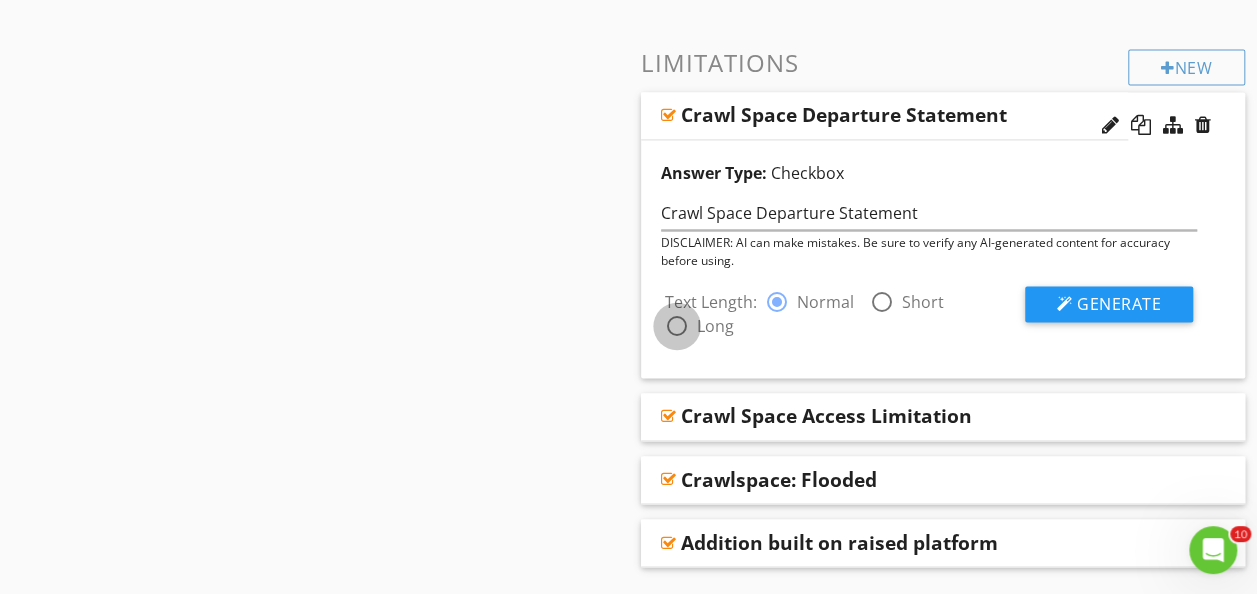 click at bounding box center (677, 326) 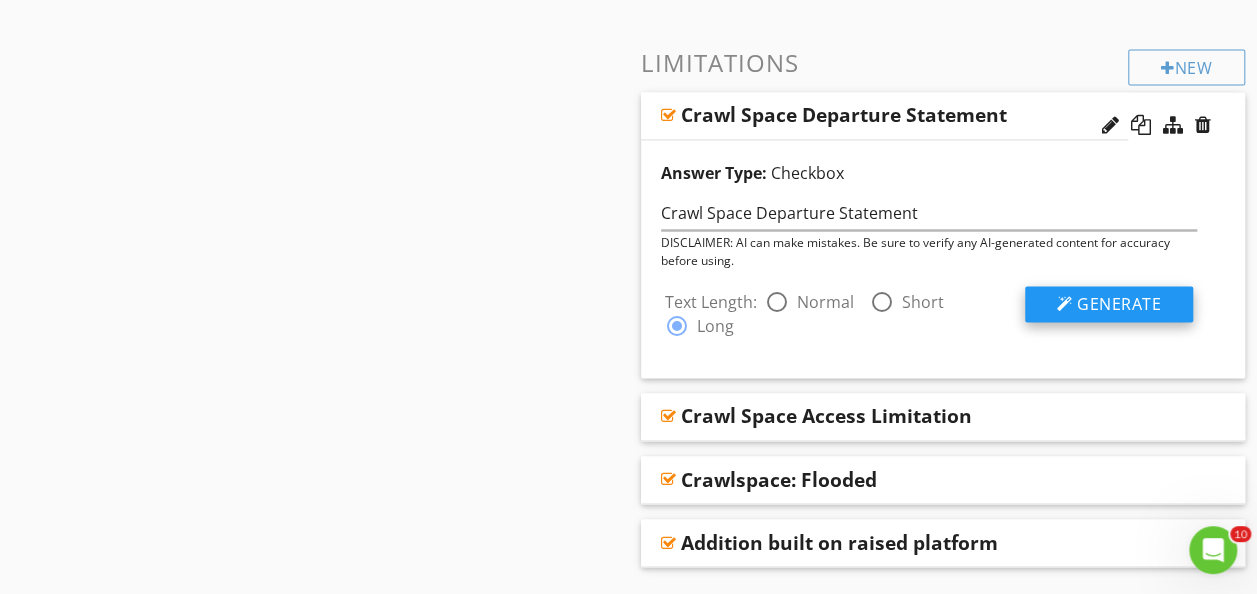 click on "Generate" at bounding box center (1109, 304) 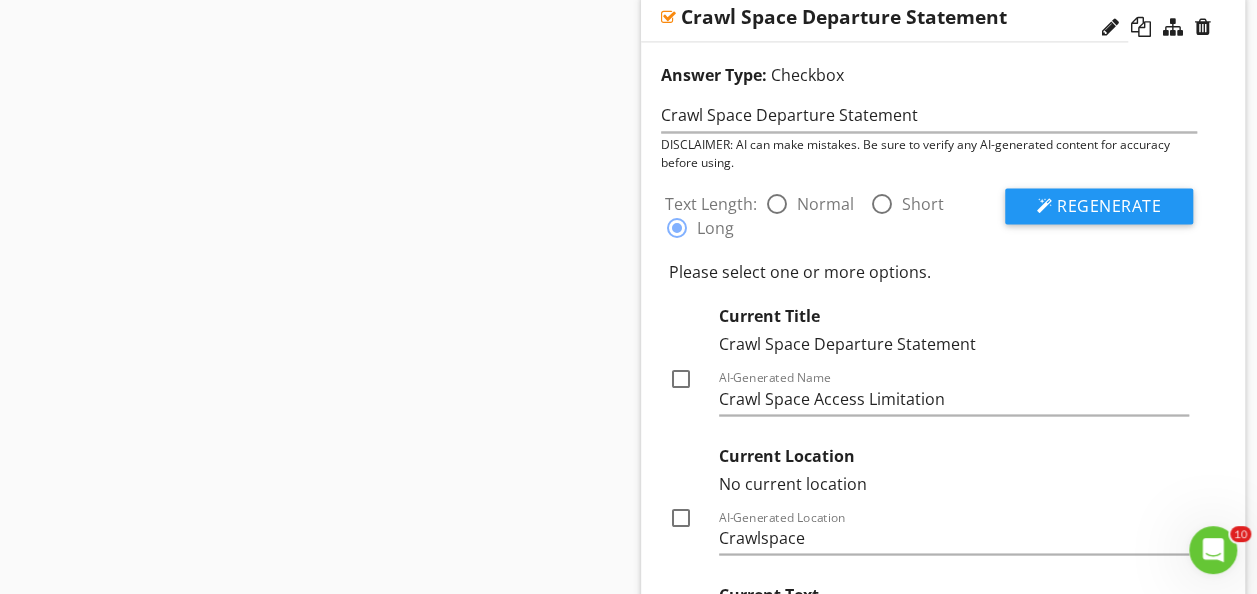 scroll, scrollTop: 1495, scrollLeft: 0, axis: vertical 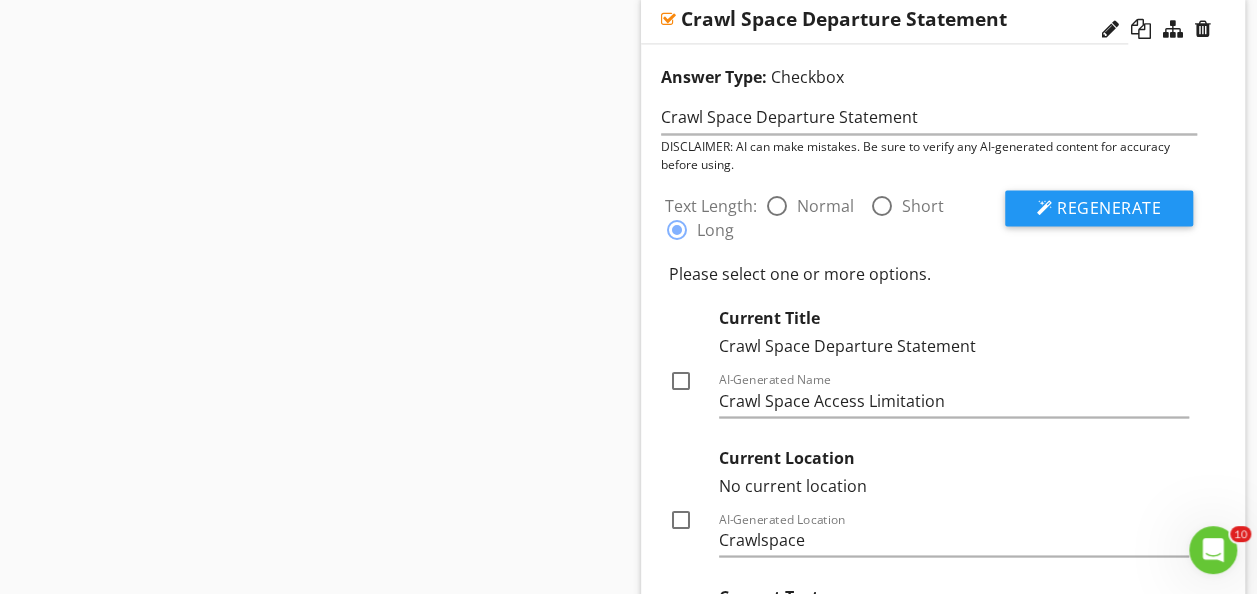 click at bounding box center (681, 380) 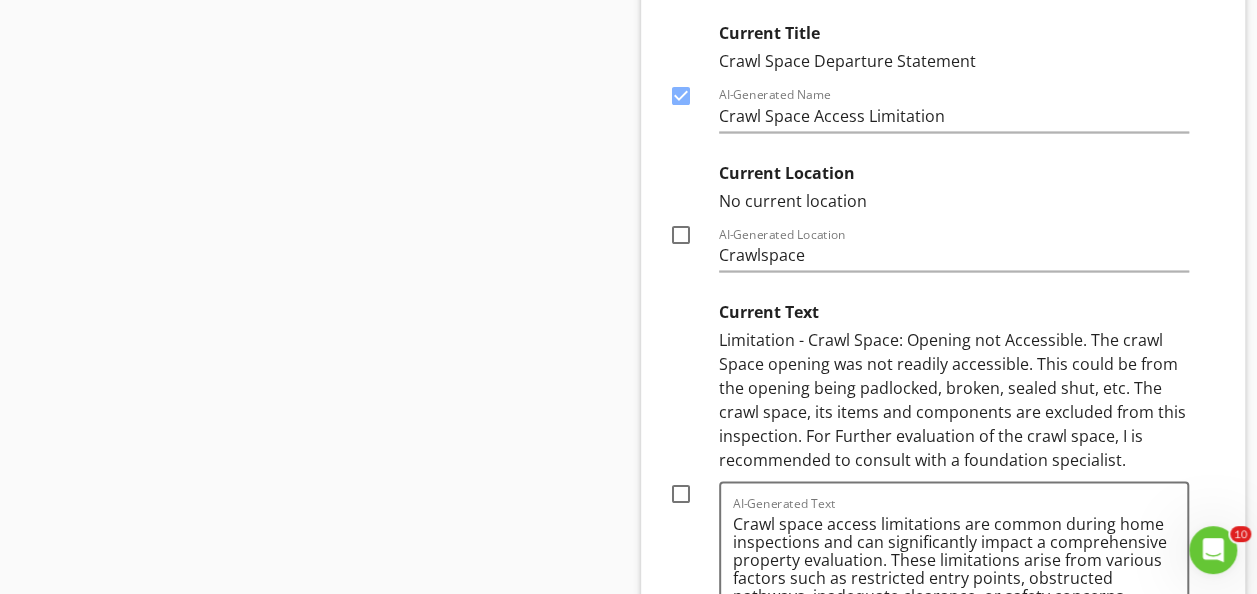 scroll, scrollTop: 1784, scrollLeft: 0, axis: vertical 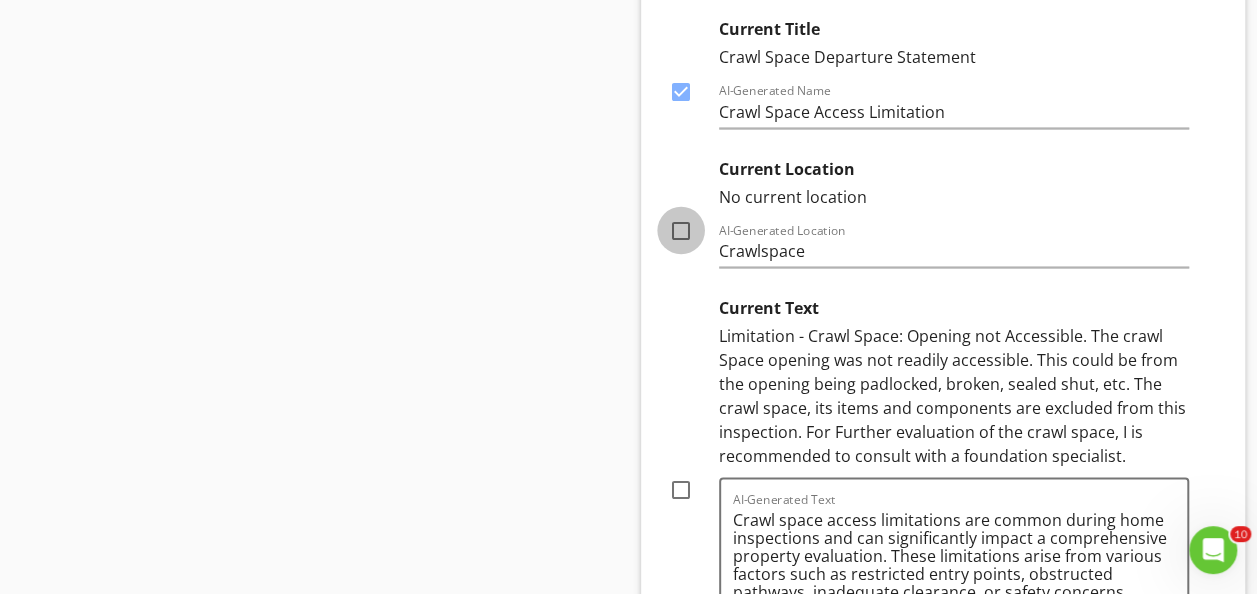 click at bounding box center (681, 230) 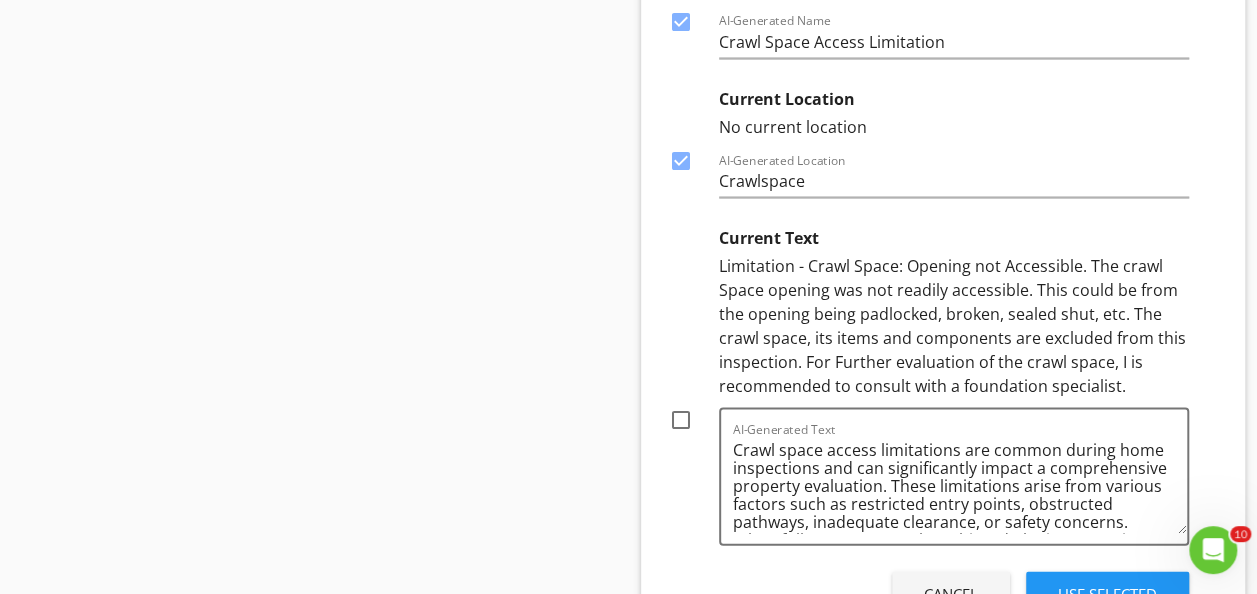 scroll, scrollTop: 1854, scrollLeft: 0, axis: vertical 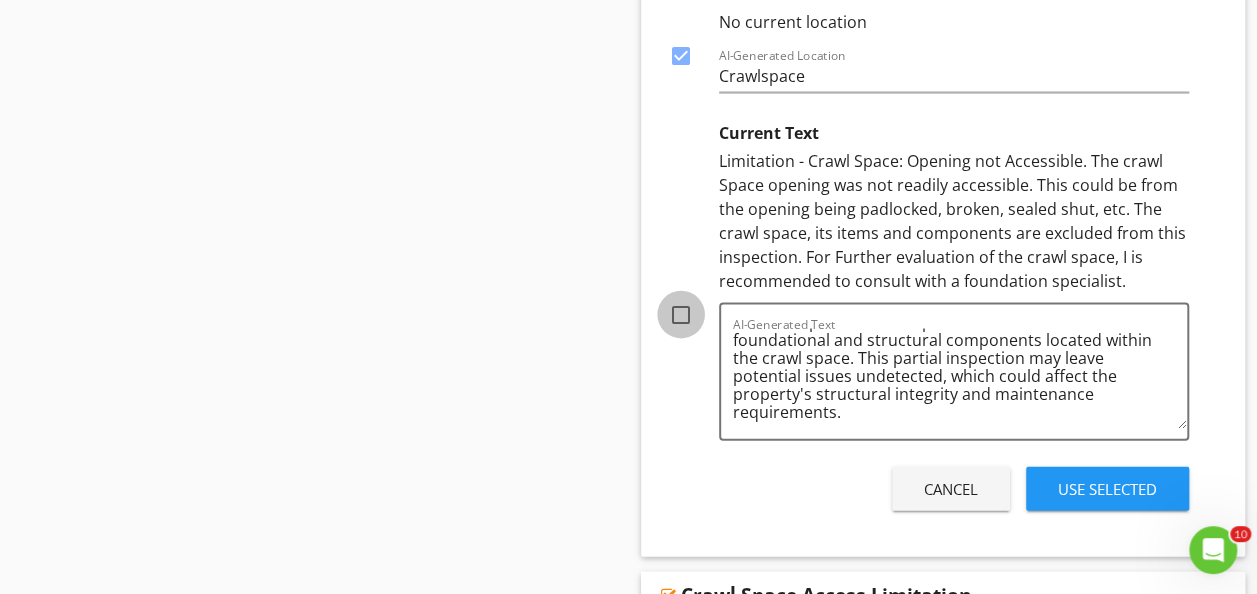 click at bounding box center (681, 315) 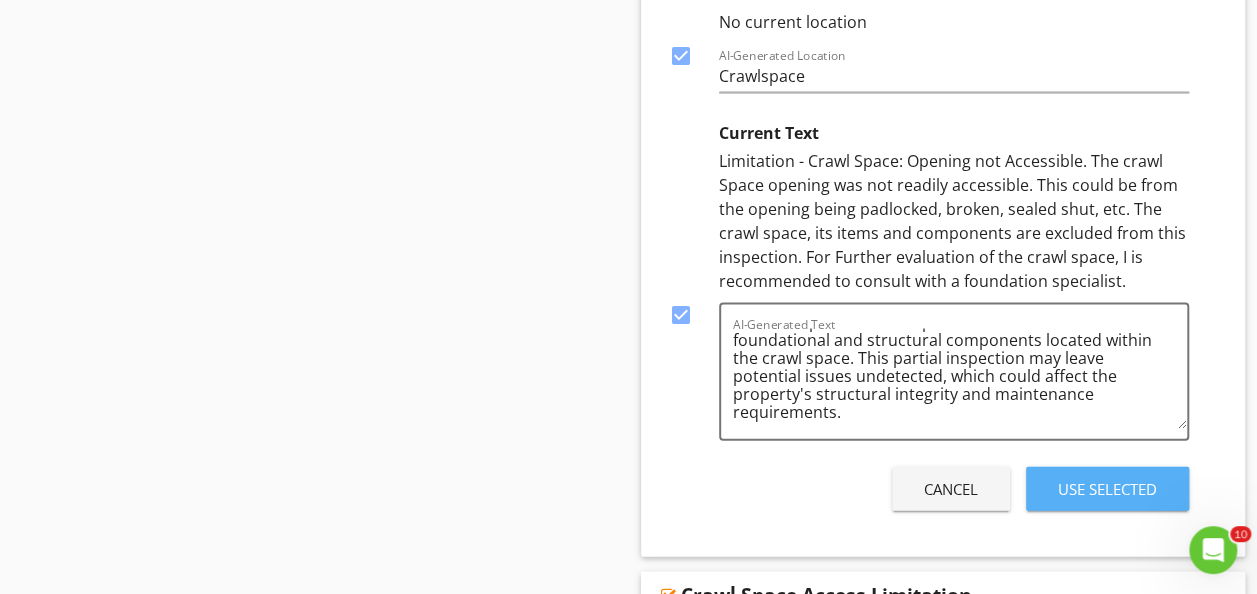 click on "Use Selected" at bounding box center [1107, 489] 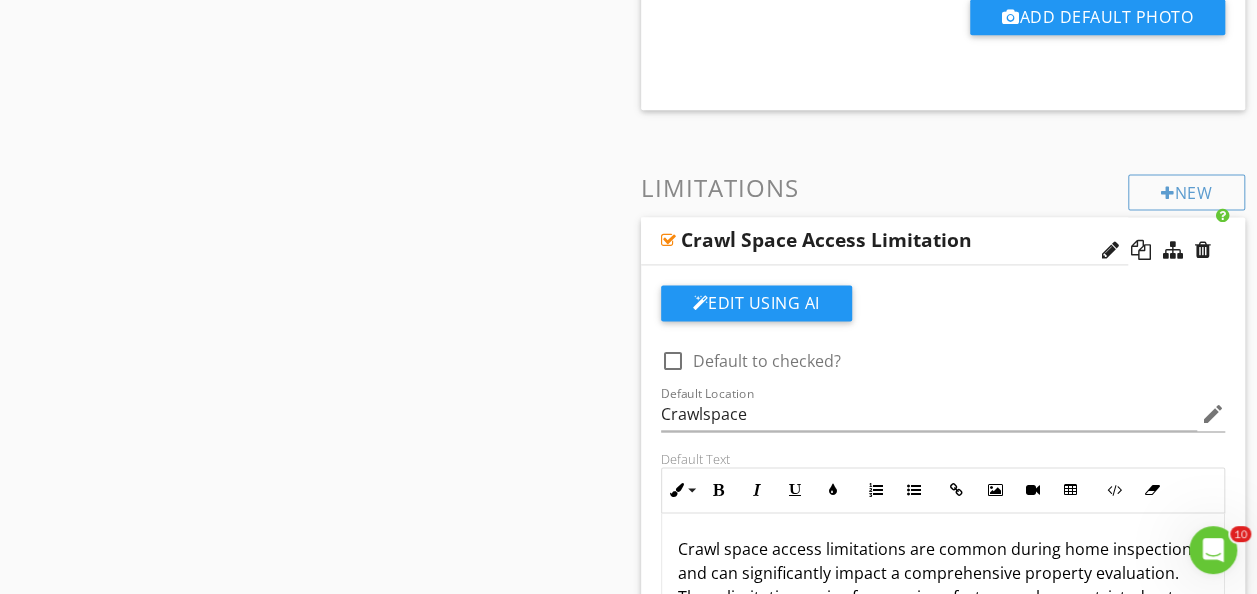 scroll, scrollTop: 1274, scrollLeft: 0, axis: vertical 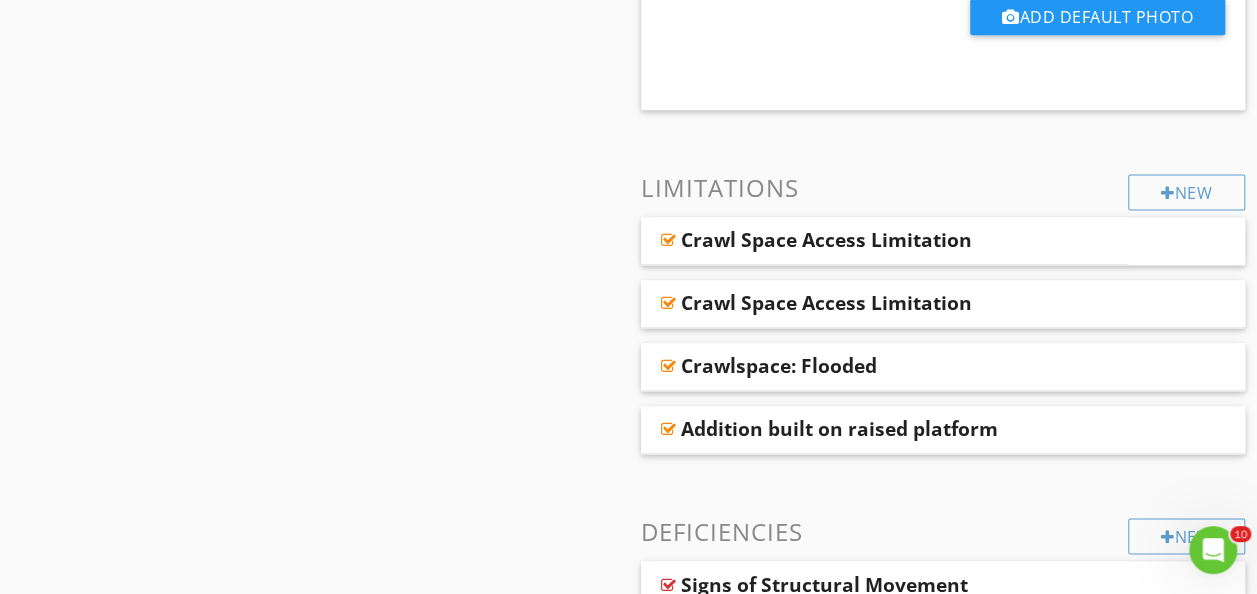click on "Crawl Space Access Limitation
Crawl Space Access Limitation
Crawlspace: Flooded
Addition built on raised platform" at bounding box center (943, 335) 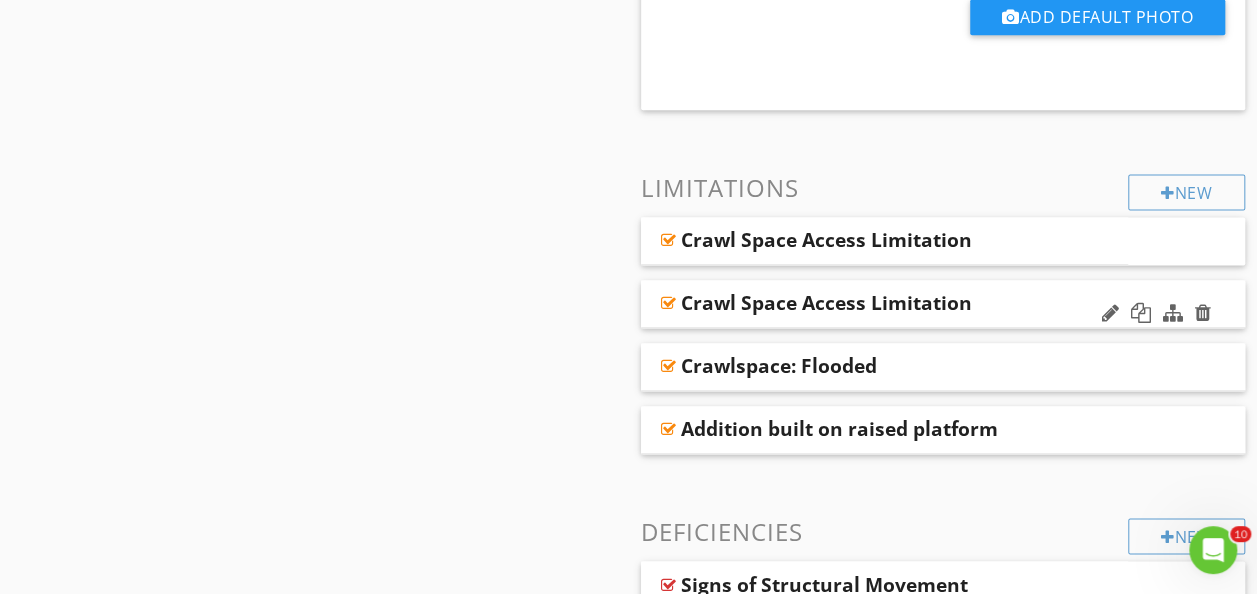 click on "Crawl Space Access Limitation" at bounding box center [943, 304] 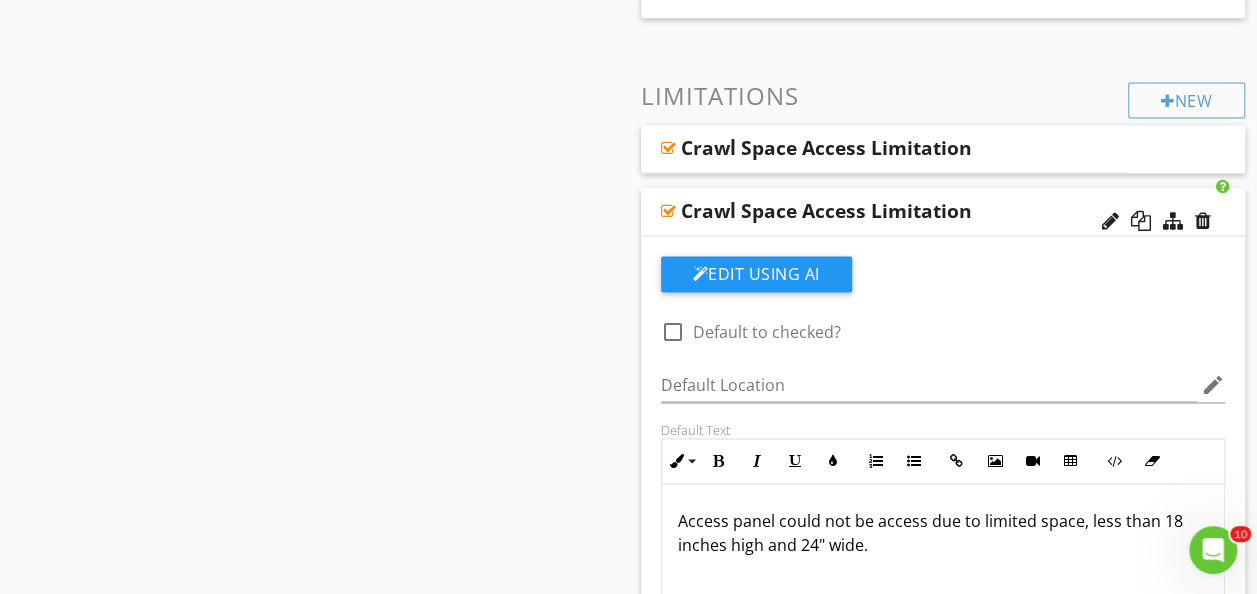 scroll, scrollTop: 1356, scrollLeft: 0, axis: vertical 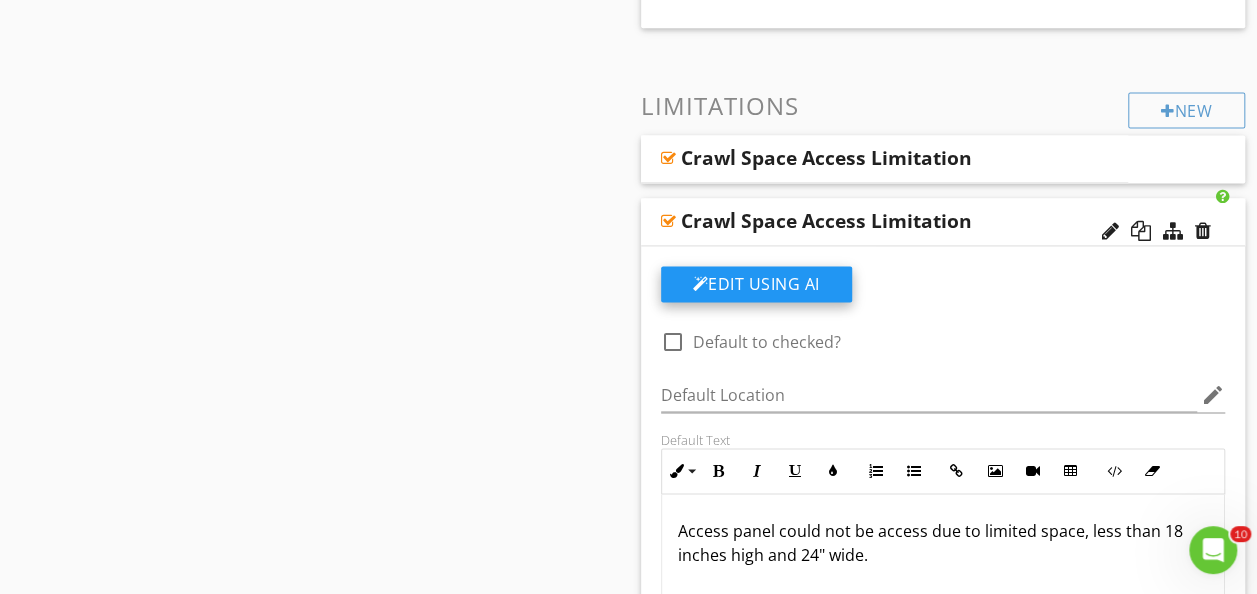 click on "Edit Using AI" at bounding box center (756, 284) 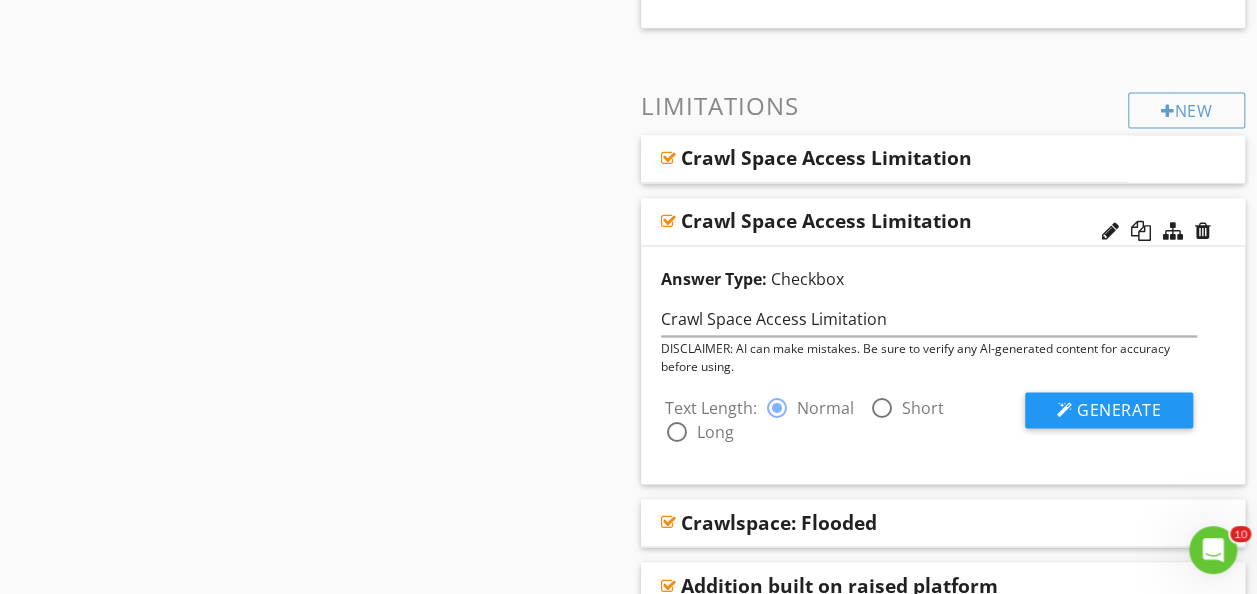 click at bounding box center [677, 432] 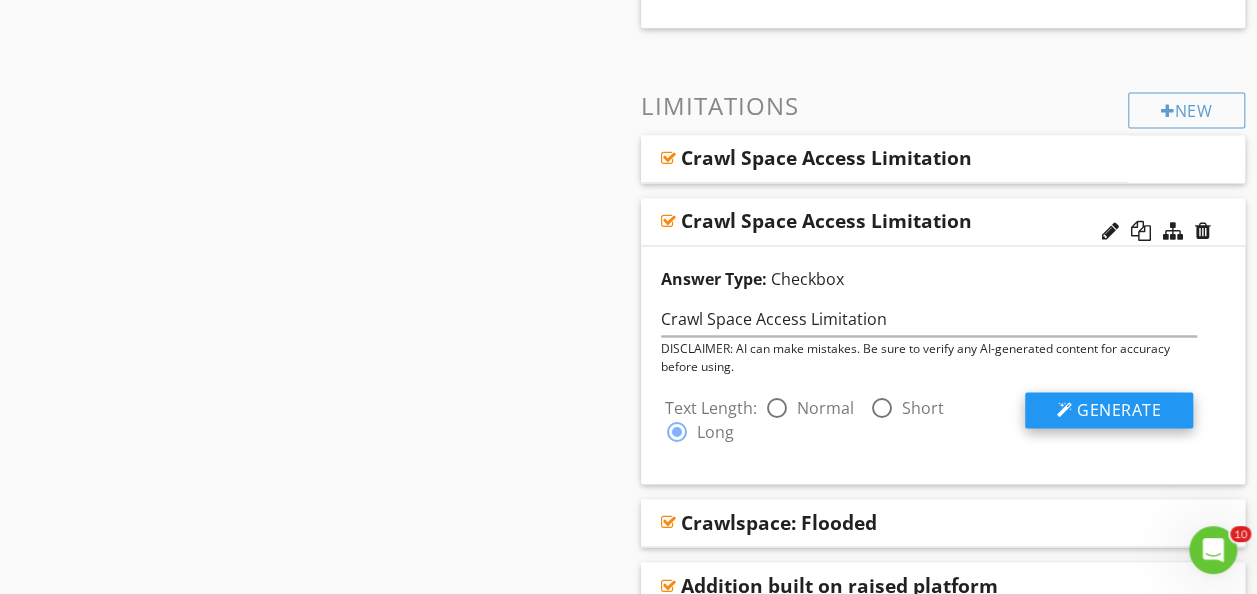 click on "Generate" at bounding box center (1119, 410) 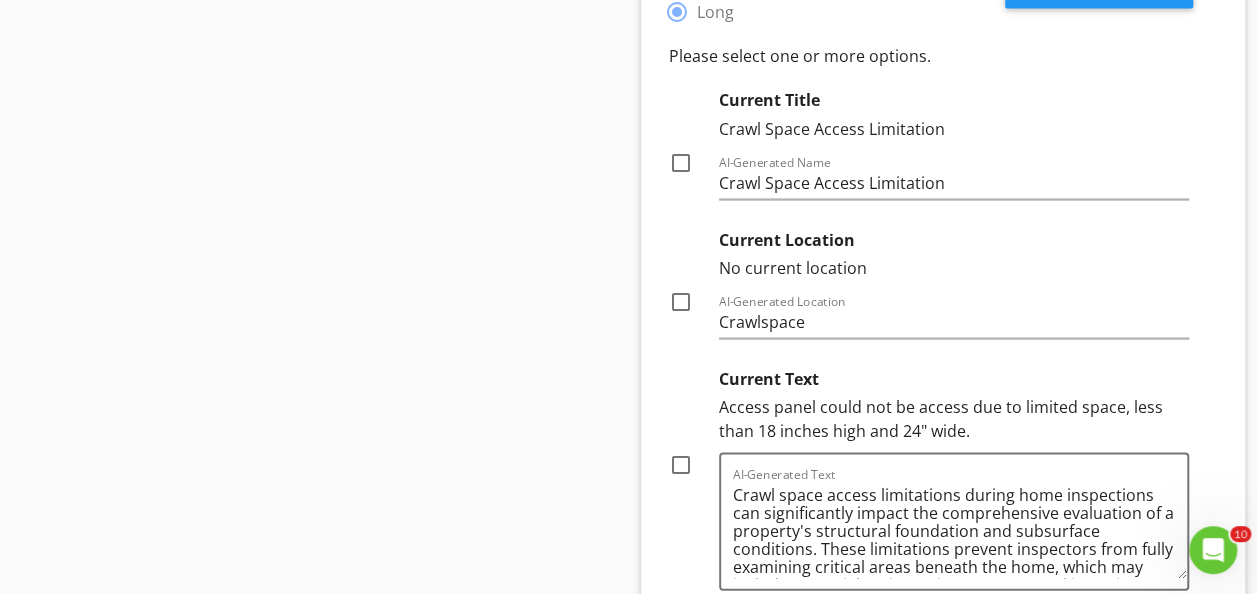 scroll, scrollTop: 1774, scrollLeft: 0, axis: vertical 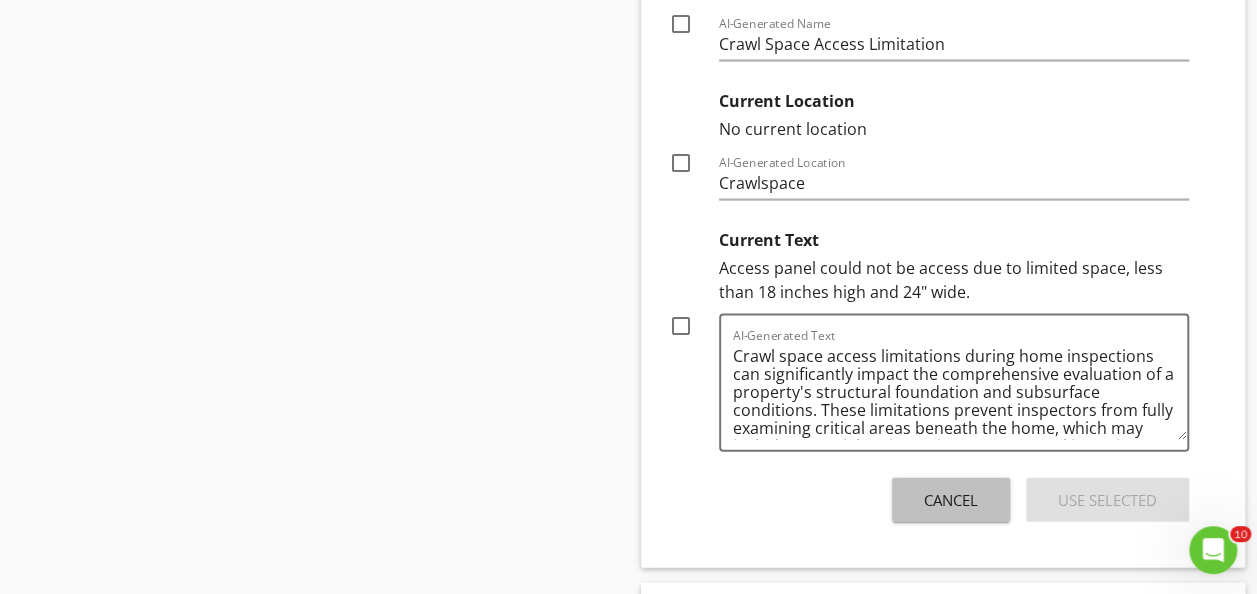 click on "Cancel" at bounding box center (951, 500) 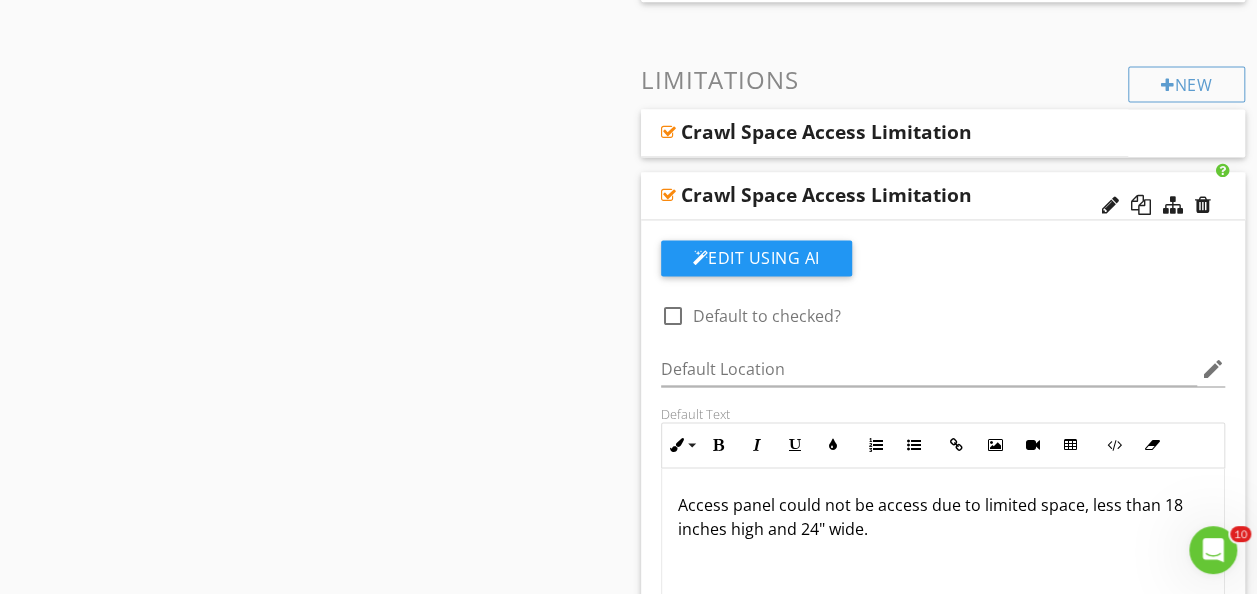 scroll, scrollTop: 1380, scrollLeft: 0, axis: vertical 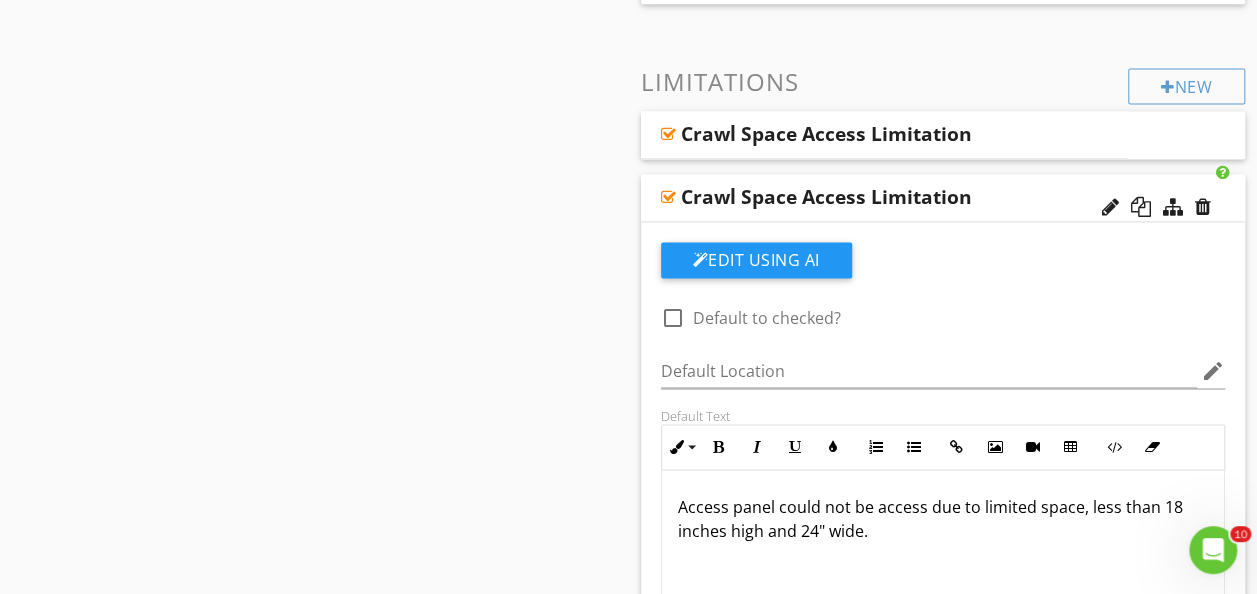 click on "Crawl Space Access Limitation" at bounding box center (943, 198) 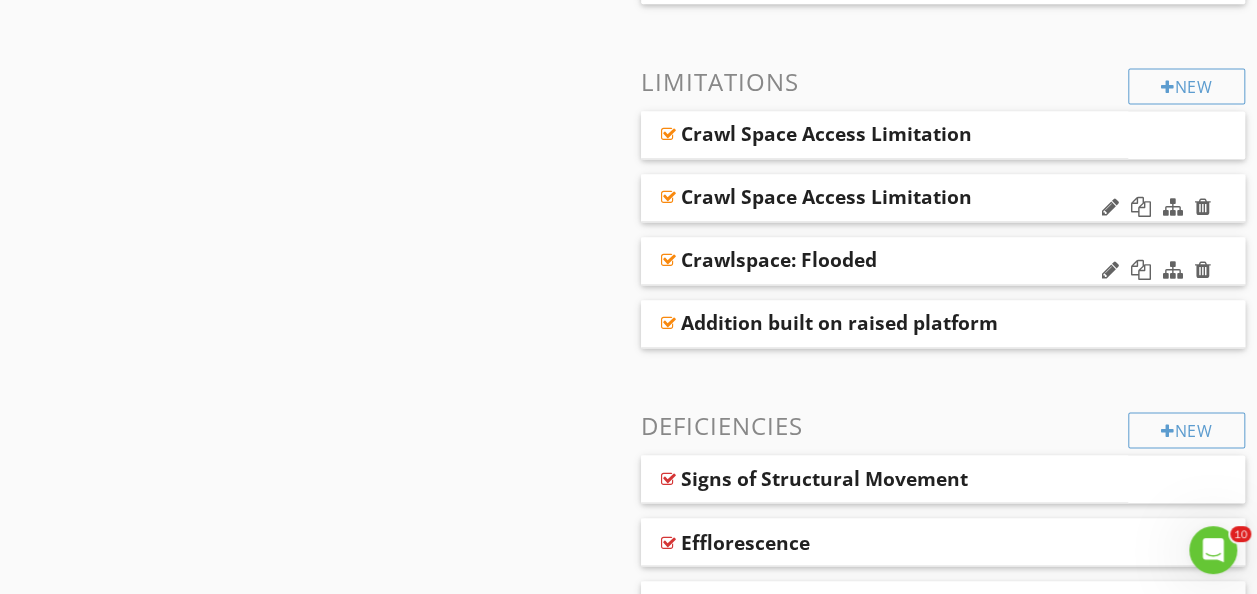 click on "Crawlspace: Flooded" at bounding box center (943, 261) 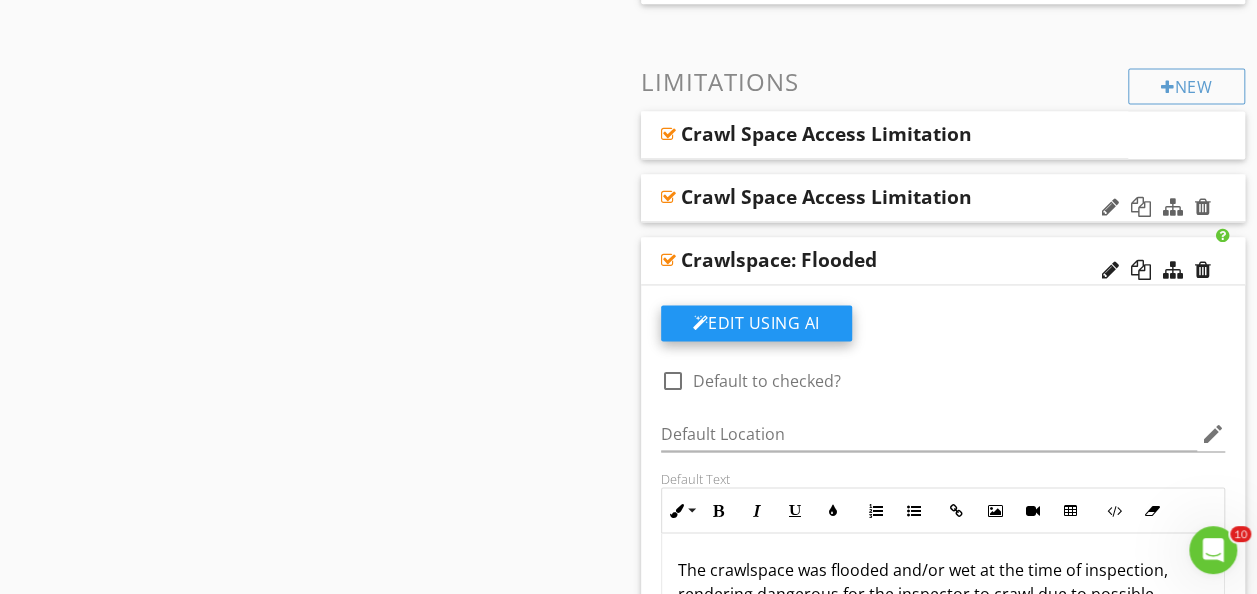 click on "Edit Using AI" at bounding box center [756, 323] 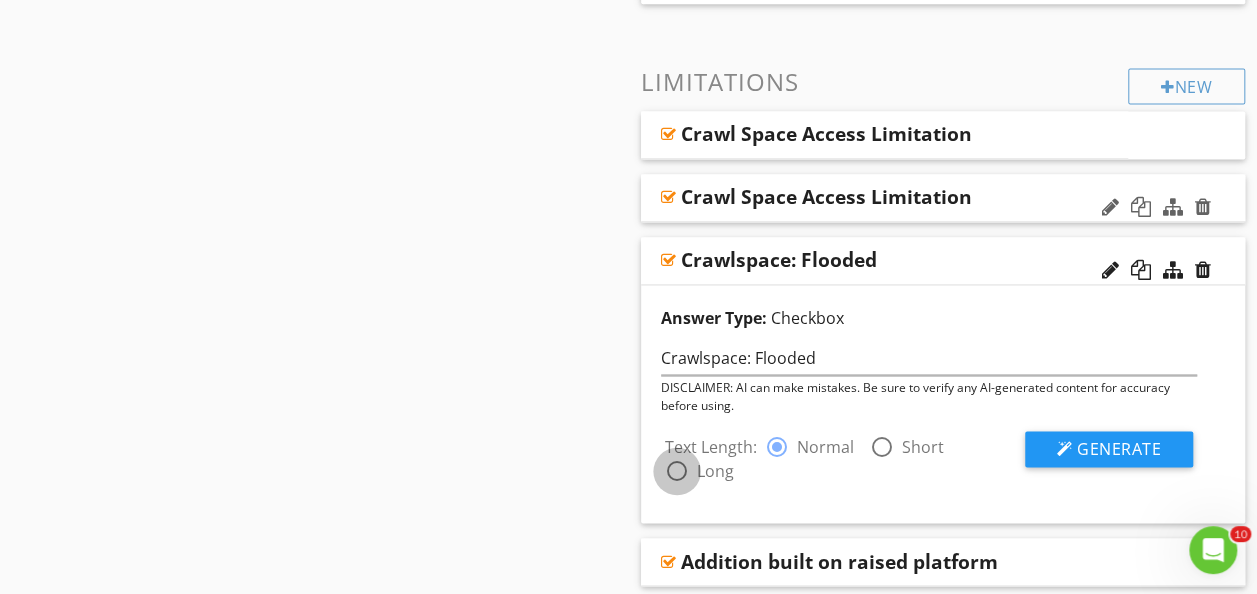 click at bounding box center [677, 471] 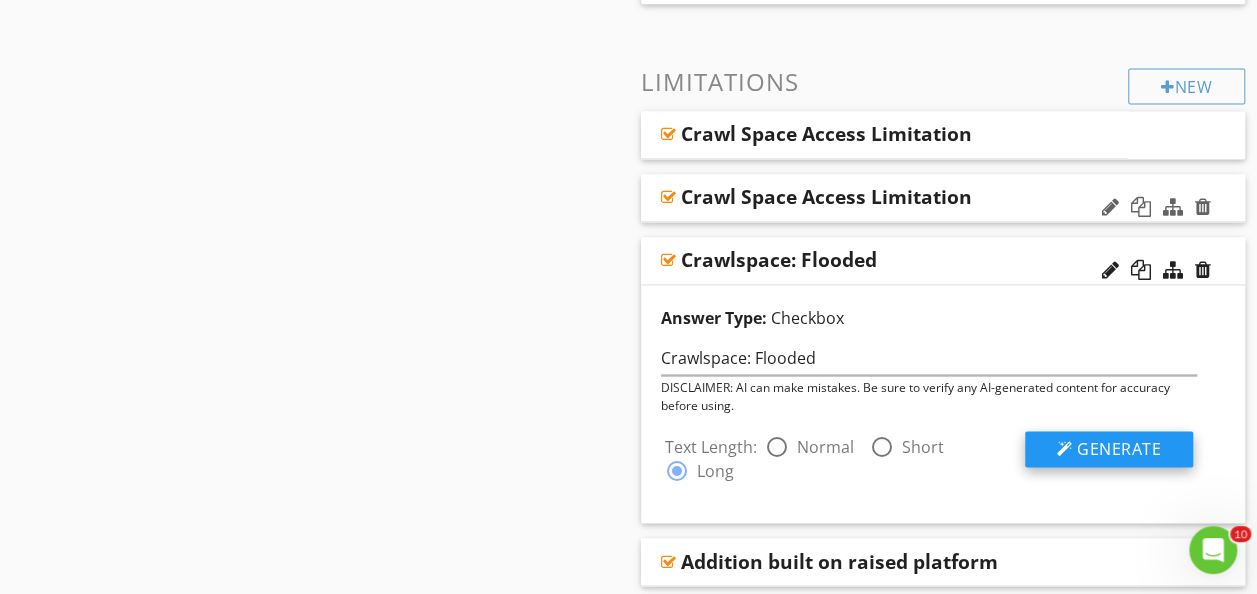 click on "Generate" at bounding box center (1119, 449) 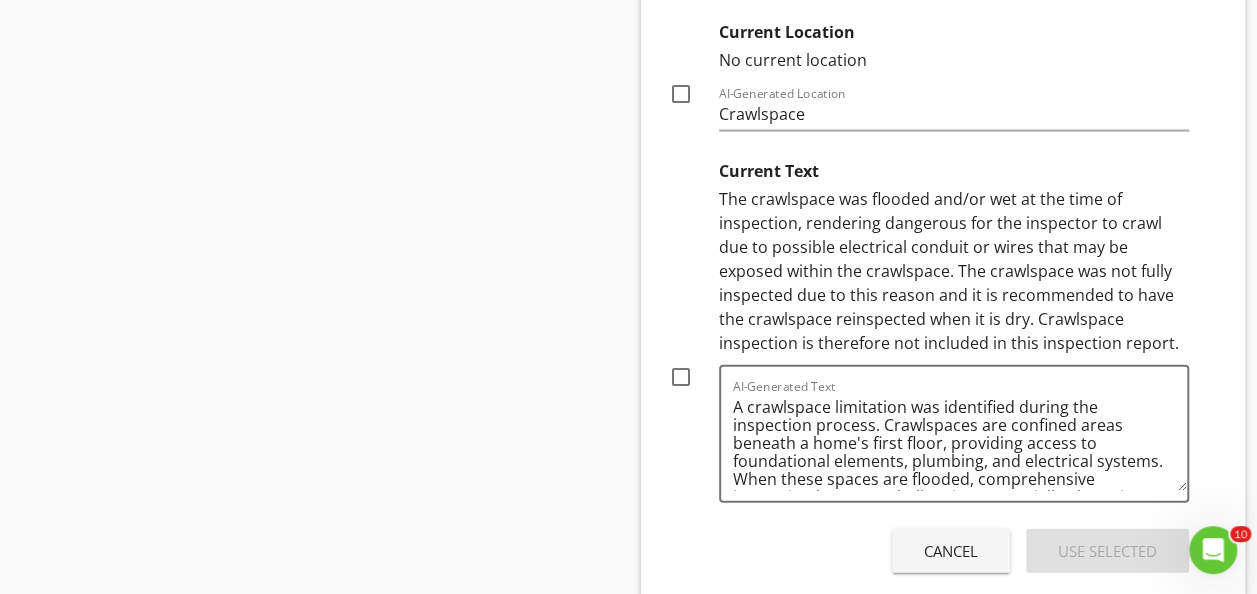 scroll, scrollTop: 2044, scrollLeft: 0, axis: vertical 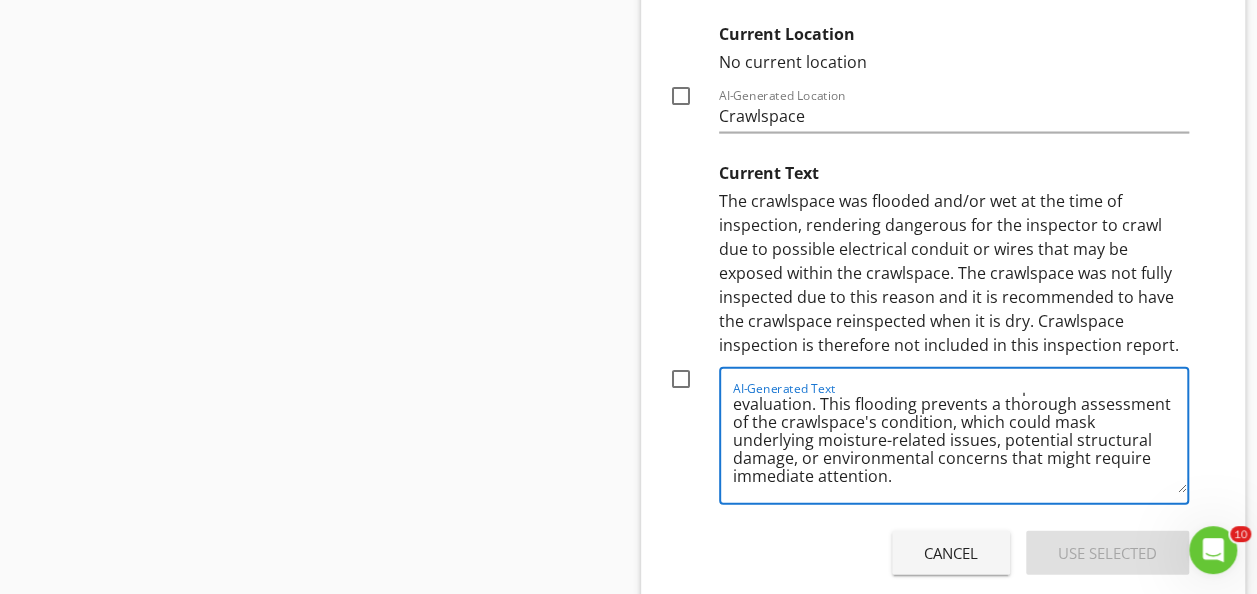 click at bounding box center [681, 379] 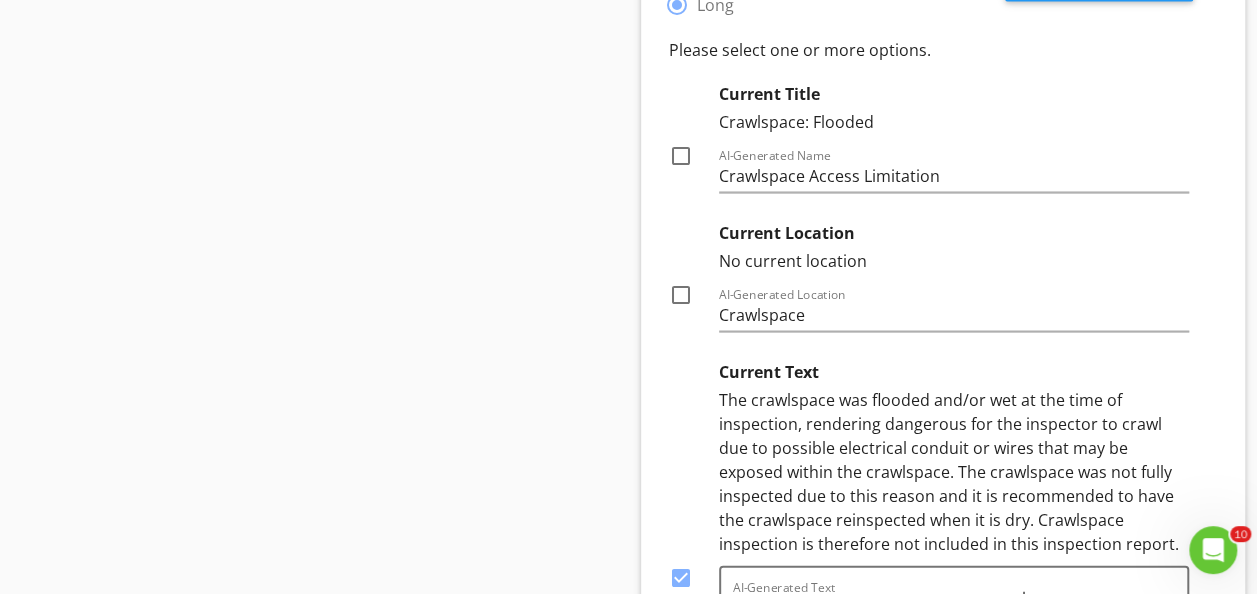 scroll, scrollTop: 1844, scrollLeft: 0, axis: vertical 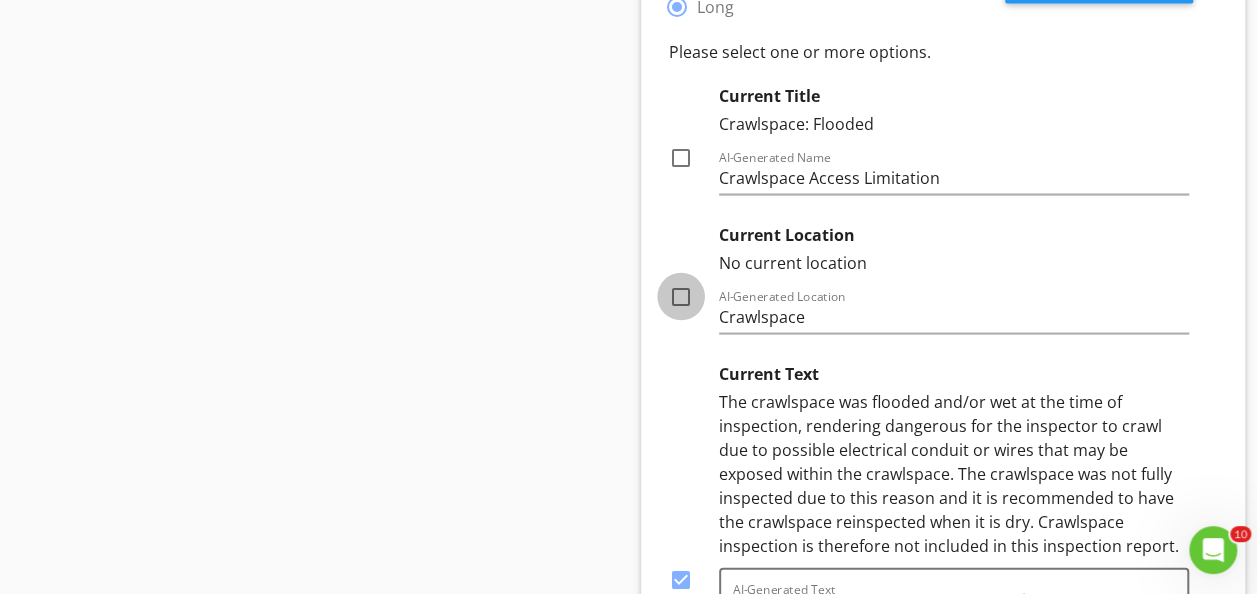 click at bounding box center (681, 296) 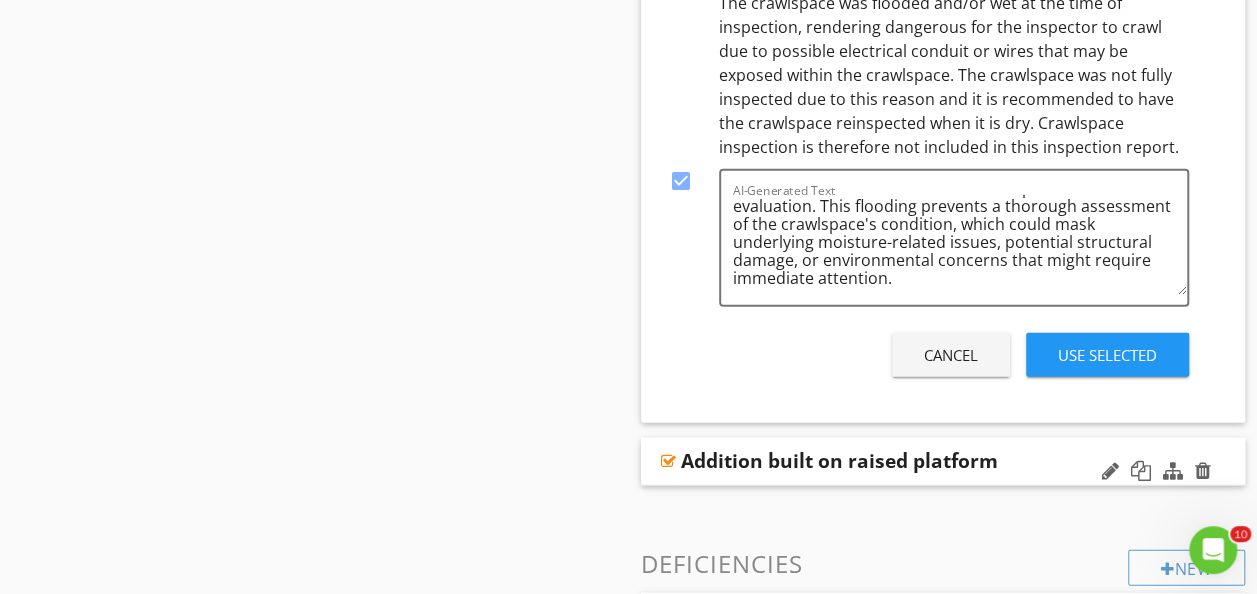 scroll, scrollTop: 2244, scrollLeft: 0, axis: vertical 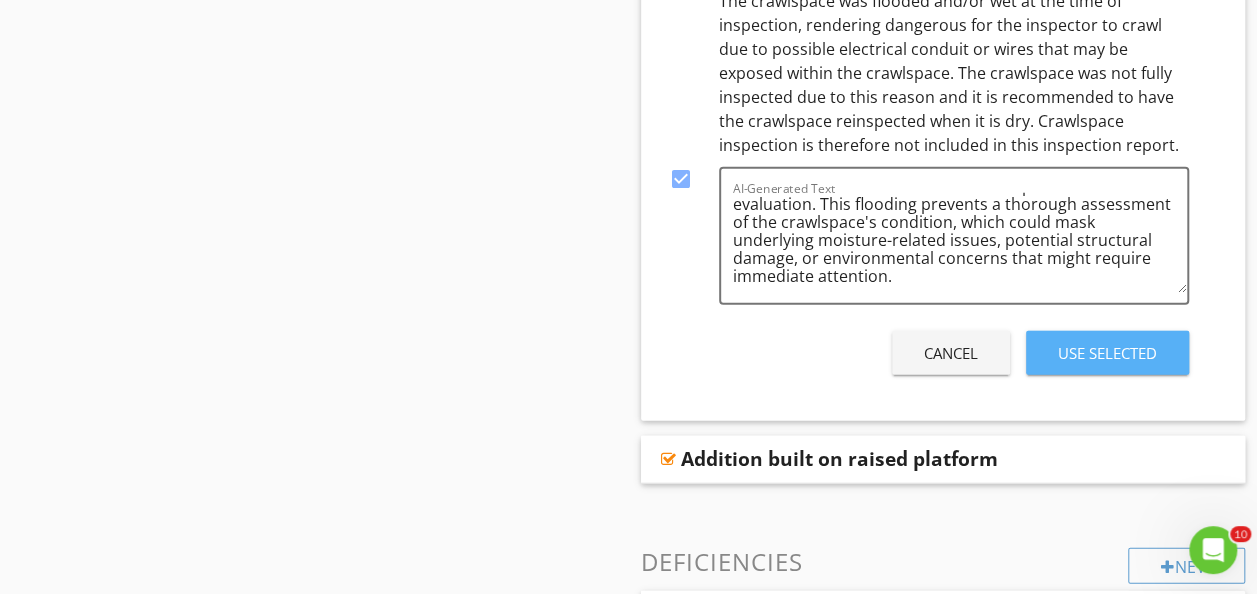 click on "Use Selected" at bounding box center (1107, 353) 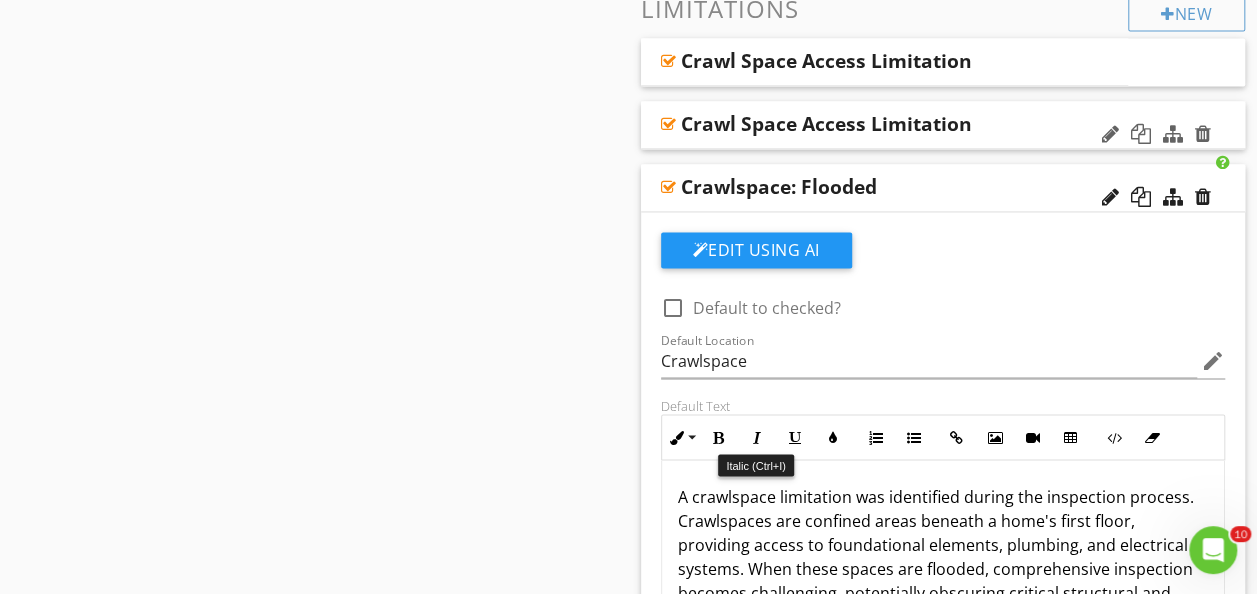 scroll, scrollTop: 1452, scrollLeft: 0, axis: vertical 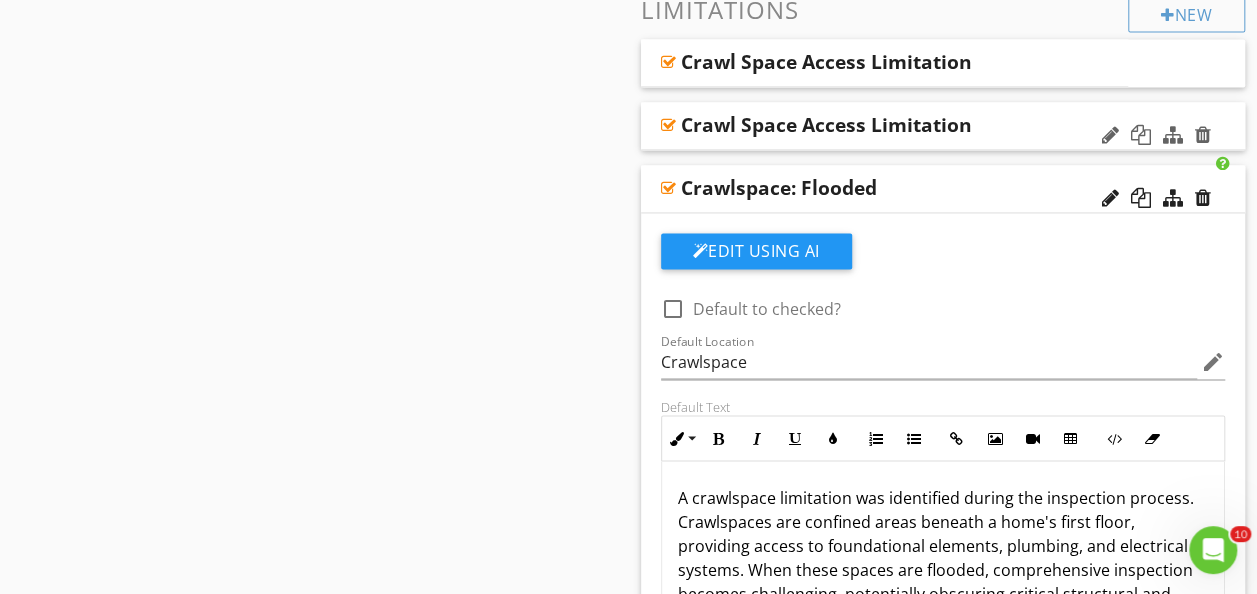 click on "Crawlspace: Flooded" at bounding box center [943, 189] 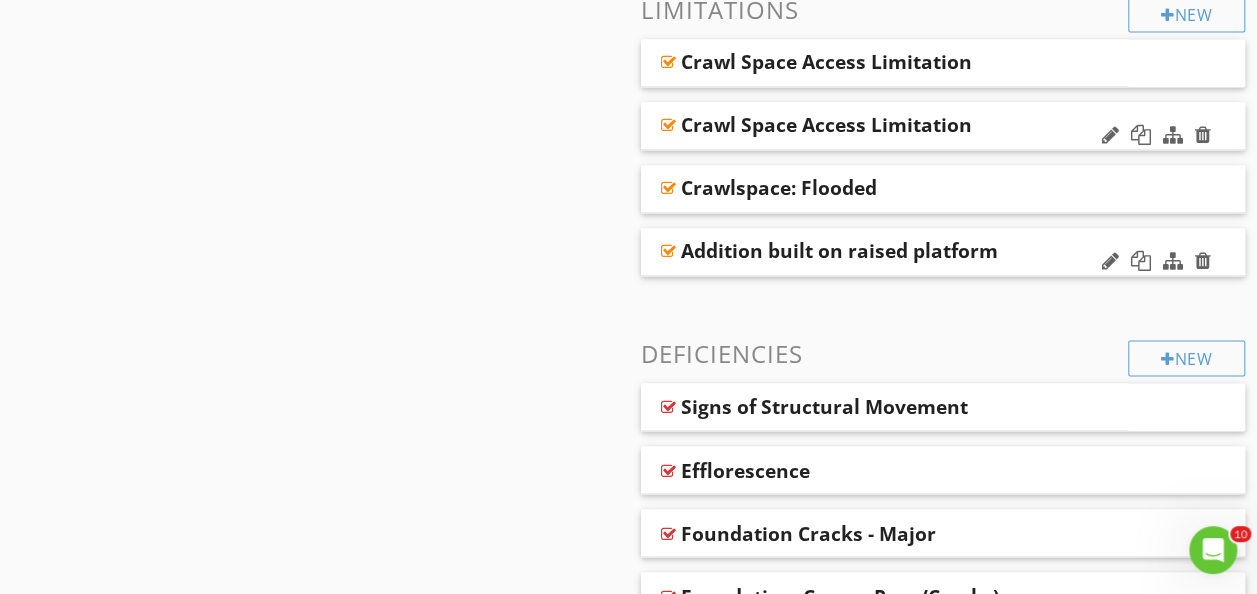 click on "Addition built on raised platform" at bounding box center [943, 252] 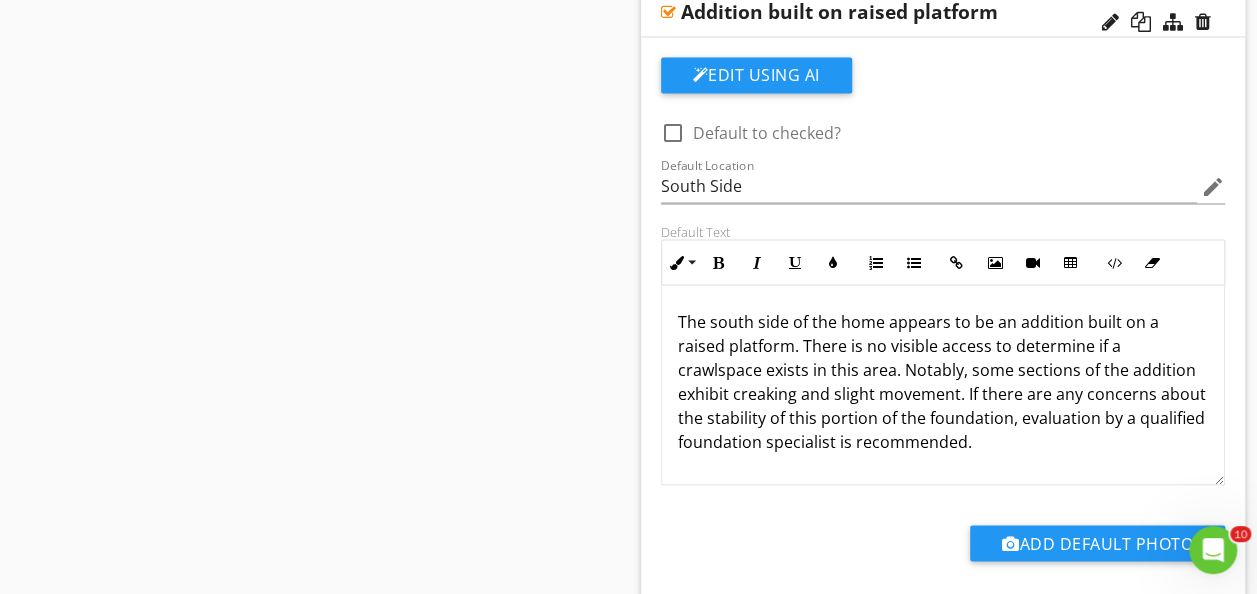 scroll, scrollTop: 1687, scrollLeft: 0, axis: vertical 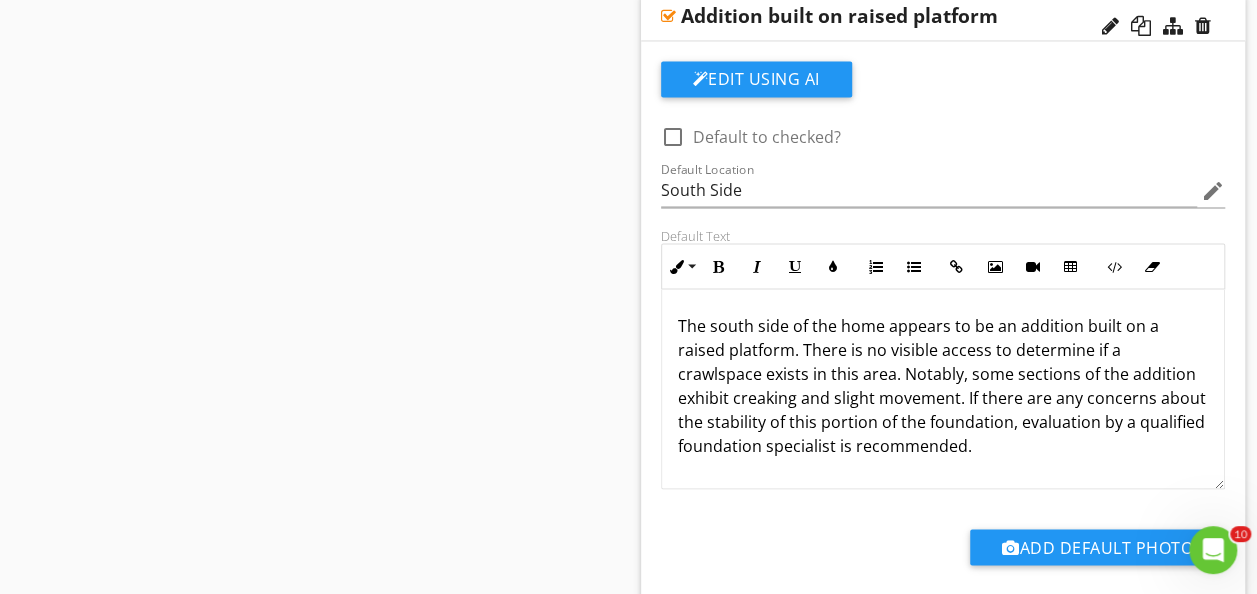 click on "The south side of the home appears to be an addition built on a raised platform. There is no visible access to determine if a crawlspace exists in this area. Notably, some sections of the addition exhibit creaking and slight movement. If there are any concerns about the stability of this portion of the foundation, evaluation by a qualified foundation specialist is recommended." at bounding box center [943, 385] 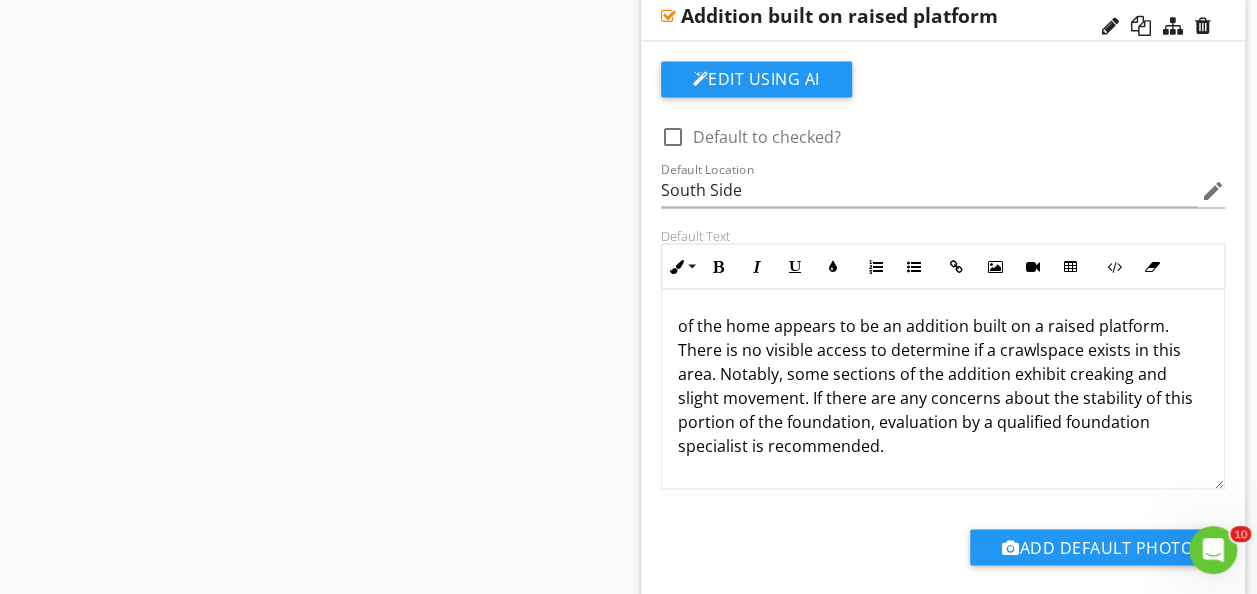 type 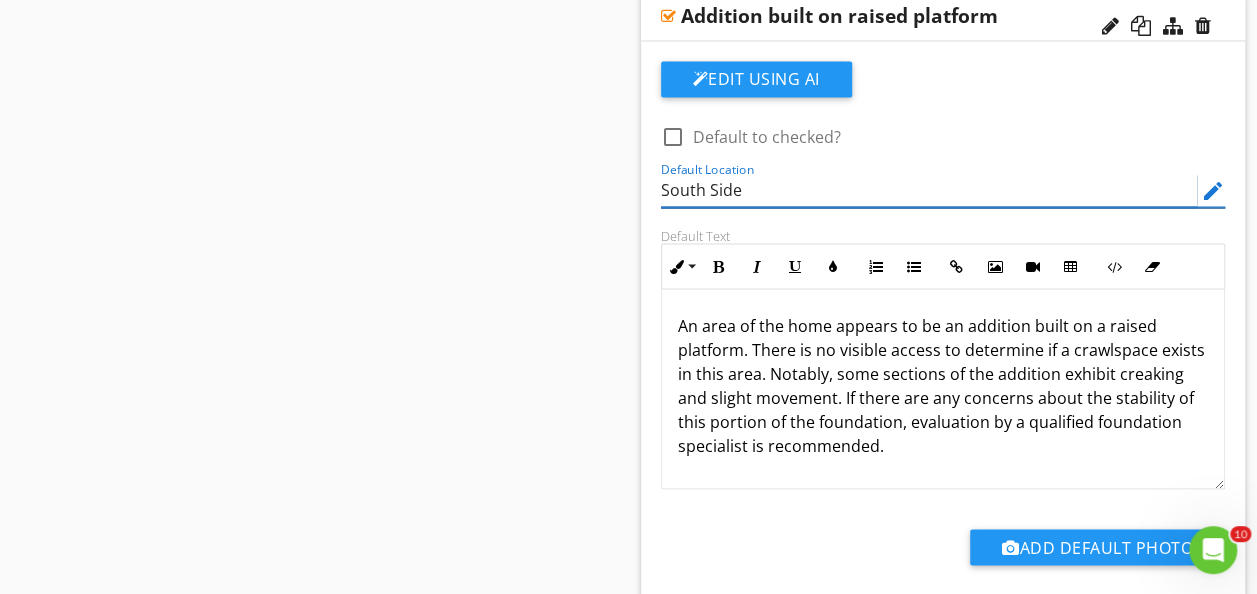 click on "South Side" at bounding box center (929, 190) 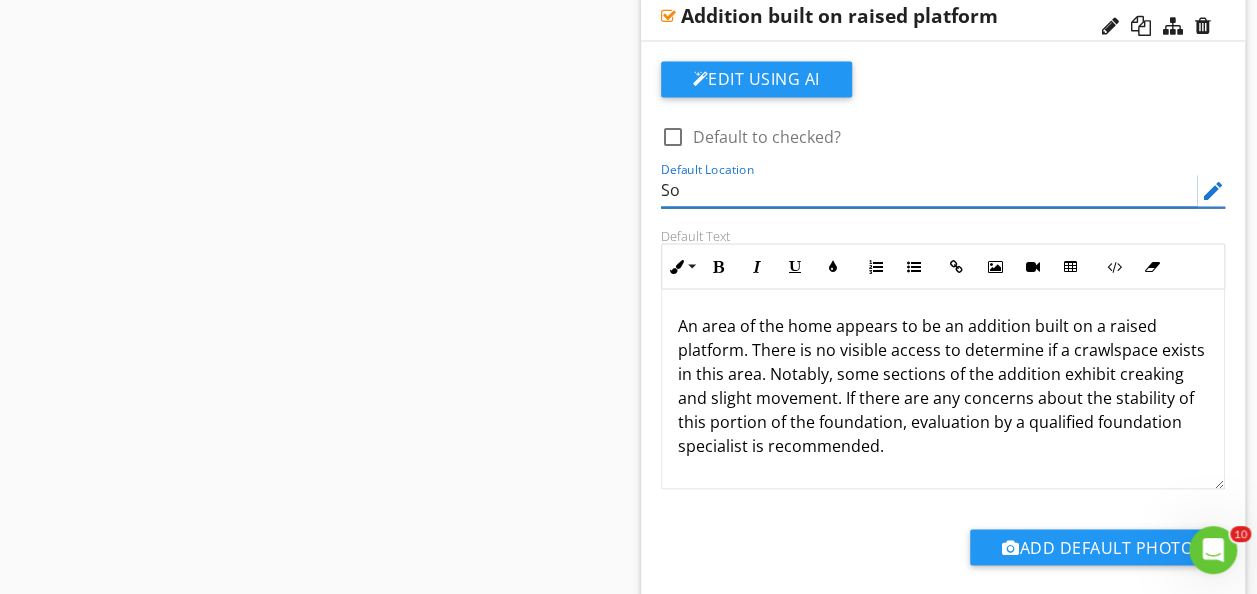 type on "S" 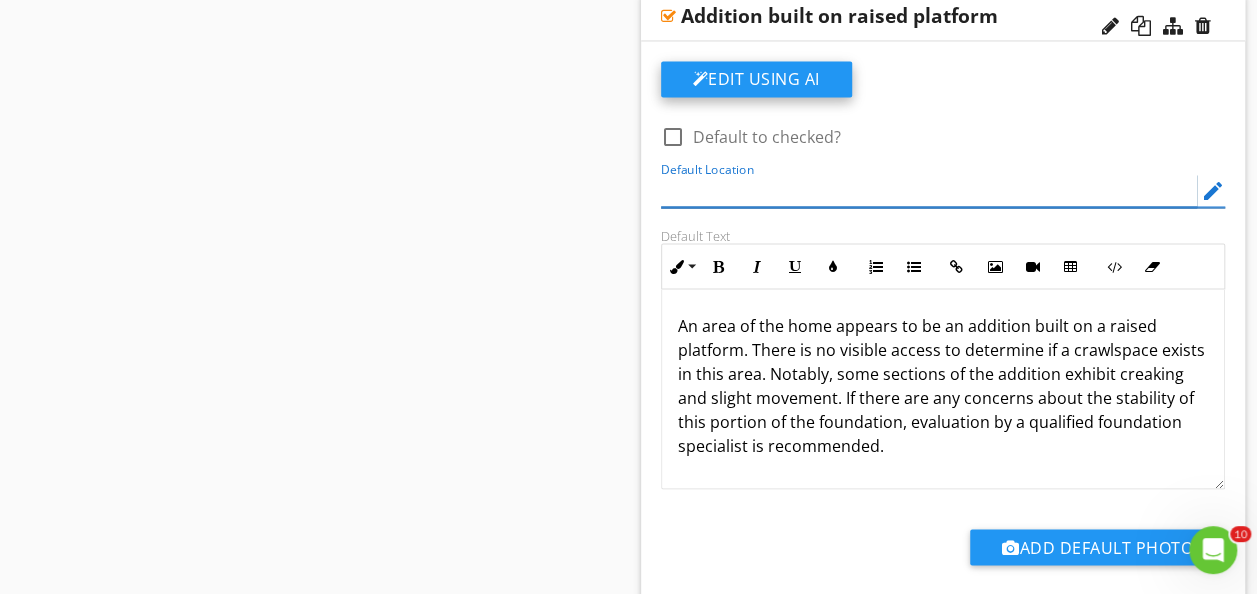 type 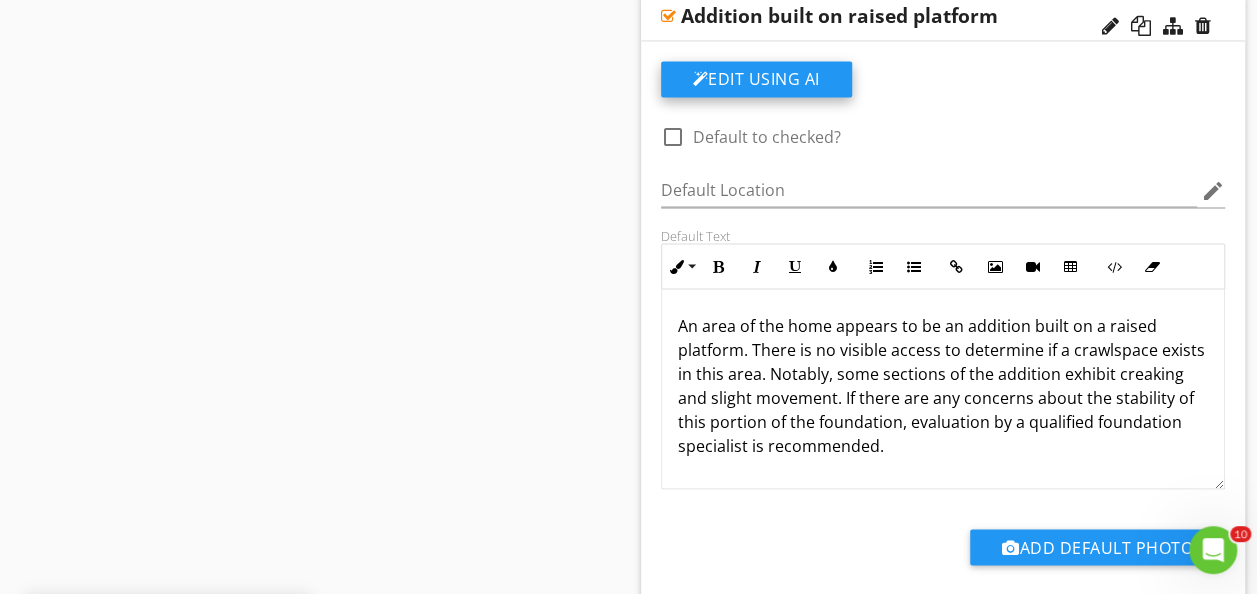 click on "Edit Using AI" at bounding box center (756, 79) 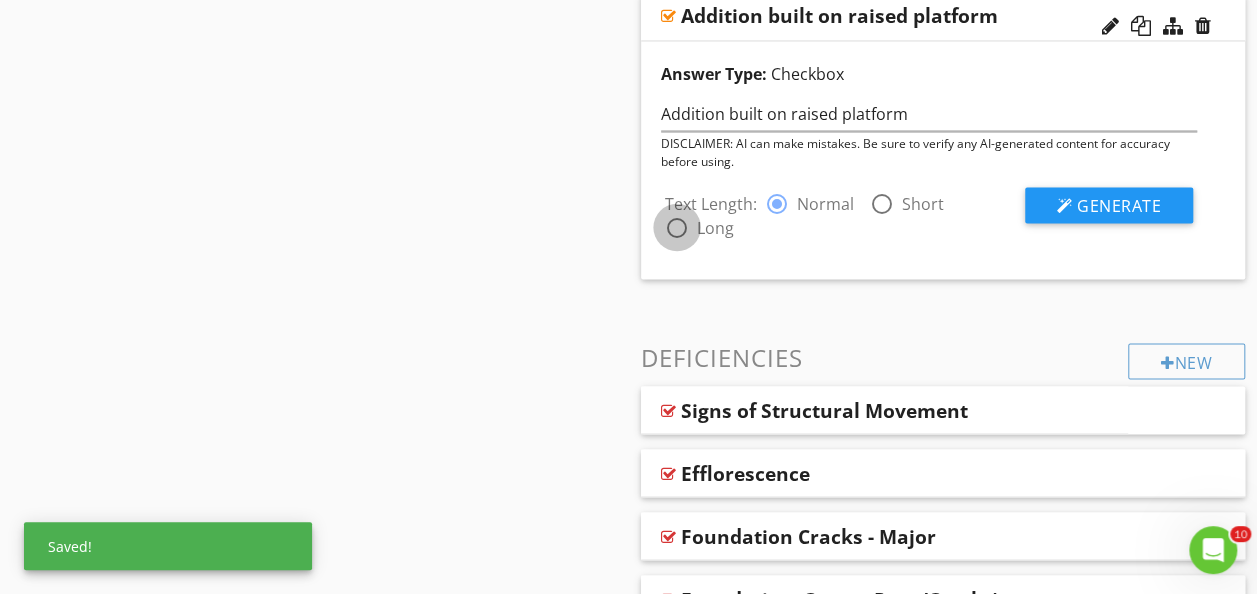 click at bounding box center [677, 227] 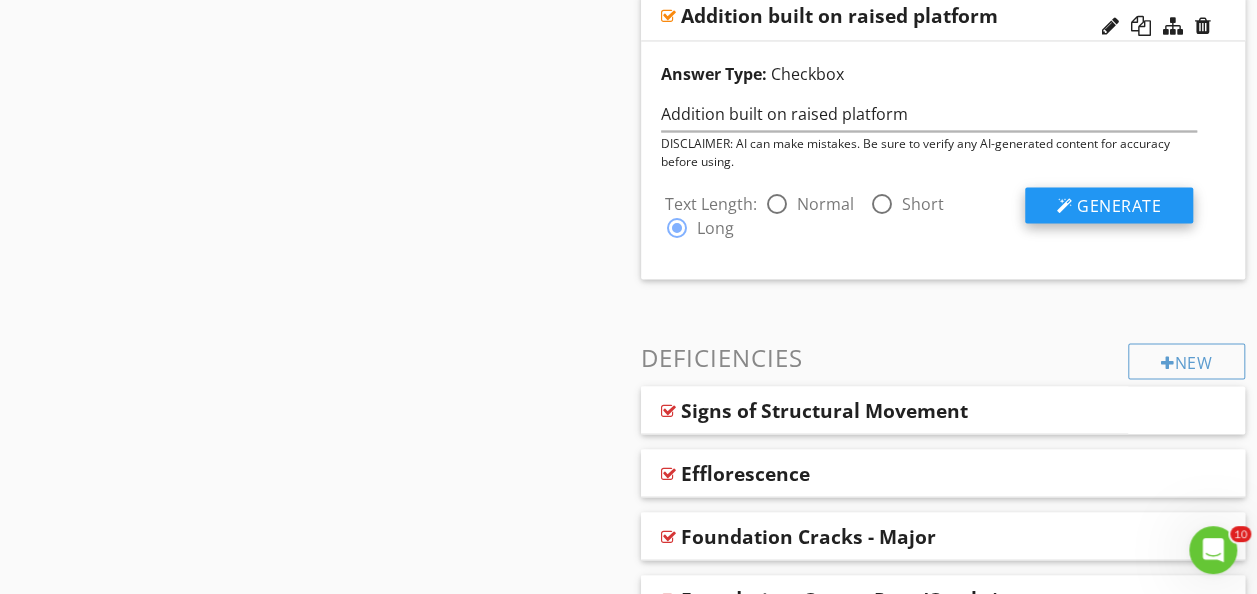 click on "Generate" at bounding box center [1119, 205] 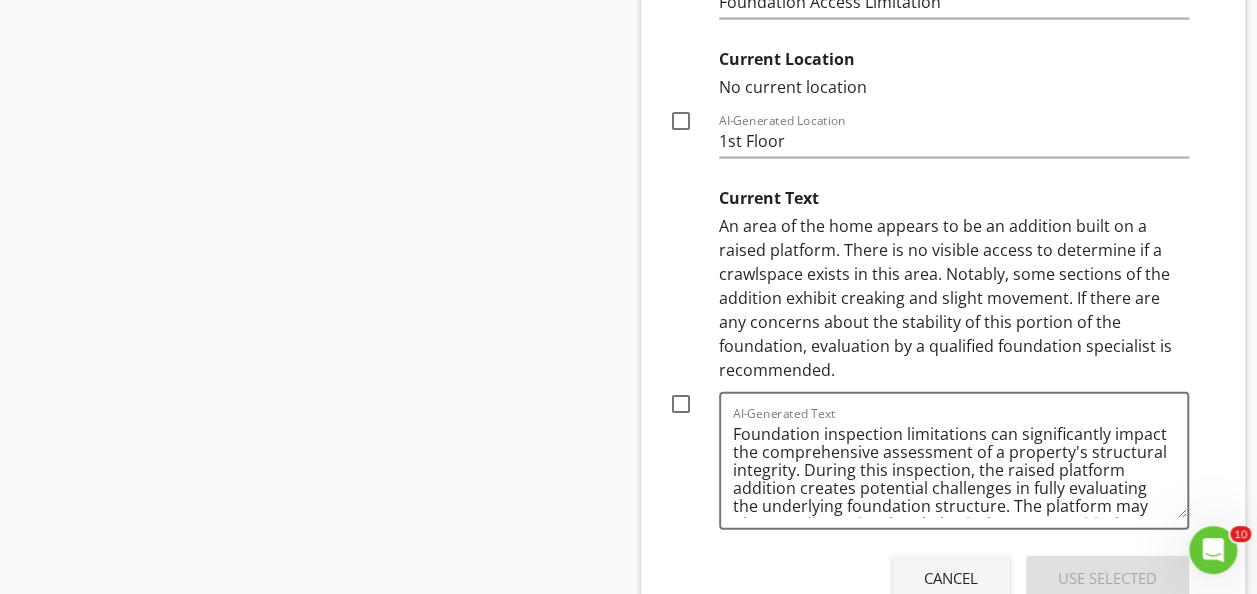 scroll, scrollTop: 2080, scrollLeft: 0, axis: vertical 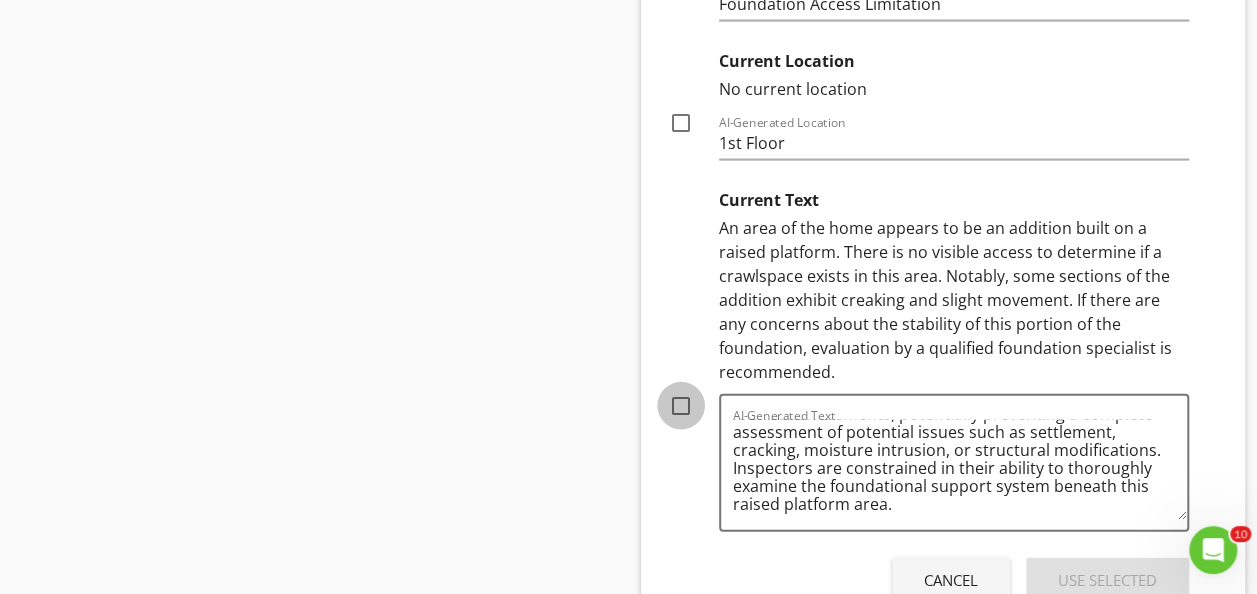 click at bounding box center [681, 406] 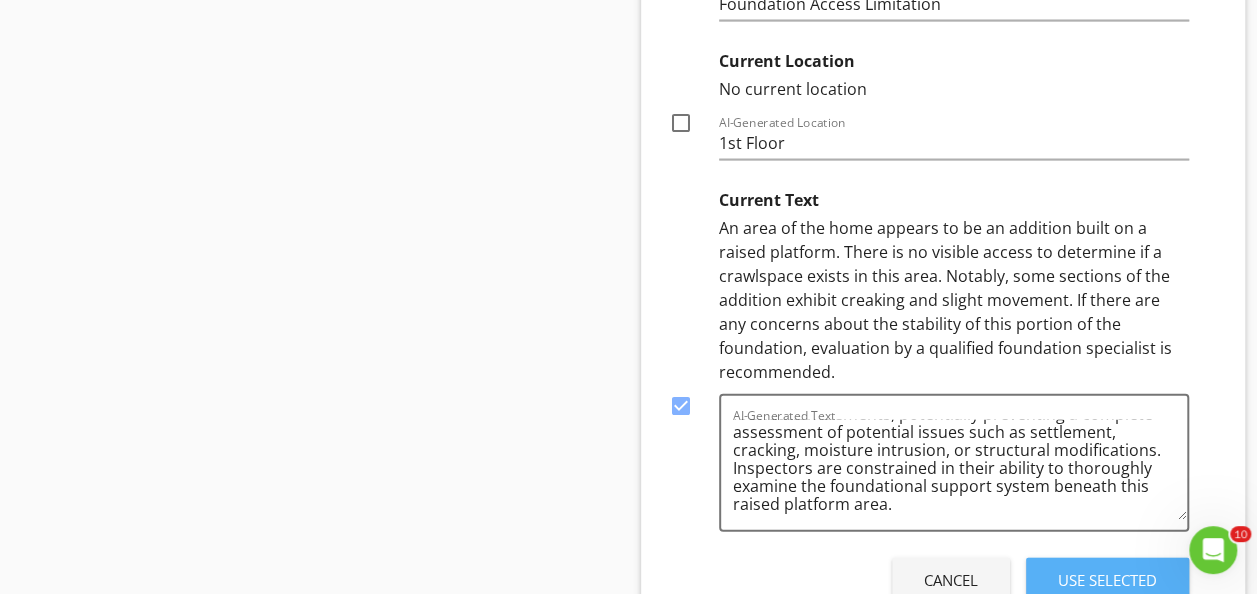 click on "Use Selected" at bounding box center [1107, 580] 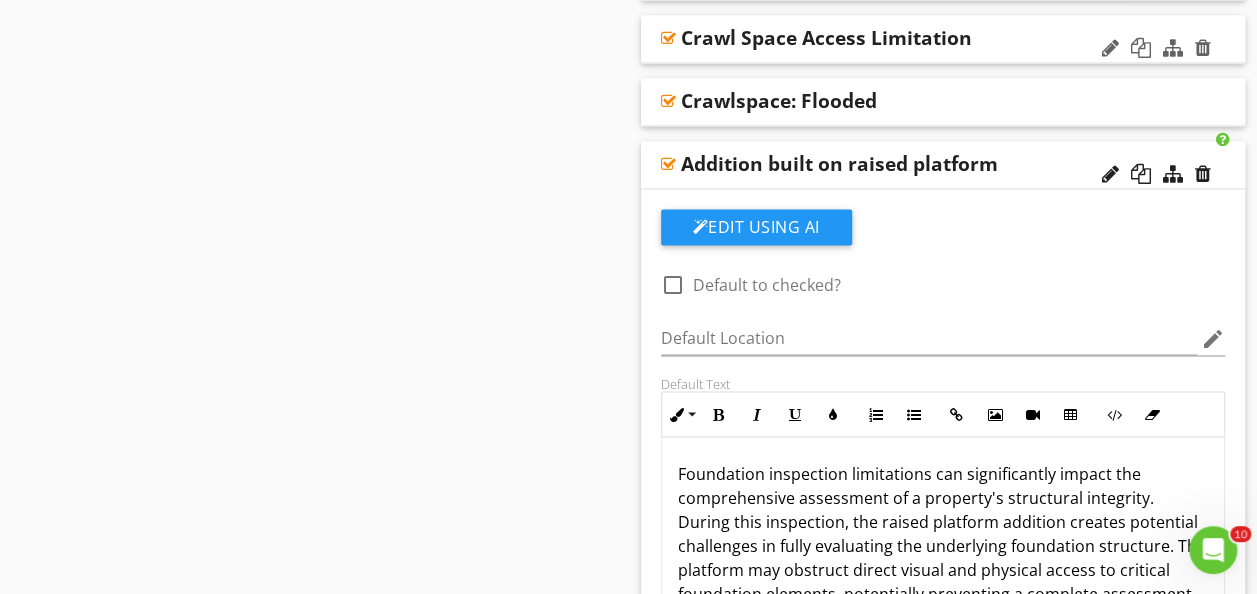 scroll, scrollTop: 1524, scrollLeft: 0, axis: vertical 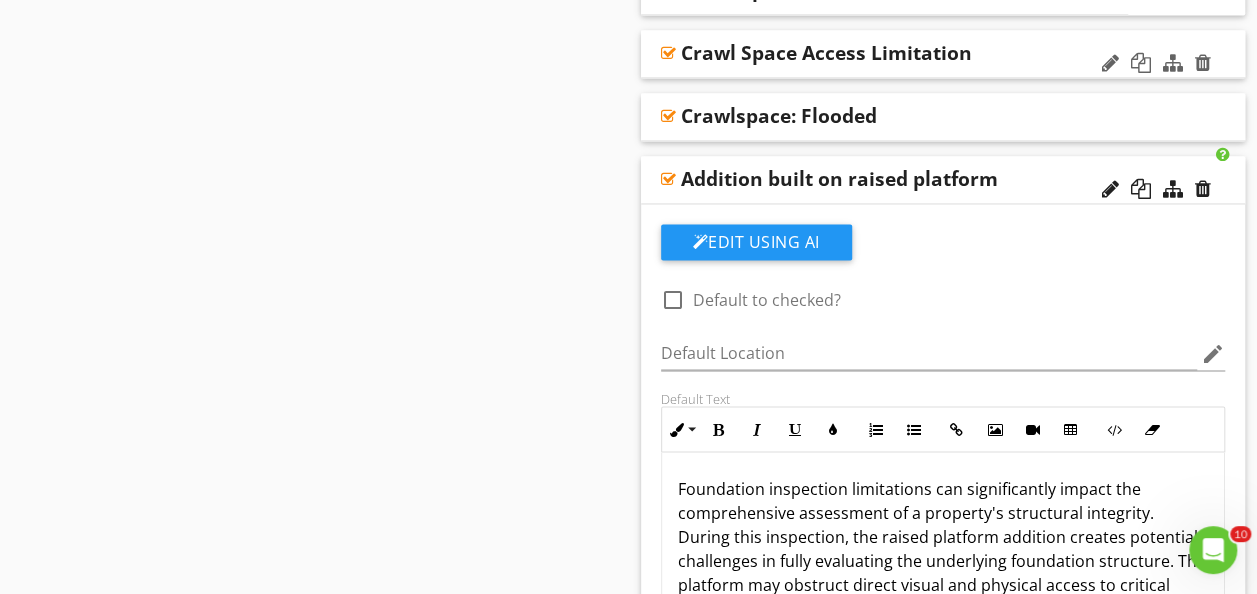 click on "Addition built on raised platform" at bounding box center (943, 180) 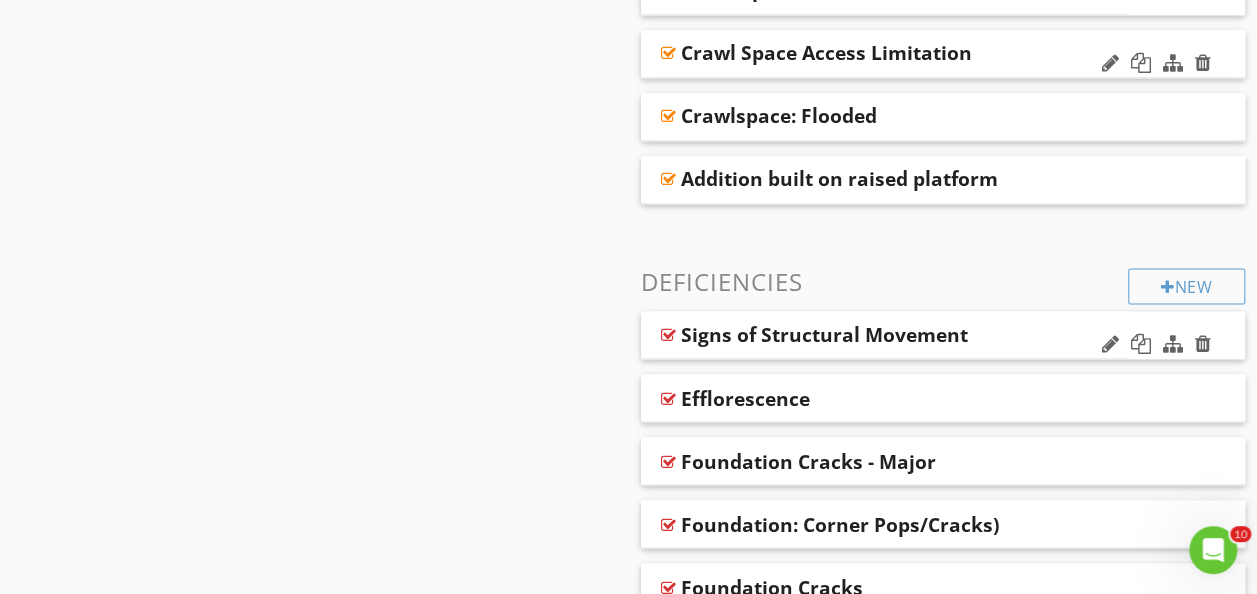 click on "Signs of Structural Movement" at bounding box center (885, 335) 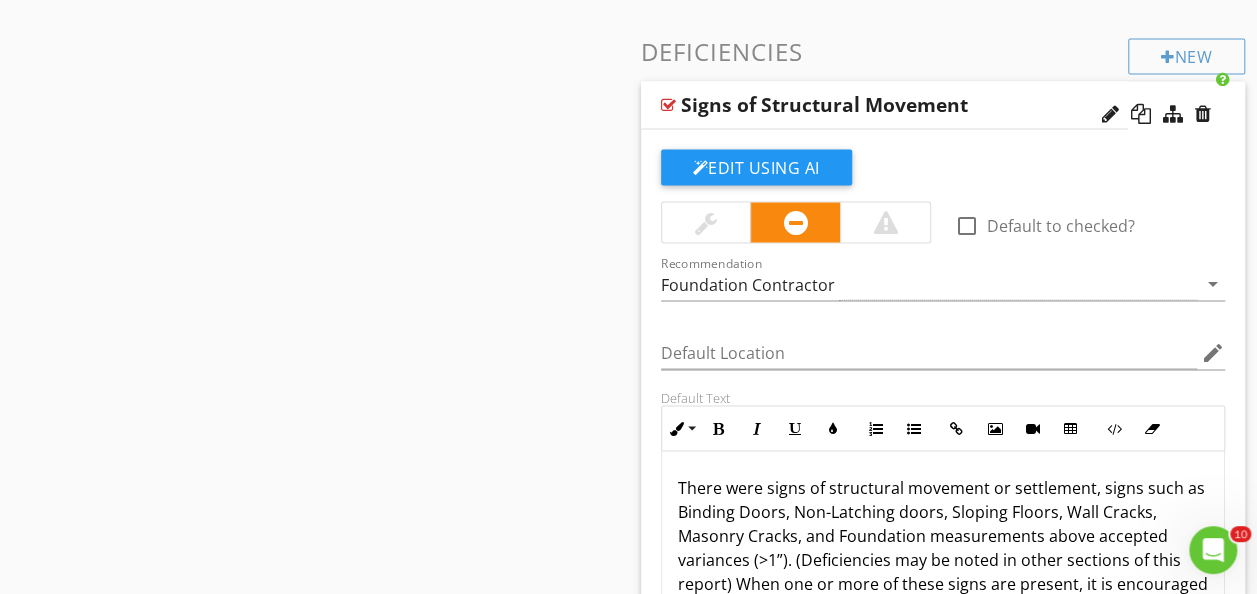 scroll, scrollTop: 1753, scrollLeft: 0, axis: vertical 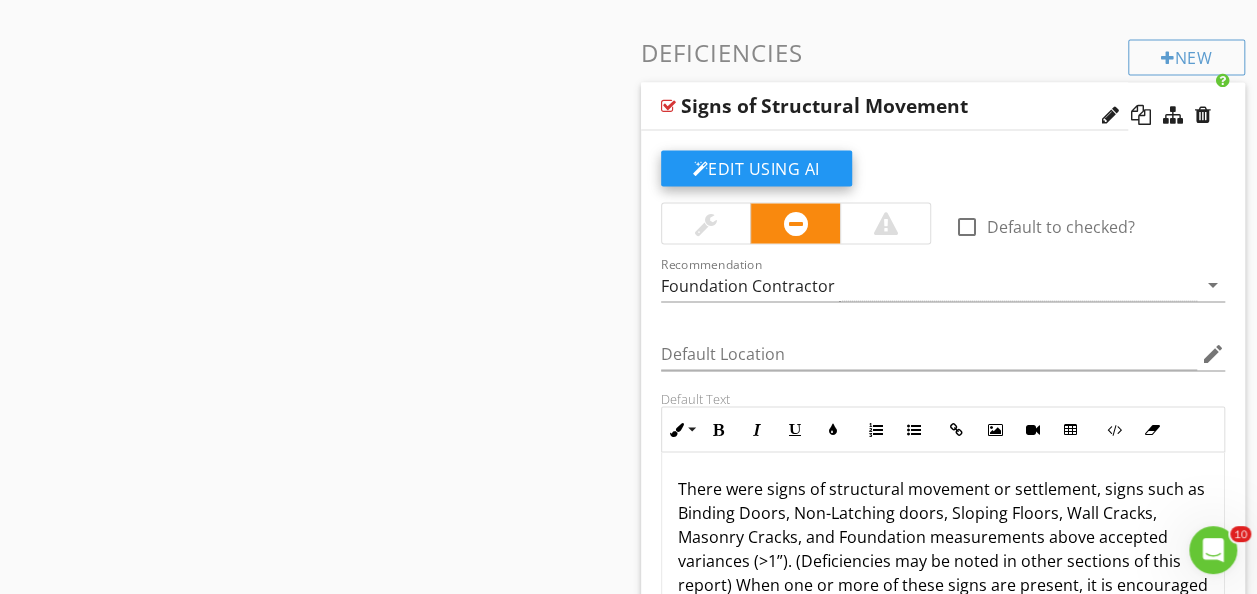 click on "Edit Using AI" at bounding box center (756, 168) 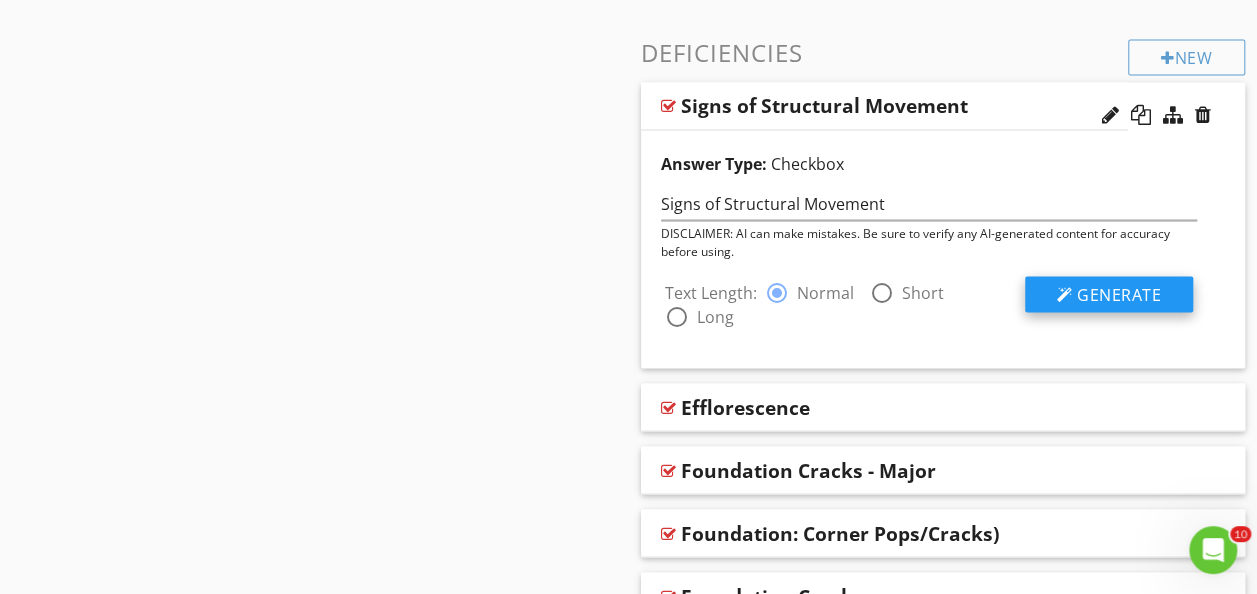 click at bounding box center (1065, 294) 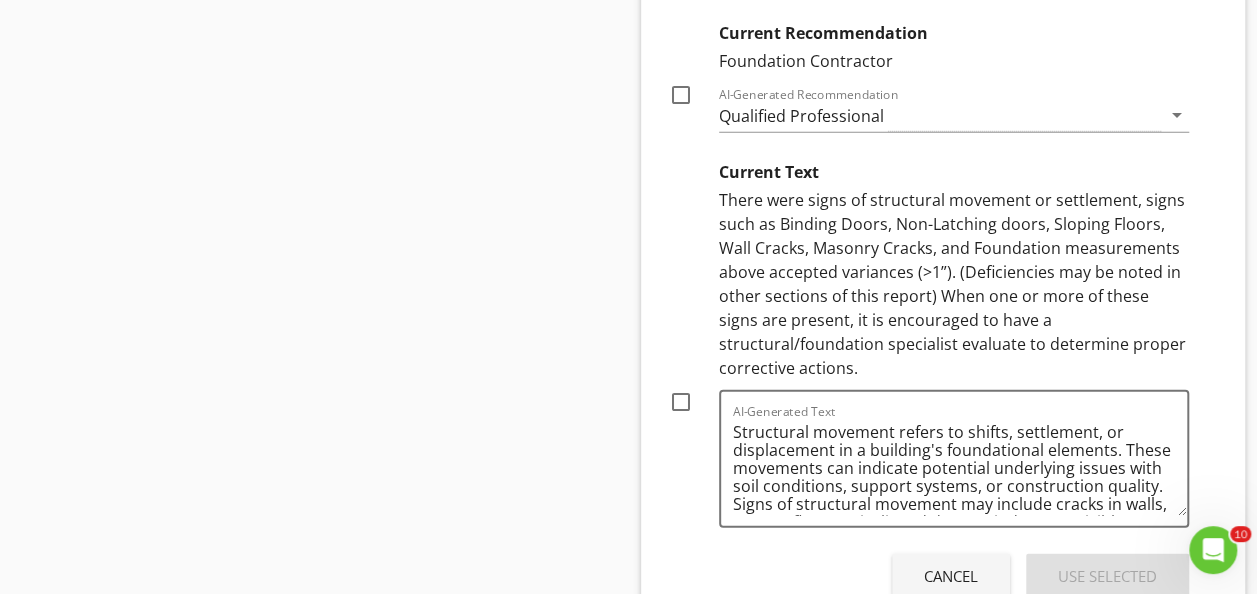 scroll, scrollTop: 2303, scrollLeft: 0, axis: vertical 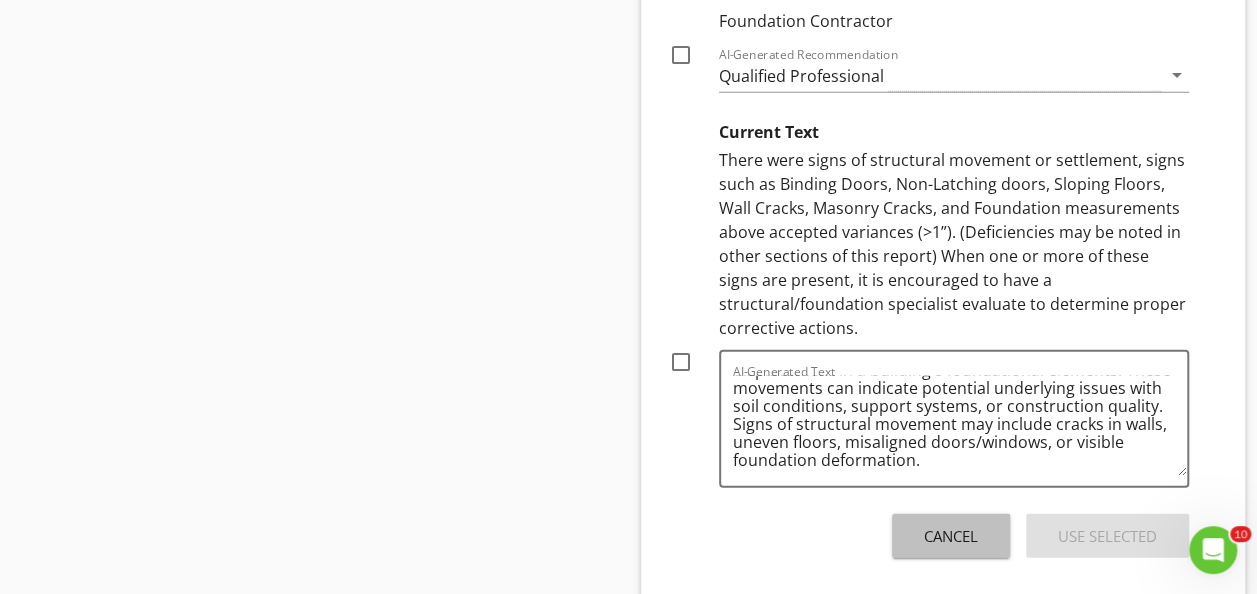 click on "Cancel" at bounding box center (951, 536) 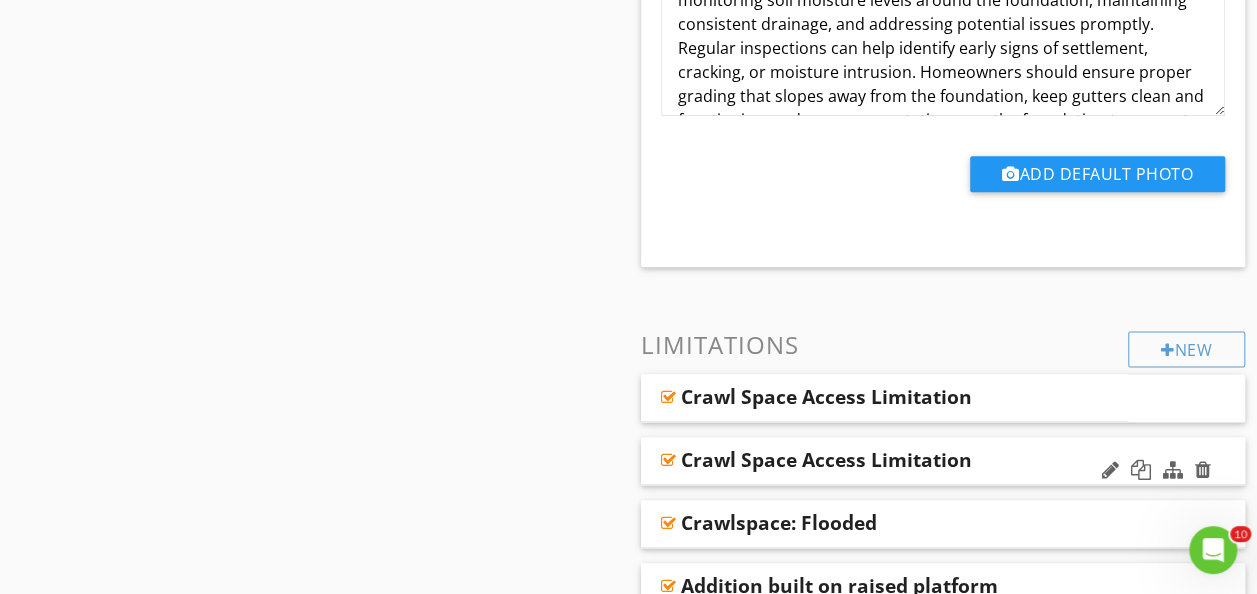 scroll, scrollTop: 0, scrollLeft: 0, axis: both 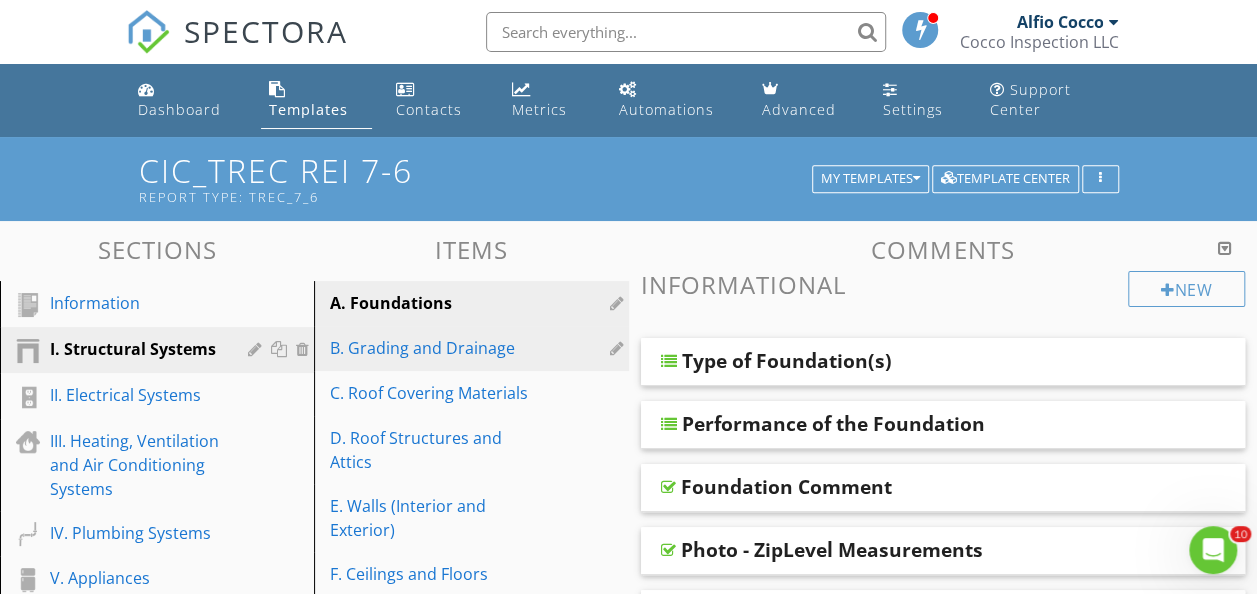 click on "B. Grading and Drainage" at bounding box center (436, 348) 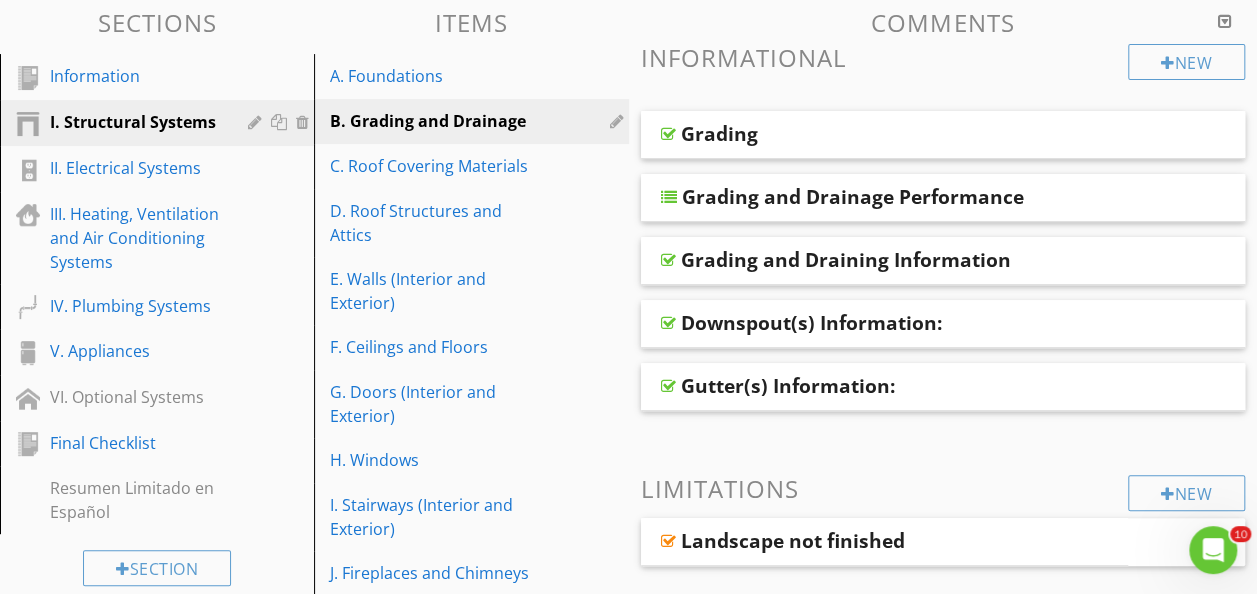 scroll, scrollTop: 228, scrollLeft: 0, axis: vertical 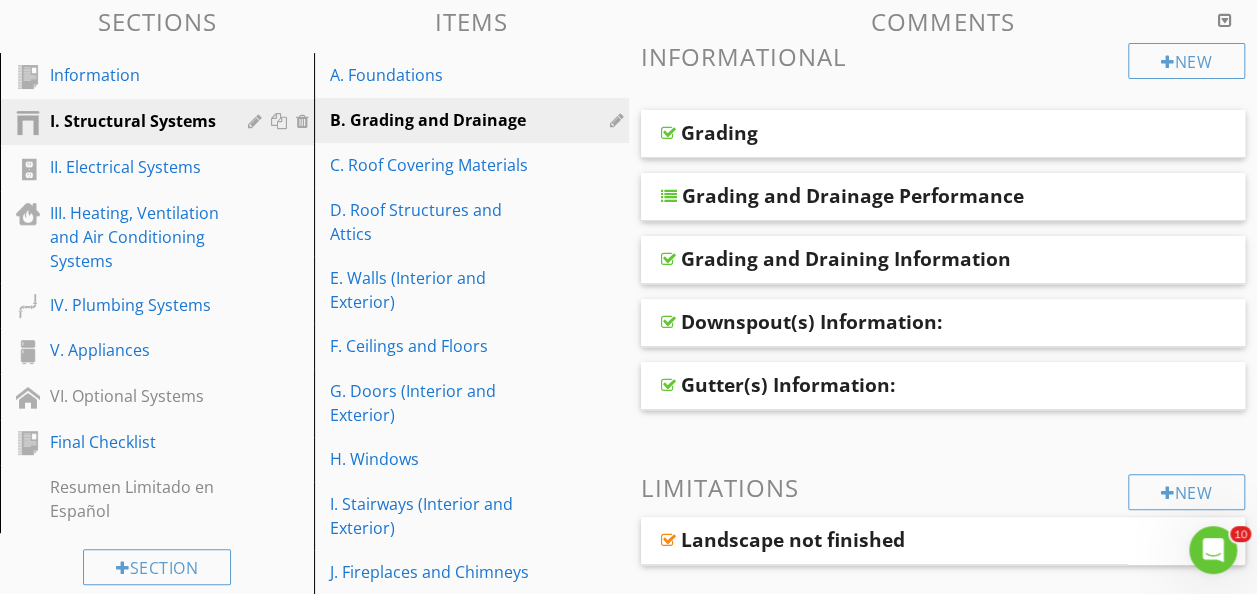 click on "New
Informational
Grading
Grading and Drainage Performance
Grading and Draining Information
Downspout(s) Information:
Gutter(s) Information:
New
Limitations
Landscape not finished
New
Deficiencies
Flat Grading
Negative Grading
Standing Water
Gutter(s) - Not Present
Grading - Negative Slope
Downspout(s) - Improper Termination
Downspout(s) - Improper Termination" at bounding box center [943, 1279] 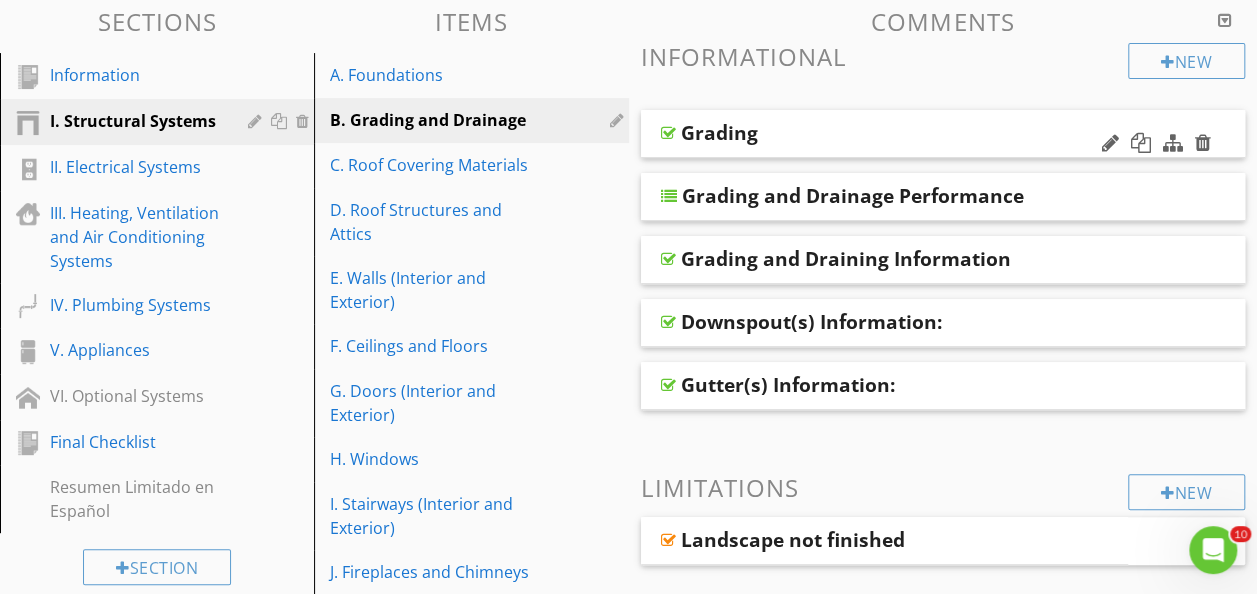 click on "Grading" at bounding box center (943, 134) 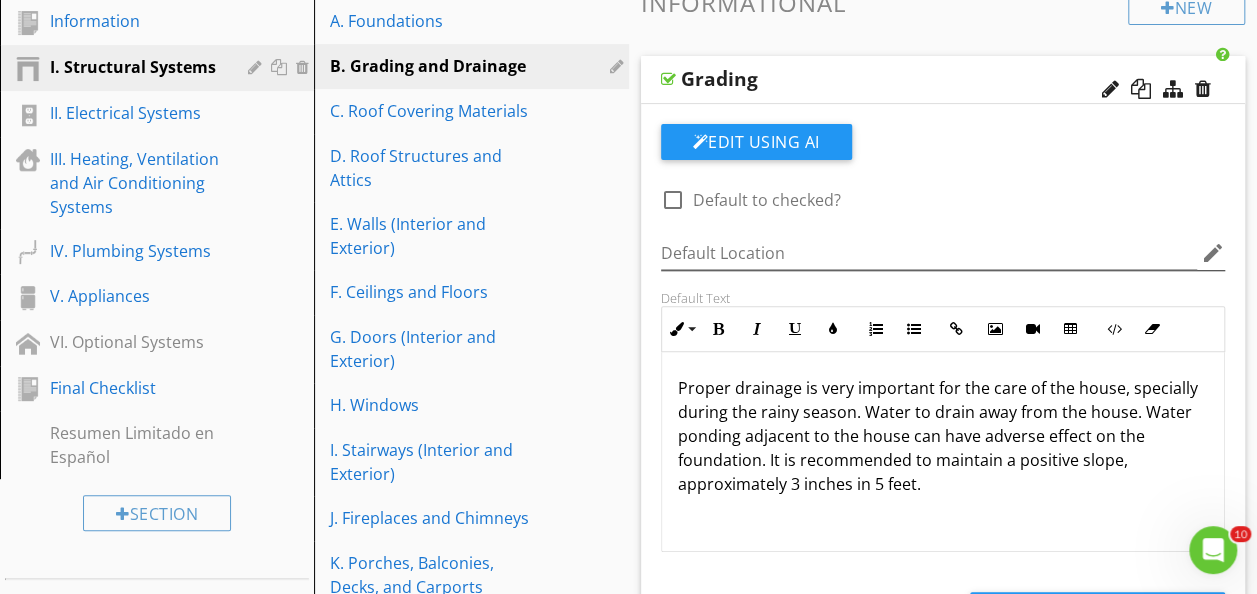 scroll, scrollTop: 302, scrollLeft: 0, axis: vertical 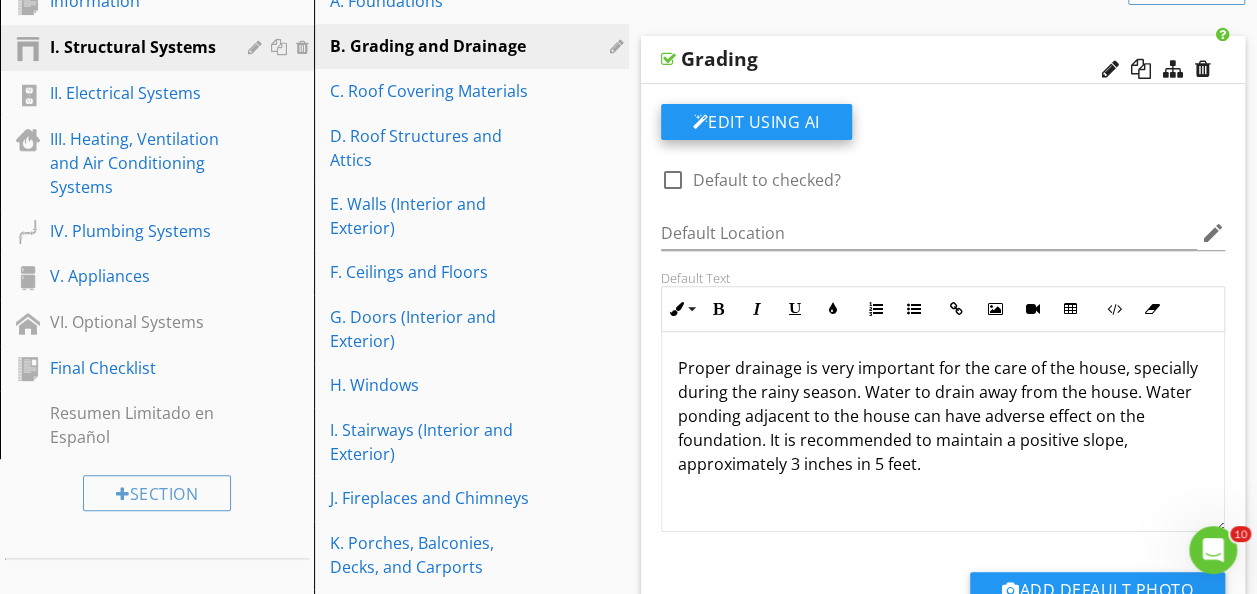 click on "Edit Using AI" at bounding box center (756, 122) 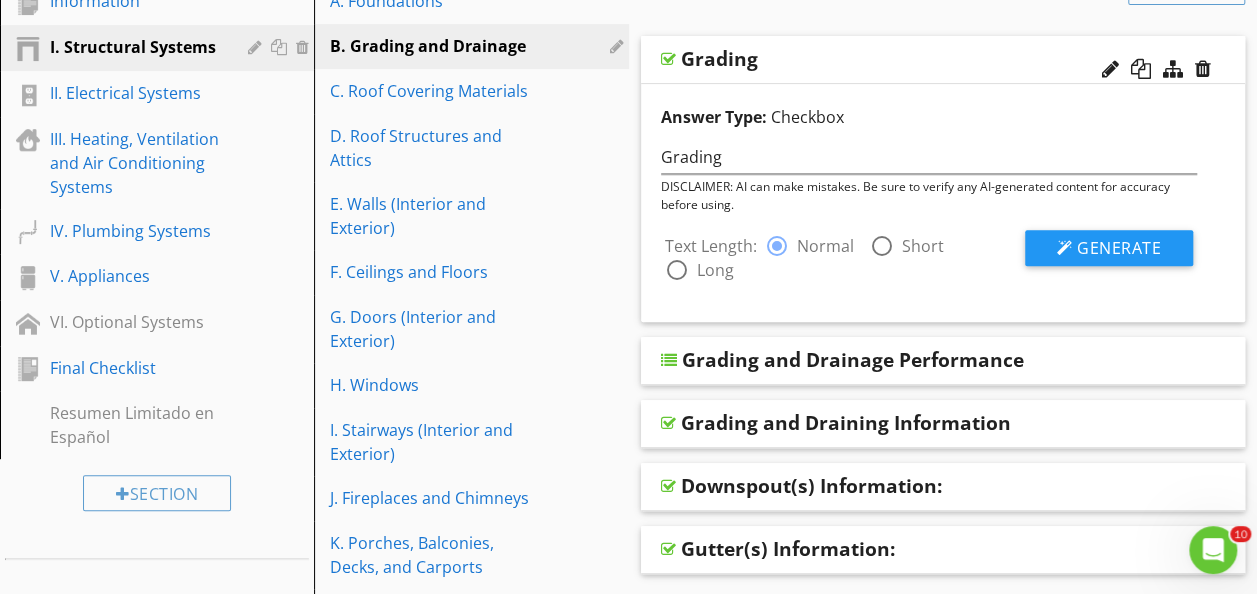 click at bounding box center [677, 270] 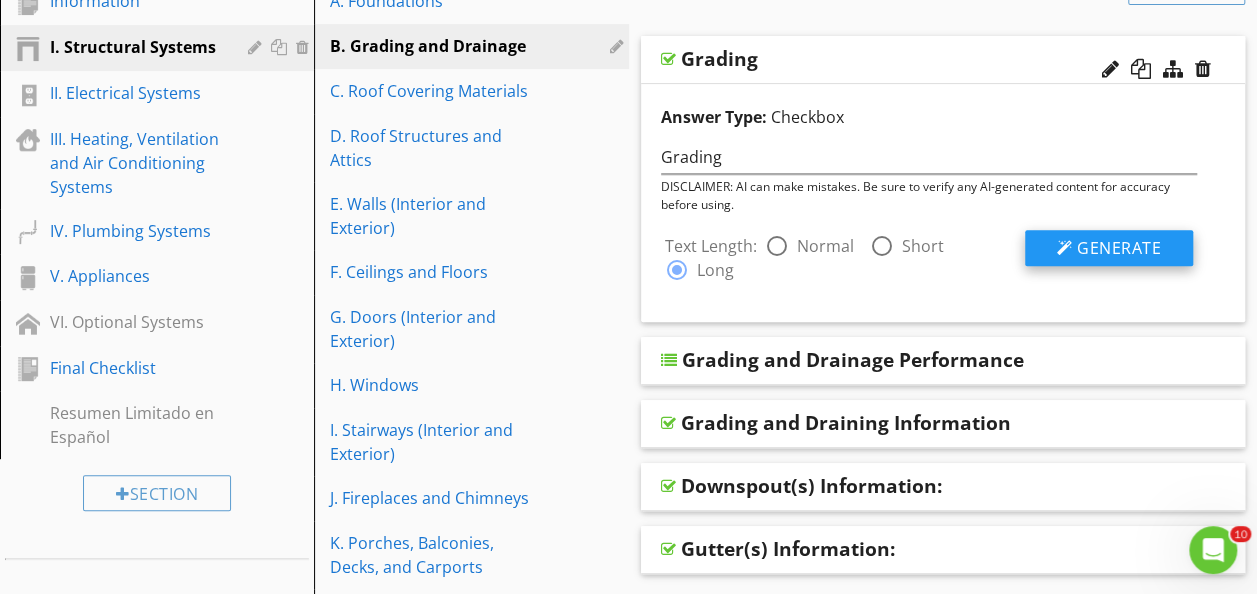 click on "Generate" at bounding box center (1119, 248) 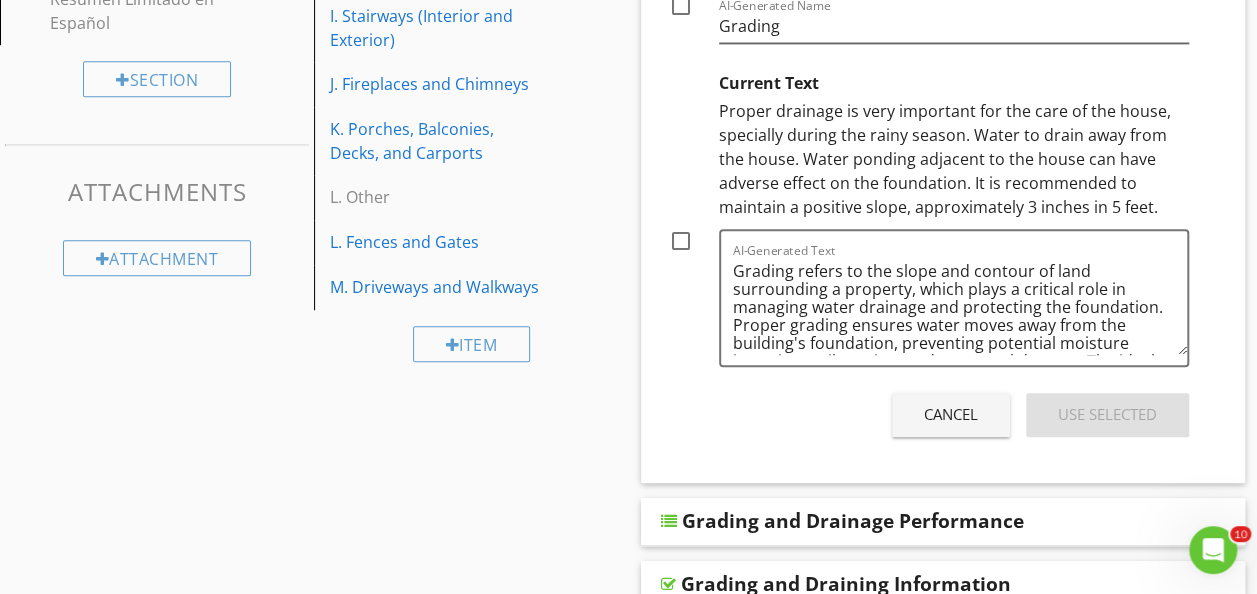 scroll, scrollTop: 714, scrollLeft: 0, axis: vertical 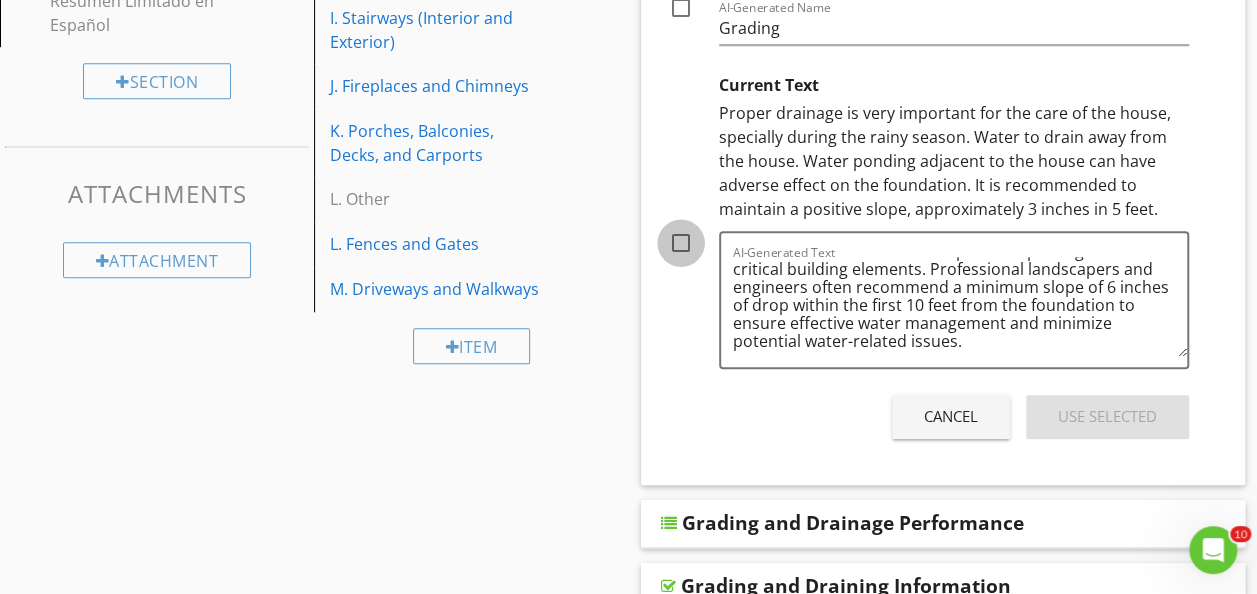 click at bounding box center (681, 243) 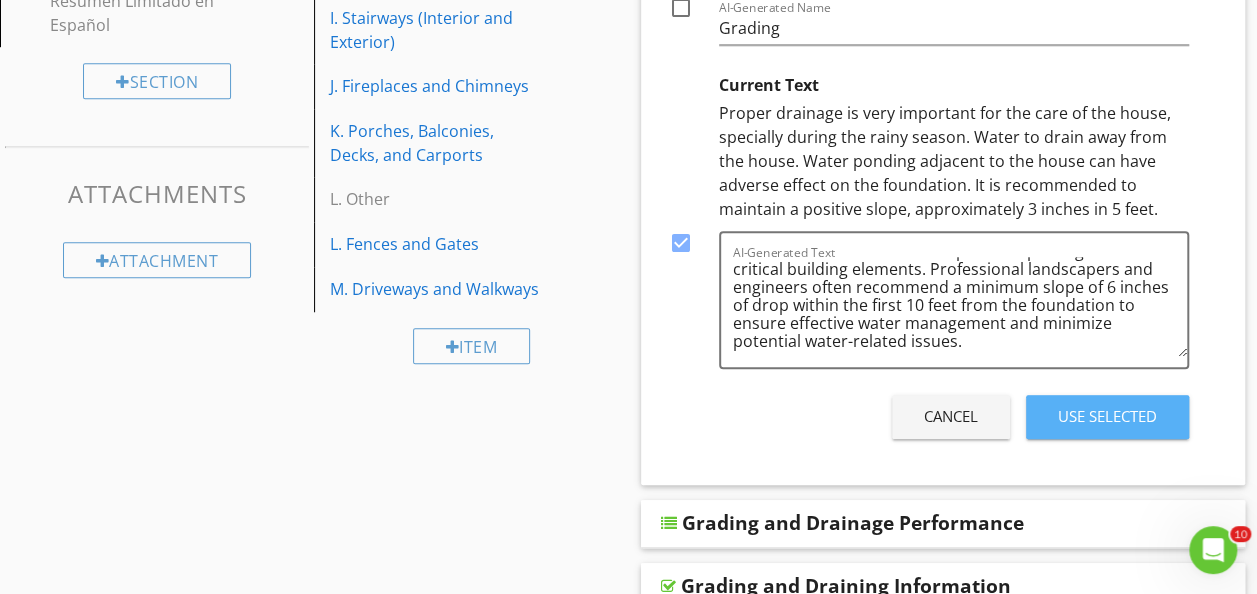 click on "Use Selected" at bounding box center (1107, 416) 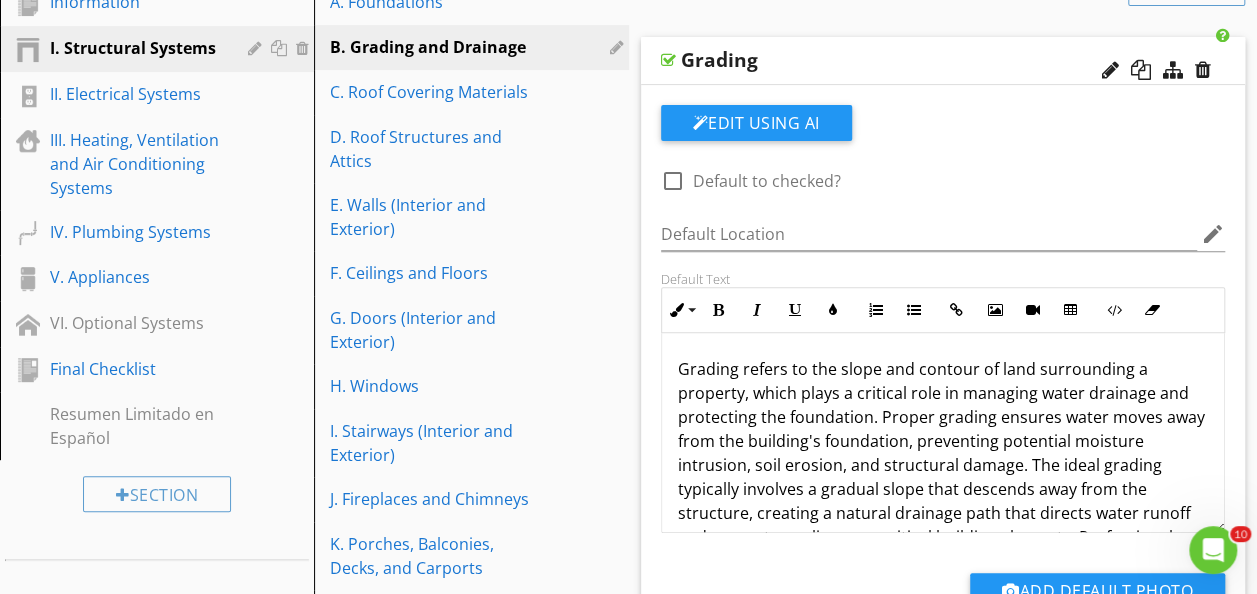 scroll, scrollTop: 276, scrollLeft: 0, axis: vertical 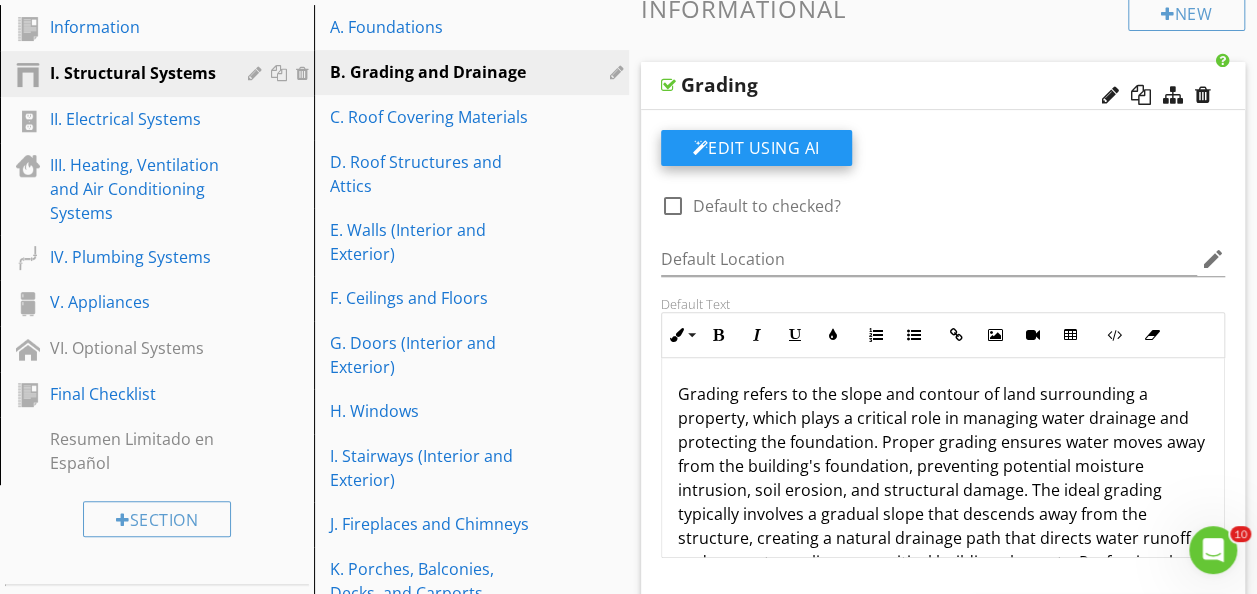 click on "Edit Using AI" at bounding box center [756, 148] 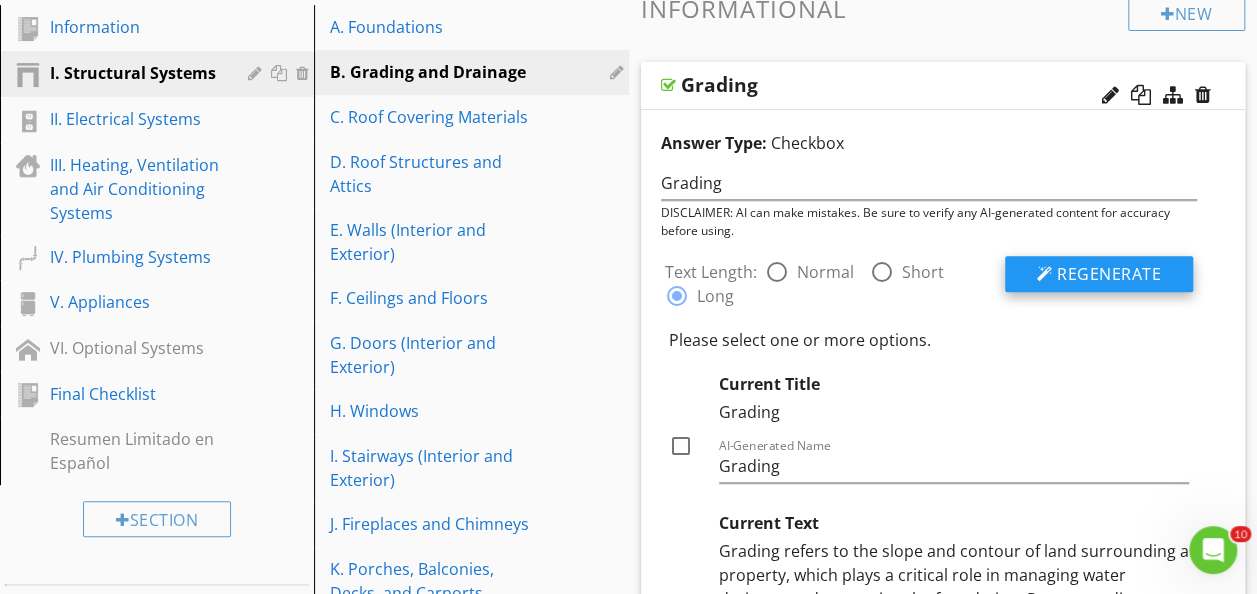 click at bounding box center (1045, 274) 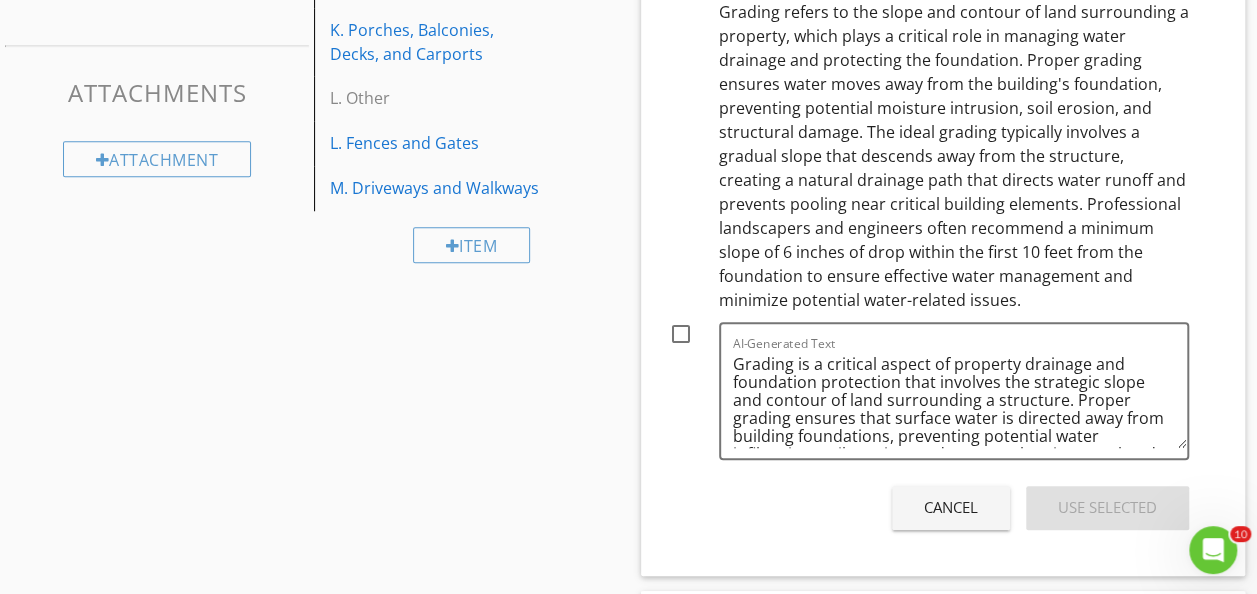 scroll, scrollTop: 814, scrollLeft: 0, axis: vertical 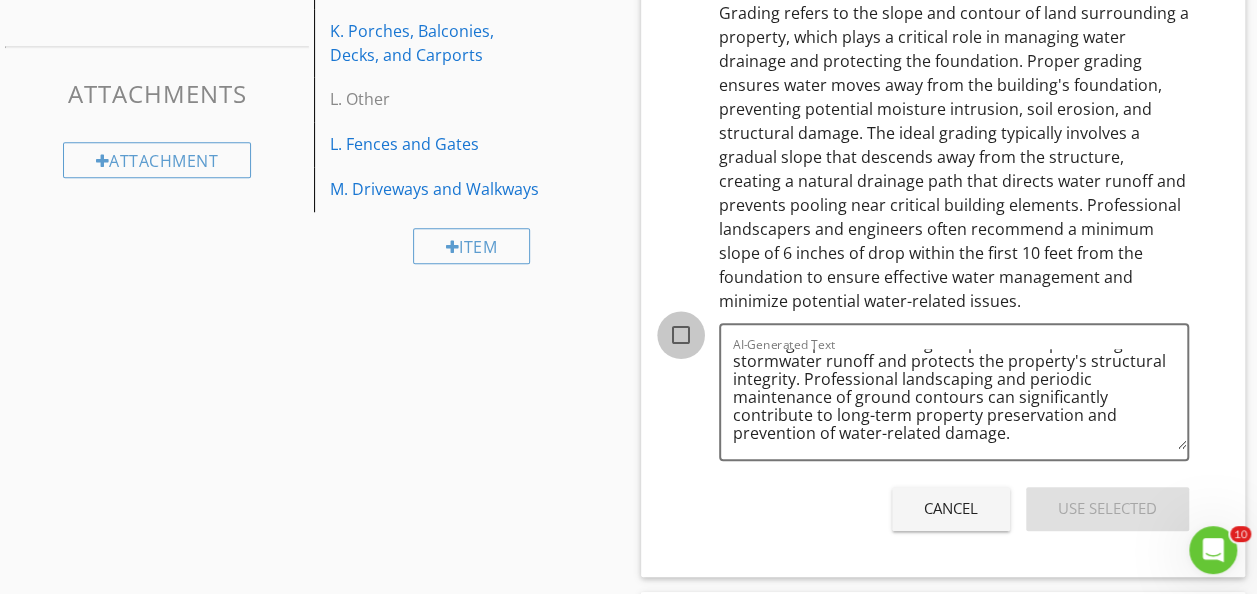click at bounding box center [681, 335] 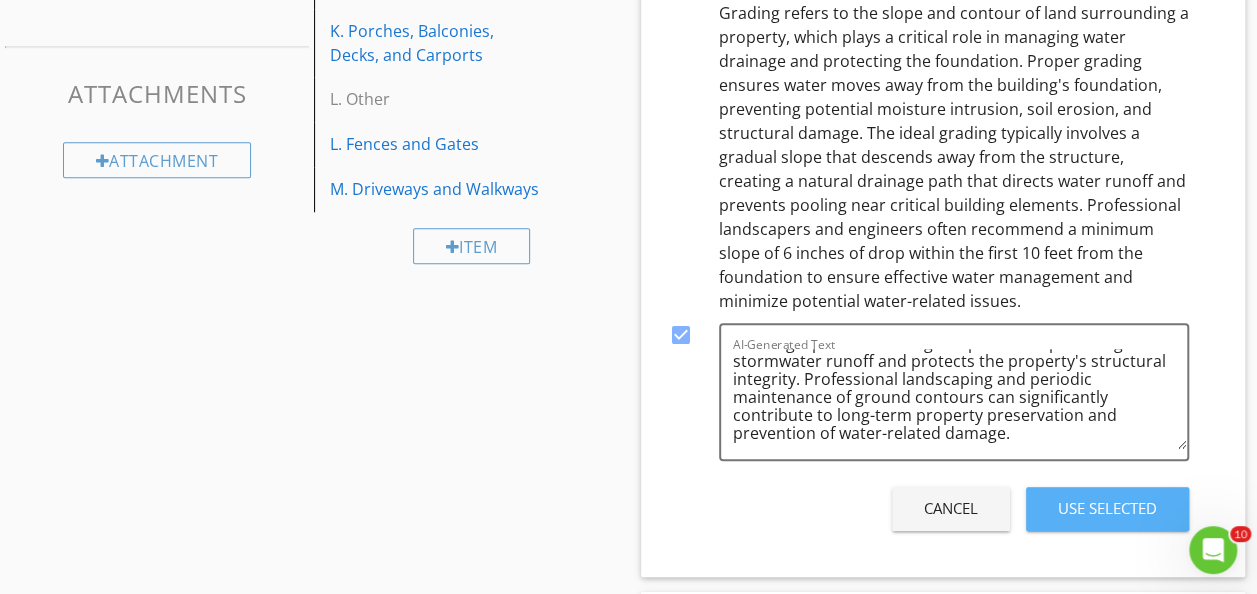 click on "Use Selected" at bounding box center [1107, 508] 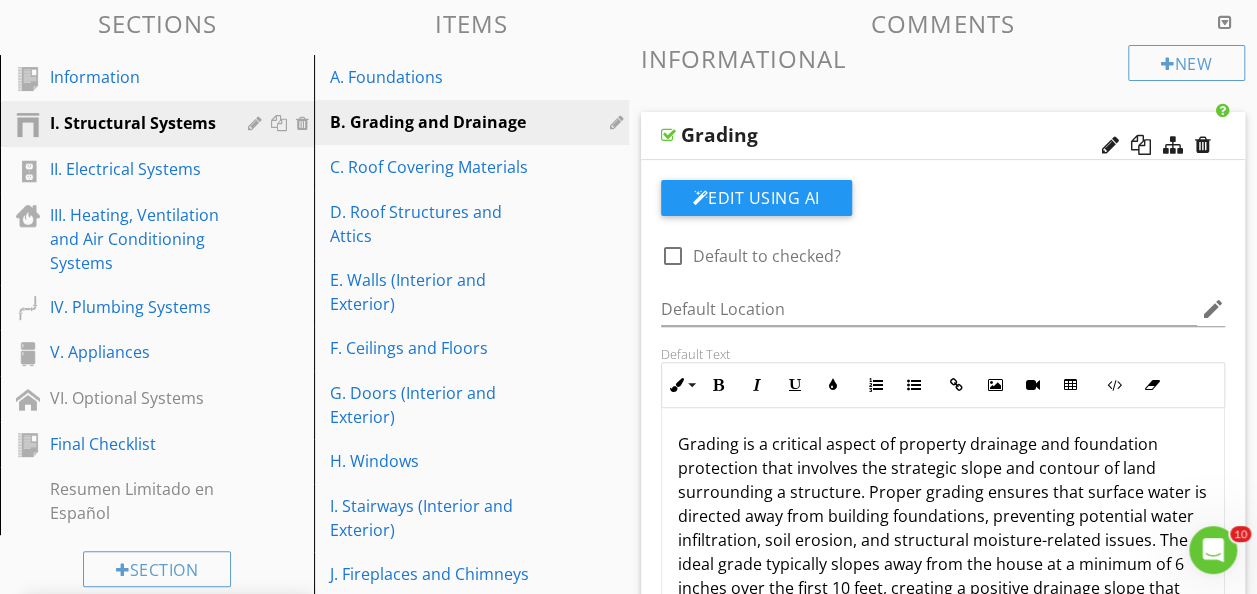 scroll, scrollTop: 225, scrollLeft: 0, axis: vertical 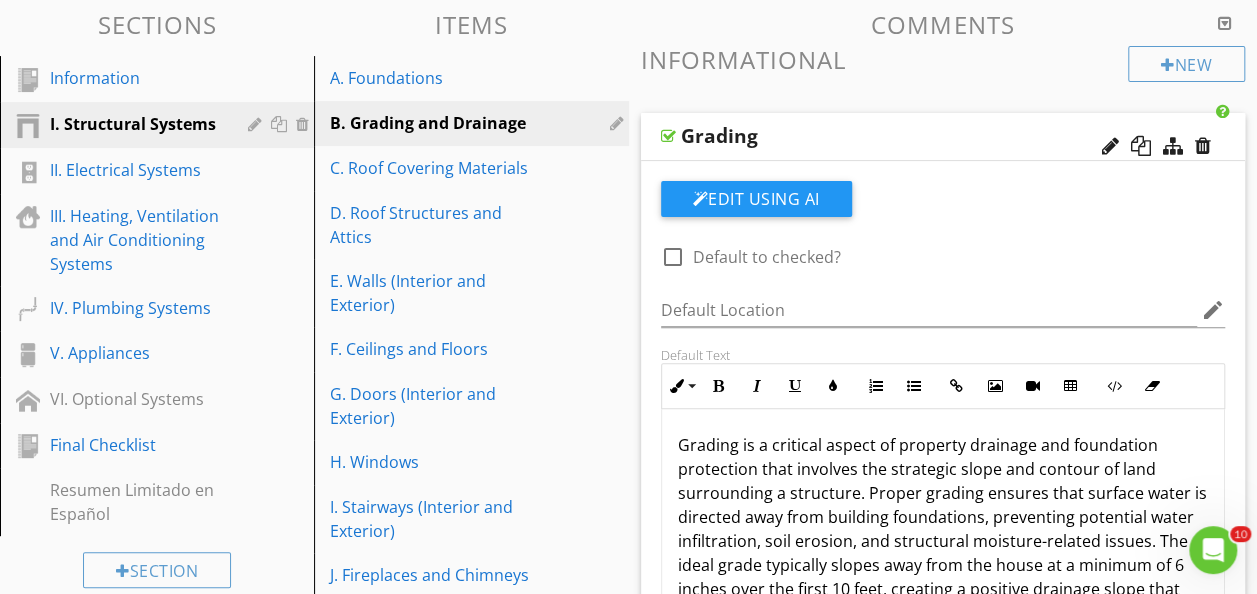 click on "Grading" at bounding box center (943, 137) 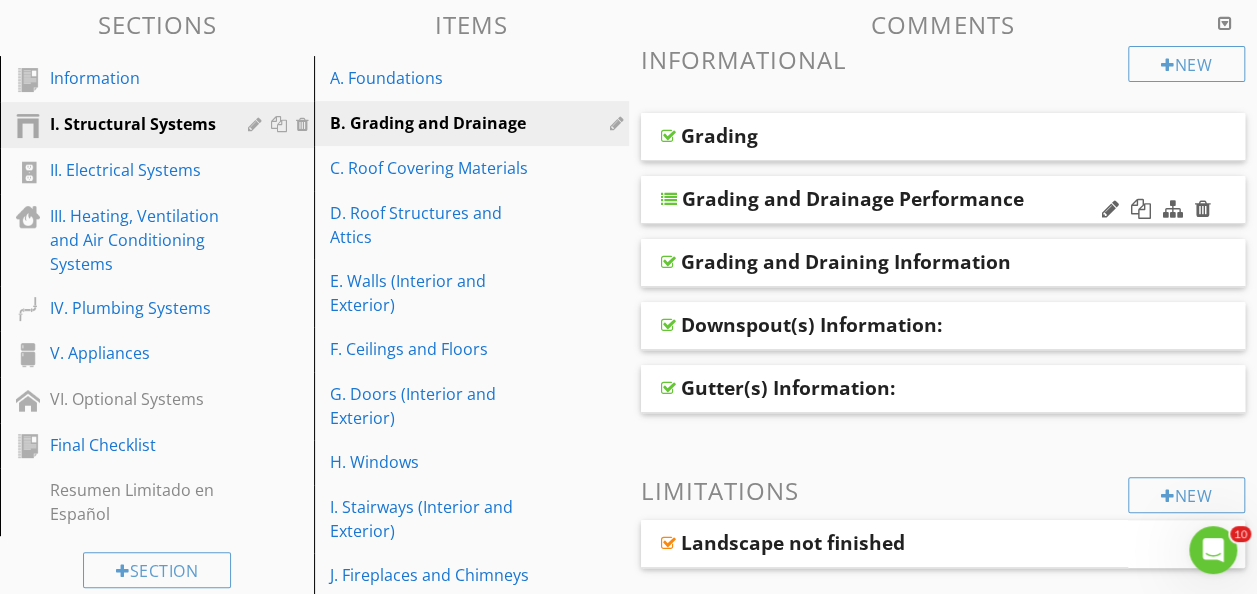 click on "Grading and Drainage Performance" at bounding box center (943, 200) 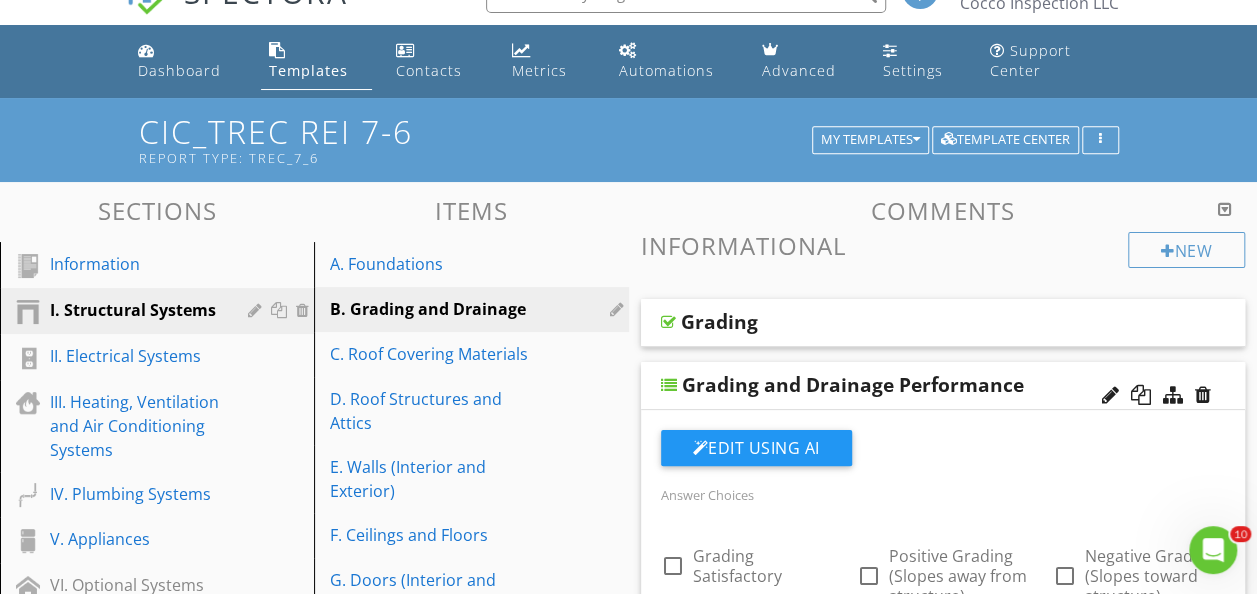 scroll, scrollTop: 30, scrollLeft: 0, axis: vertical 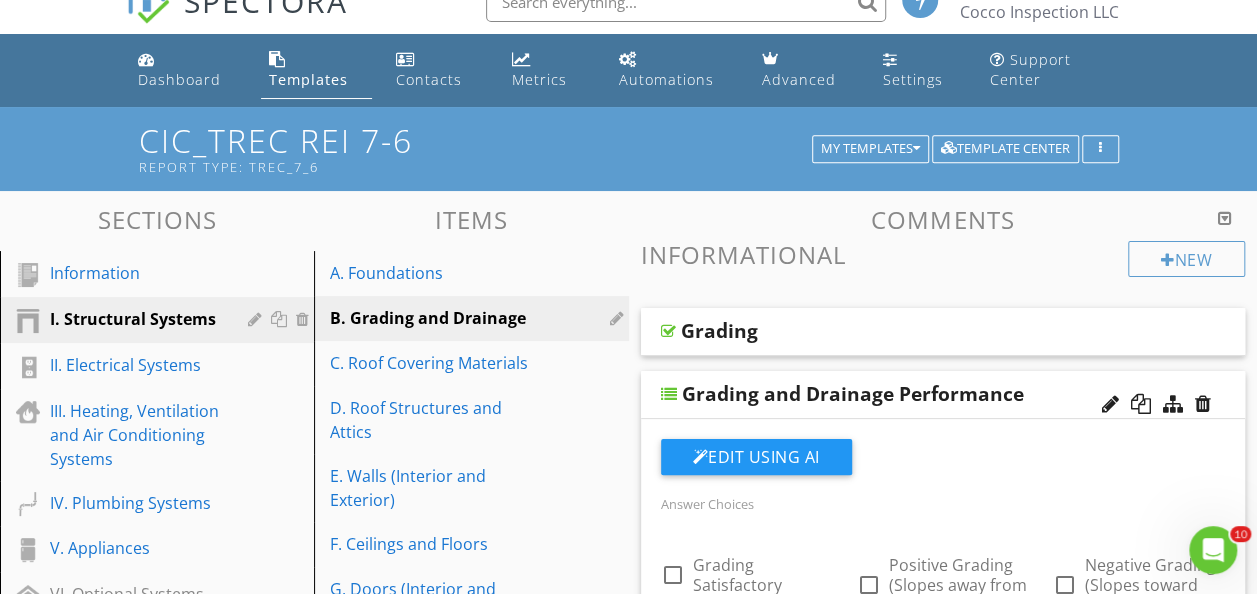 click on "Grading and Drainage Performance" at bounding box center (943, 395) 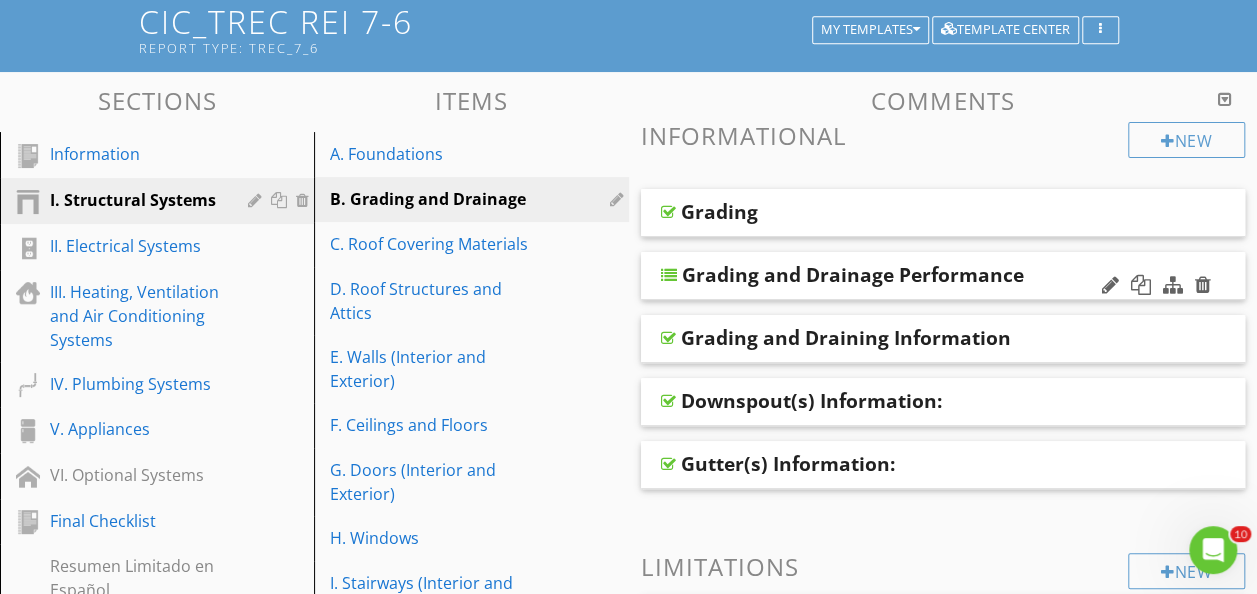 scroll, scrollTop: 154, scrollLeft: 0, axis: vertical 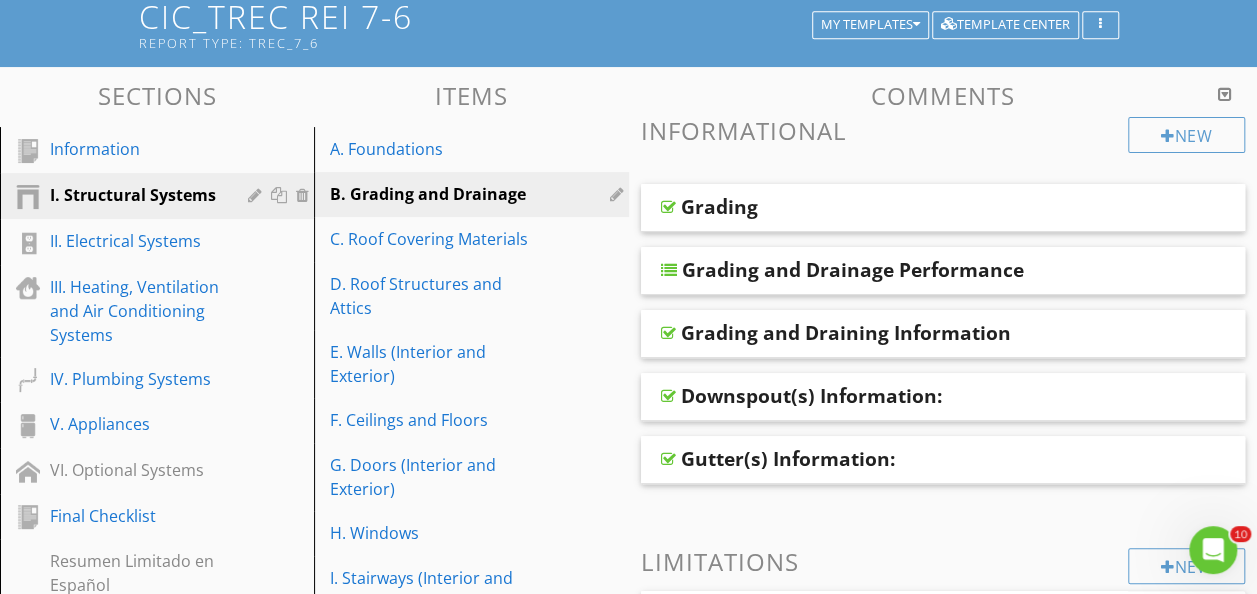 click on "Grading and Draining Information" at bounding box center (943, 334) 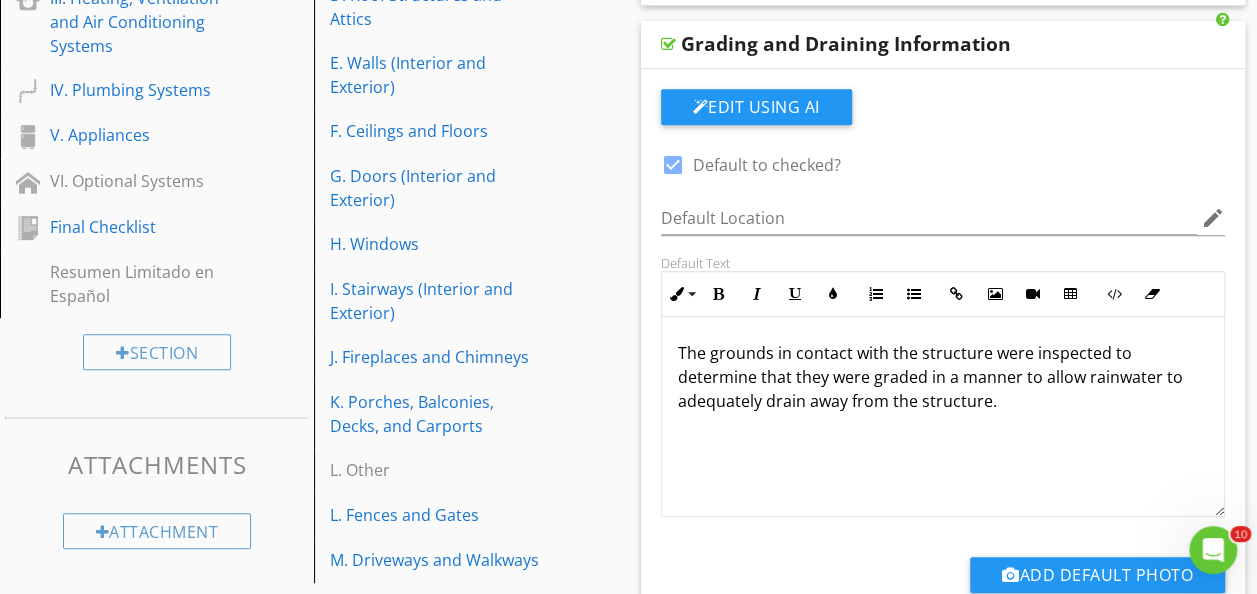 scroll, scrollTop: 440, scrollLeft: 0, axis: vertical 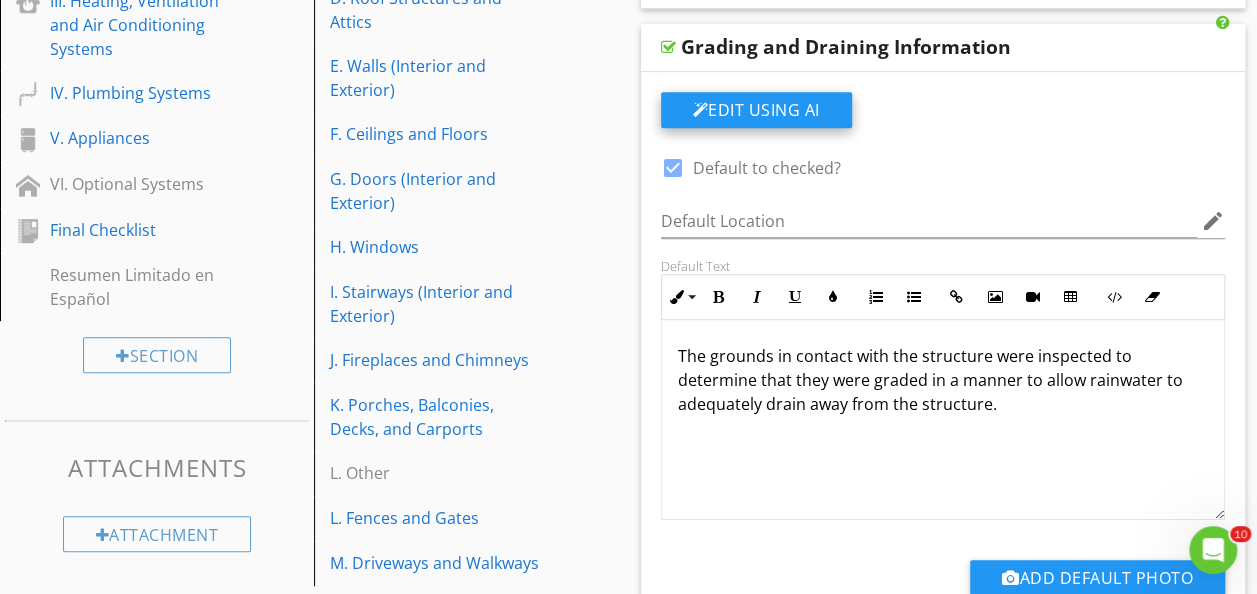 click on "Edit Using AI" at bounding box center [756, 110] 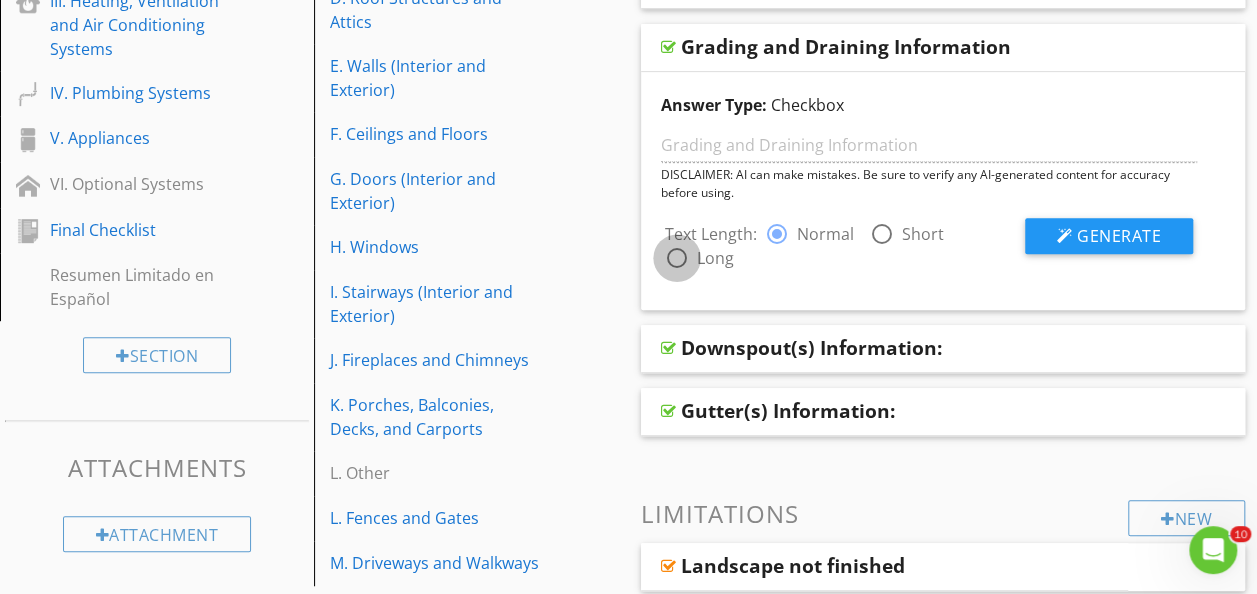 click at bounding box center (677, 258) 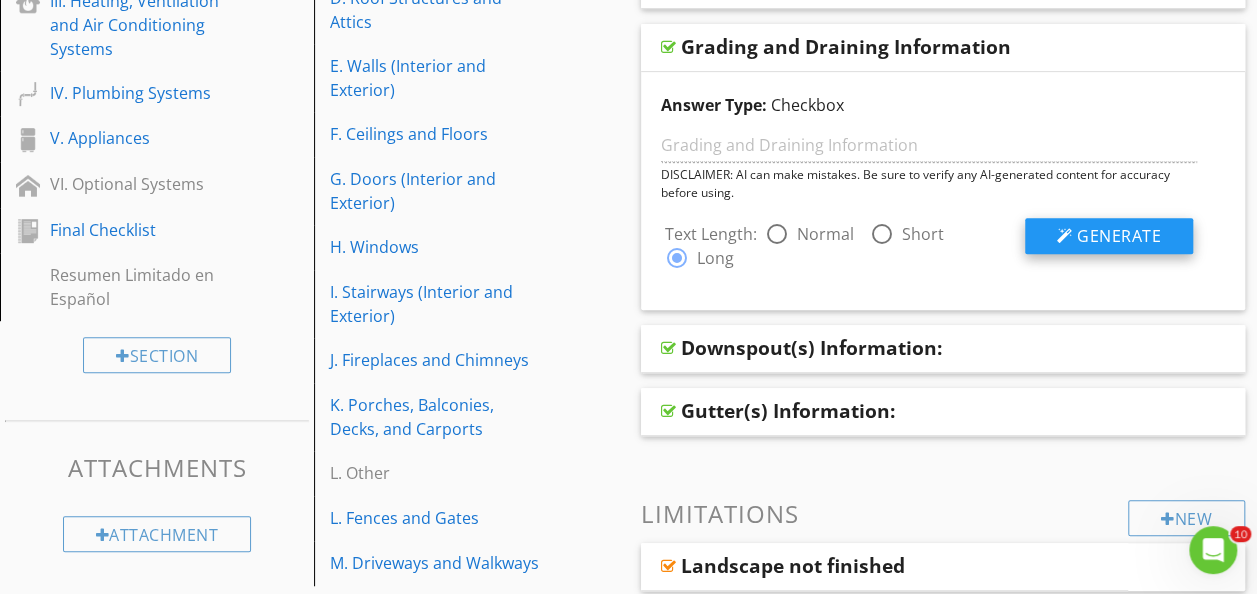 click on "Generate" at bounding box center (1119, 236) 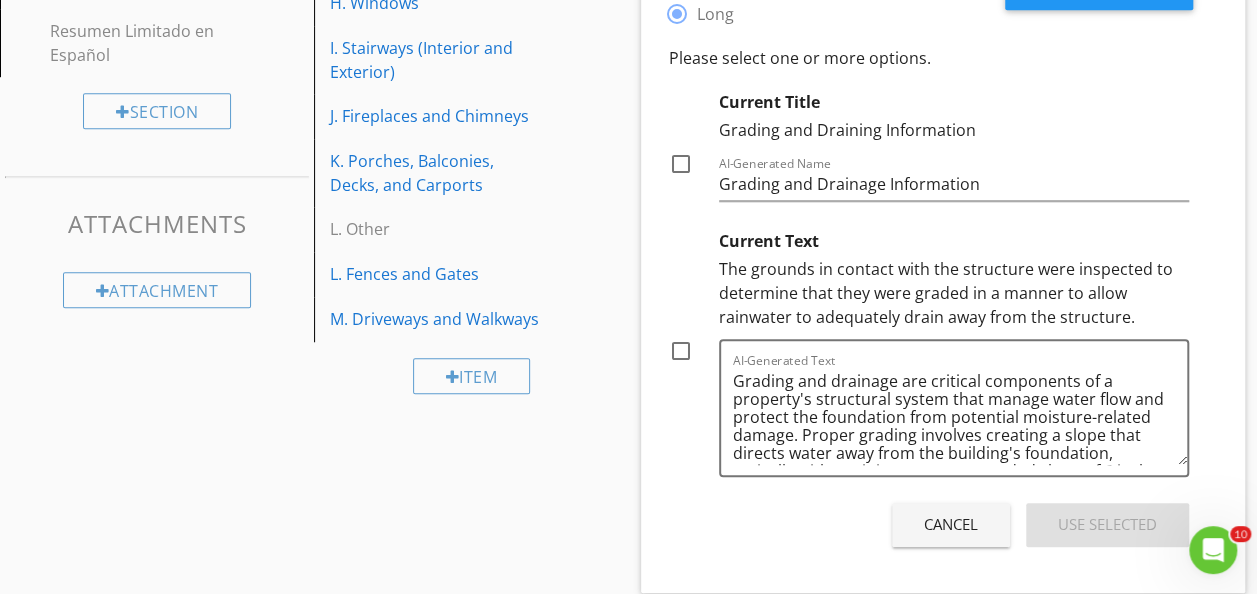 scroll, scrollTop: 685, scrollLeft: 0, axis: vertical 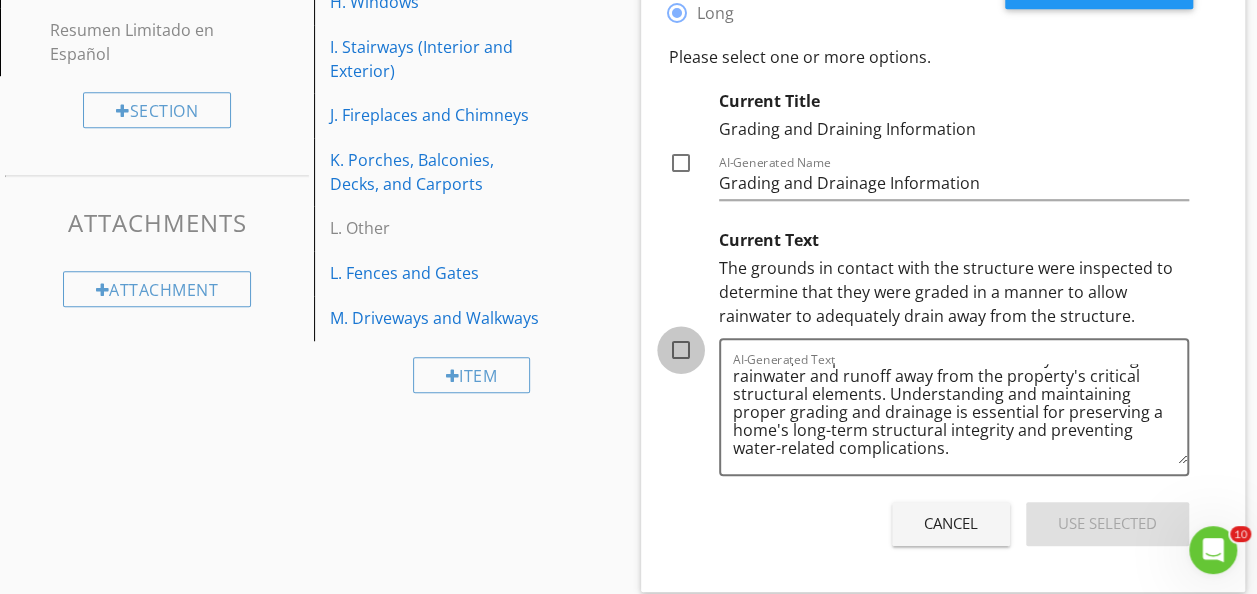 click at bounding box center (681, 350) 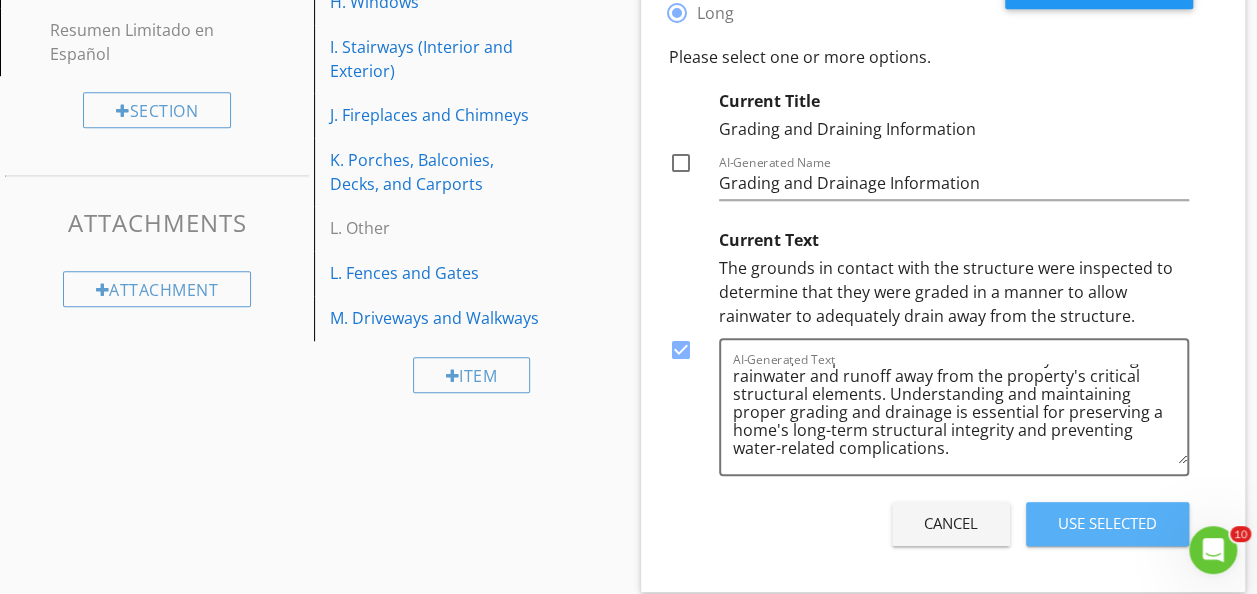 click on "Use Selected" at bounding box center [1107, 524] 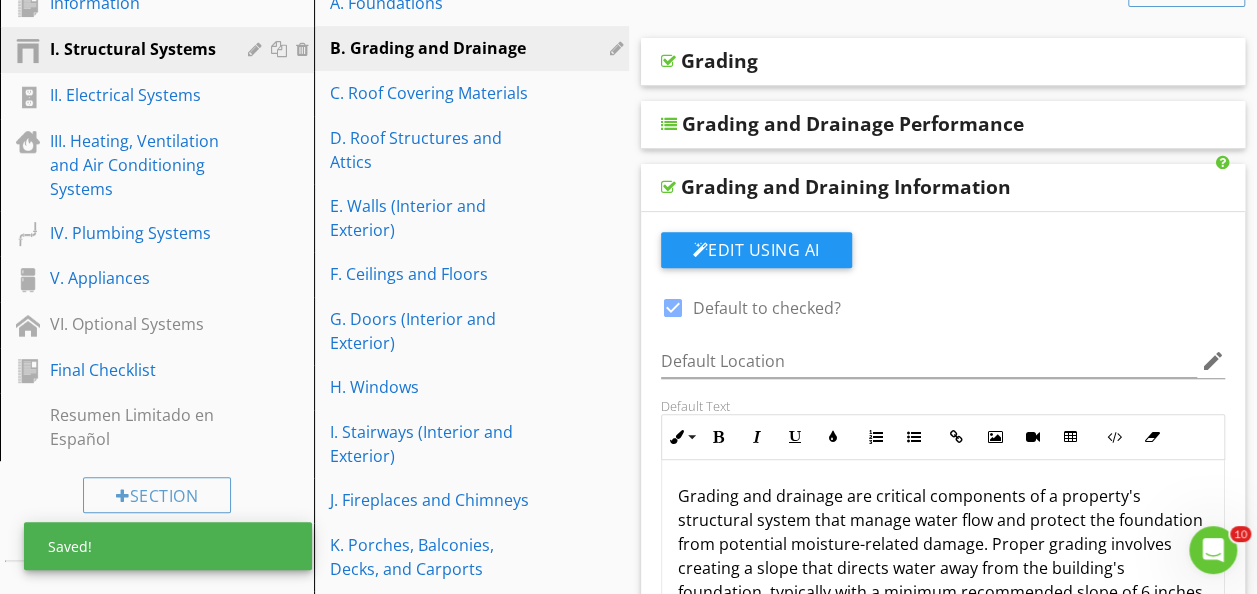 scroll, scrollTop: 299, scrollLeft: 0, axis: vertical 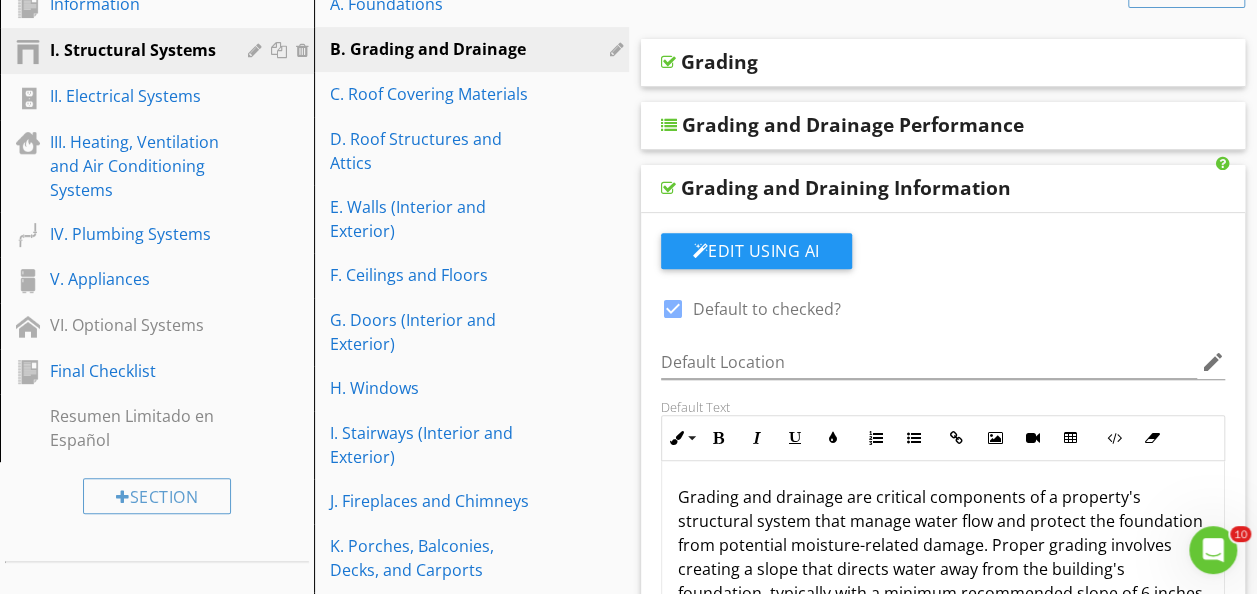 click on "Grading and Draining Information" at bounding box center [943, 189] 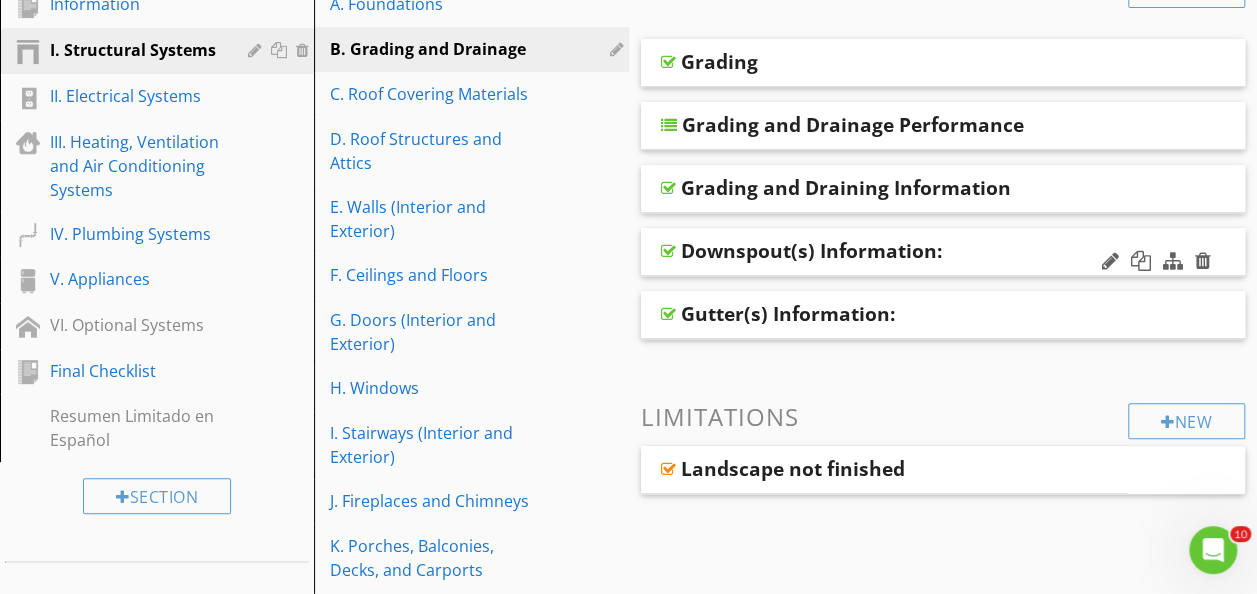 click on "Downspout(s) Information:" at bounding box center [943, 252] 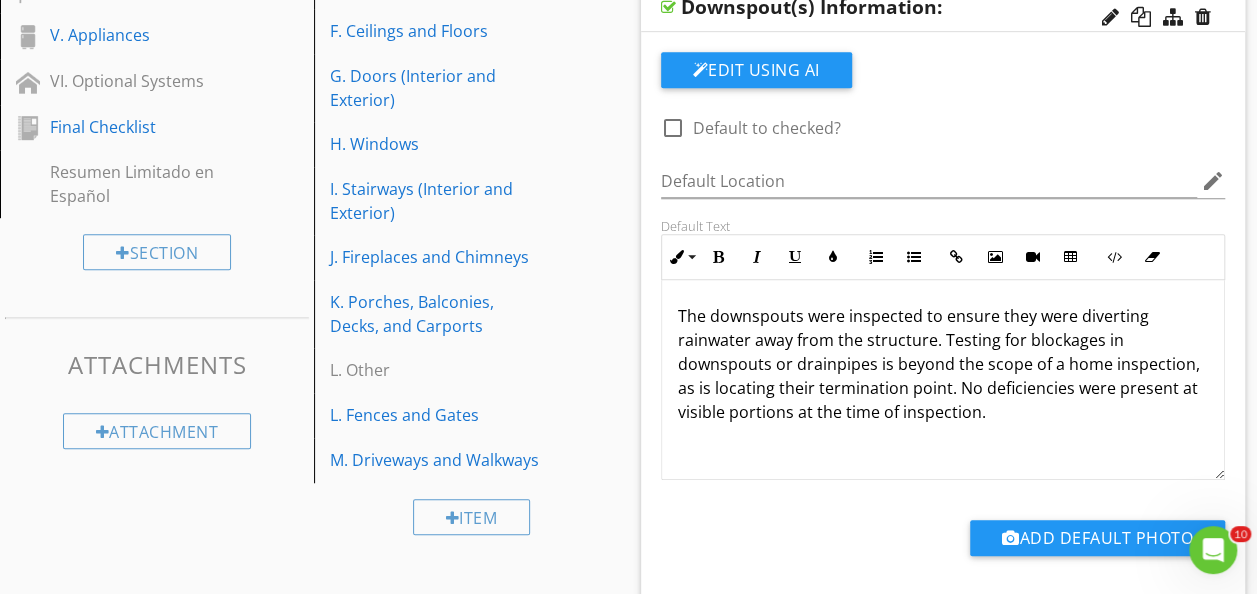 scroll, scrollTop: 542, scrollLeft: 0, axis: vertical 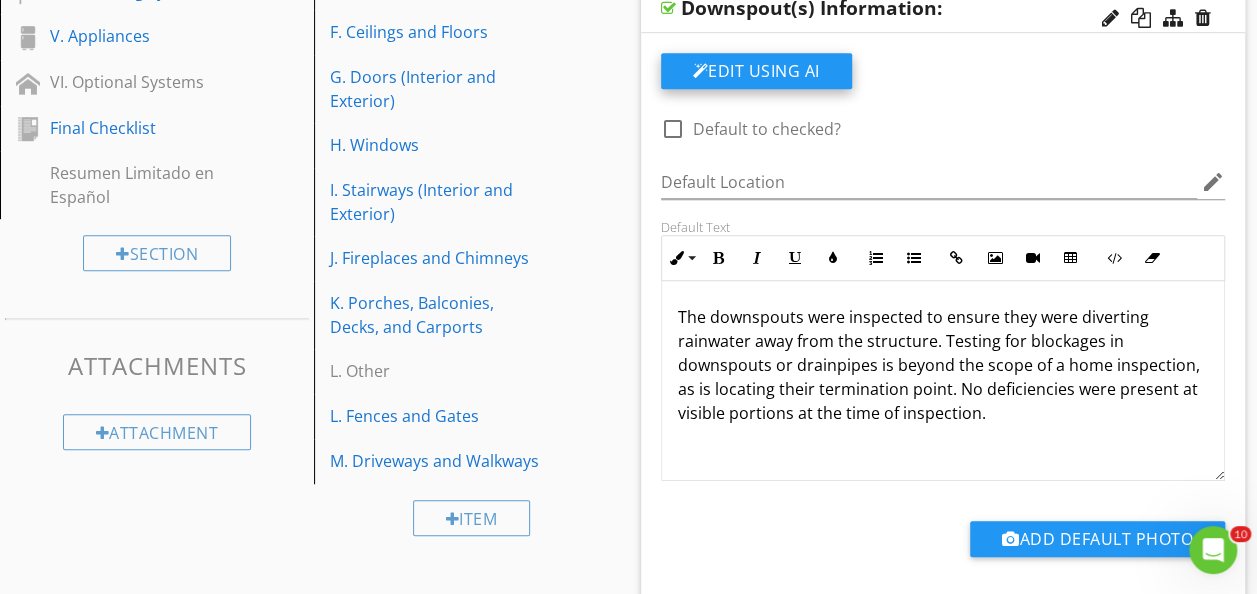 click on "Edit Using AI" at bounding box center [756, 71] 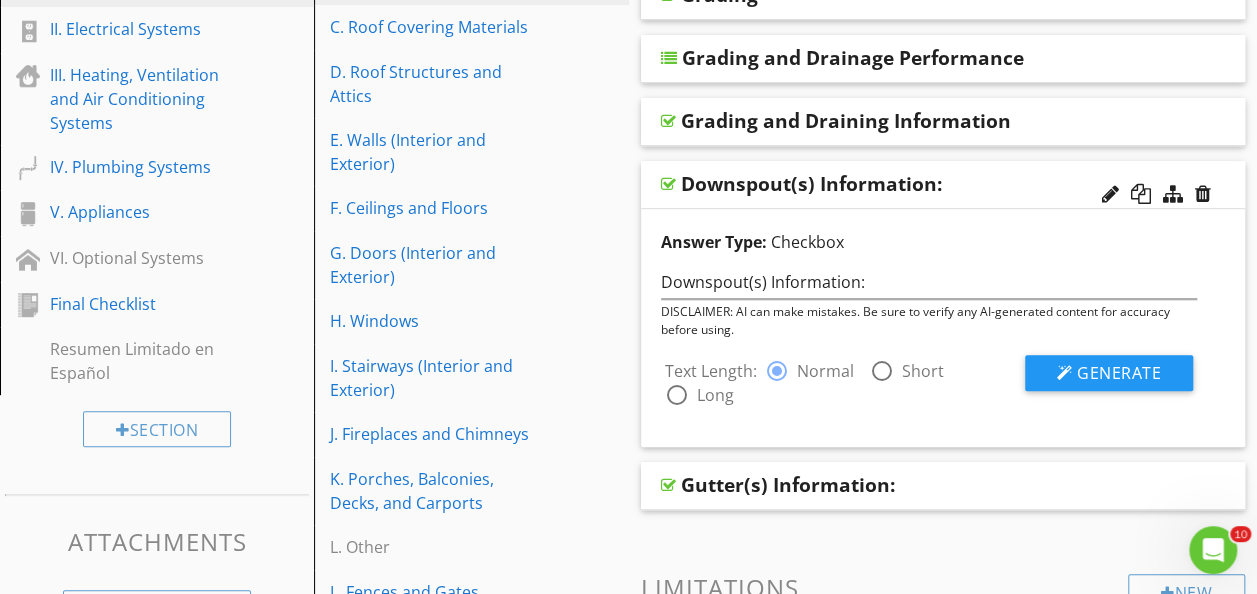 scroll, scrollTop: 365, scrollLeft: 0, axis: vertical 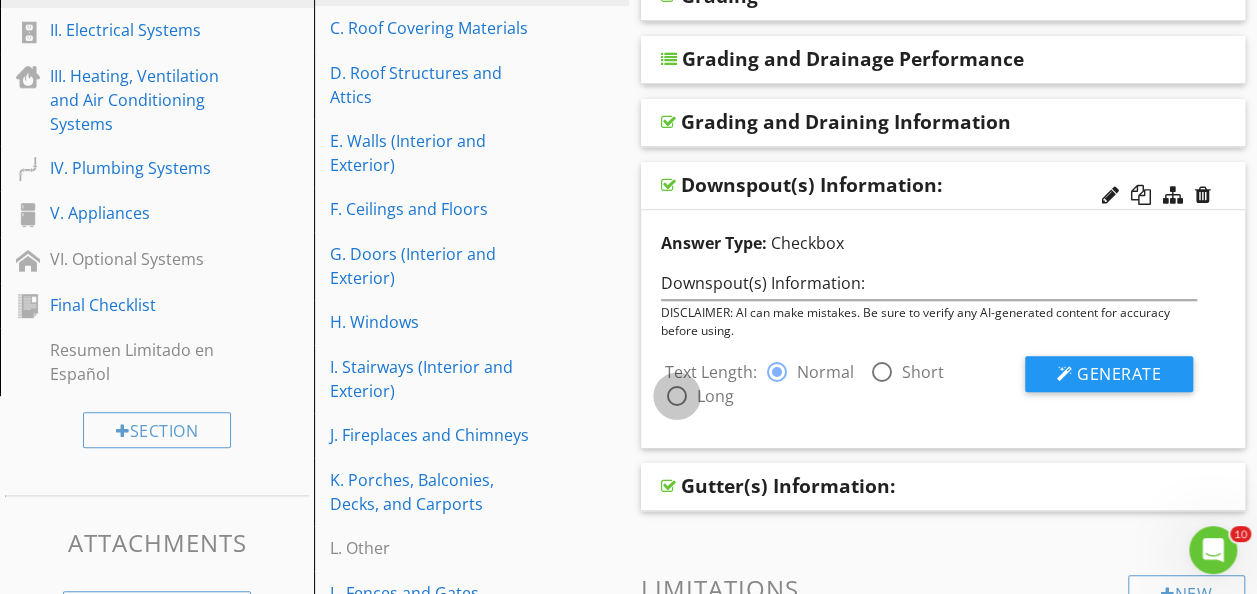 click at bounding box center [677, 396] 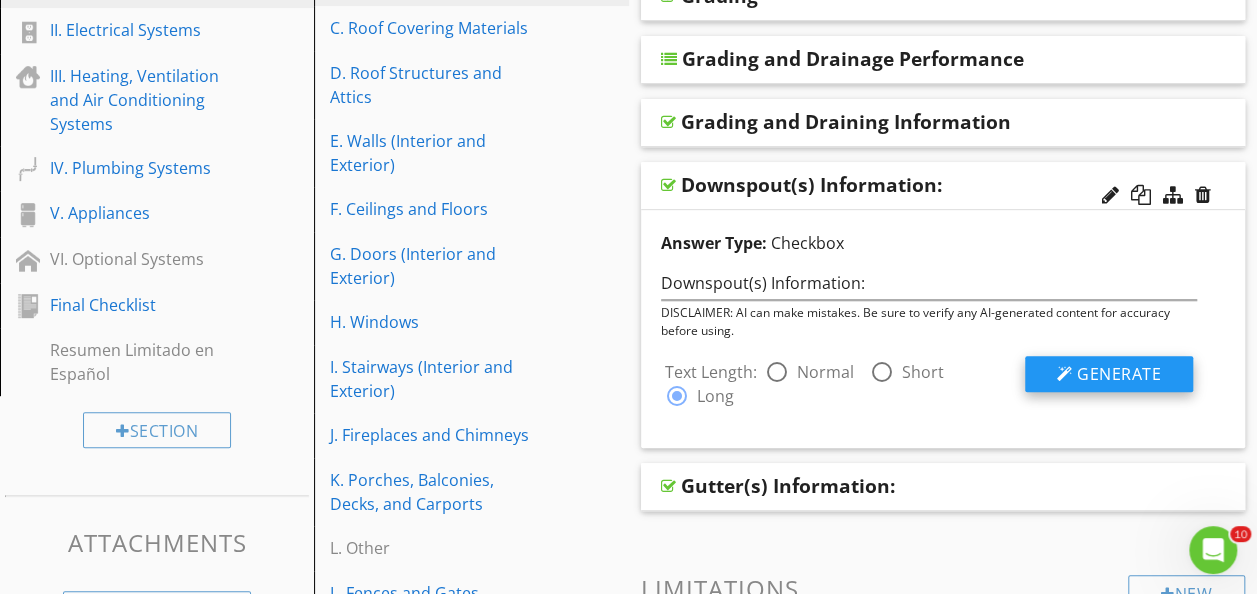 click on "Generate" at bounding box center [1119, 374] 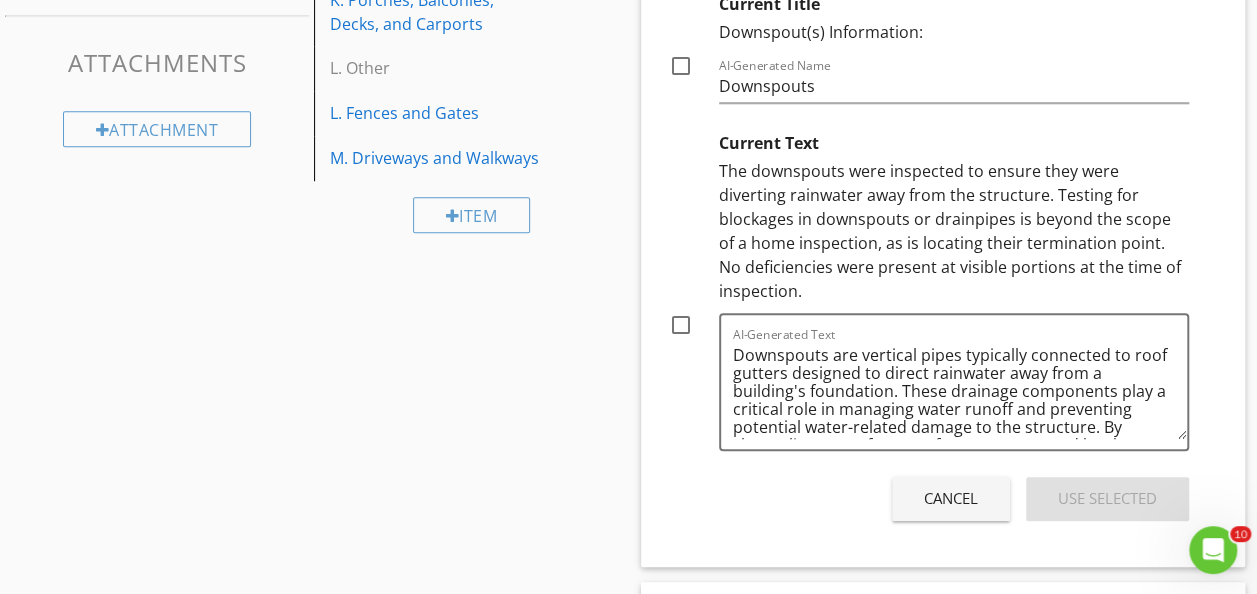 scroll, scrollTop: 844, scrollLeft: 0, axis: vertical 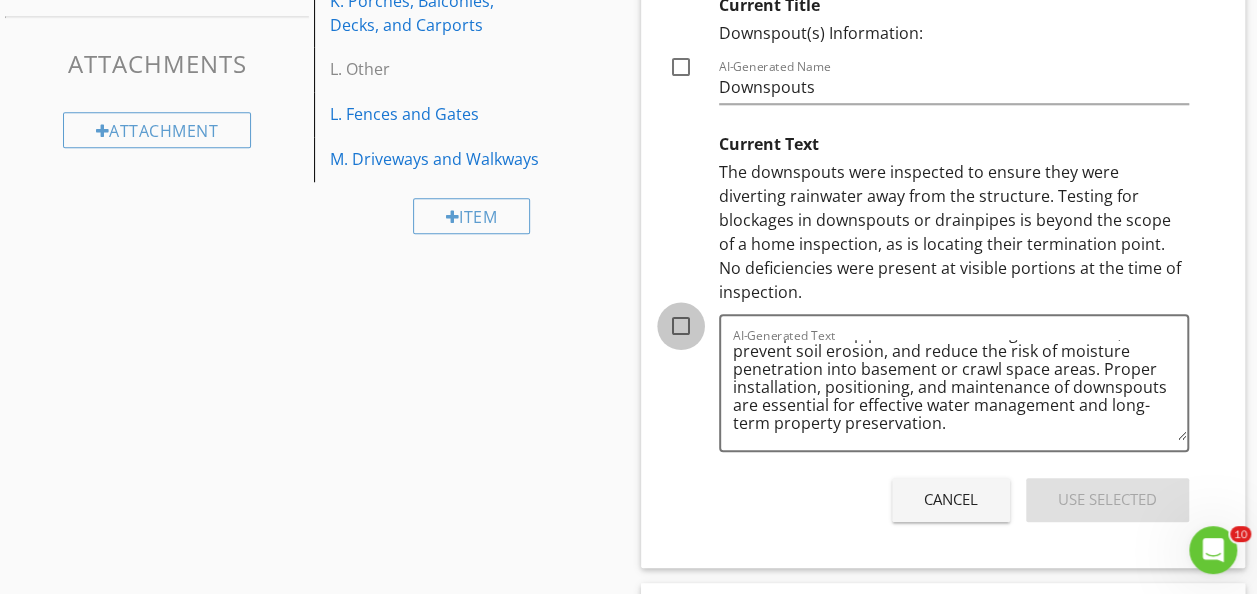 click at bounding box center (681, 326) 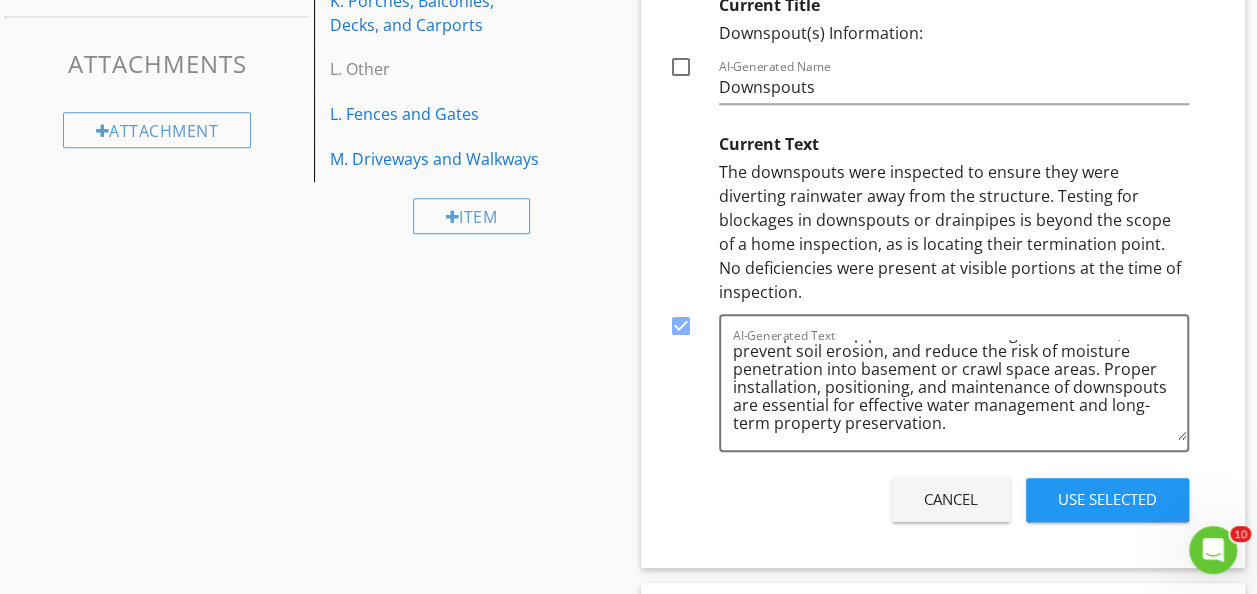click on "Use Selected" at bounding box center [1107, 500] 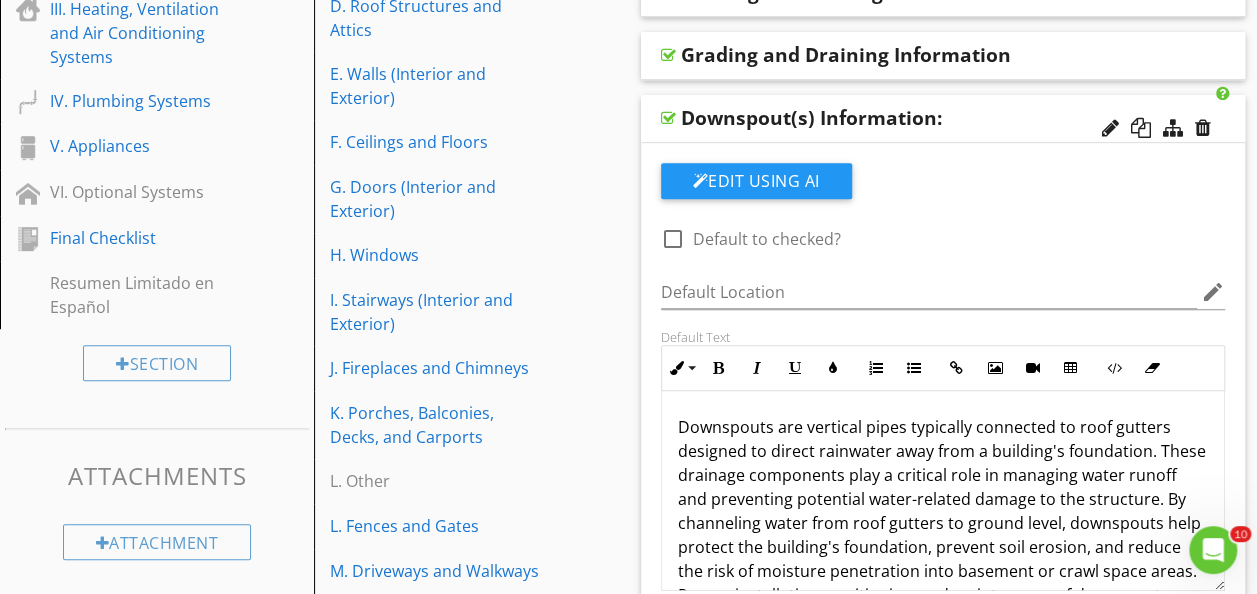 scroll, scrollTop: 416, scrollLeft: 0, axis: vertical 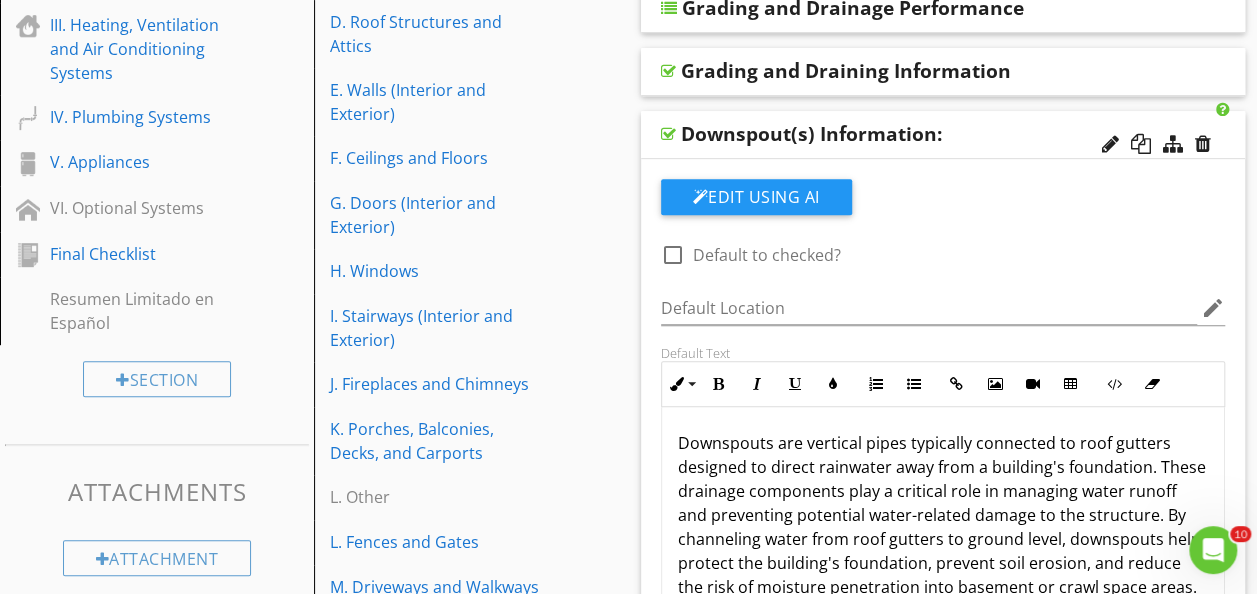 click on "Downspout(s) Information:" at bounding box center [943, 135] 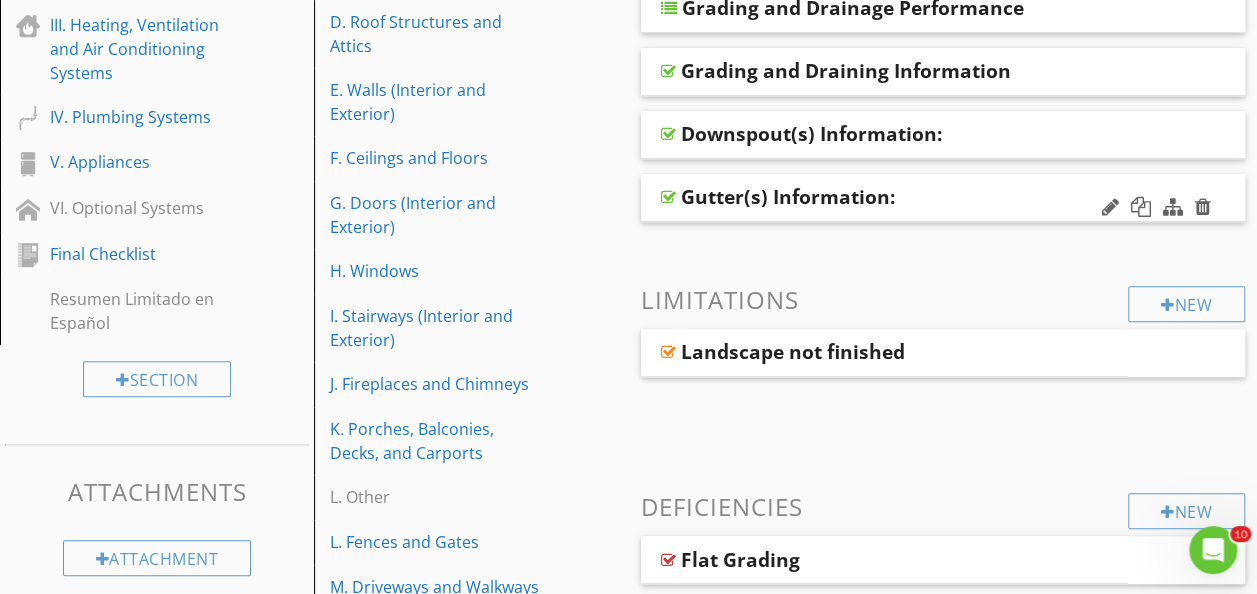 click on "Gutter(s) Information:" at bounding box center [943, 198] 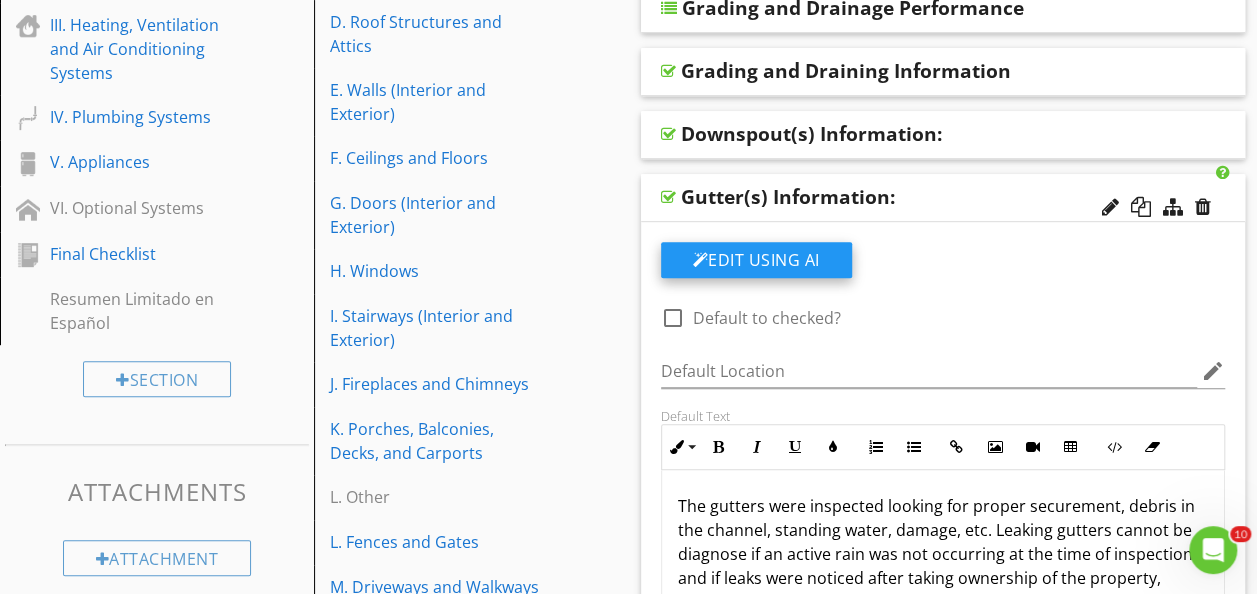 click on "Edit Using AI" at bounding box center (756, 260) 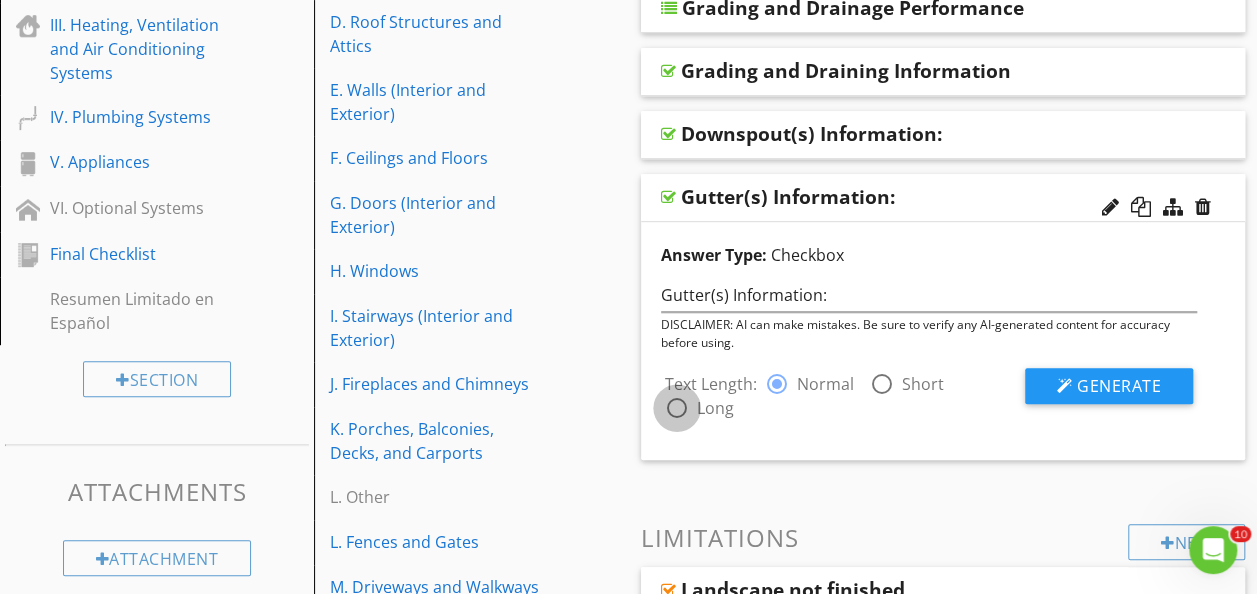 click at bounding box center [677, 408] 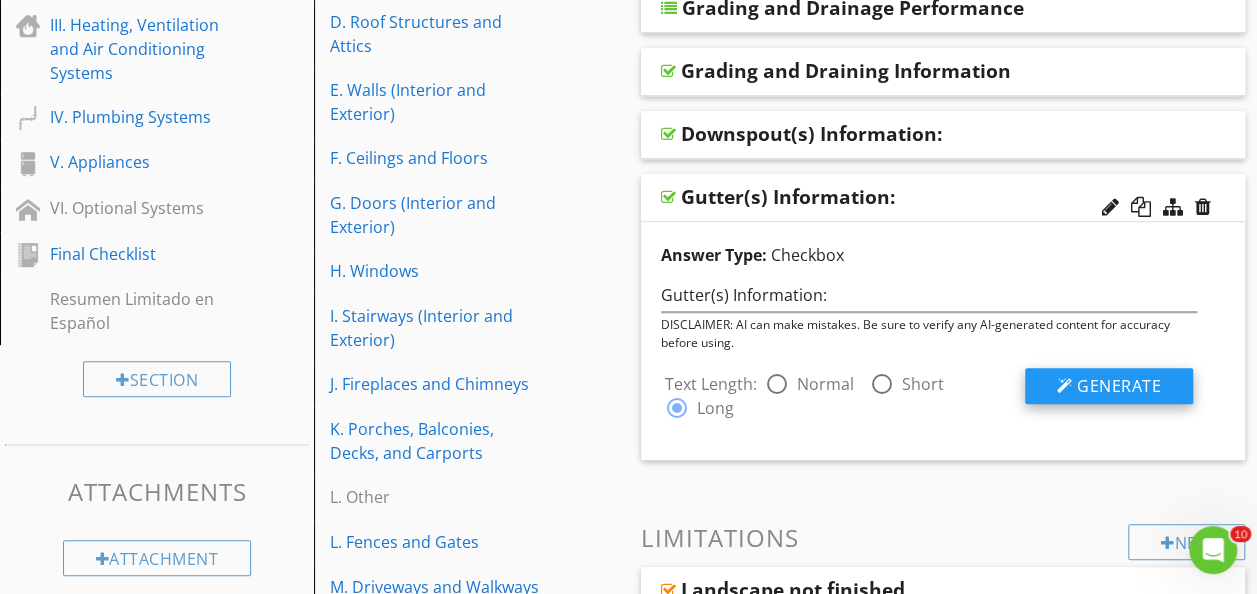 click on "Generate" at bounding box center [1119, 386] 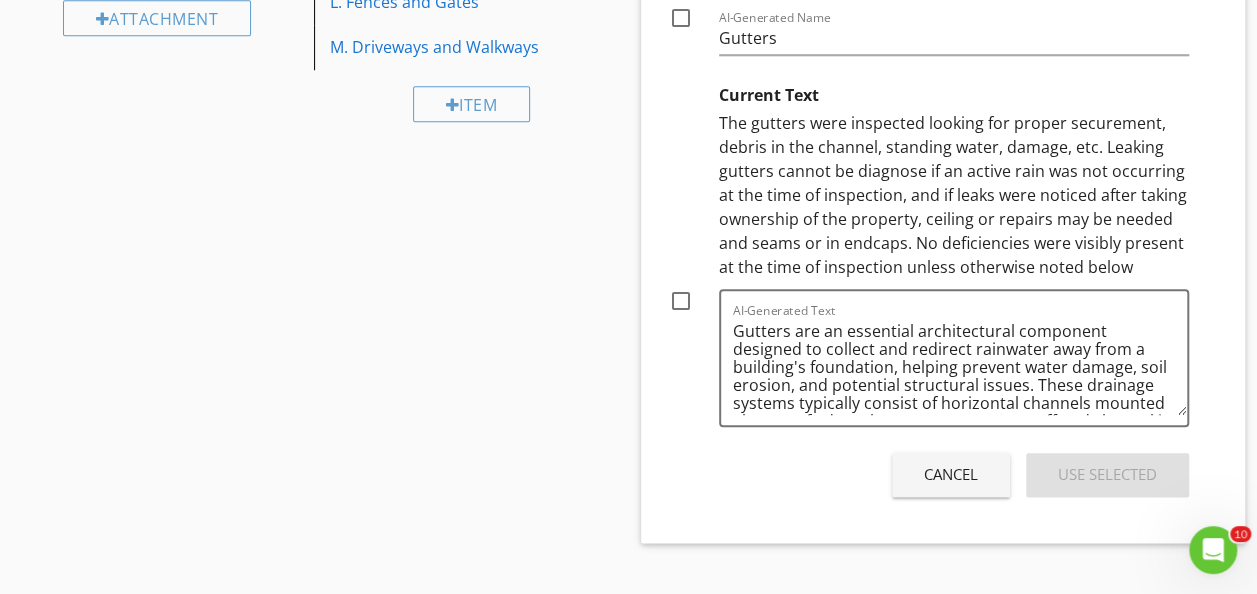 scroll, scrollTop: 988, scrollLeft: 0, axis: vertical 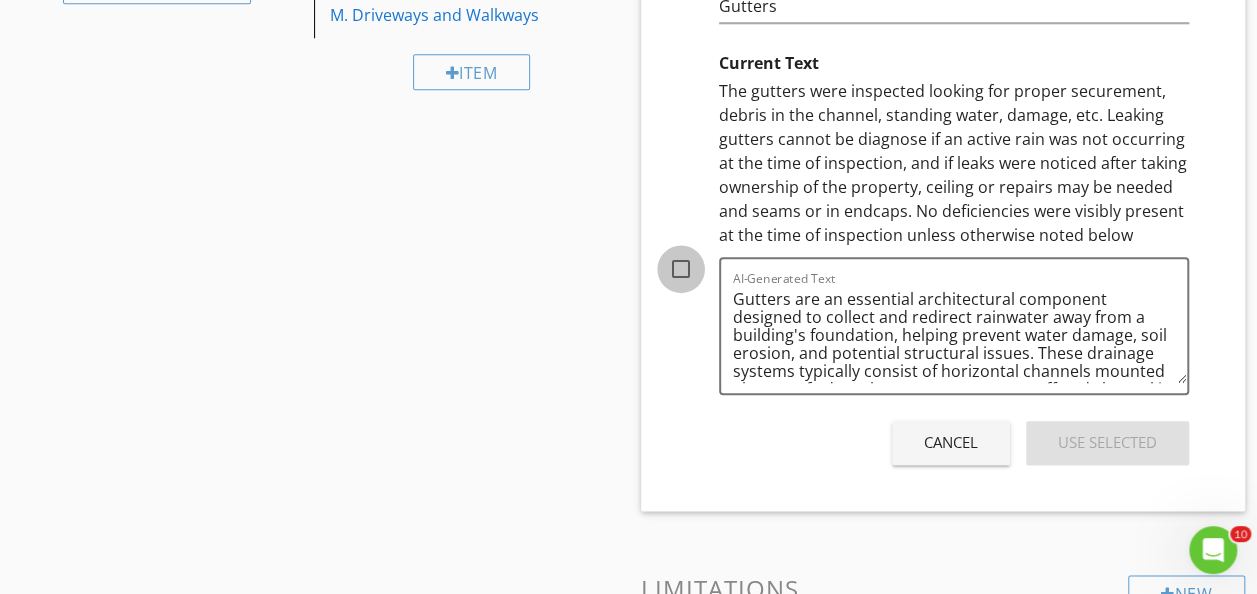 click at bounding box center [681, 269] 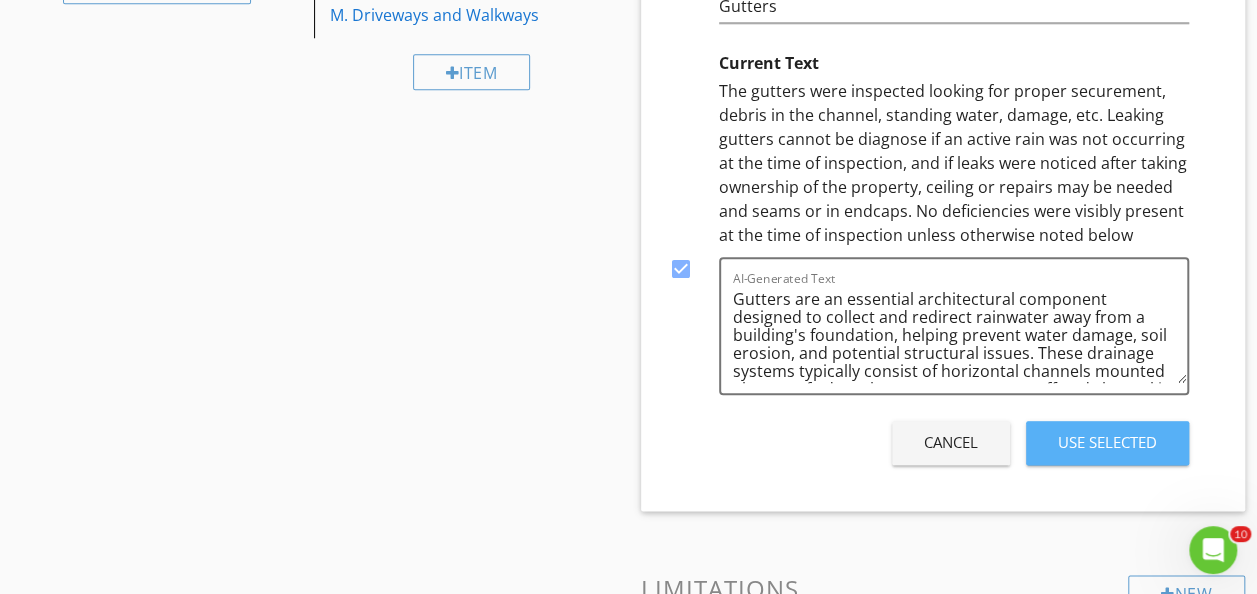 click on "Use Selected" at bounding box center [1107, 442] 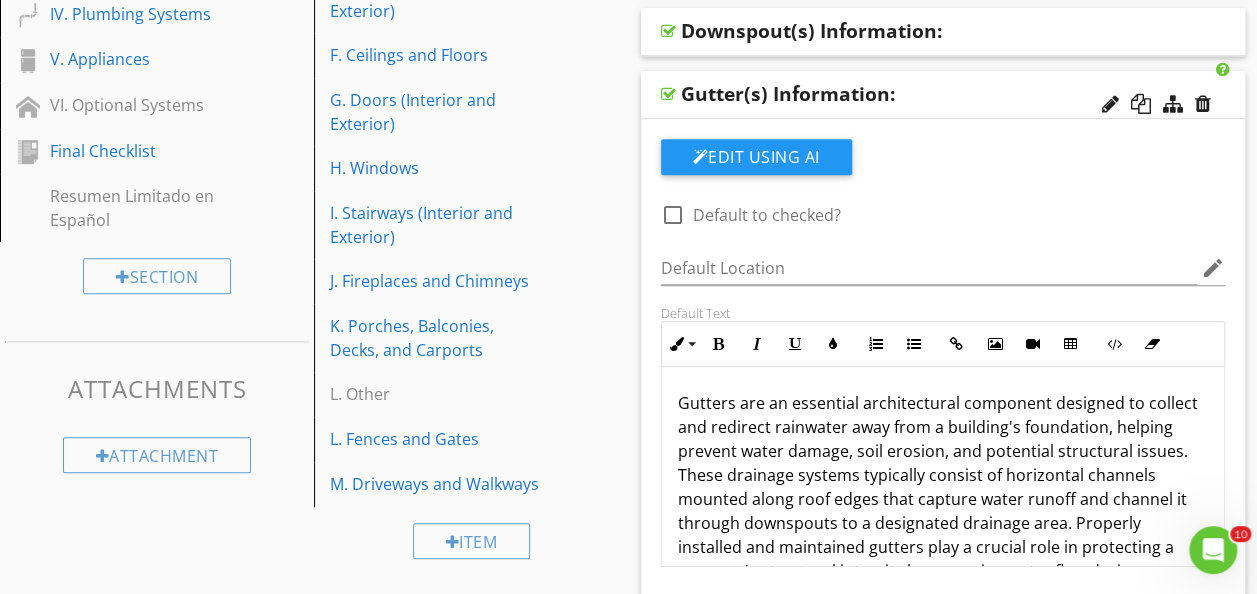 scroll, scrollTop: 518, scrollLeft: 0, axis: vertical 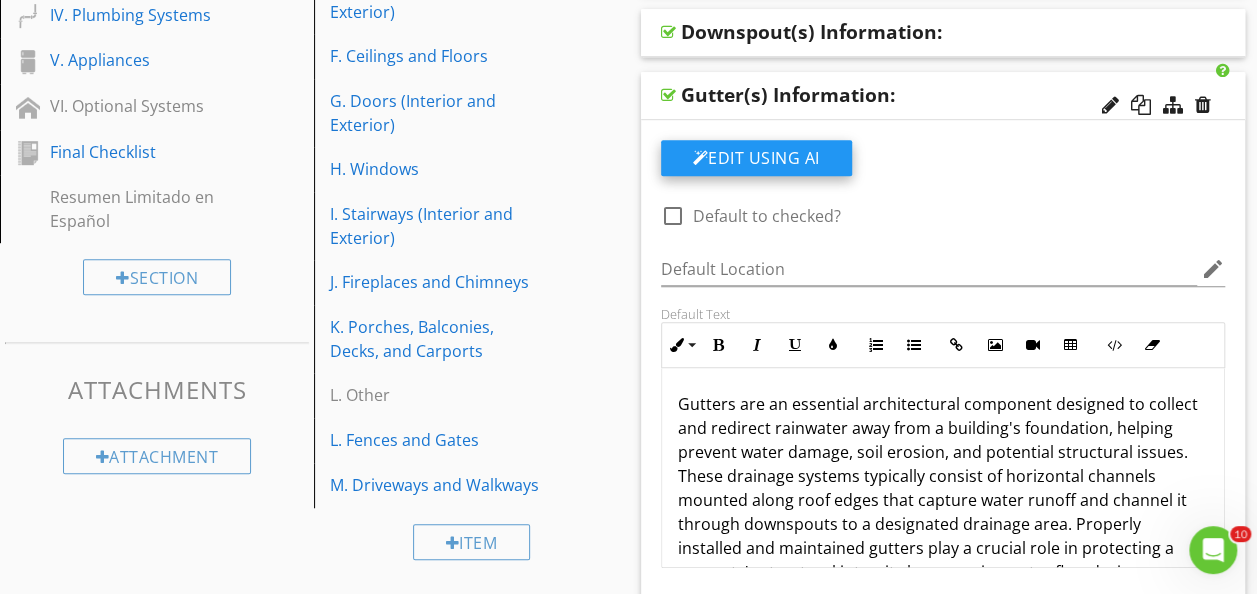 click on "Edit Using AI" at bounding box center (756, 158) 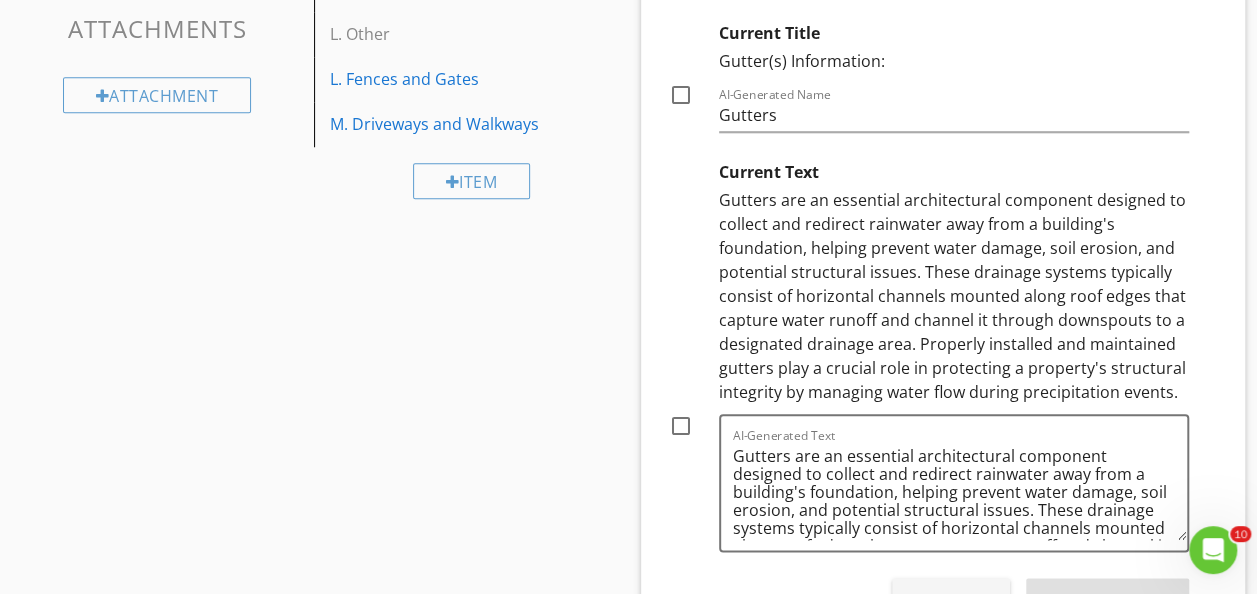 scroll, scrollTop: 904, scrollLeft: 0, axis: vertical 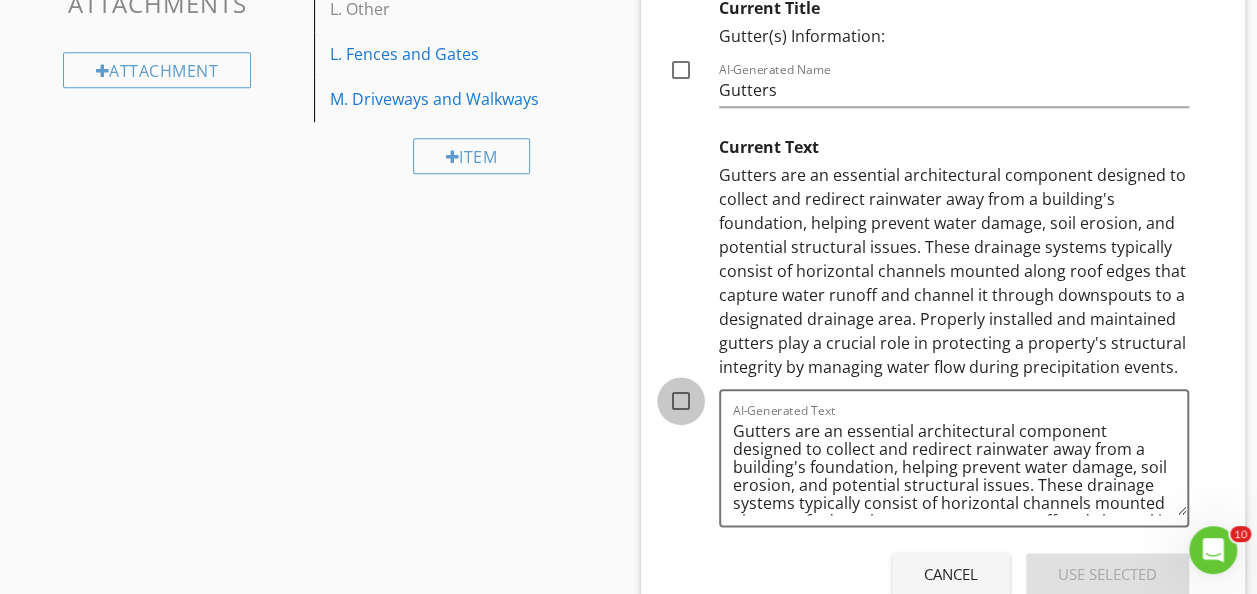 click at bounding box center [681, 401] 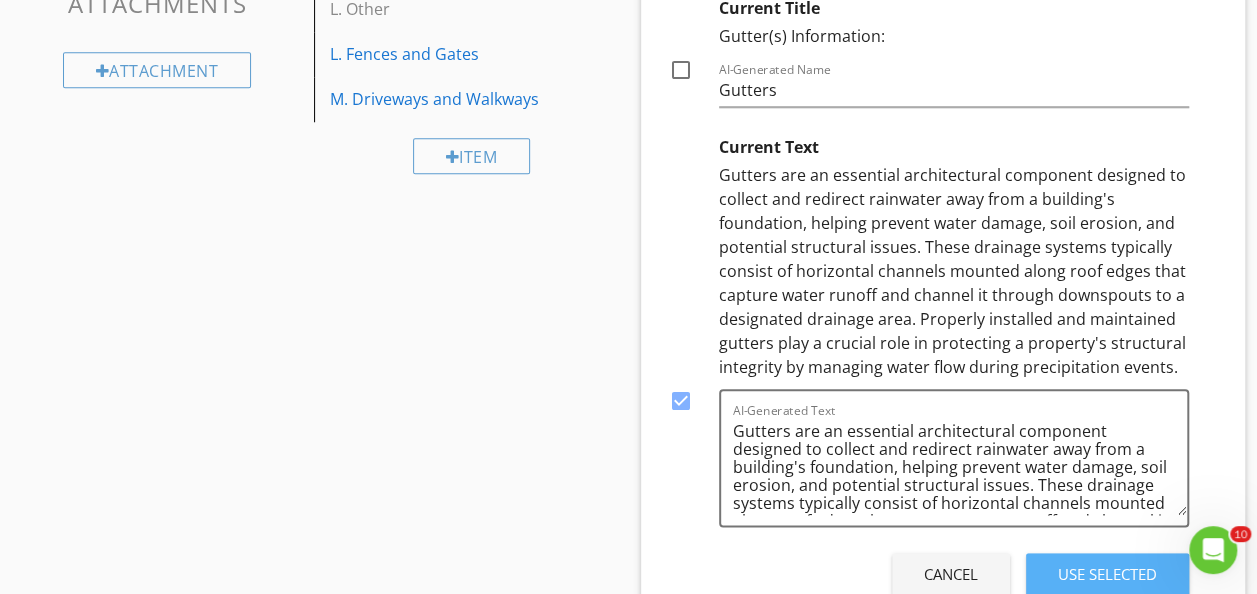click on "Use Selected" at bounding box center (1107, 575) 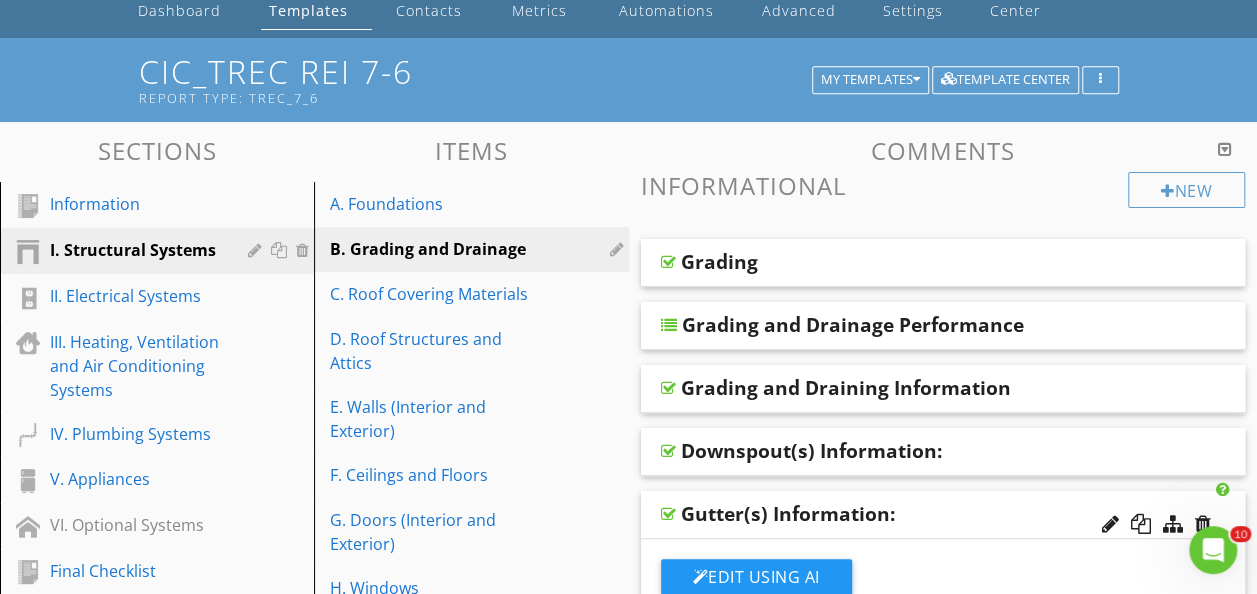 scroll, scrollTop: 0, scrollLeft: 0, axis: both 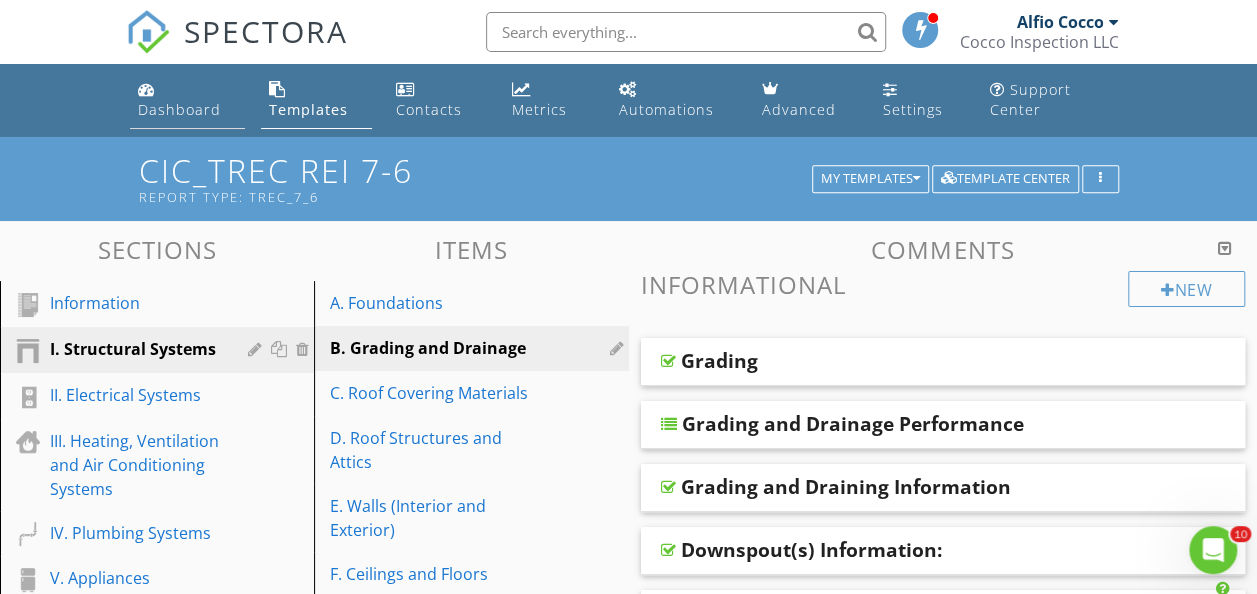 click on "Dashboard" at bounding box center (187, 100) 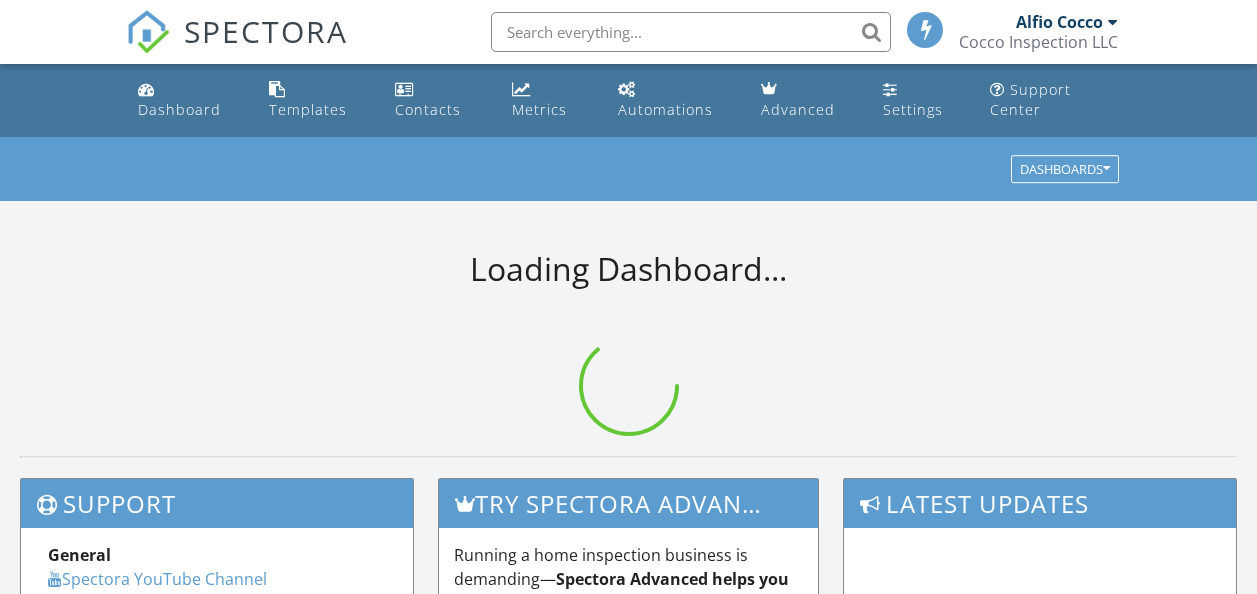scroll, scrollTop: 0, scrollLeft: 0, axis: both 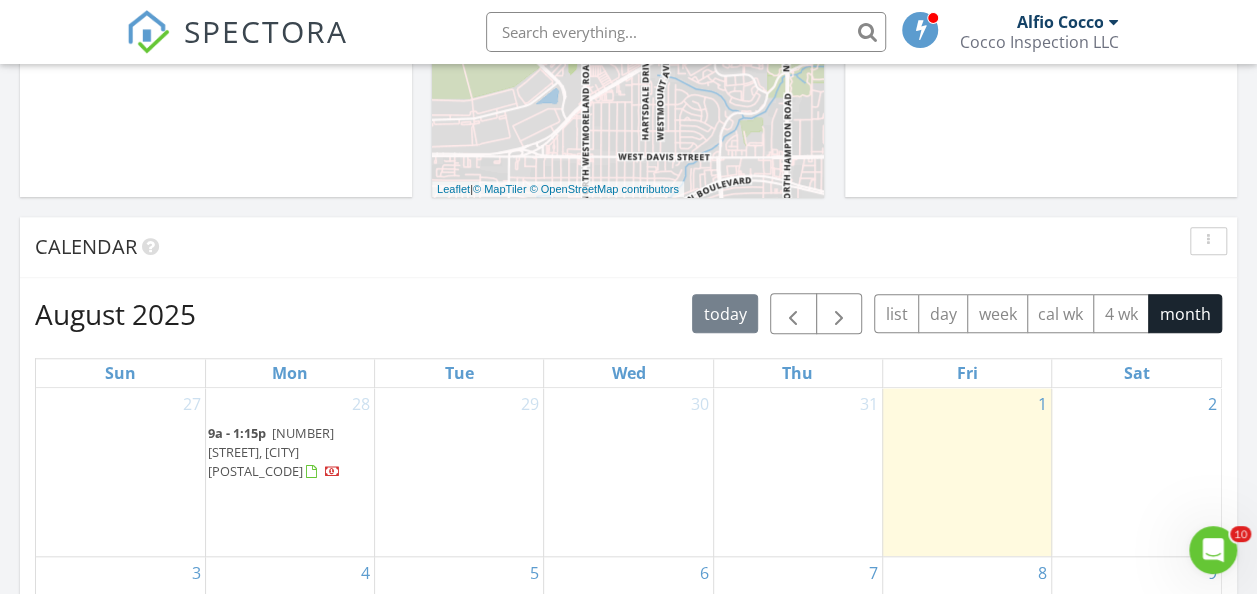 click on "Cocco Inspection LLC" at bounding box center [1038, 42] 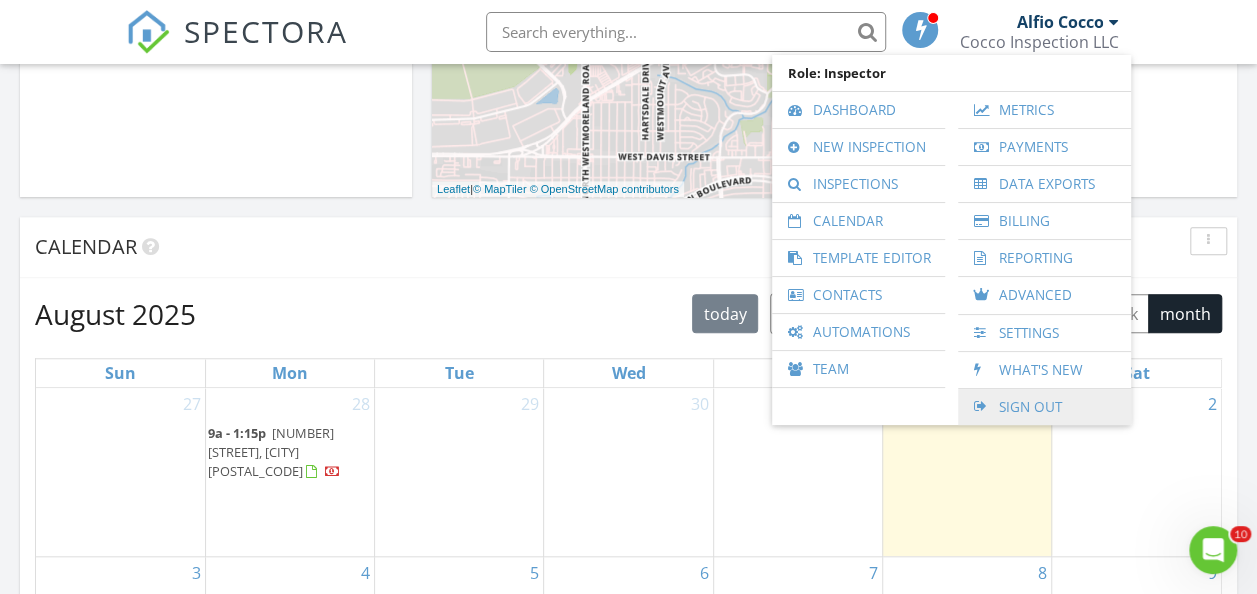 click on "Sign Out" at bounding box center (1044, 407) 